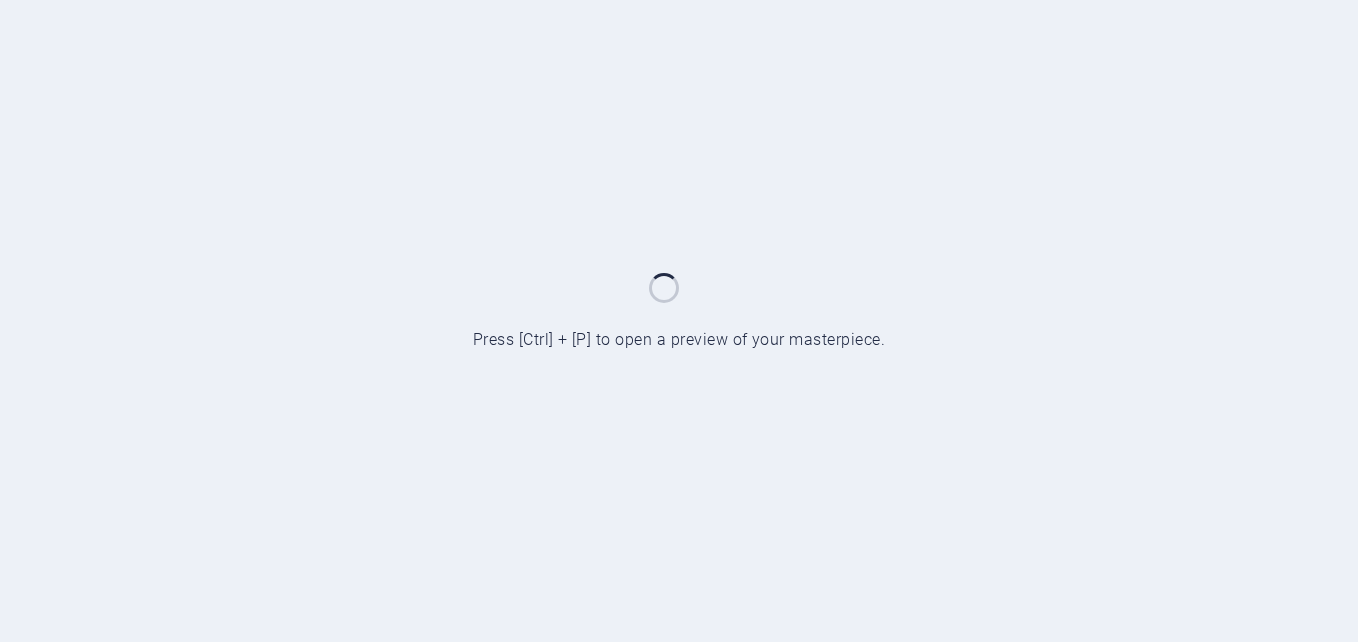 scroll, scrollTop: 0, scrollLeft: 0, axis: both 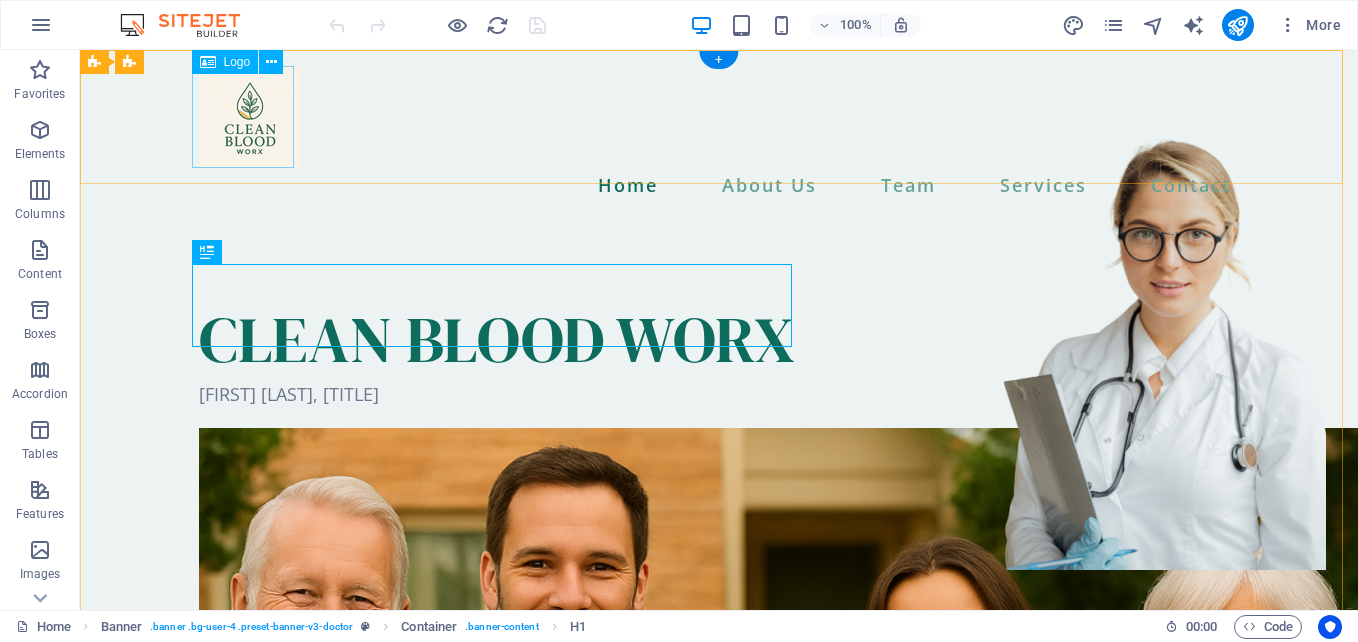 click at bounding box center [719, 117] 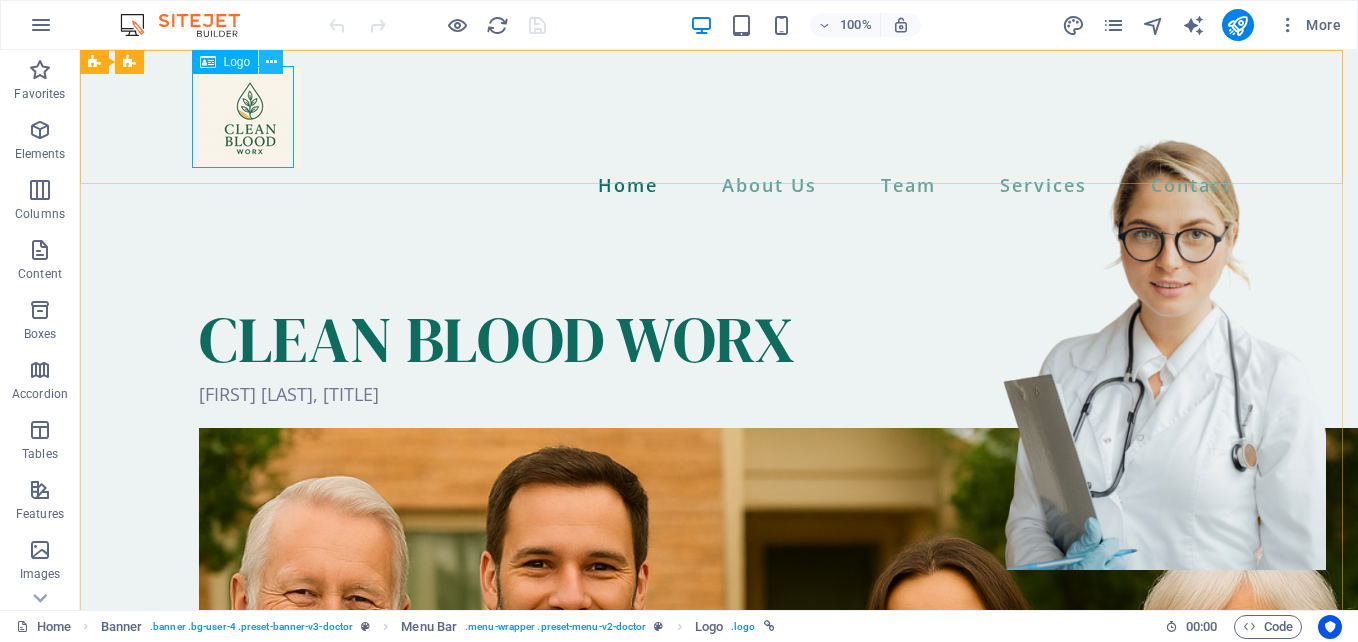 click at bounding box center [271, 62] 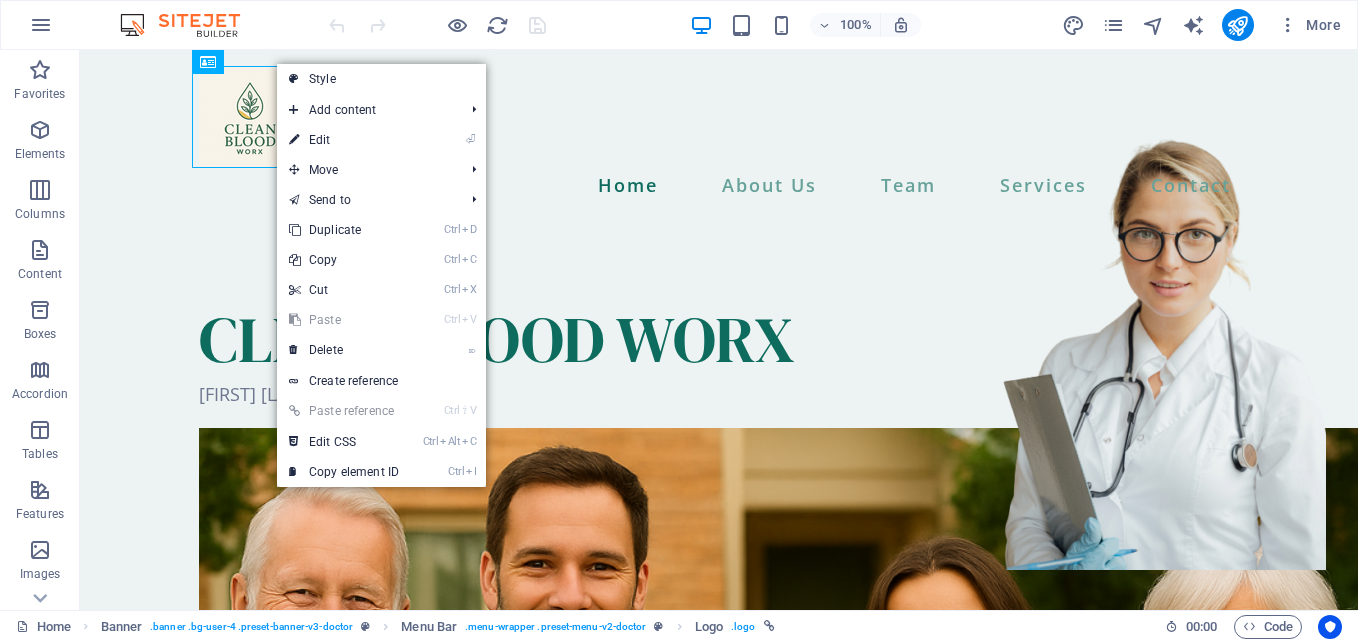 click on "⏎  Edit" at bounding box center [344, 140] 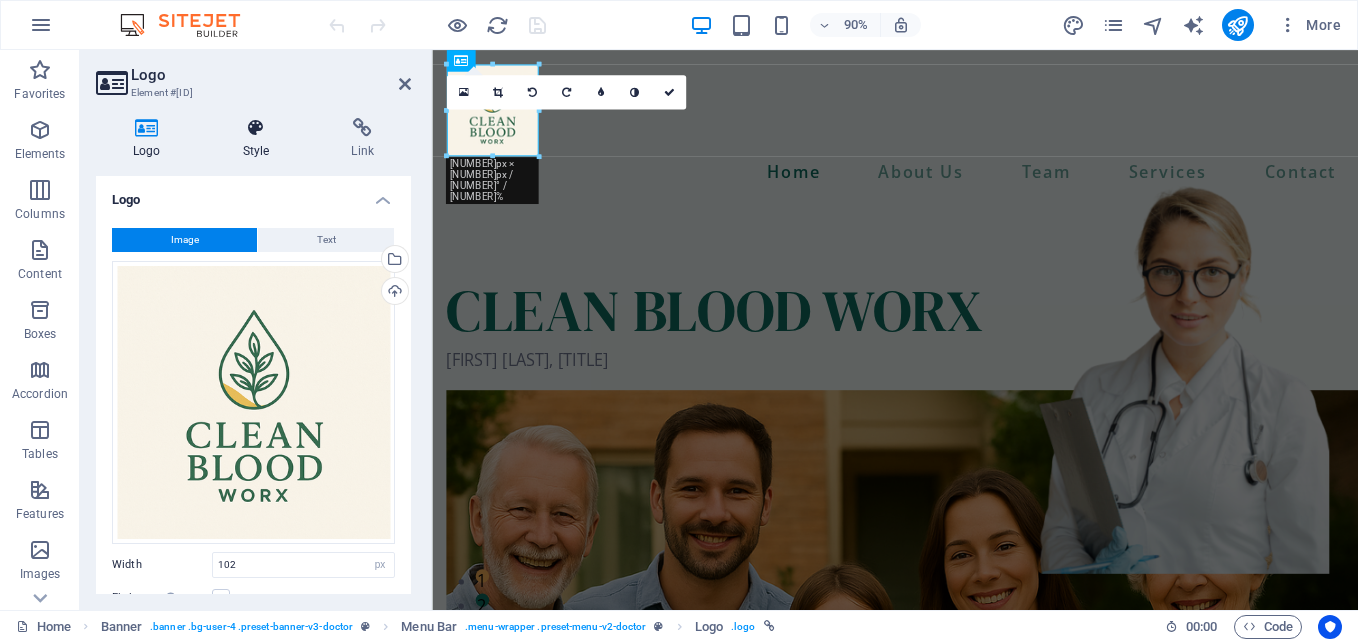 click on "Style" at bounding box center (260, 139) 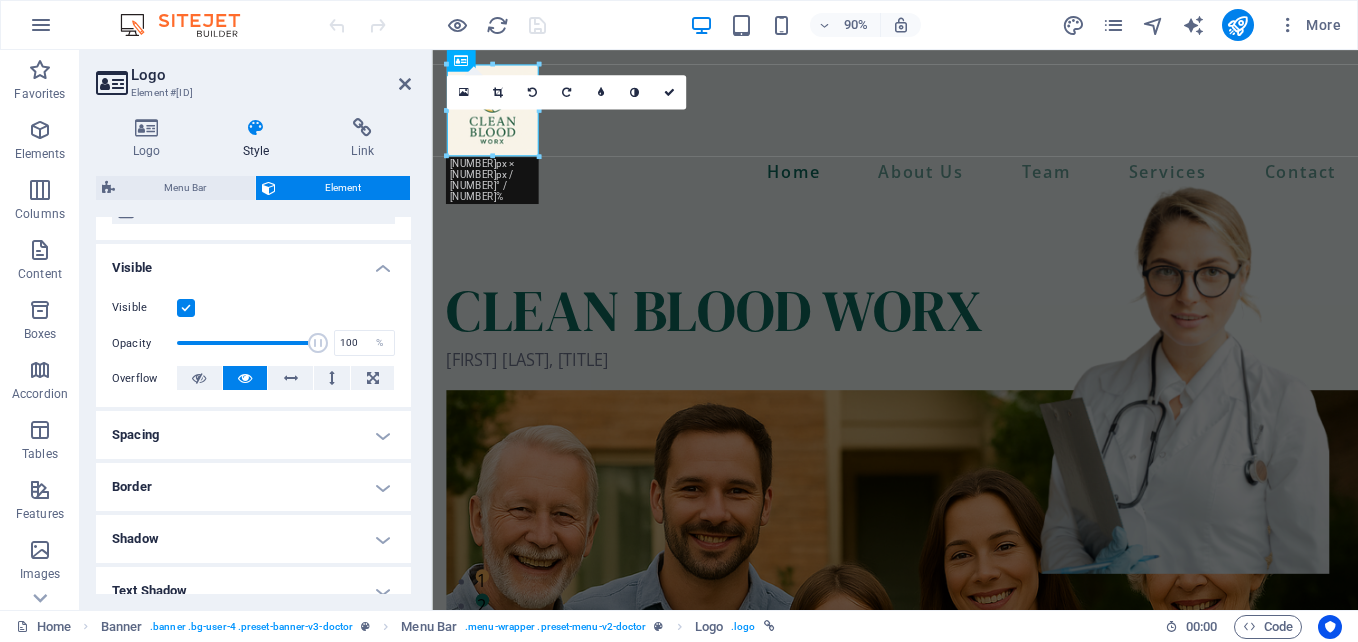 scroll, scrollTop: 271, scrollLeft: 0, axis: vertical 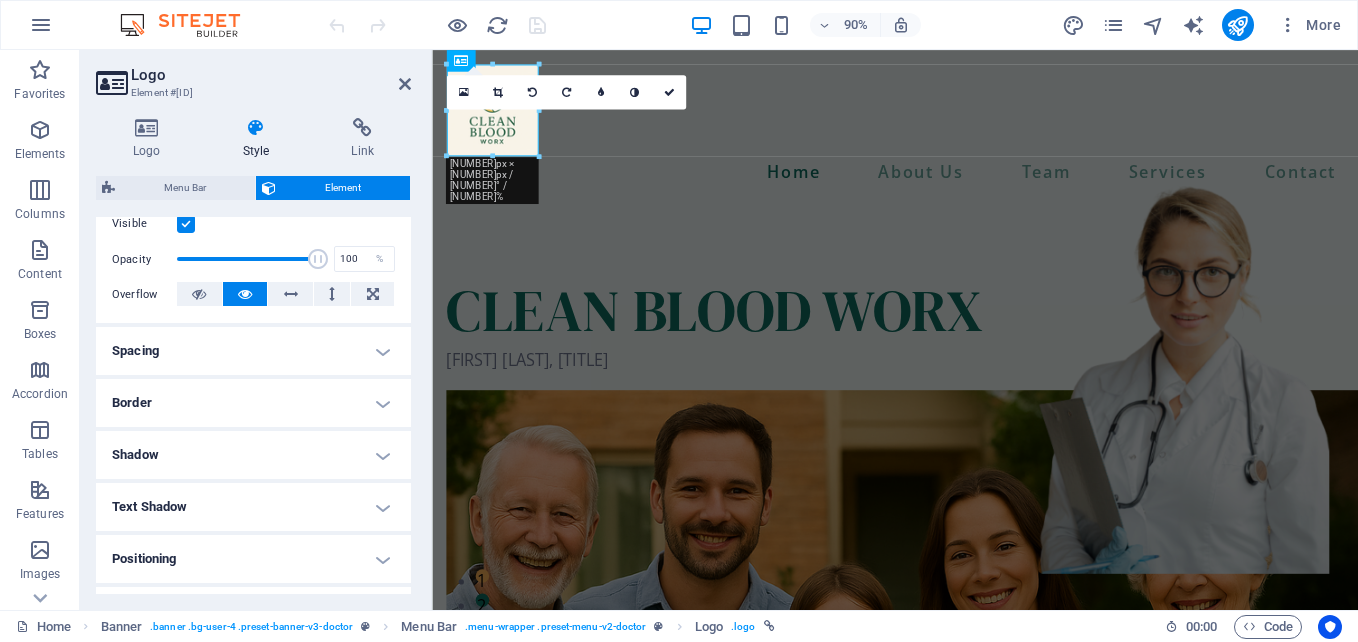 drag, startPoint x: 406, startPoint y: 380, endPoint x: 390, endPoint y: 280, distance: 101.27191 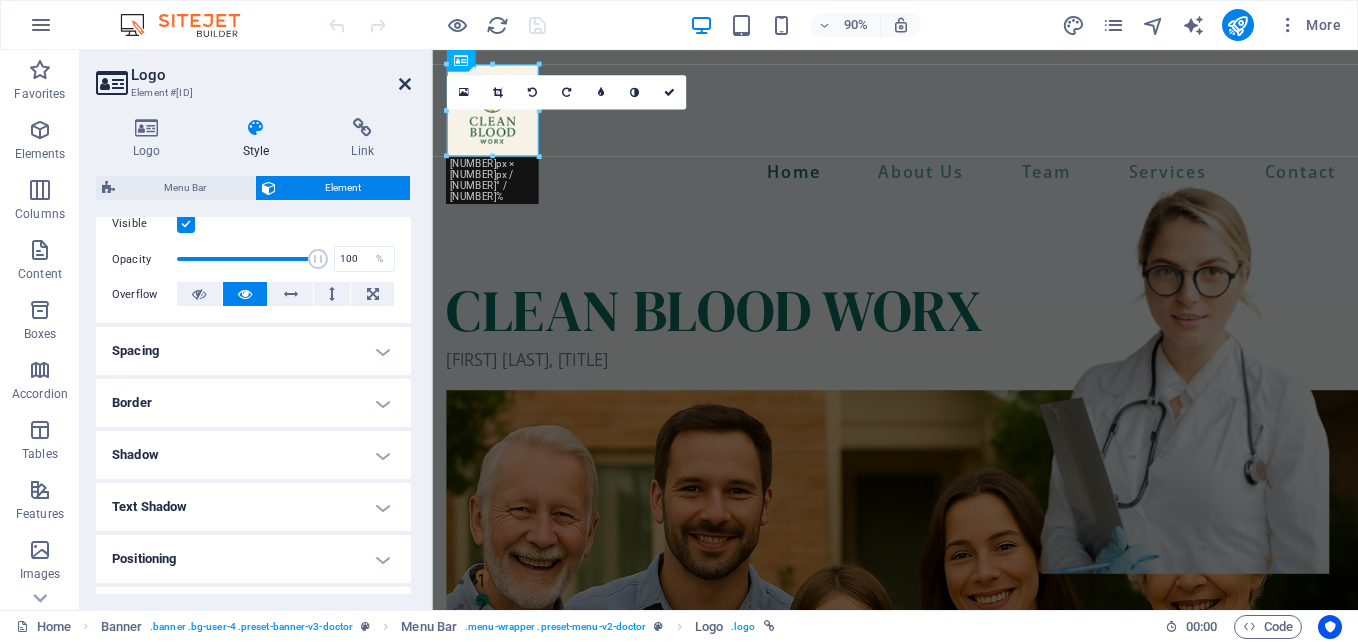 click at bounding box center [405, 84] 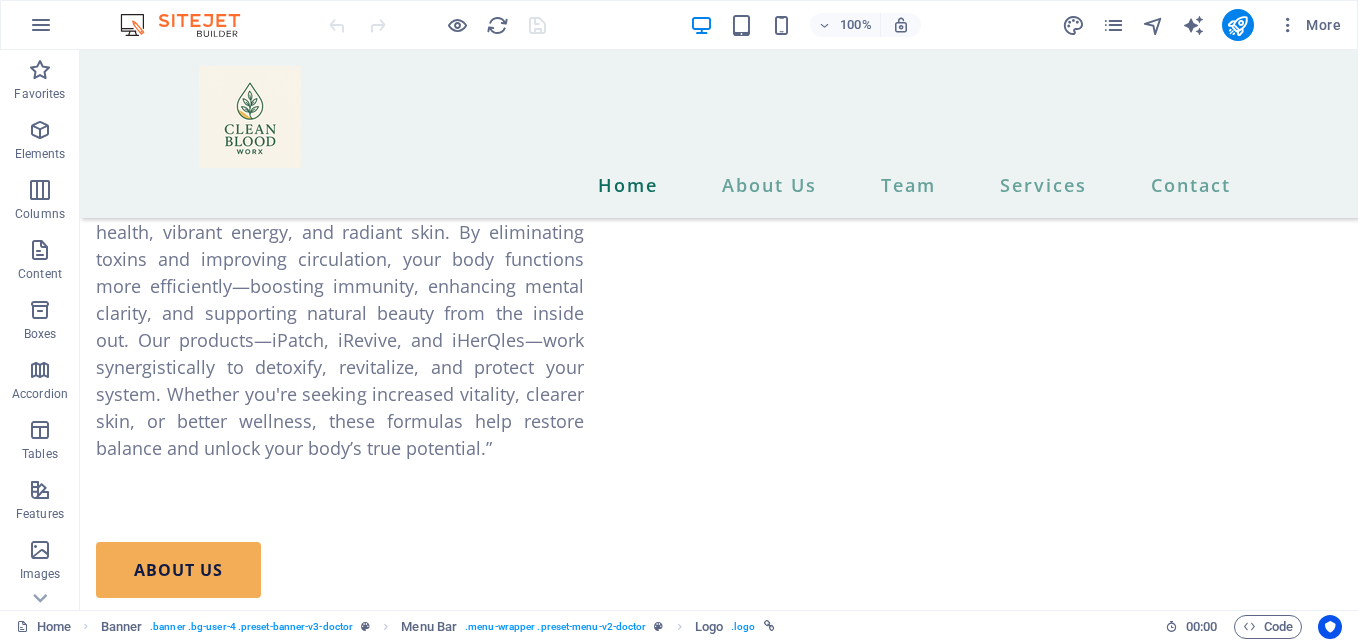 scroll, scrollTop: 2777, scrollLeft: 0, axis: vertical 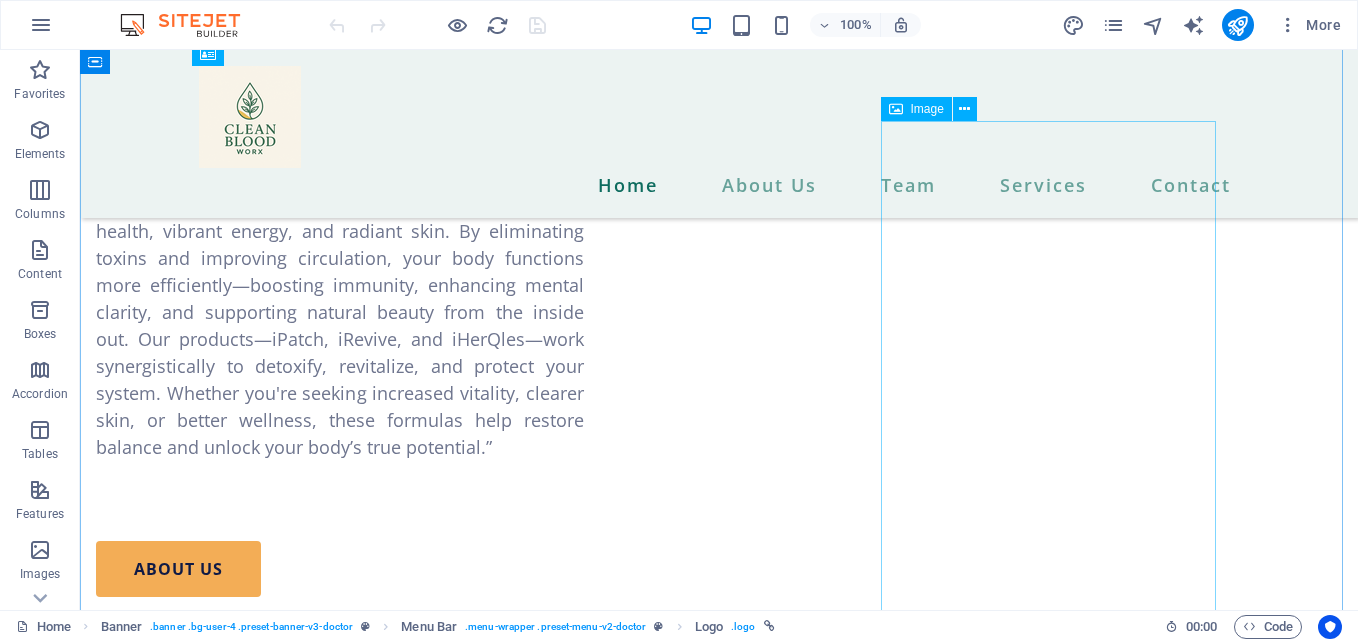 click at bounding box center [1158, -2459] 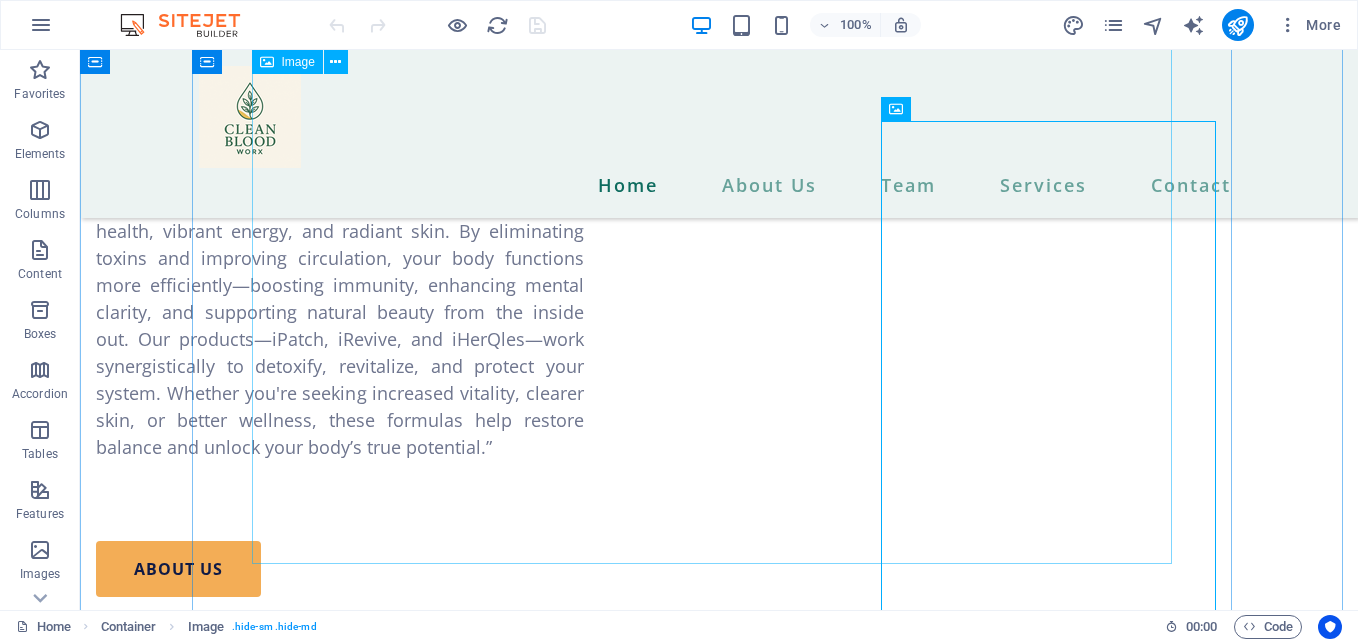 click at bounding box center [719, 1360] 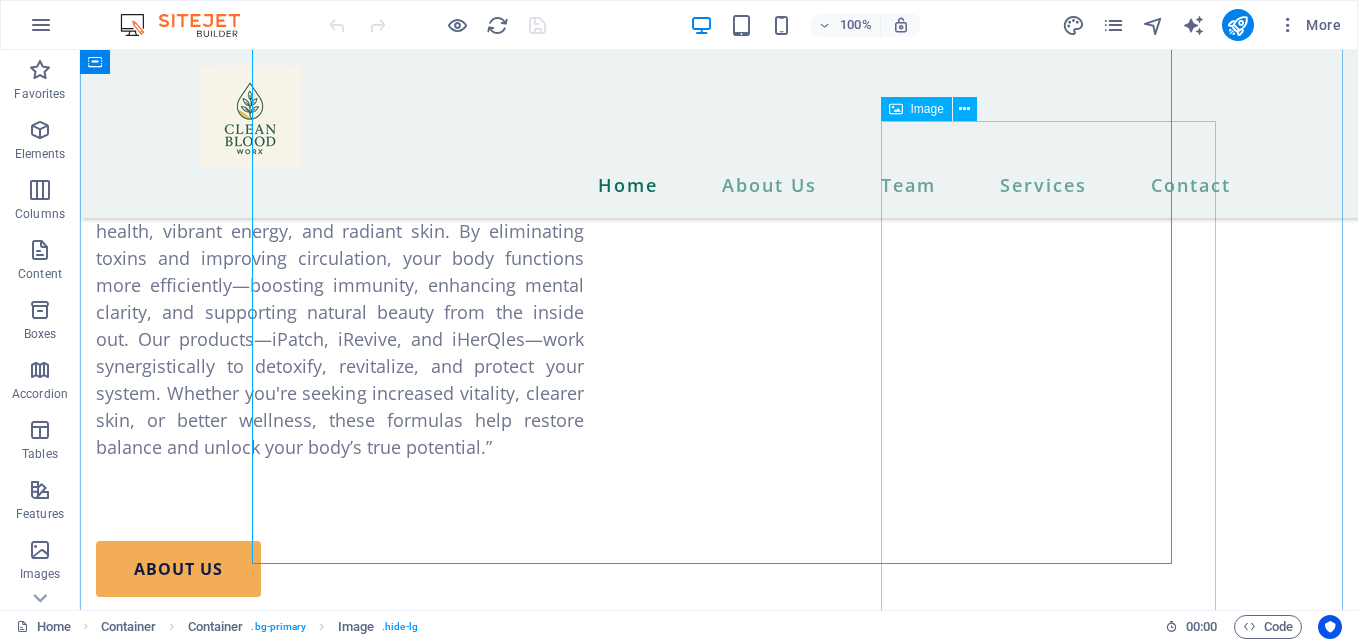 click at bounding box center (1158, -2459) 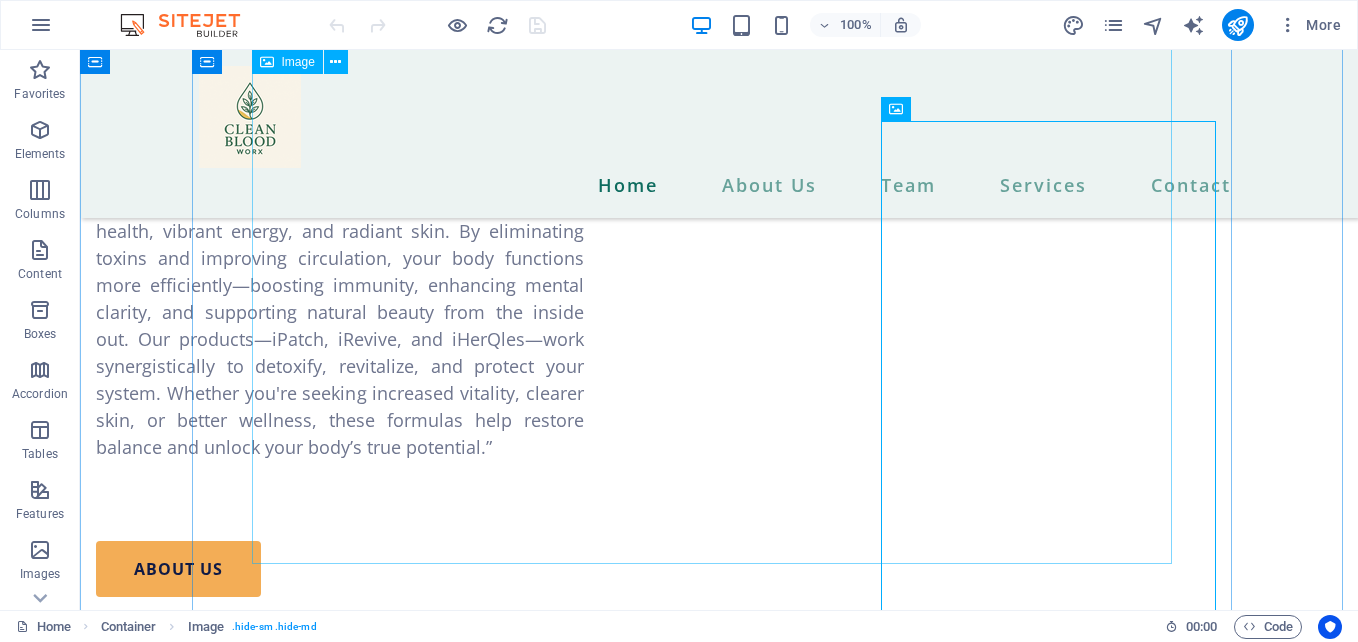 click at bounding box center [719, 1360] 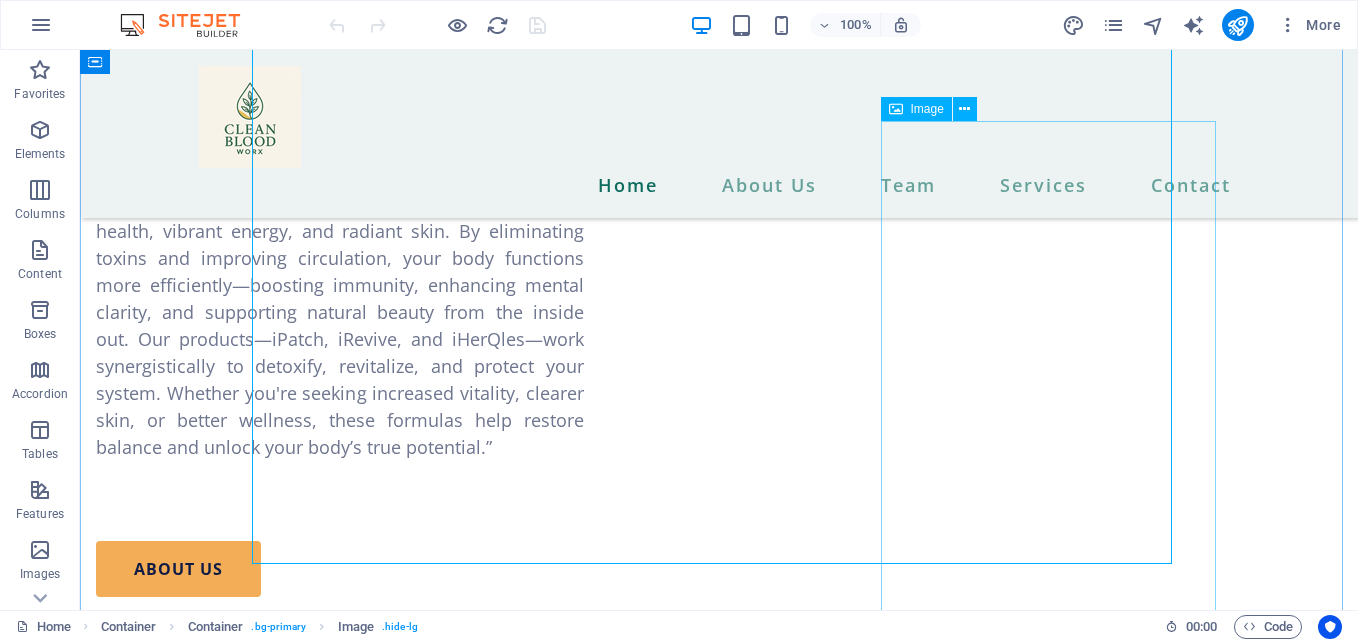 click at bounding box center [1158, -2459] 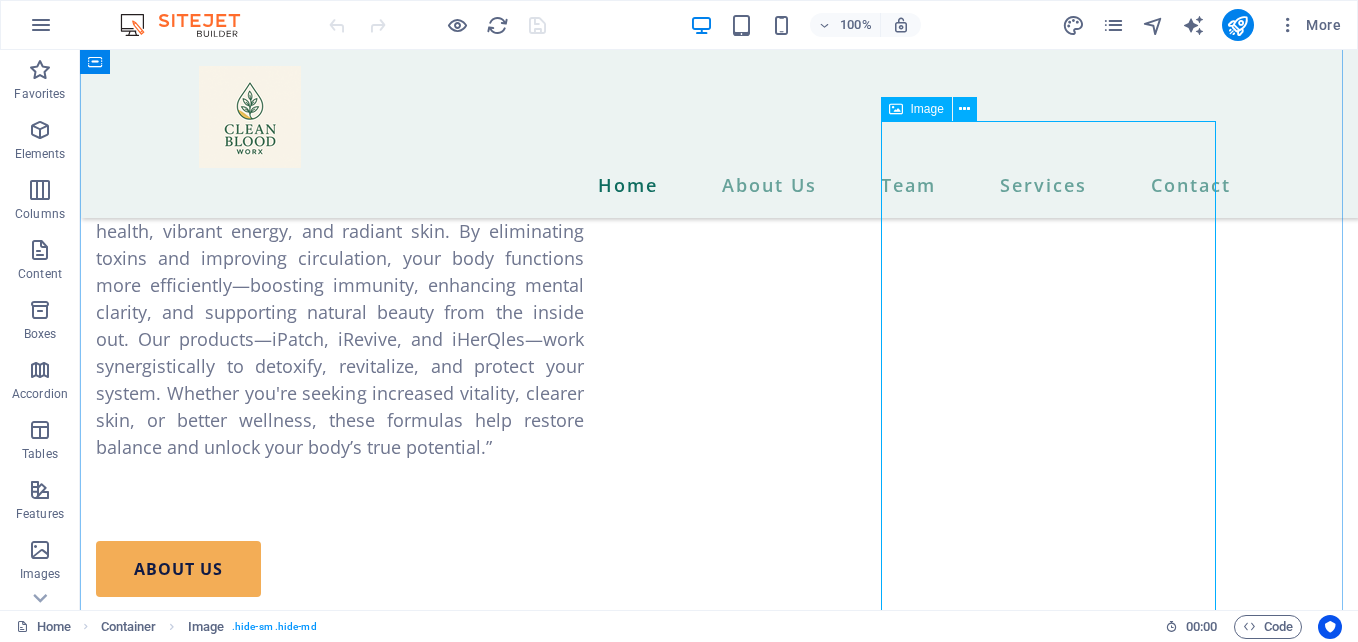 click at bounding box center [1158, -2459] 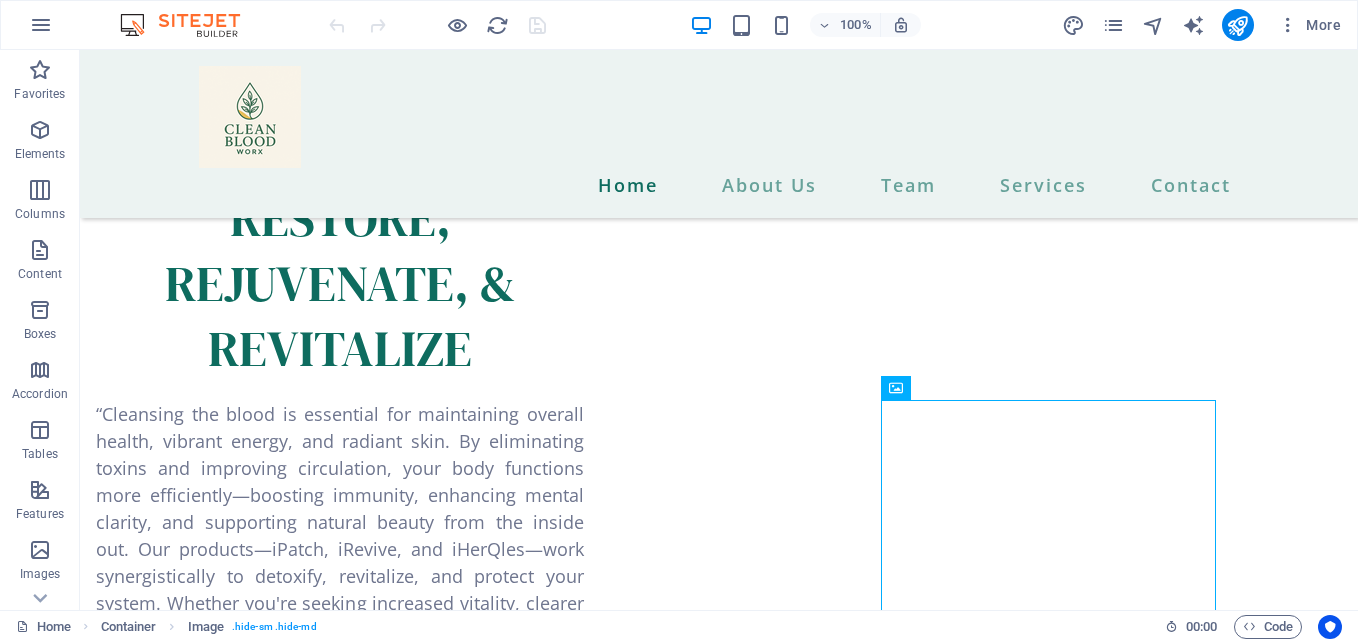 scroll, scrollTop: 2582, scrollLeft: 0, axis: vertical 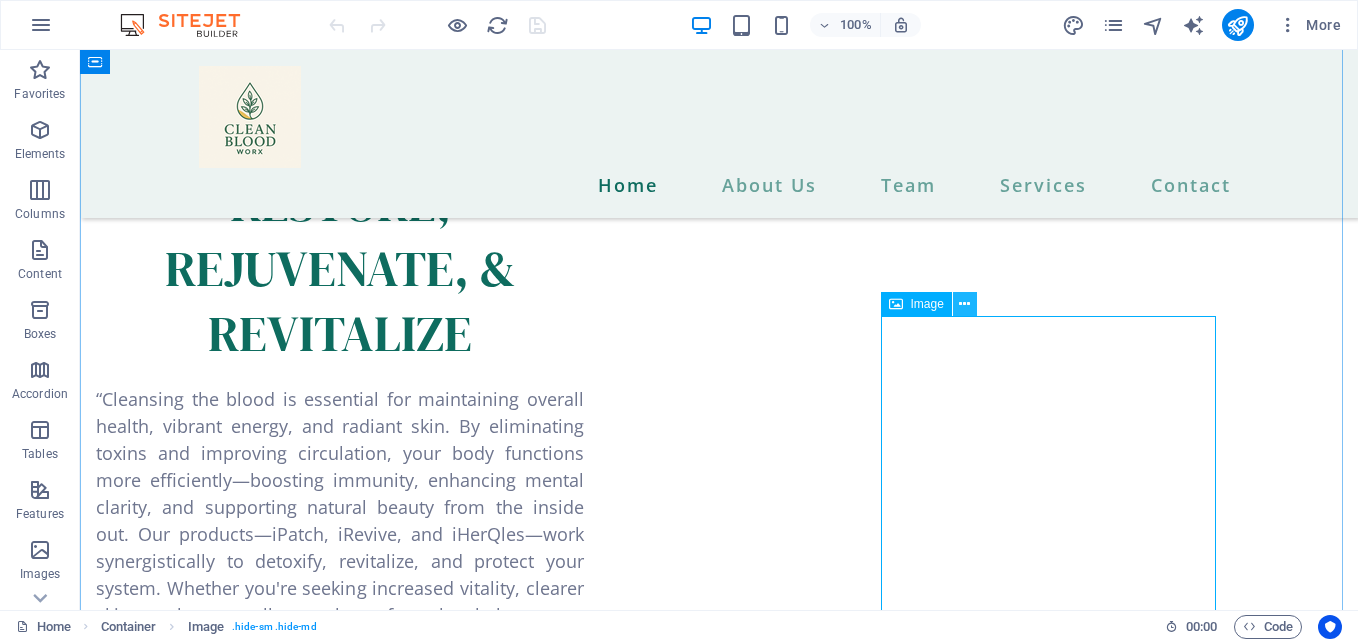 click at bounding box center [964, 304] 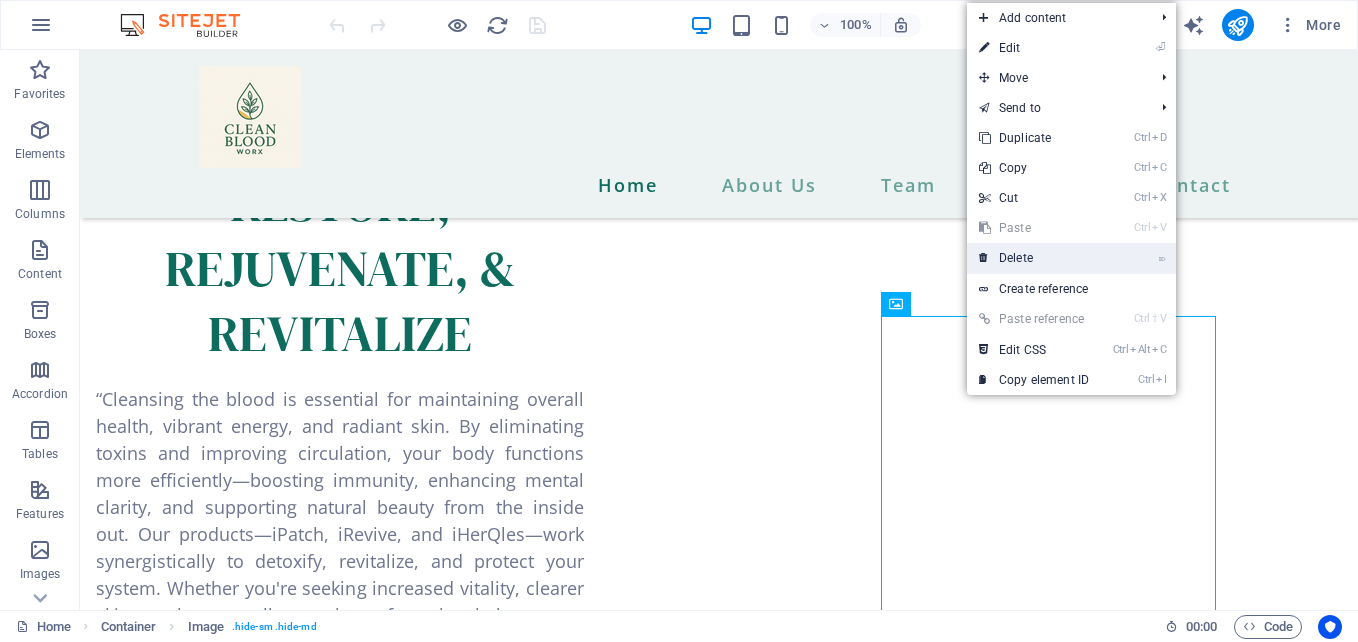 click on "⌦  Delete" at bounding box center (1034, 258) 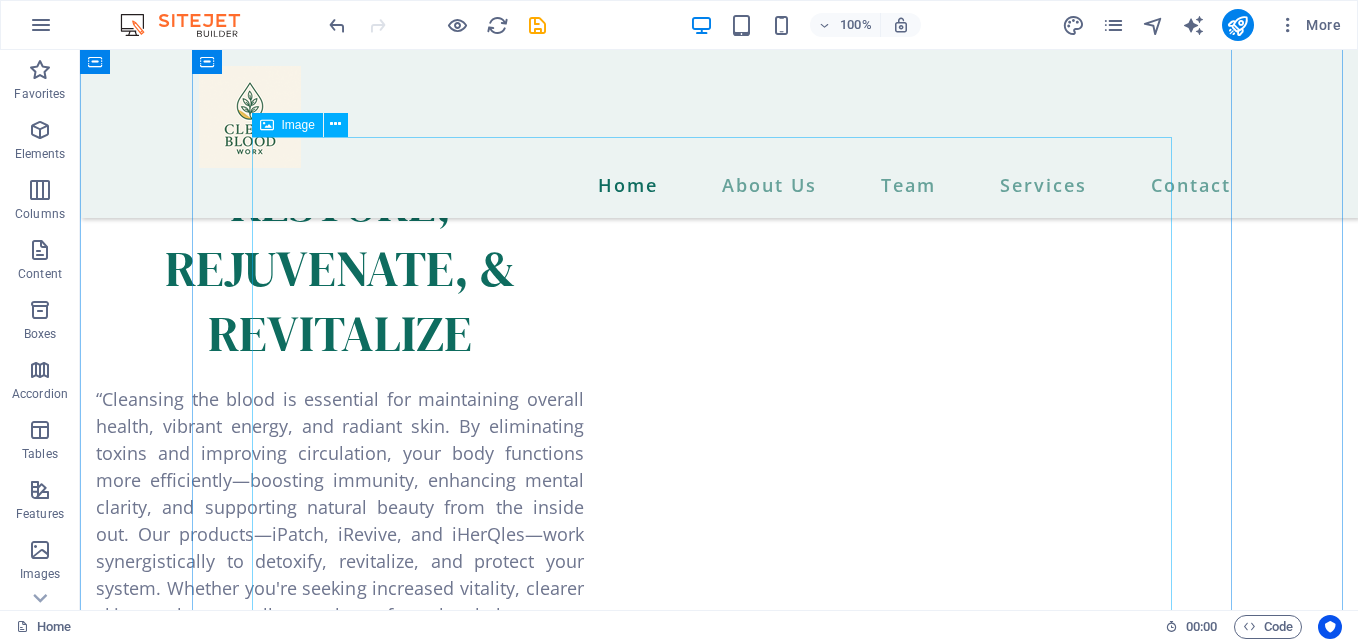 click at bounding box center (719, 1555) 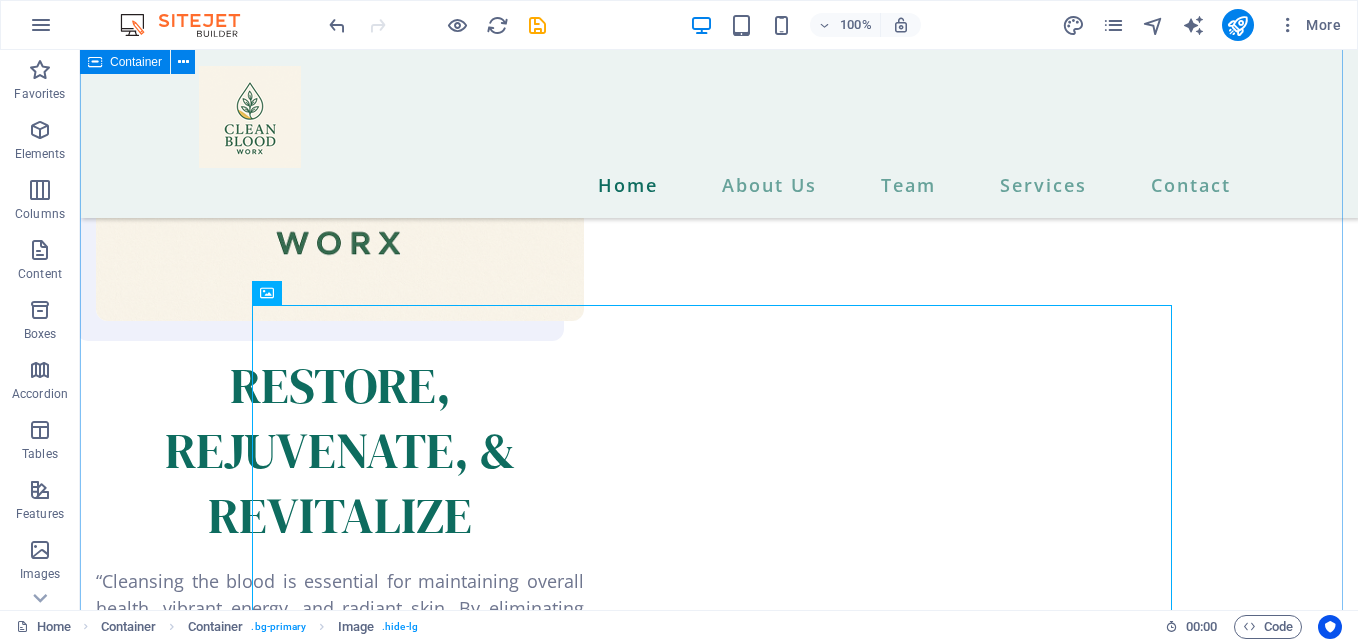 scroll, scrollTop: 2414, scrollLeft: 0, axis: vertical 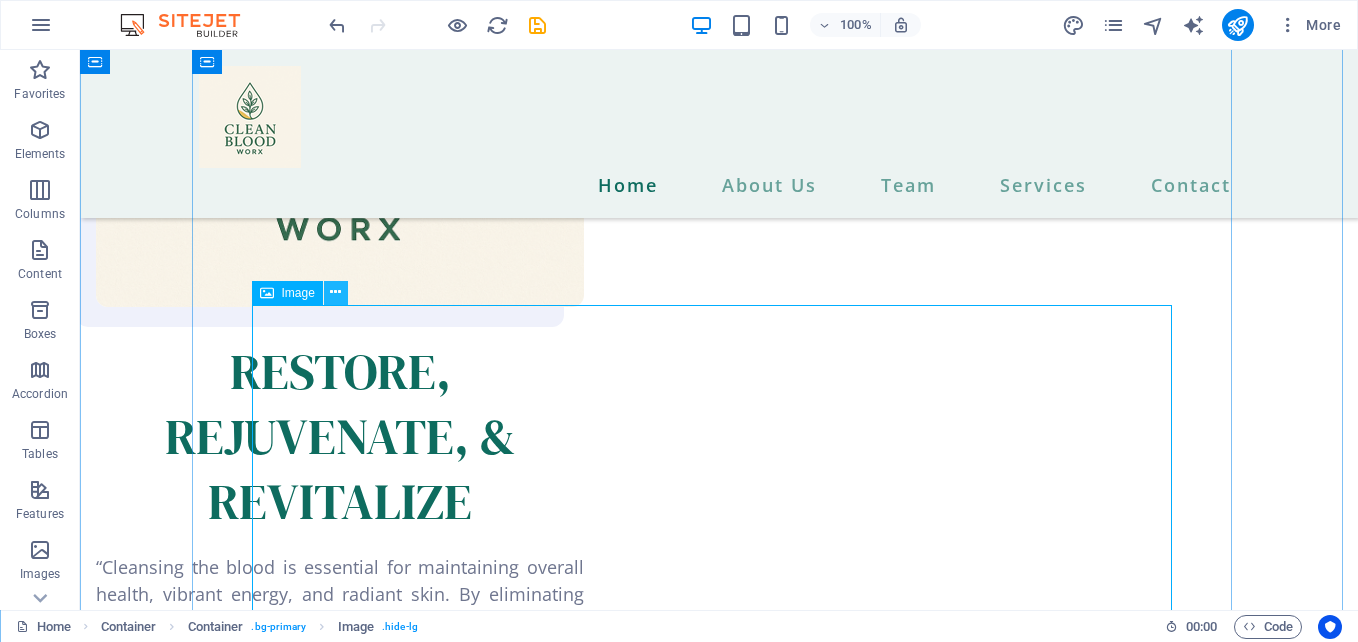 click at bounding box center (335, 292) 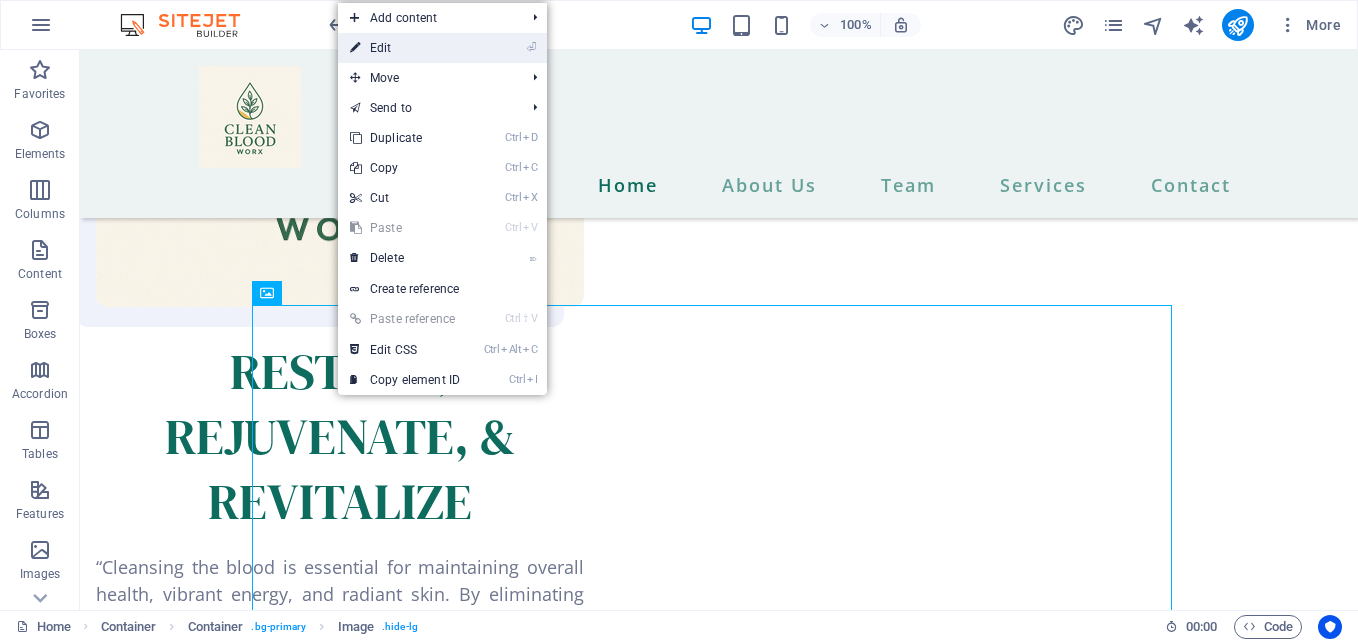 click on "⏎  Edit" at bounding box center (405, 48) 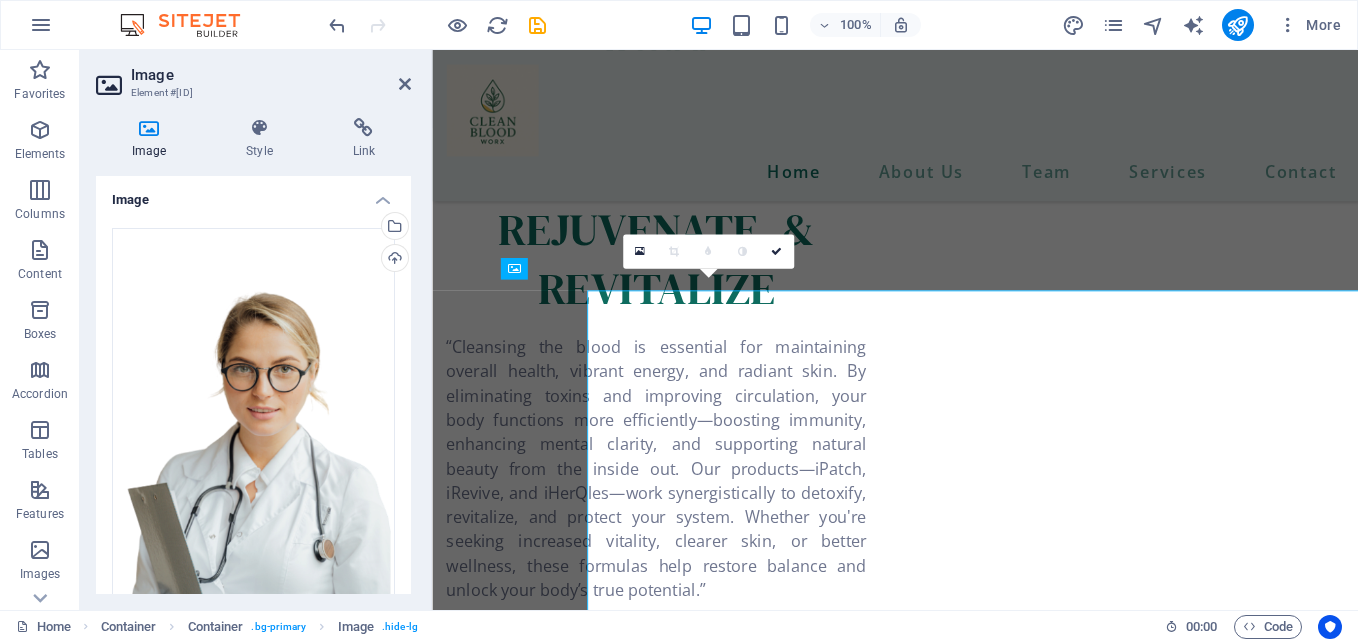 scroll, scrollTop: 2402, scrollLeft: 0, axis: vertical 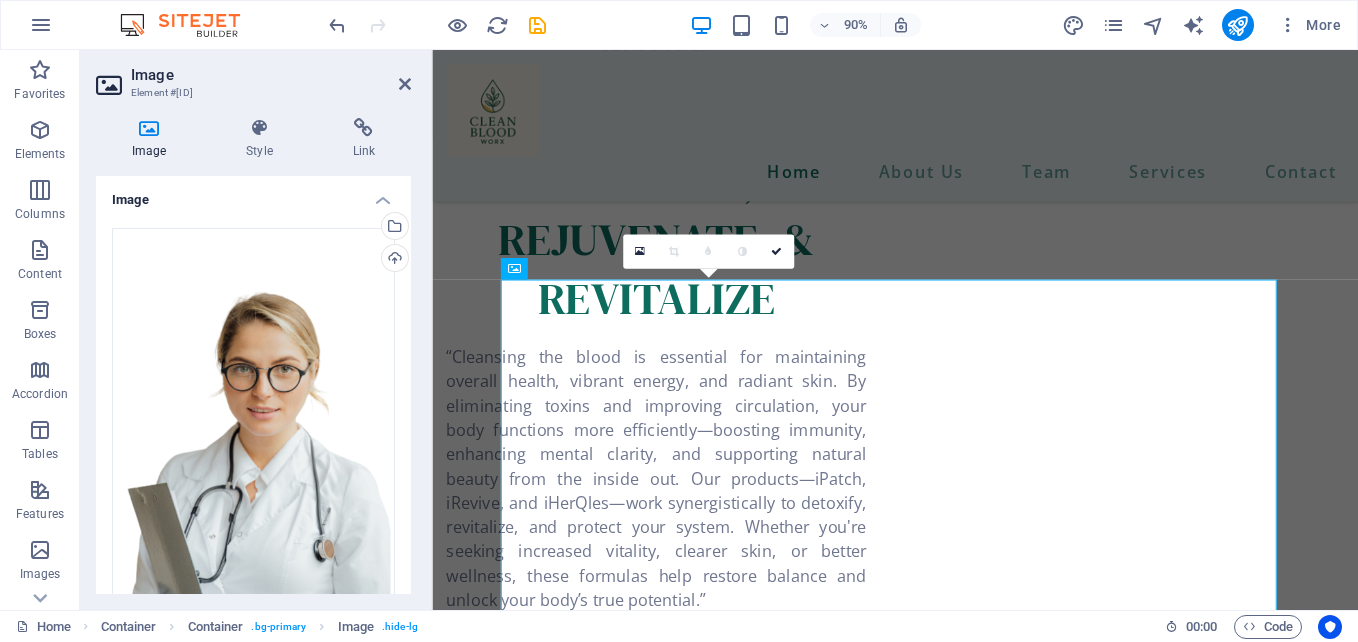 click on "Image Element #ed-810285998 Image Style Link Image Drag files here, click to choose files or select files from Files or our free stock photos & videos Select files from the file manager, stock photos, or upload file(s) Upload Width 461 Default auto px rem % em vh vw Fit image Automatically fit image to a fixed width and height Height Default auto px Alignment Lazyload Loading images after the page loads improves page speed. Responsive Automatically load retina image and smartphone optimized sizes. Lightbox Use as headline The image will be wrapped in an H1 headline tag. Useful for giving alternative text the weight of an H1 headline, e.g. for the logo. Leave unchecked if uncertain. Optimized Images are compressed to improve page speed. Position Direction Custom X offset 50 px rem % vh vw Y offset 50 px rem % vh vw Text Float No float Image left Image right Determine how text should behave around the image. Text Alternative text Image caption Paragraph Format Normal Heading 1 Heading 2 Heading 3 Heading 4 Code" at bounding box center (256, 330) 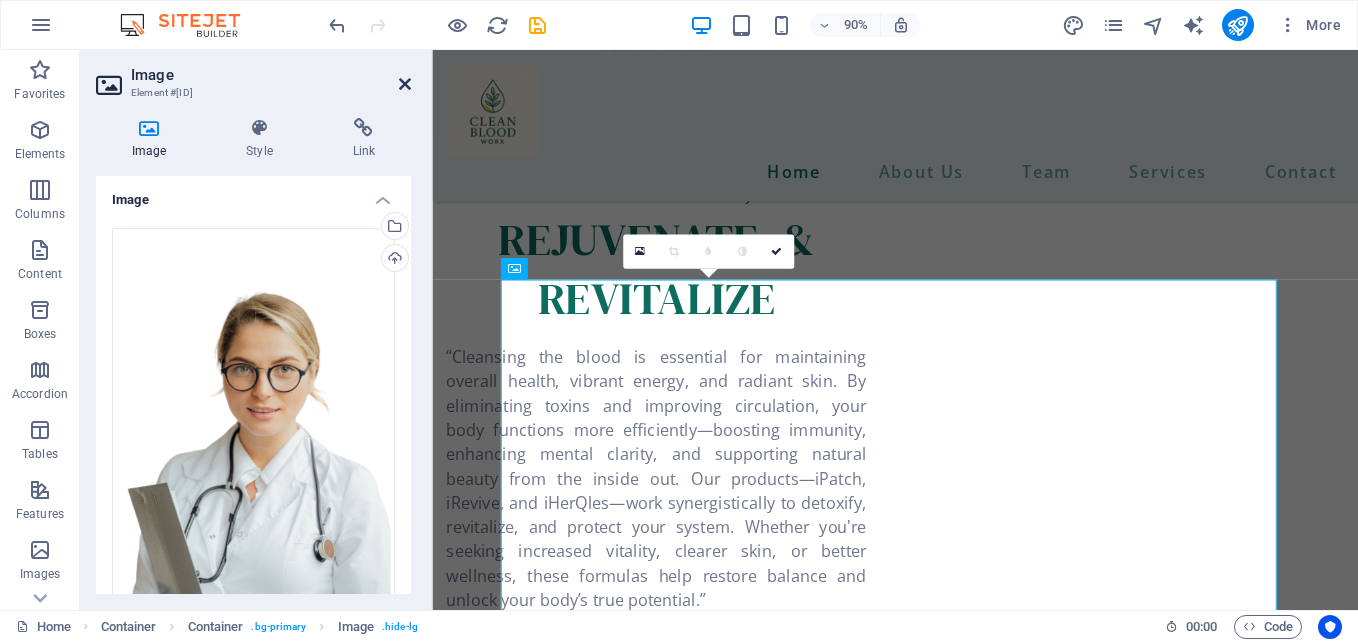 click at bounding box center (405, 84) 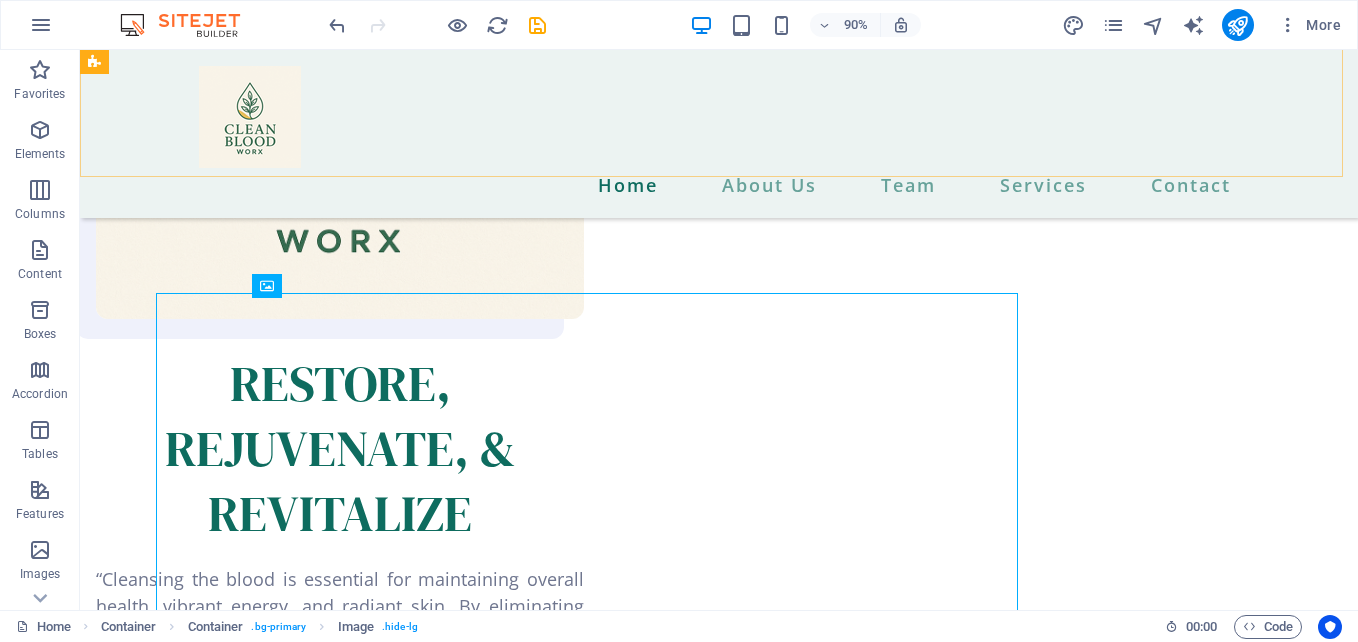 scroll, scrollTop: 2414, scrollLeft: 0, axis: vertical 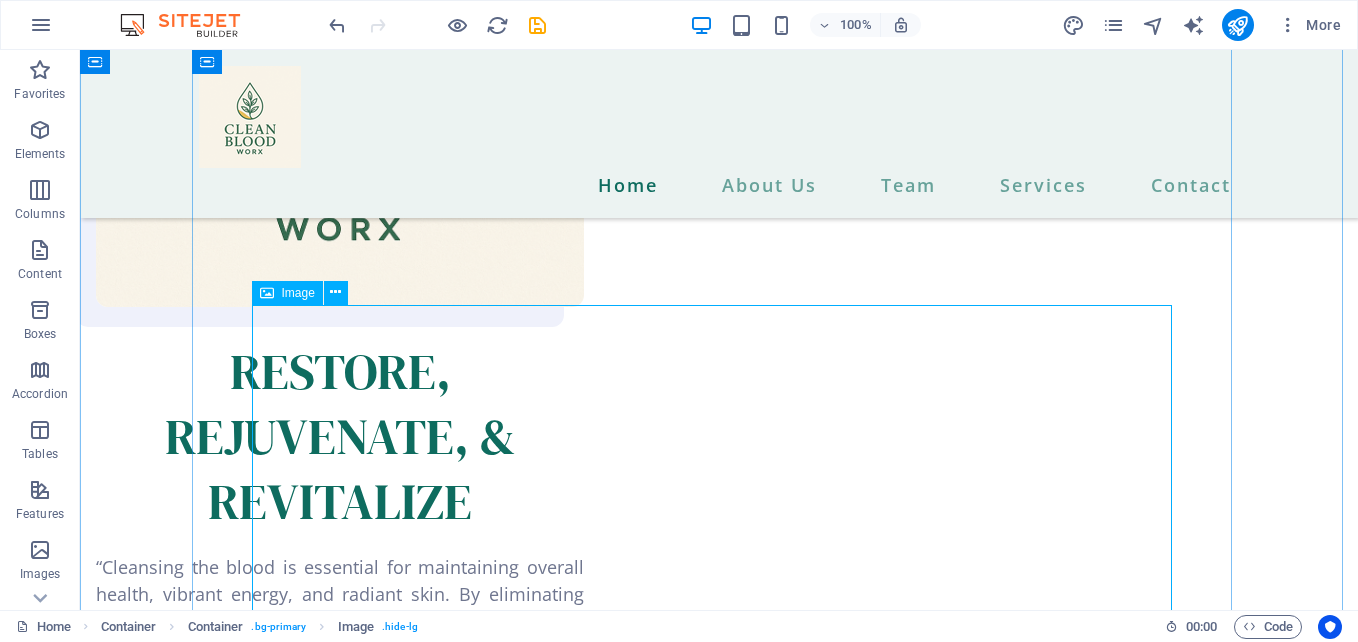 click at bounding box center [719, 1723] 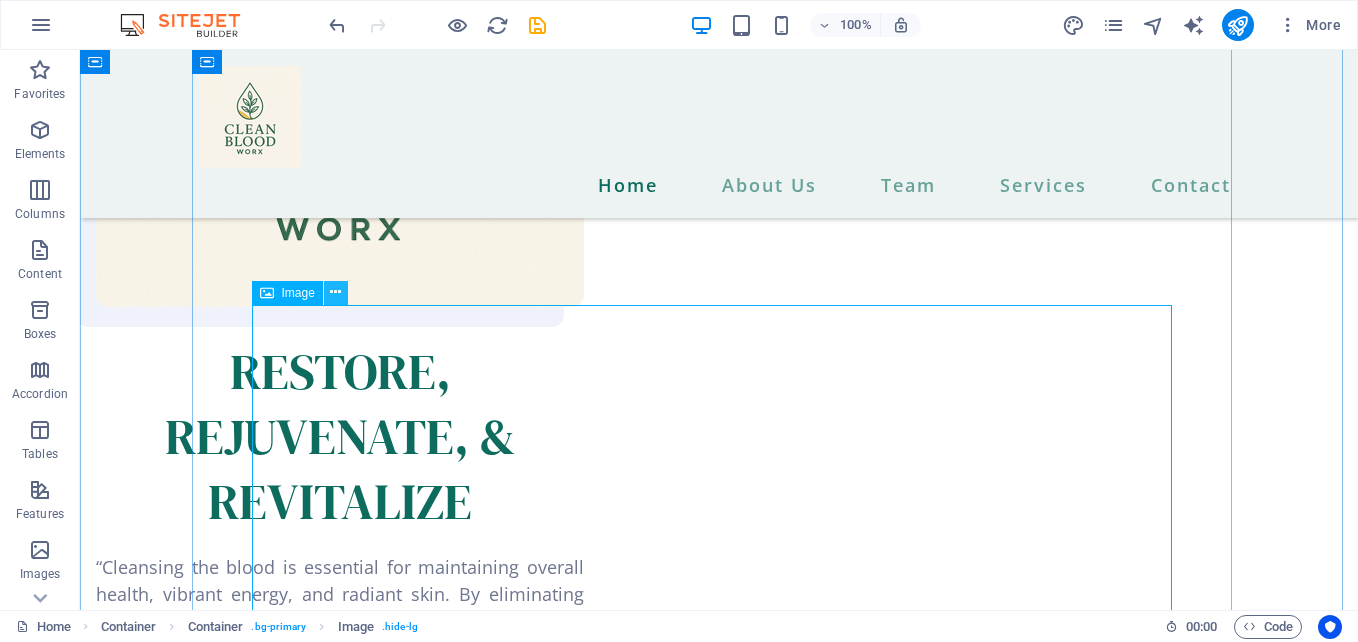 click at bounding box center [335, 292] 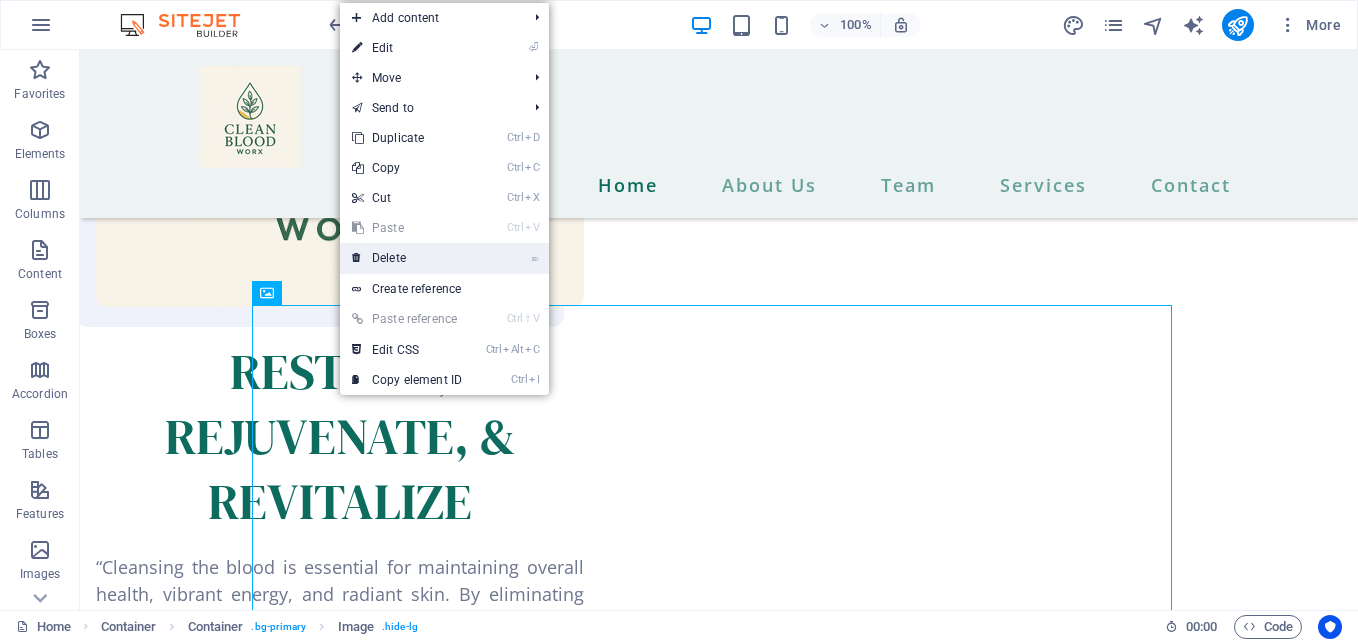 click on "⌦  Delete" at bounding box center (407, 258) 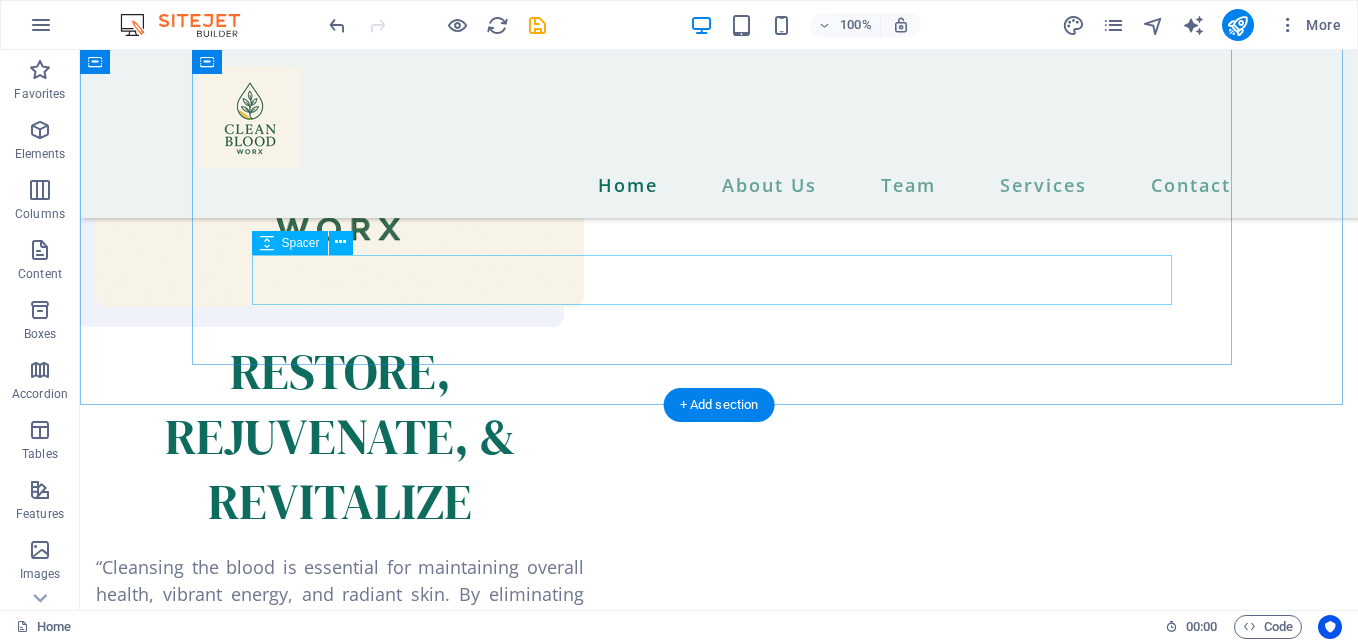 click at bounding box center (719, 1387) 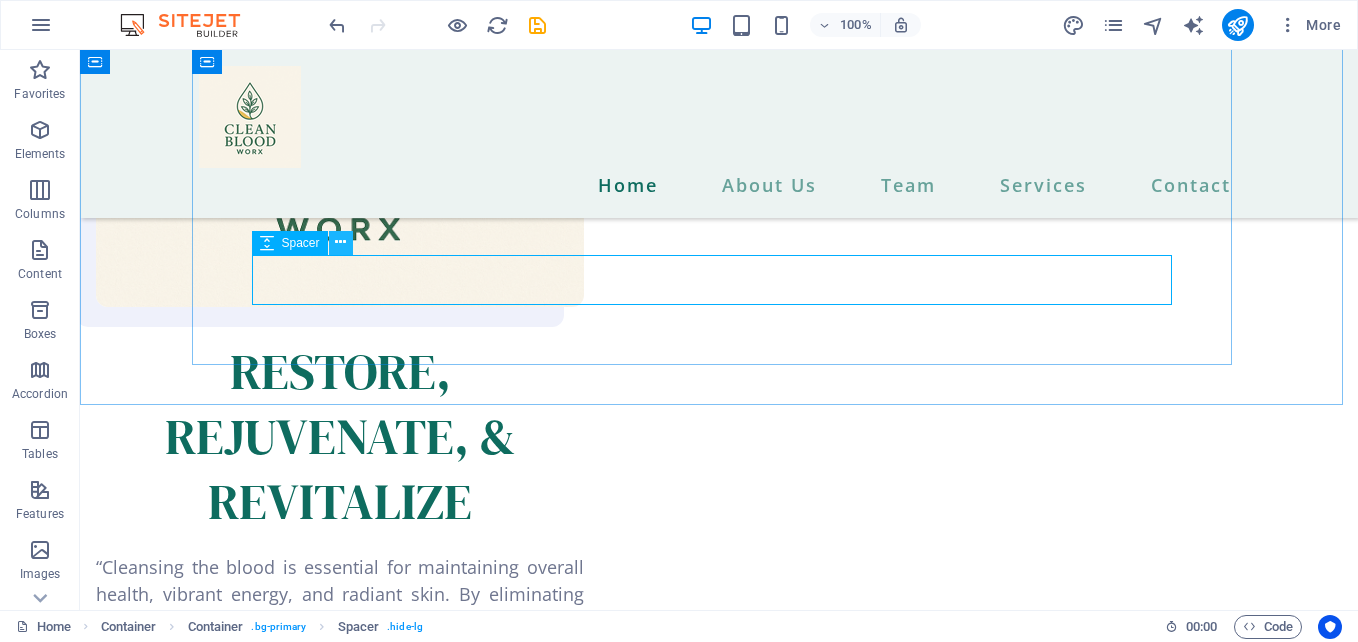 click at bounding box center (340, 242) 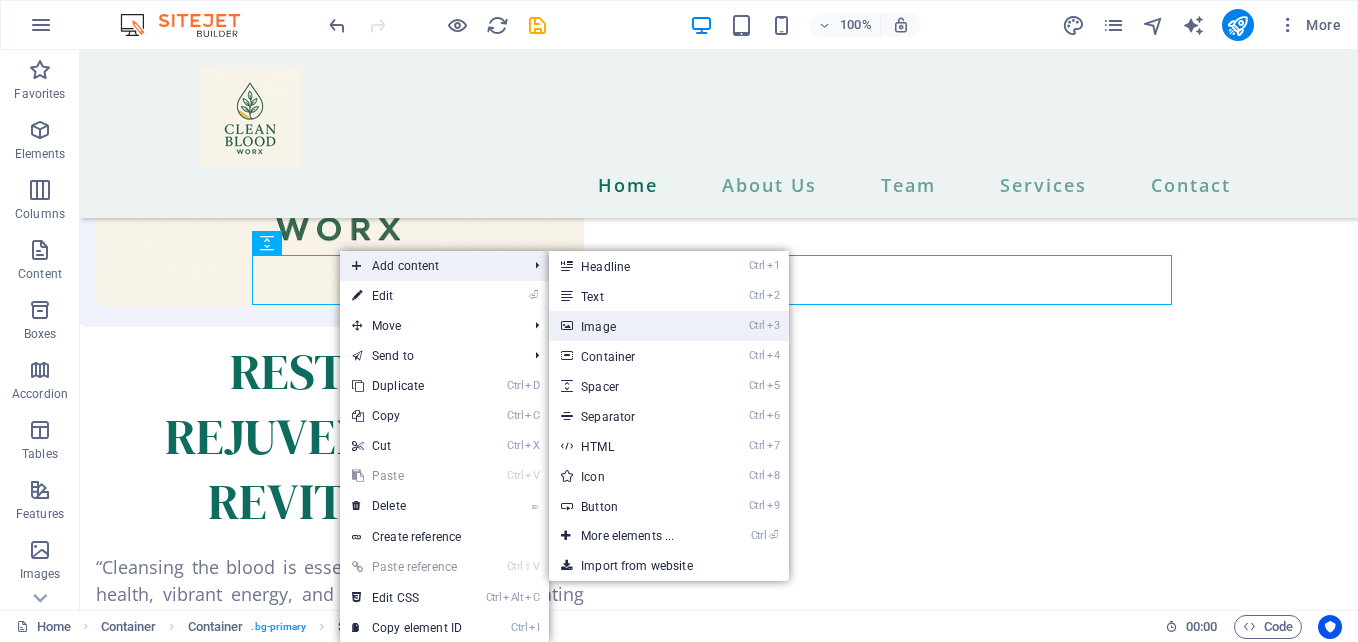 click on "Ctrl 3  Image" at bounding box center [631, 326] 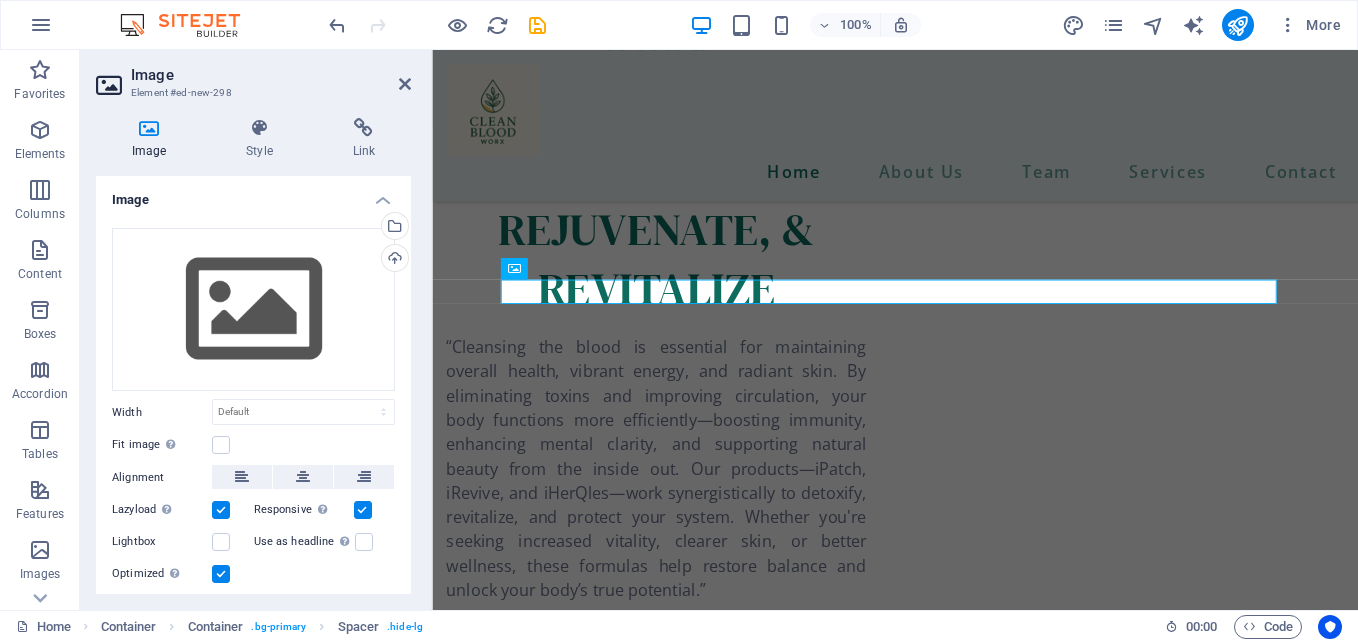 scroll, scrollTop: 2402, scrollLeft: 0, axis: vertical 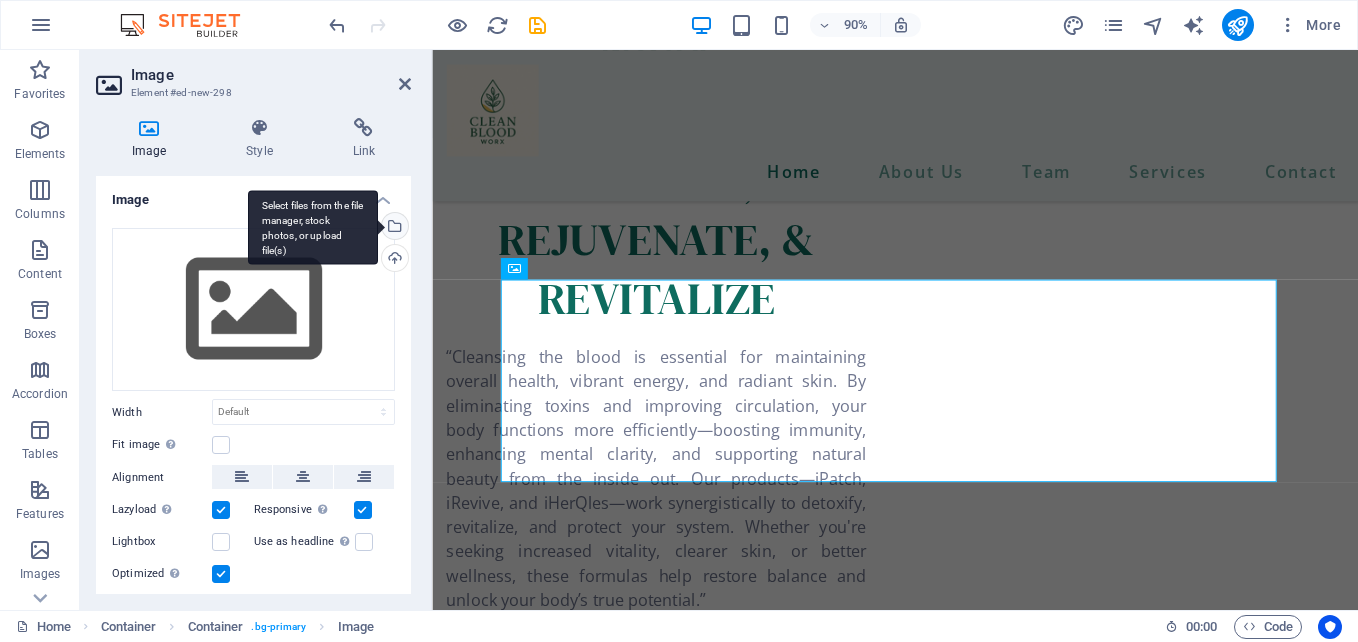 click on "Select files from the file manager, stock photos, or upload file(s)" at bounding box center [393, 228] 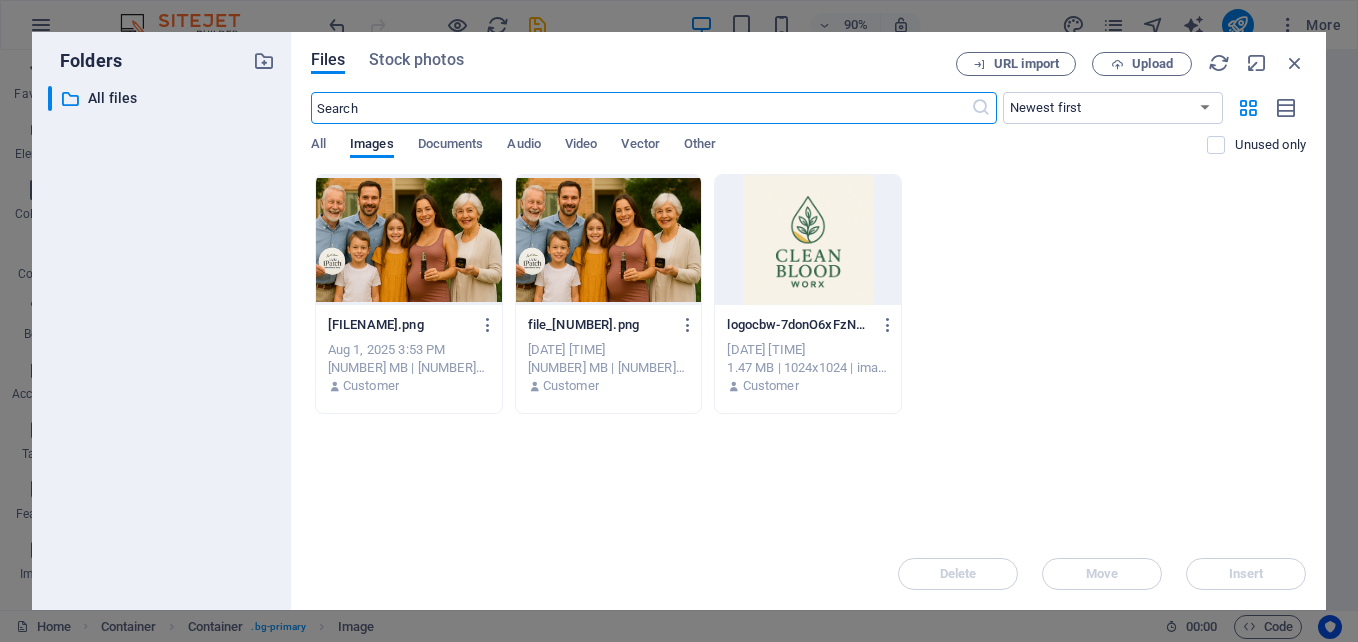 scroll, scrollTop: 2414, scrollLeft: 0, axis: vertical 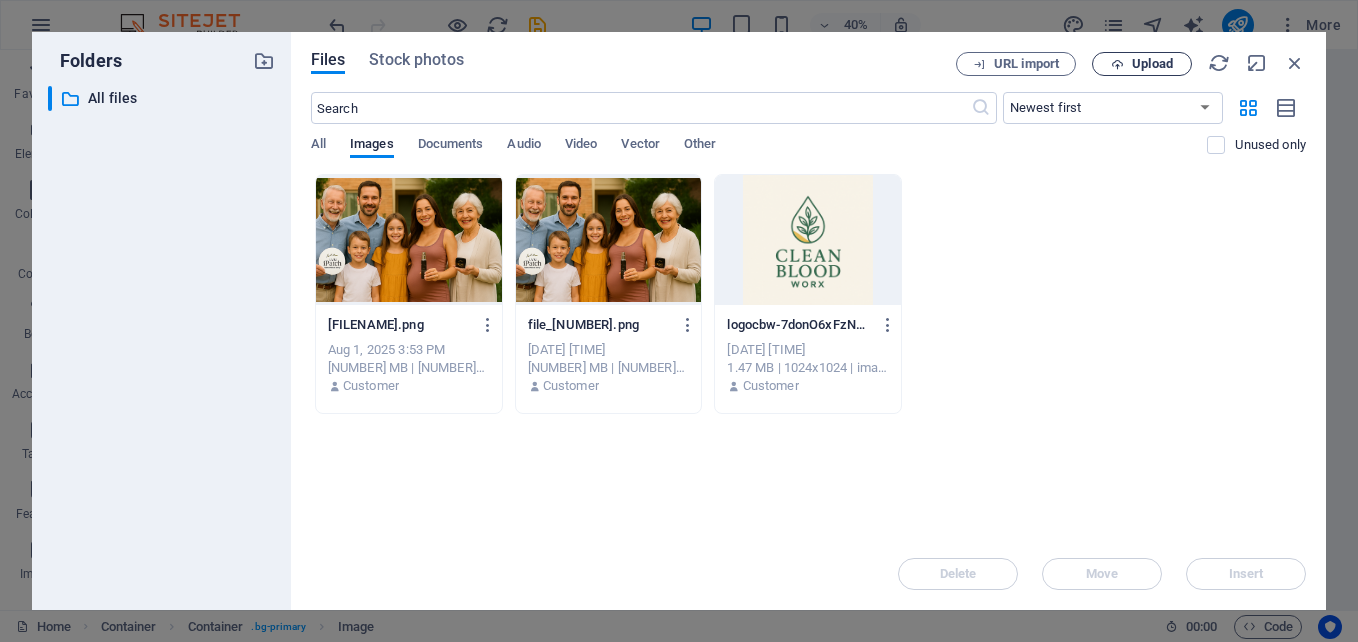 click on "Upload" at bounding box center (1152, 64) 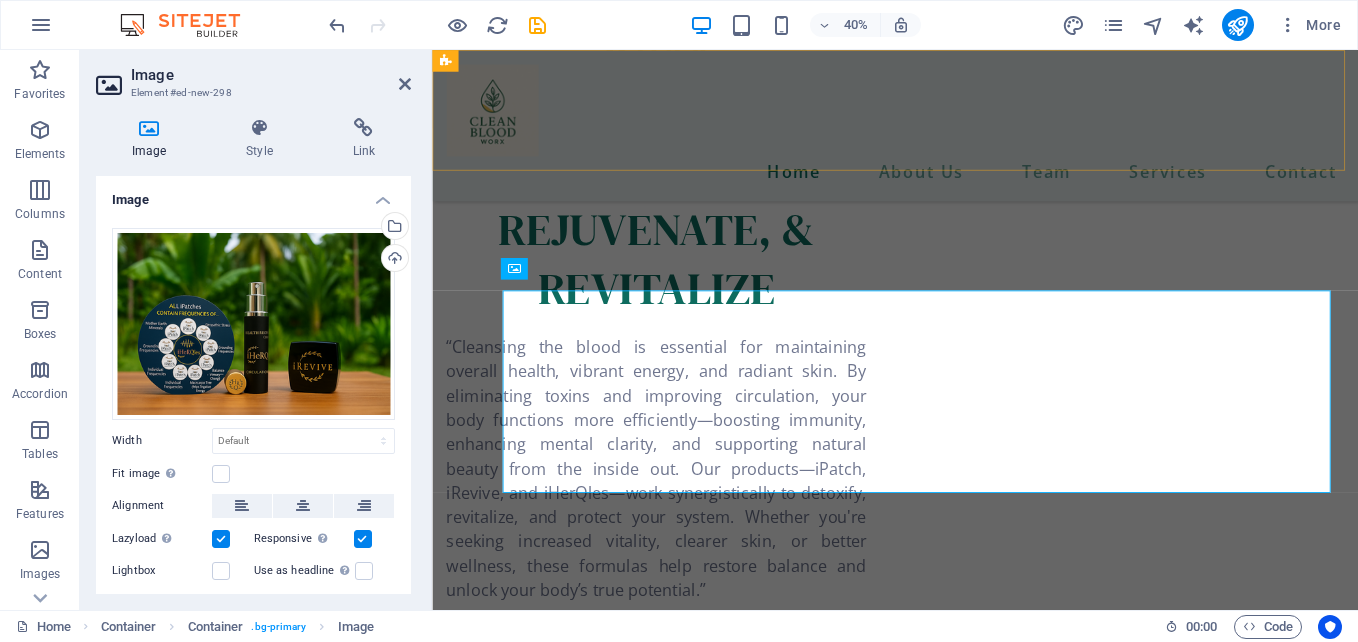 scroll, scrollTop: 2402, scrollLeft: 0, axis: vertical 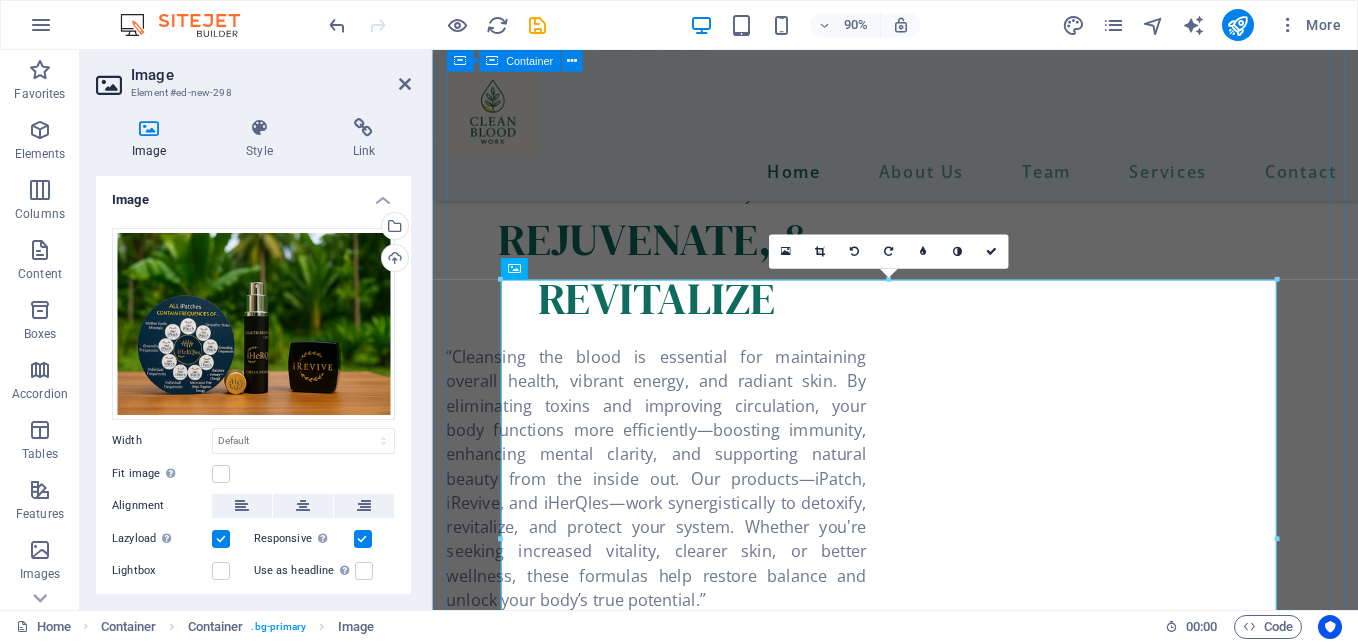 click on "We have modern diagnosis systems Lorem ipsum dolor sit amet, consectetur adipiscing elit. Parturient maecenas pretium massa donec enim. Orci, odio aenean semper ullamcorper est nunc sapien eget ullamcorper." at bounding box center [946, 1511] 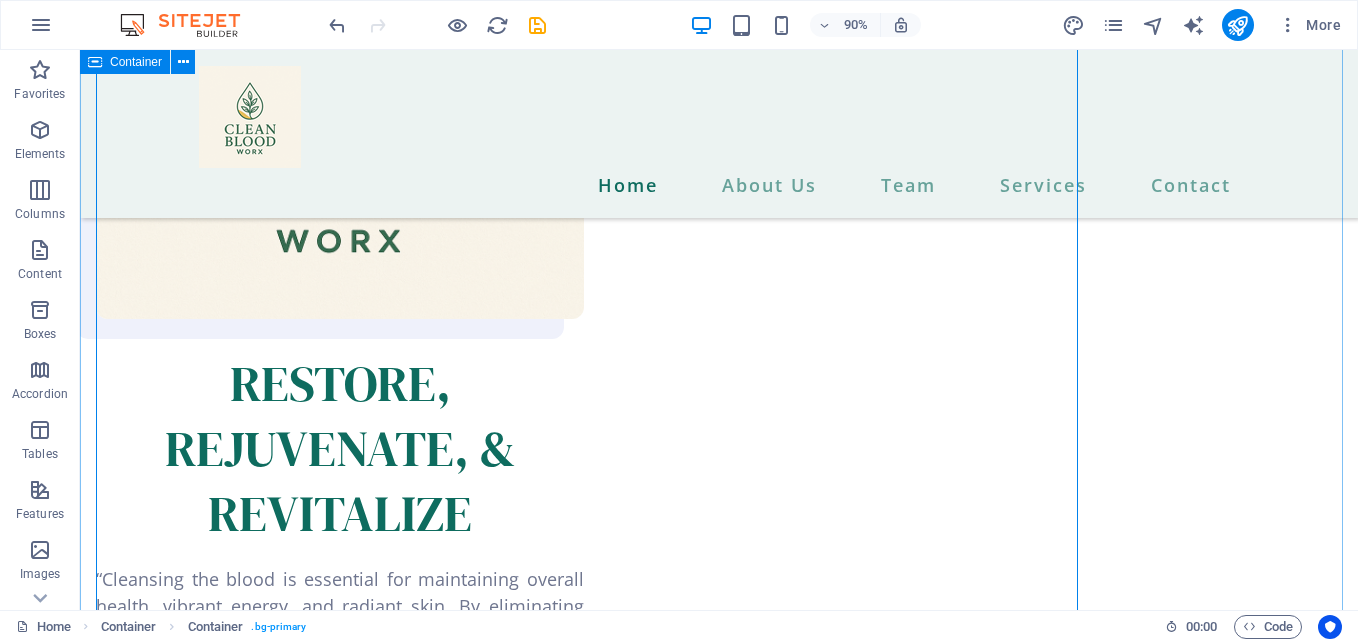 scroll, scrollTop: 2414, scrollLeft: 0, axis: vertical 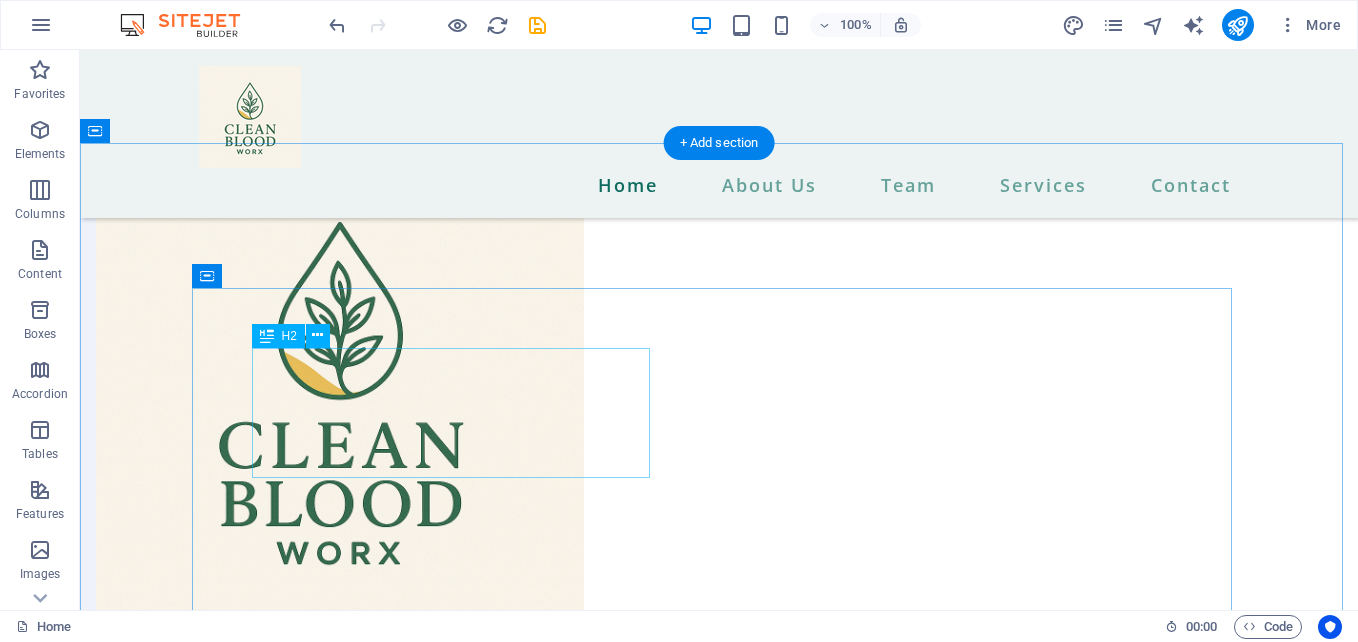 click on "We have modern diagnosis systems" at bounding box center [719, 1579] 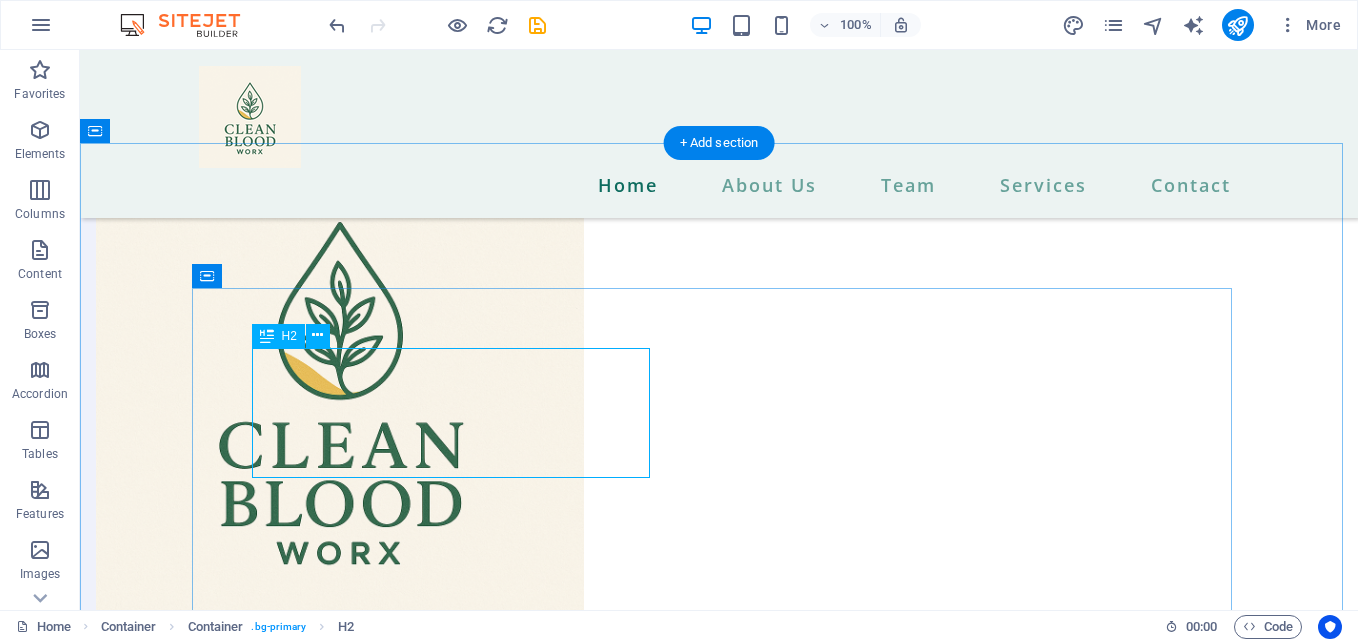 click on "We have modern diagnosis systems" at bounding box center [719, 1579] 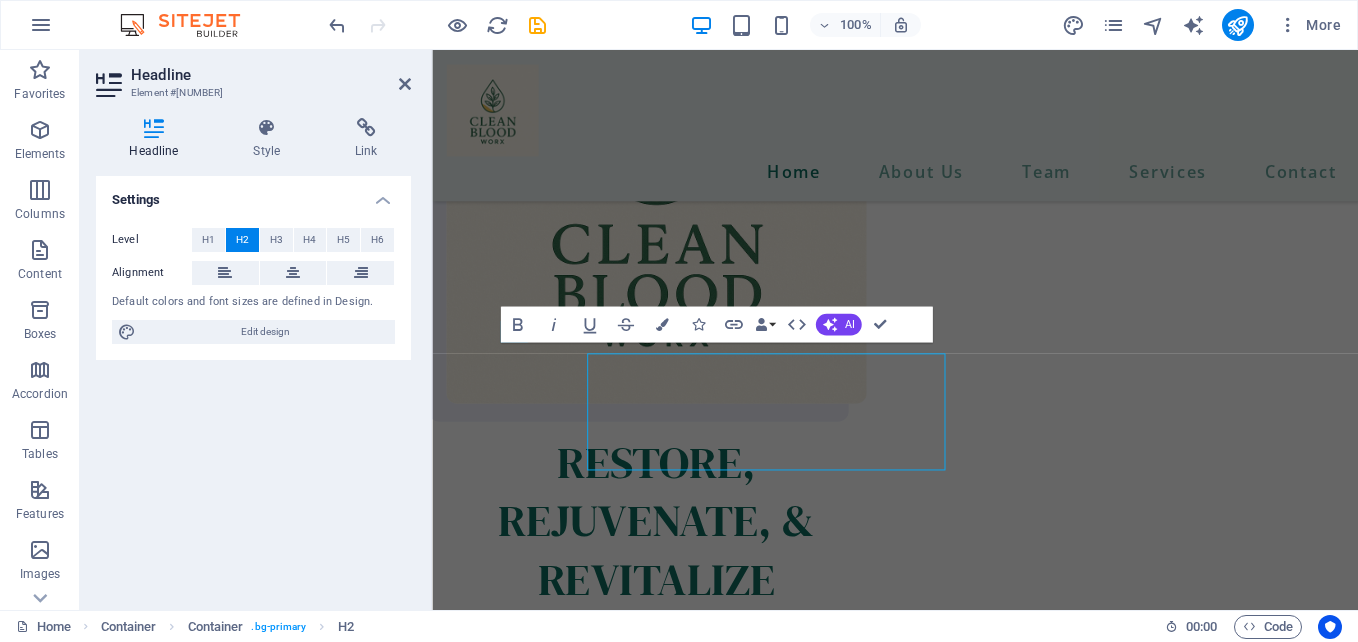 scroll, scrollTop: 2051, scrollLeft: 0, axis: vertical 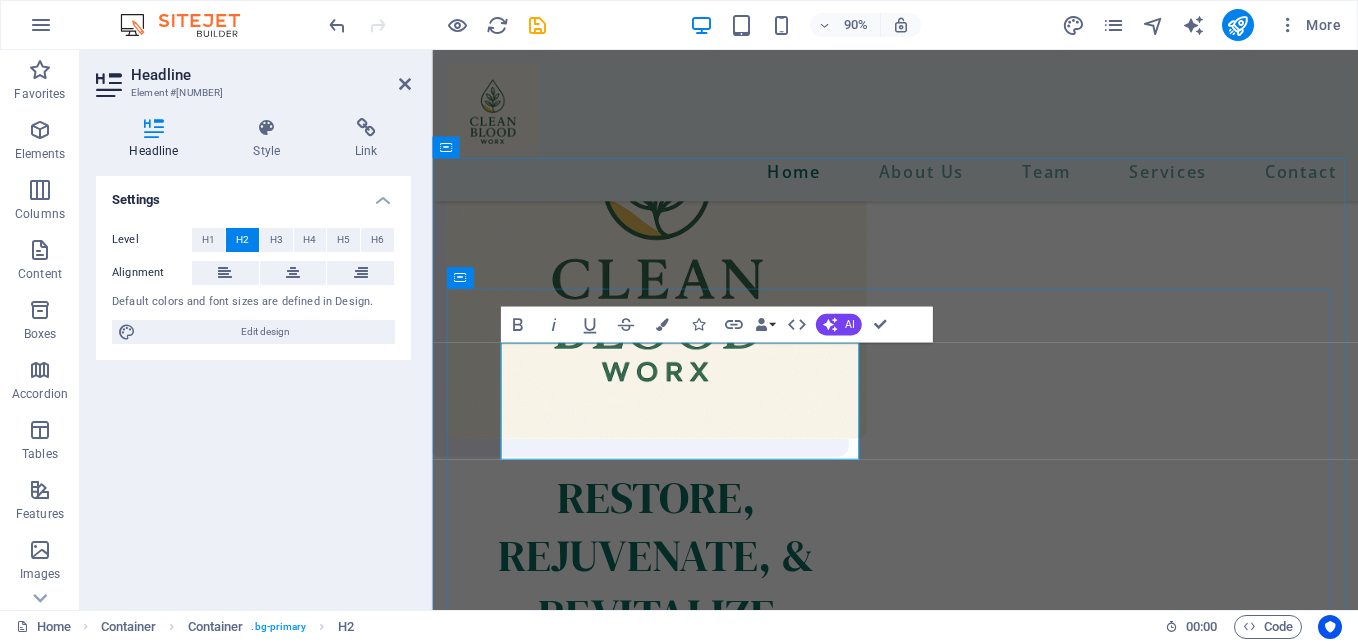 click on "We have modern diagnosis systems" at bounding box center [898, 1457] 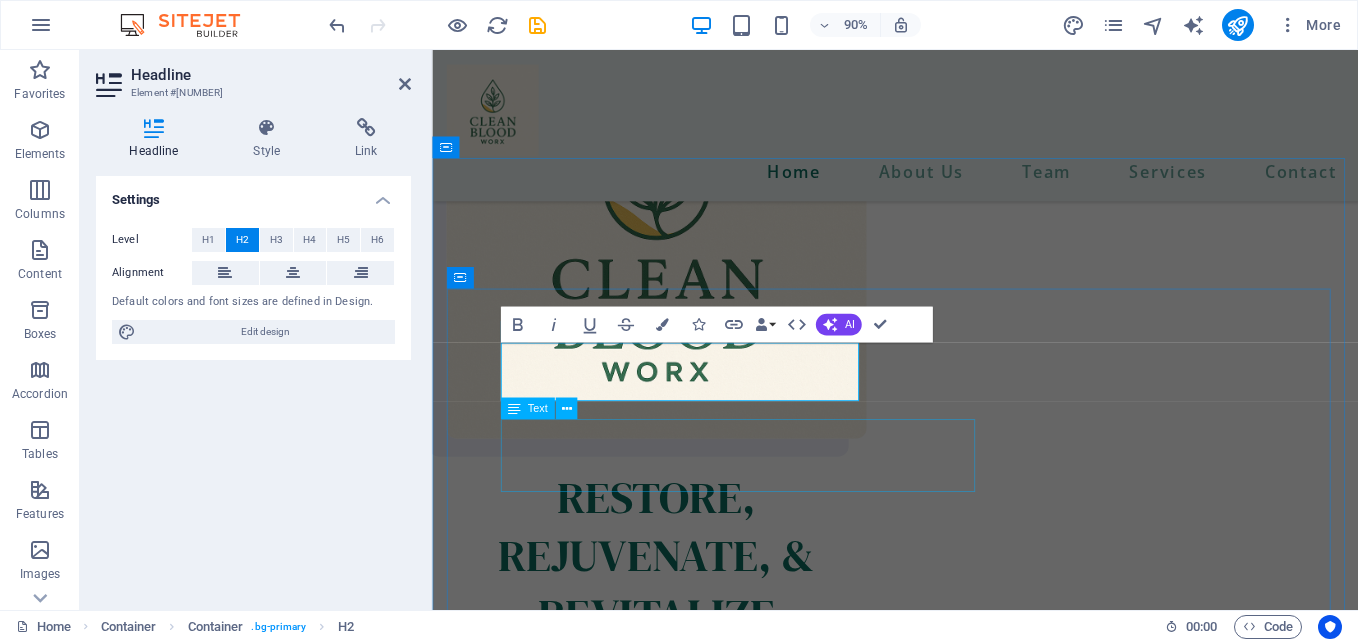 type 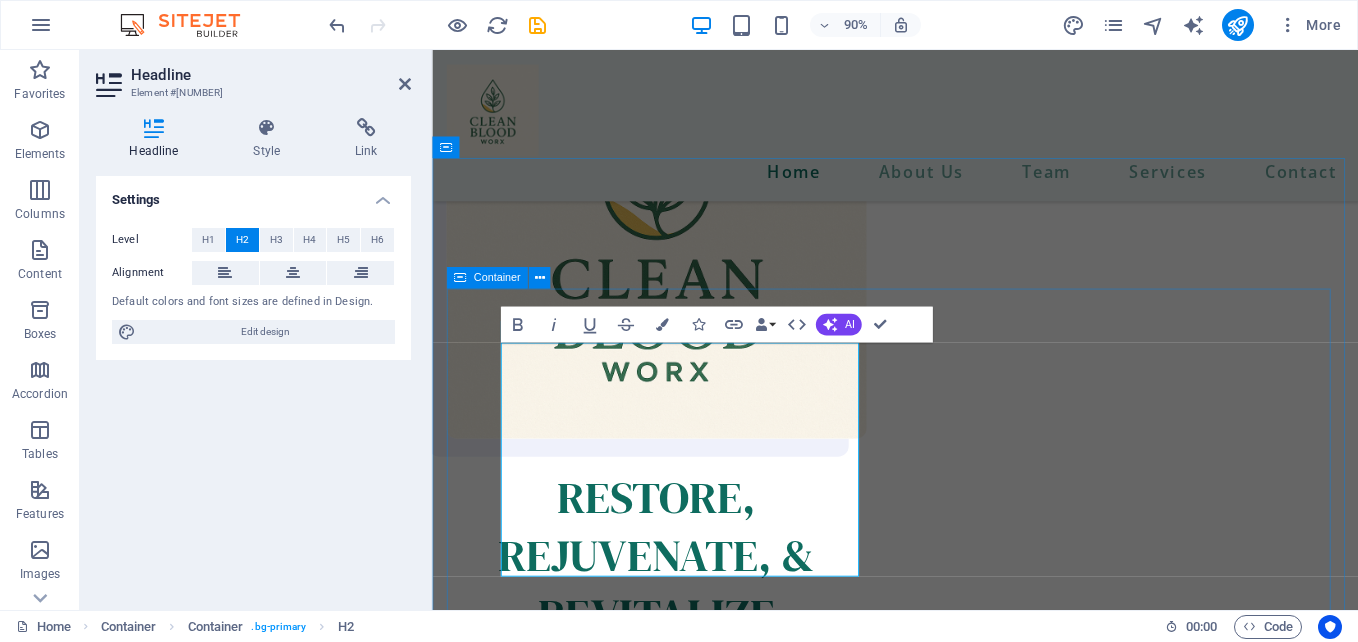 click on "We provide the best options for wellness and a healthier life. Lorem ipsum dolor sit amet, consectetur adipiscing elit. Parturient maecenas pretium massa donec enim. Orci, odio aenean semper ullamcorper est nunc sapien eget ullamcorper." at bounding box center [946, 1895] 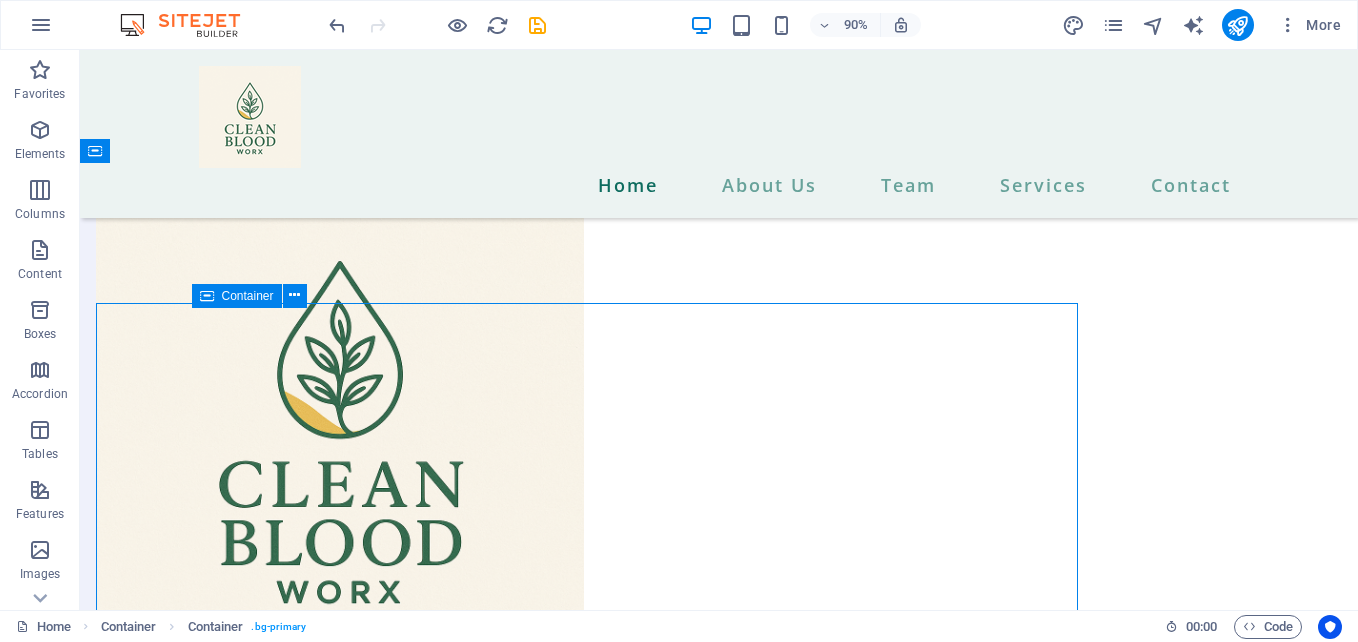 scroll, scrollTop: 2063, scrollLeft: 0, axis: vertical 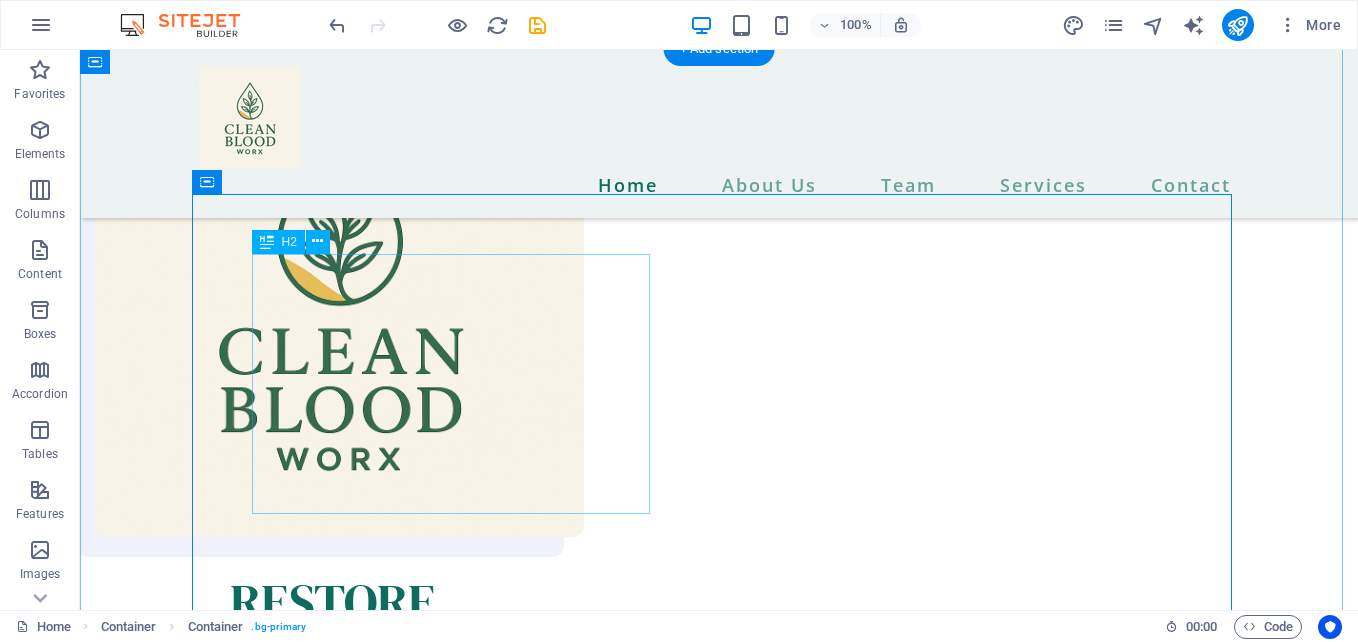 click on "We provide the best options for wellness and a healthier life." at bounding box center (719, 1518) 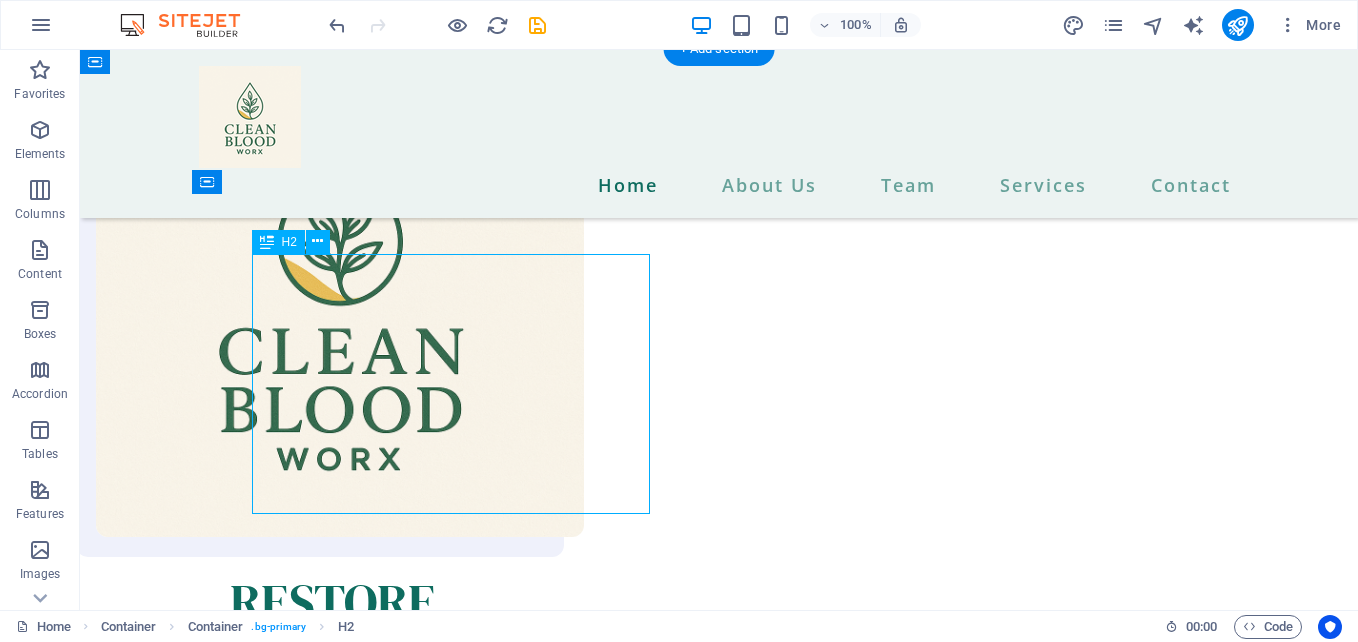 click on "We provide the best options for wellness and a healthier life." at bounding box center [719, 1518] 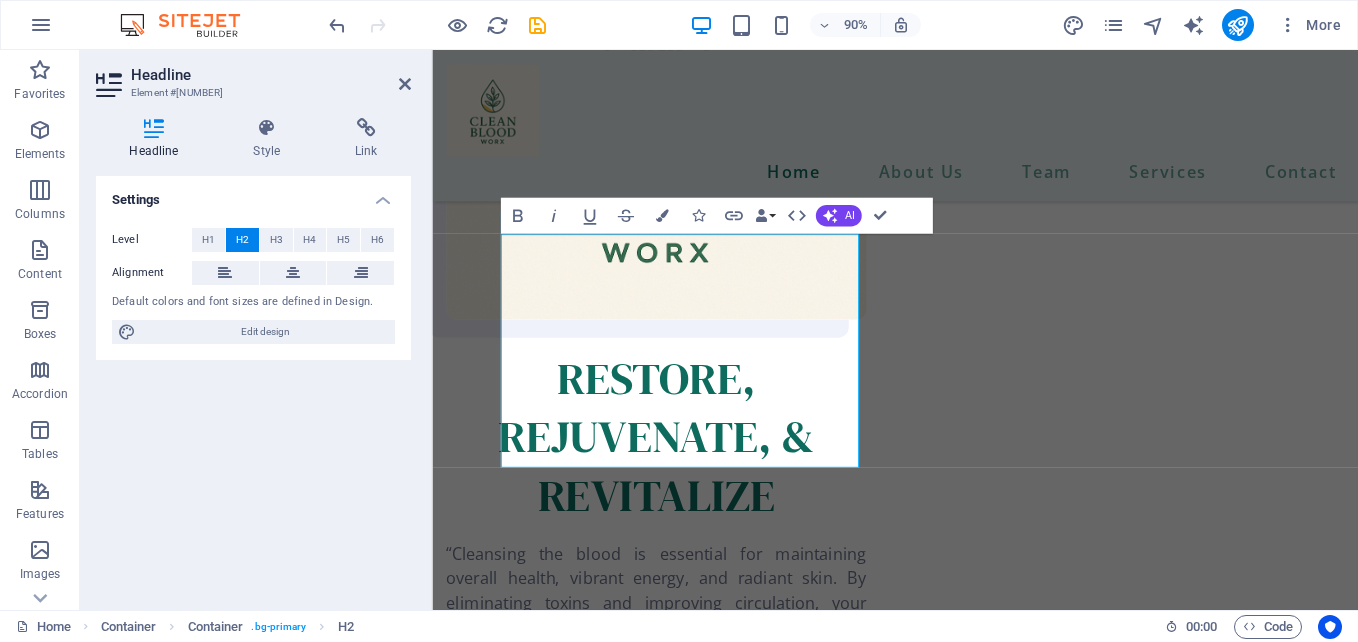 scroll, scrollTop: 2172, scrollLeft: 0, axis: vertical 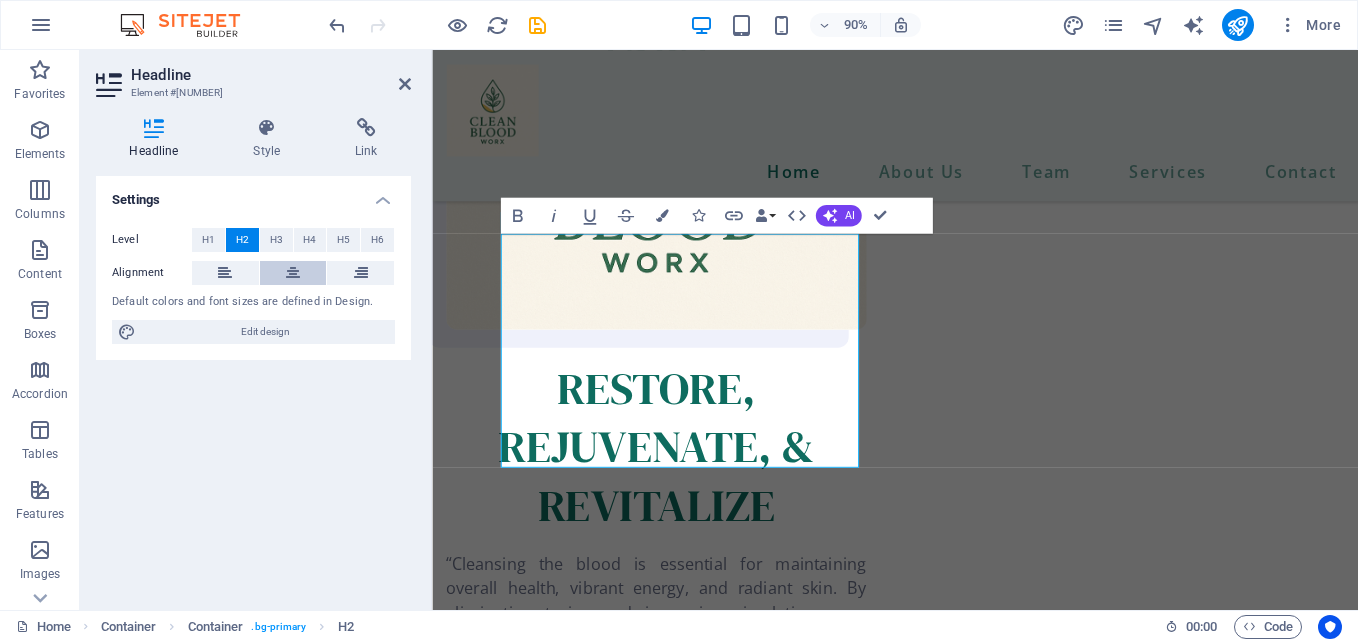 click at bounding box center (293, 273) 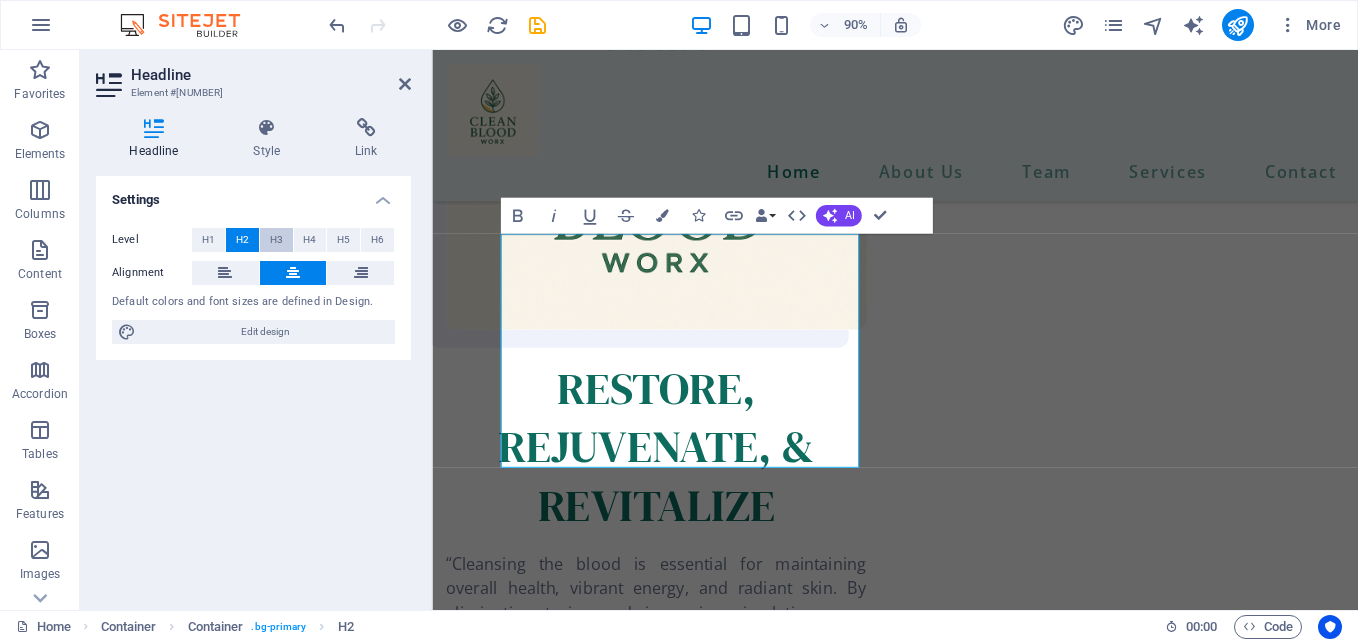 click on "H3" at bounding box center [276, 240] 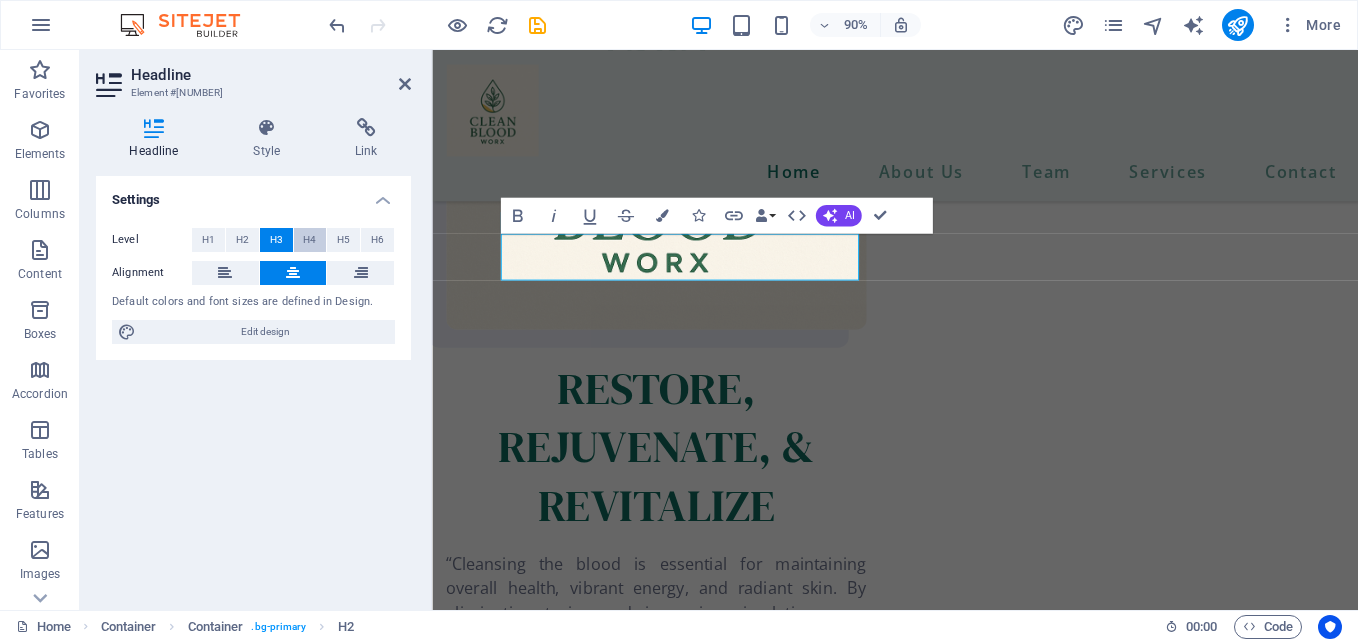 click on "H4" at bounding box center (309, 240) 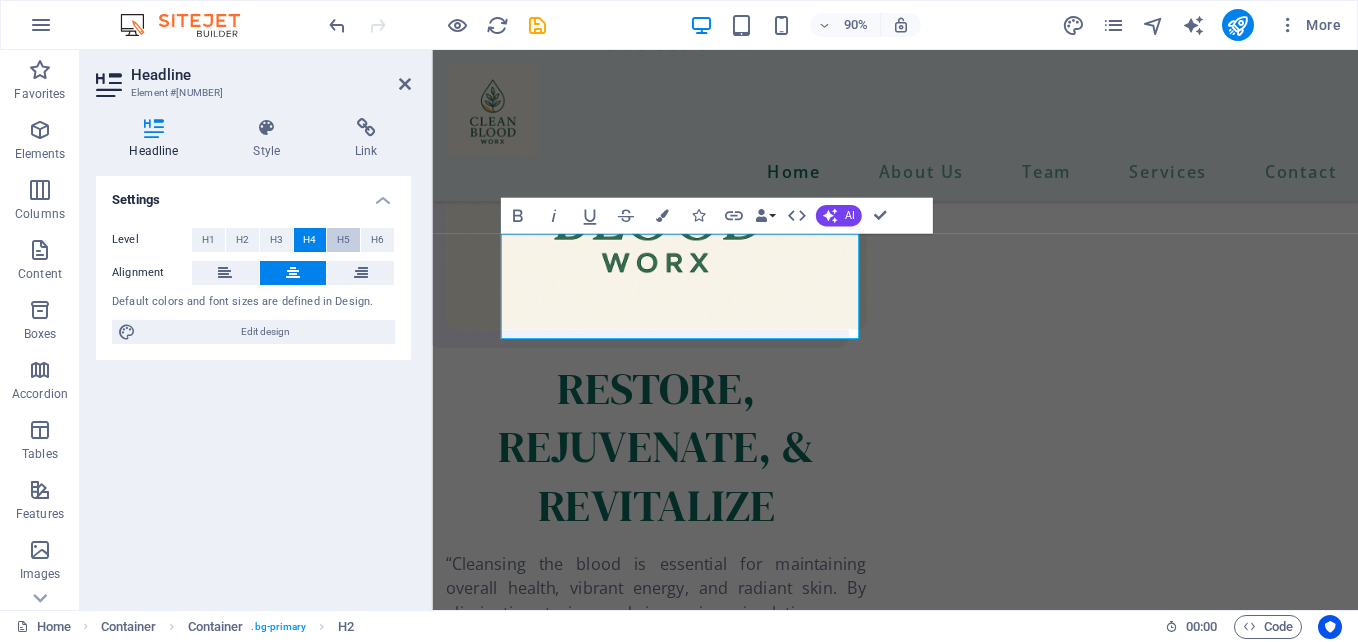 click on "H5" at bounding box center (343, 240) 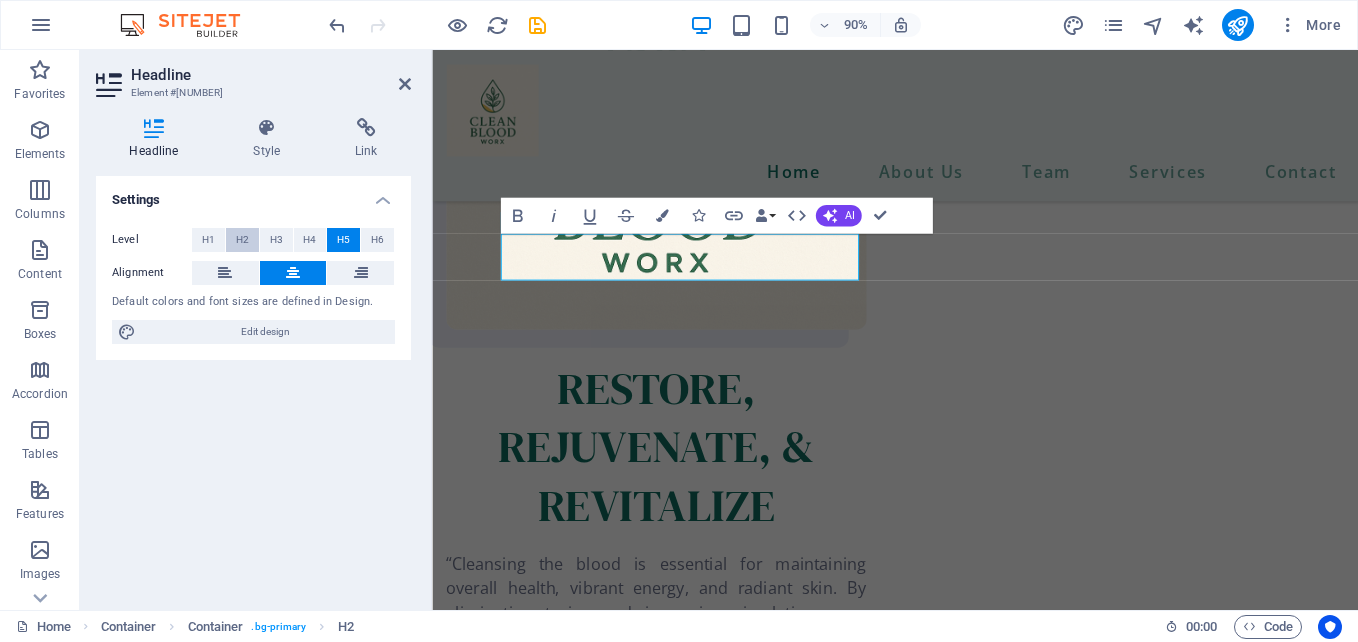 click on "H2" at bounding box center (242, 240) 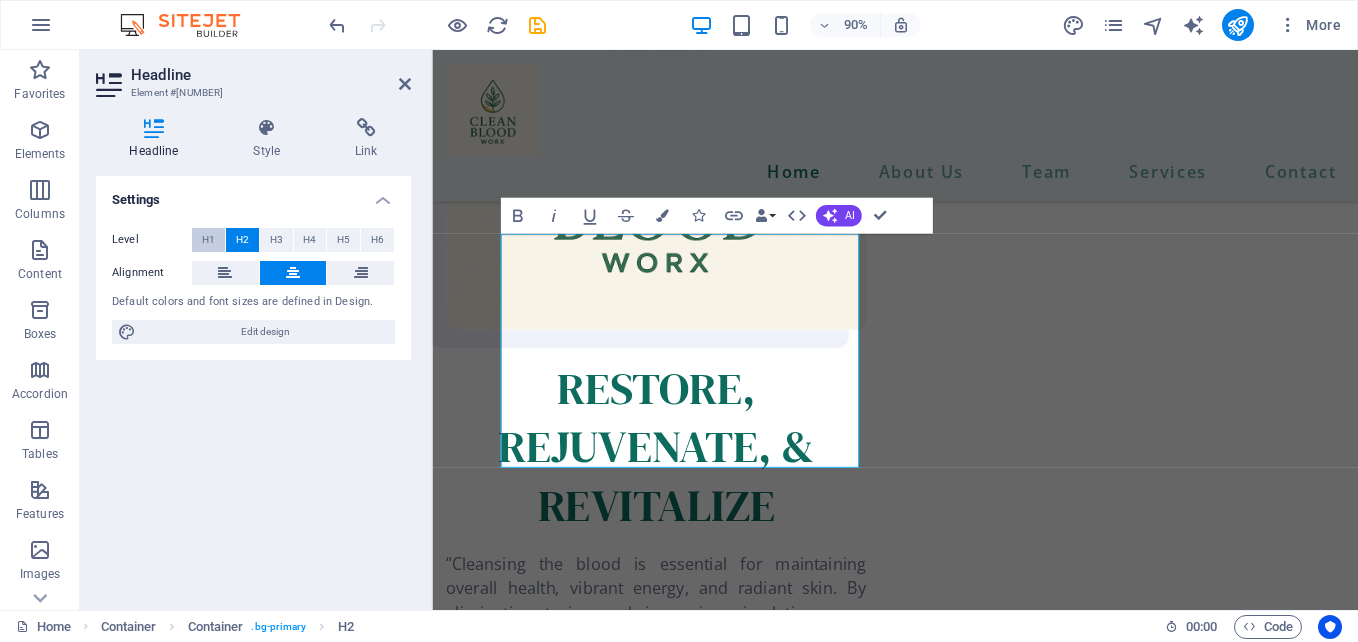 click on "H1" at bounding box center (208, 240) 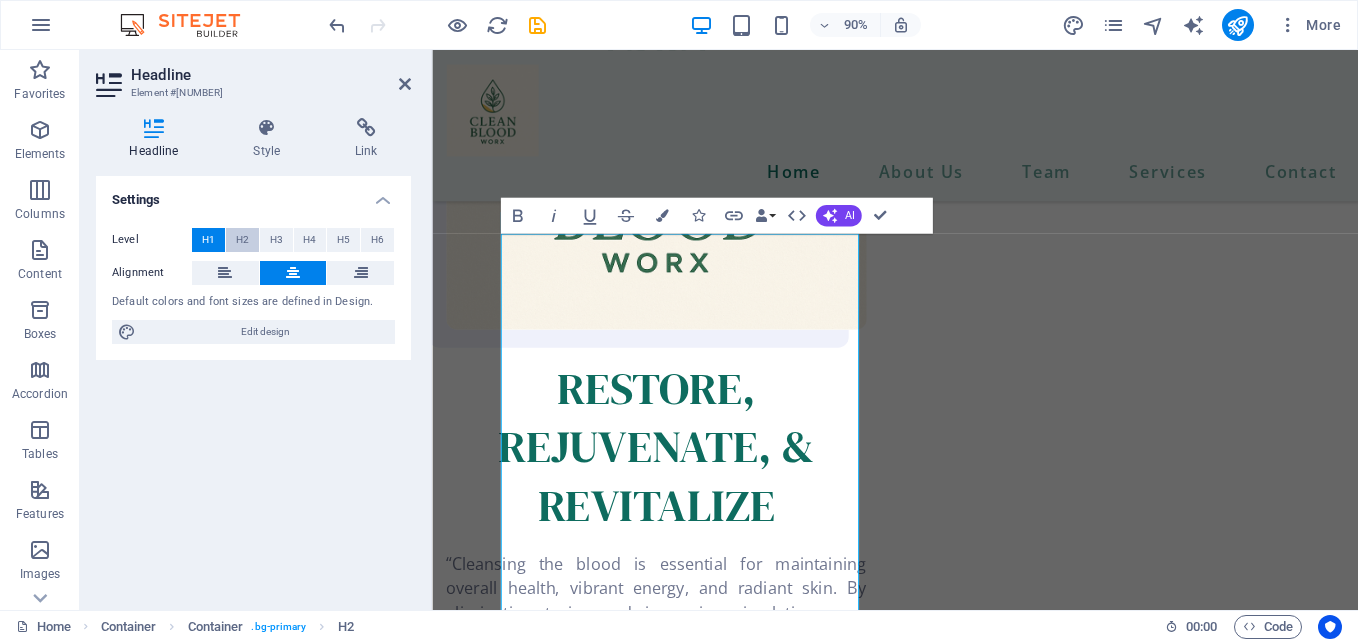 click on "H2" at bounding box center [242, 240] 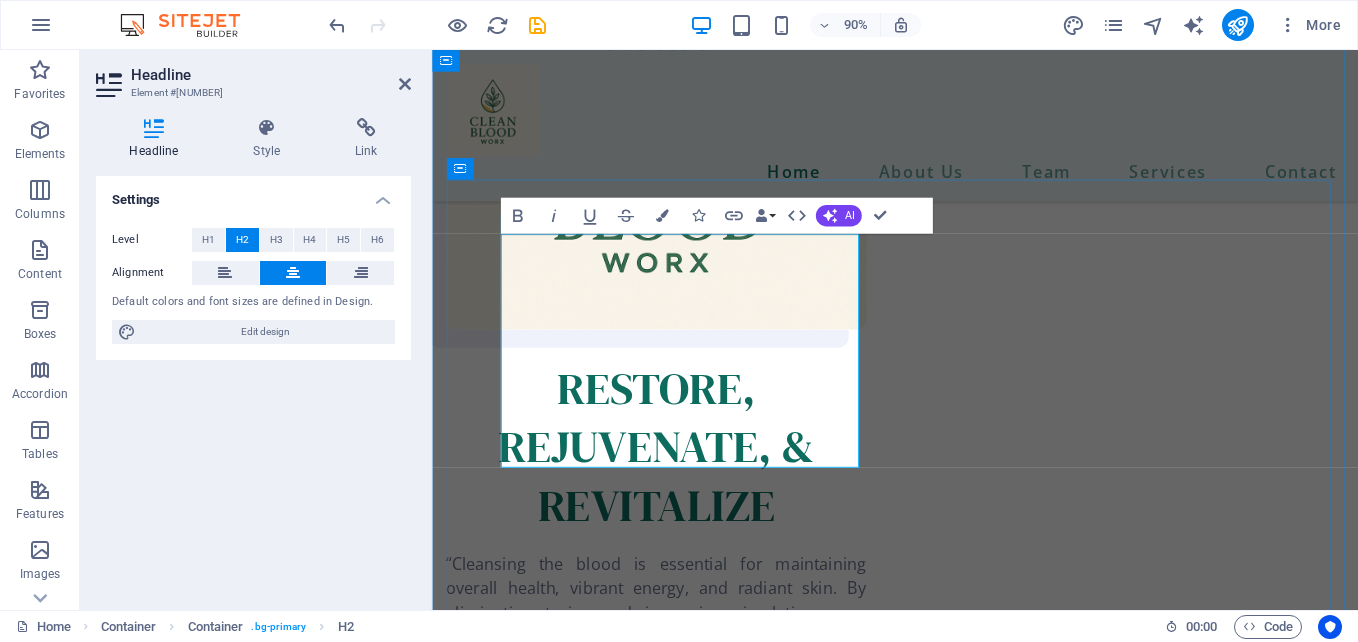 click on "We provide the best options for wellness and a healthier life." at bounding box center [947, 1369] 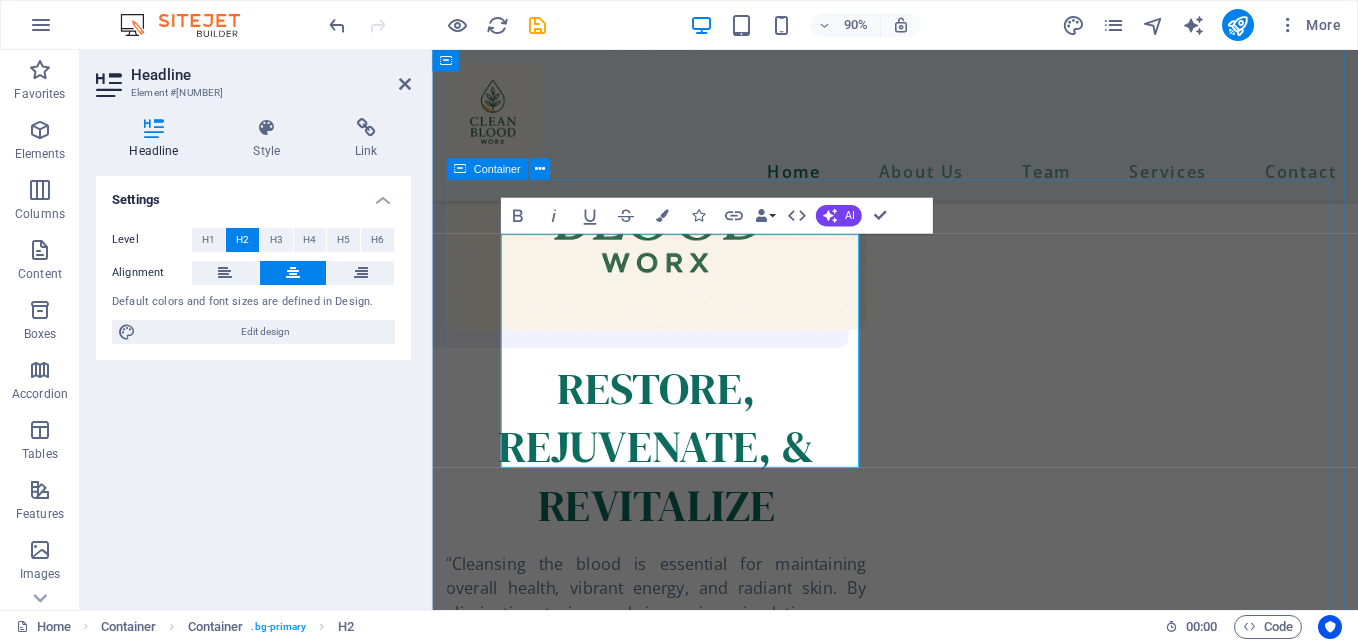 click on "We provide the best options for wellness and a healthier life. Lorem ipsum dolor sit amet, consectetur adipiscing elit. Parturient maecenas pretium massa donec enim. Orci, odio aenean semper ullamcorper est nunc sapien eget ullamcorper." at bounding box center [946, 1774] 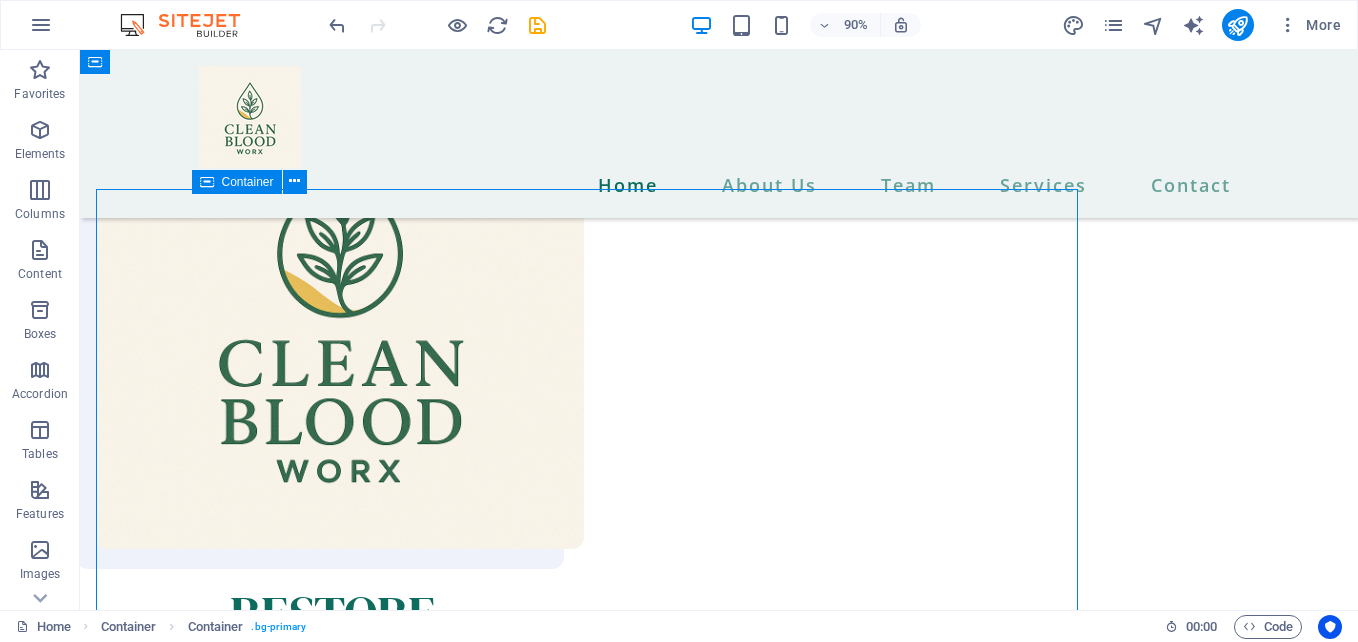 scroll, scrollTop: 2184, scrollLeft: 0, axis: vertical 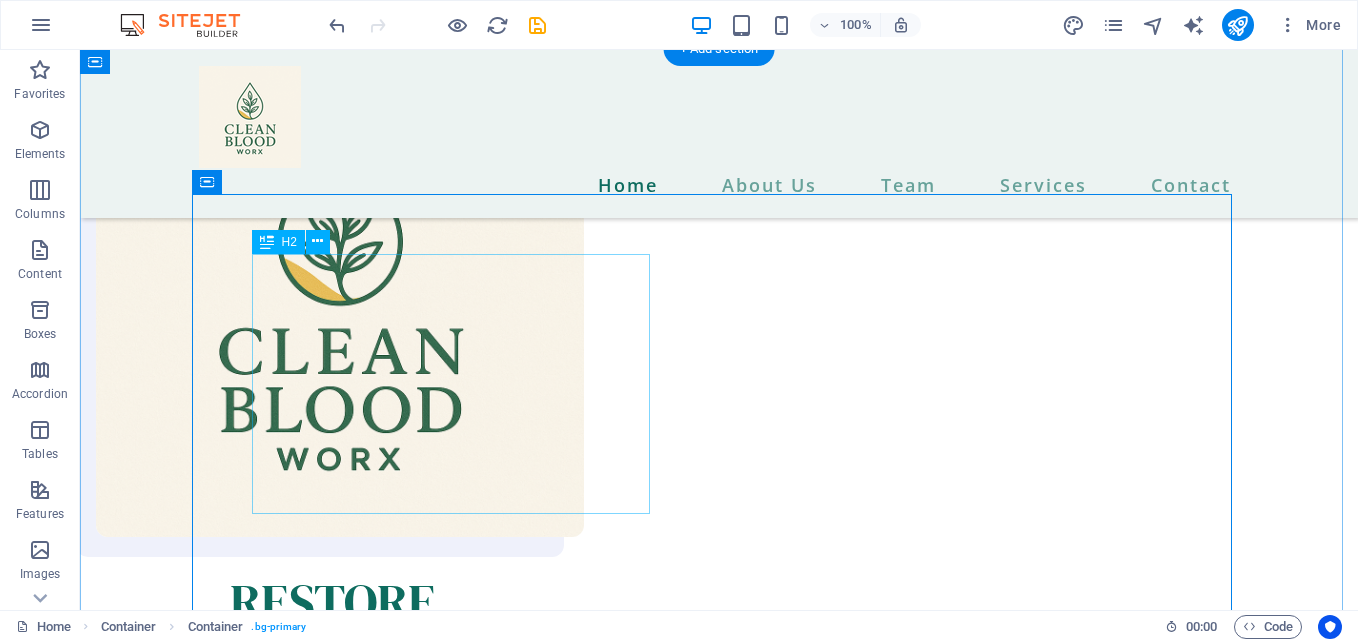 click on "We provide the best options for wellness and a healthier life." at bounding box center (719, 1518) 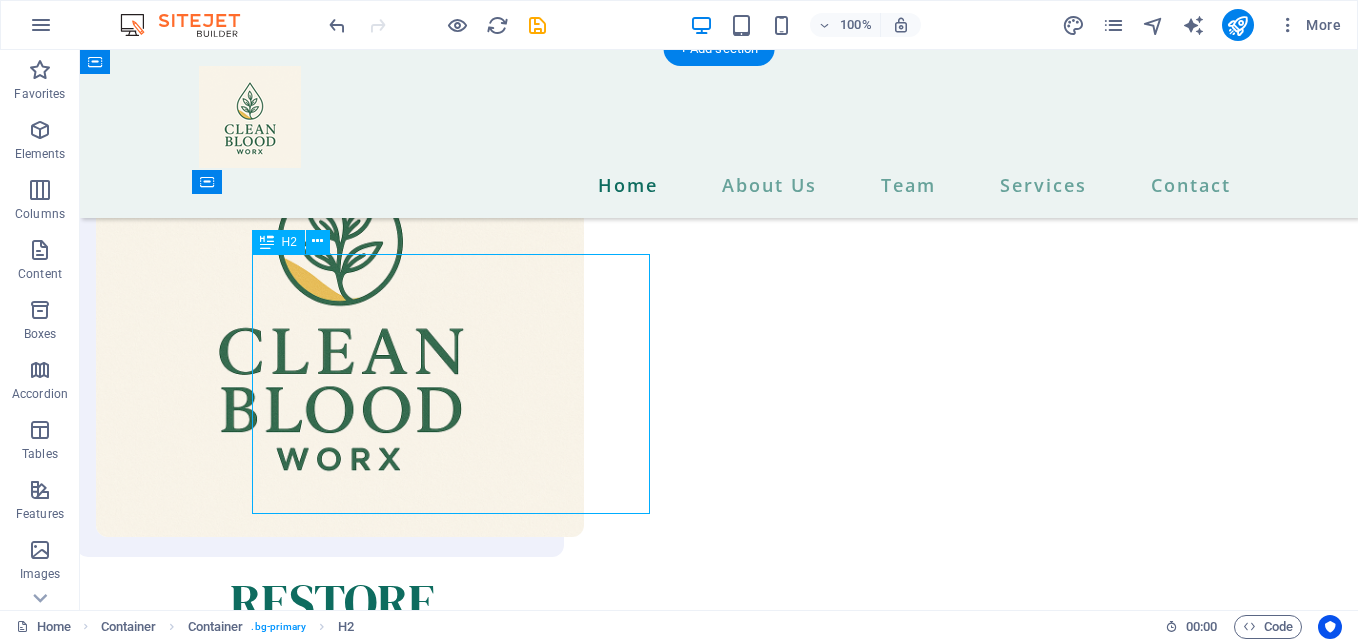 click on "We provide the best options for wellness and a healthier life." at bounding box center (719, 1518) 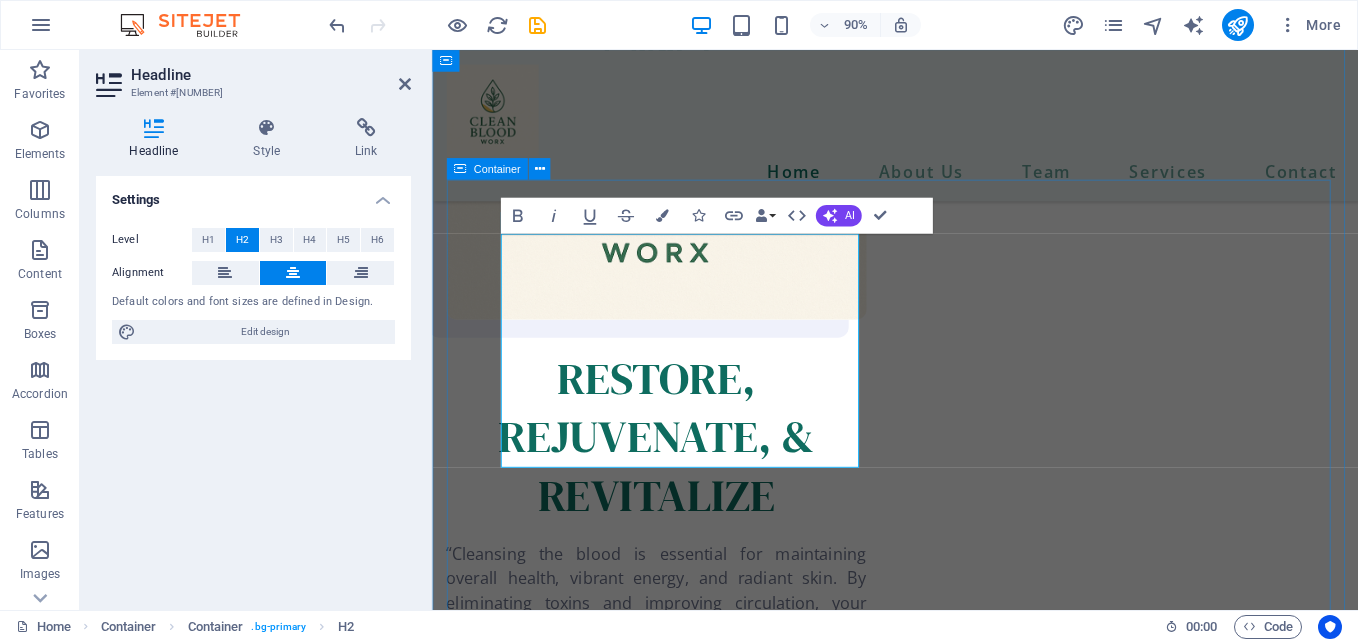 scroll, scrollTop: 2172, scrollLeft: 0, axis: vertical 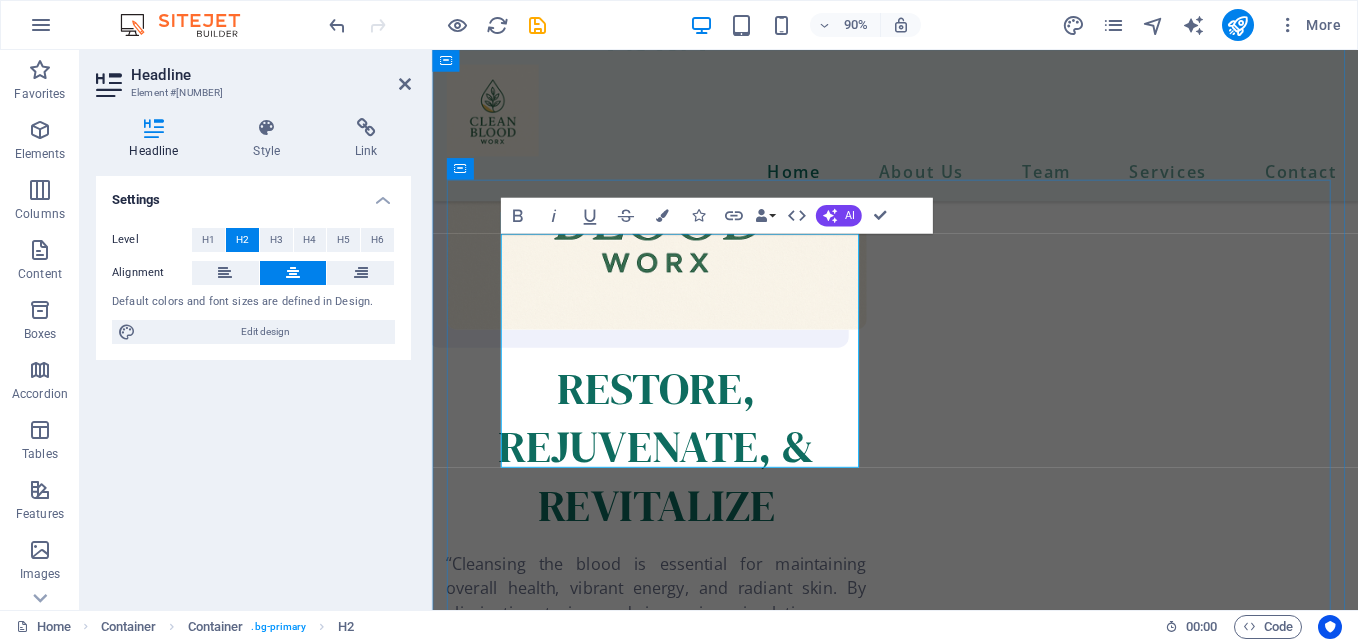 click on "We provide the best options for wellness and a healthier life." at bounding box center (947, 1369) 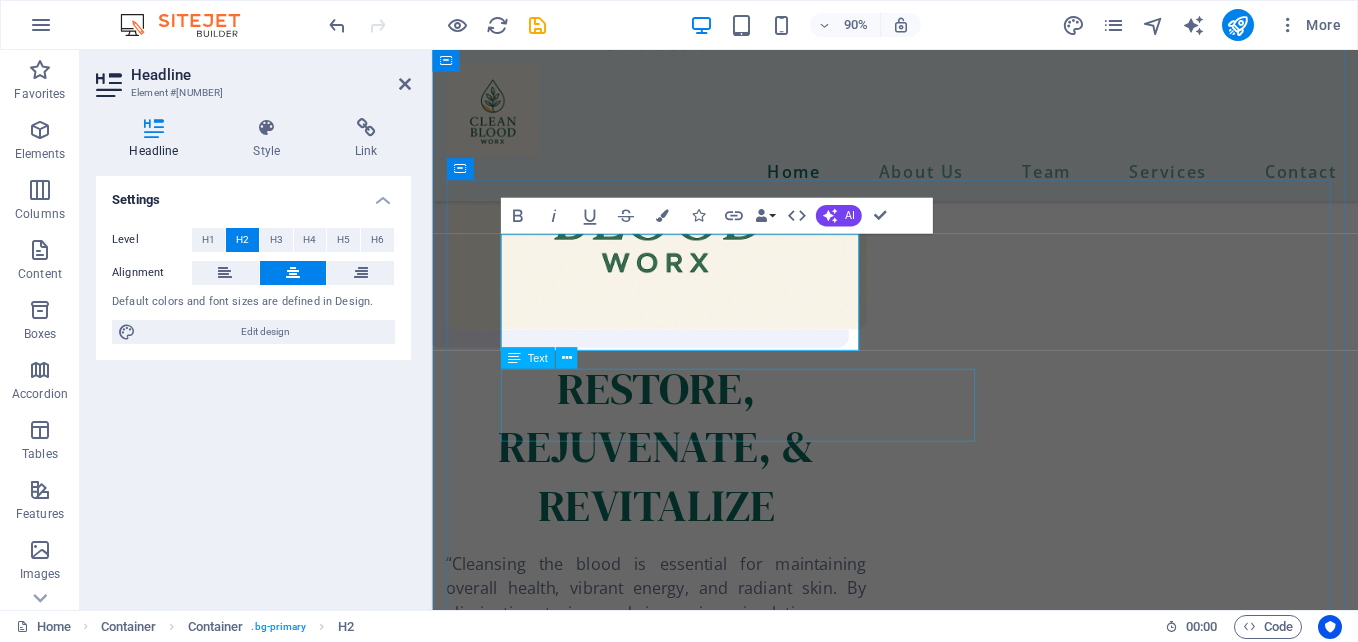 type 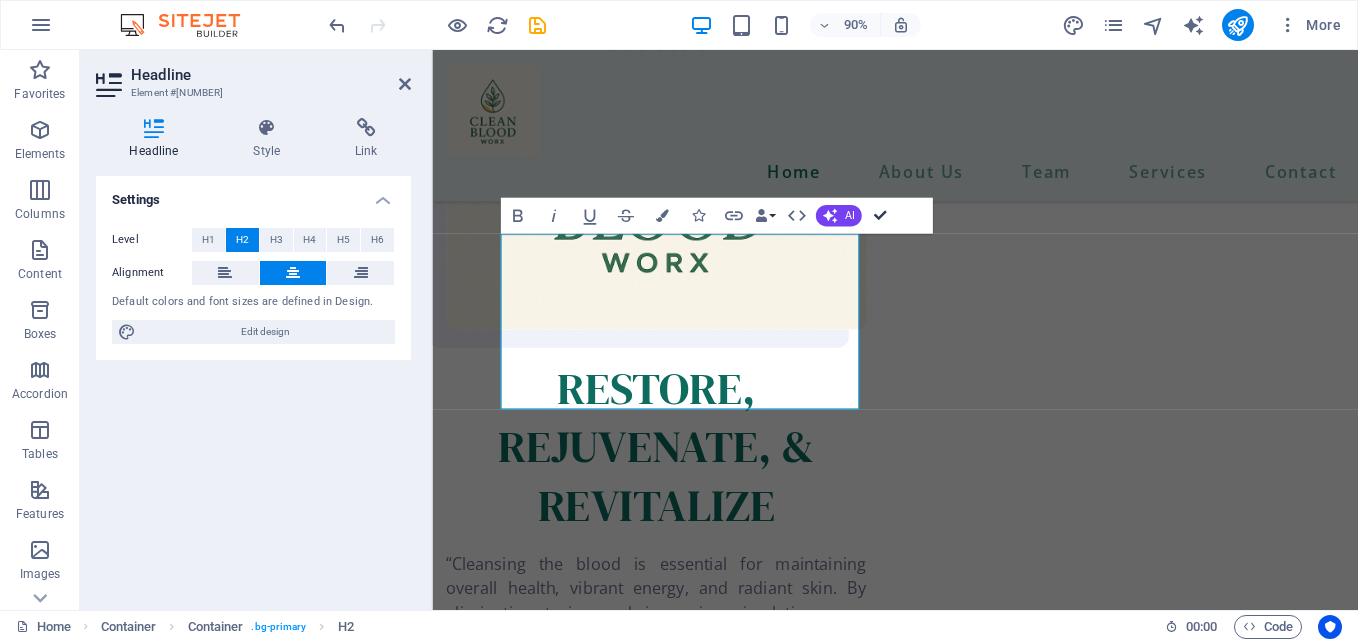 scroll, scrollTop: 2184, scrollLeft: 0, axis: vertical 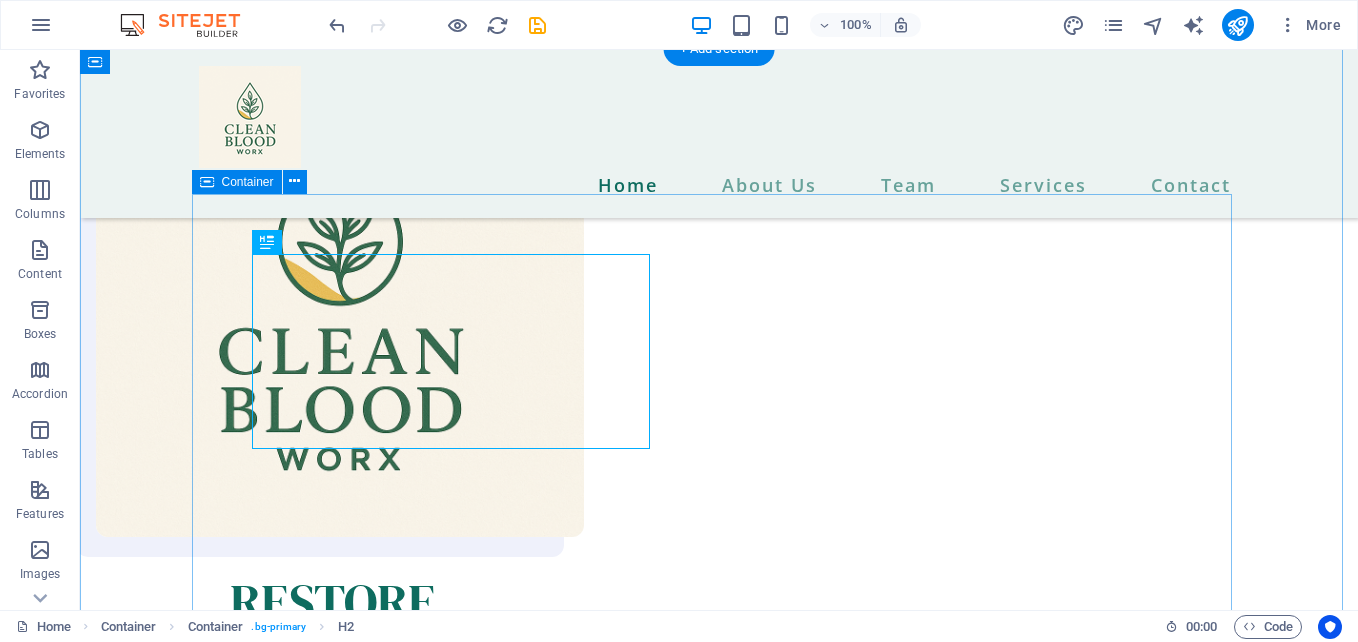 click on "We provide the best options for a new lifestyle. Lorem ipsum dolor sit amet, consectetur adipiscing elit. Parturient maecenas pretium massa donec enim. Orci, odio aenean semper ullamcorper est nunc sapien eget ullamcorper." at bounding box center (719, 2006) 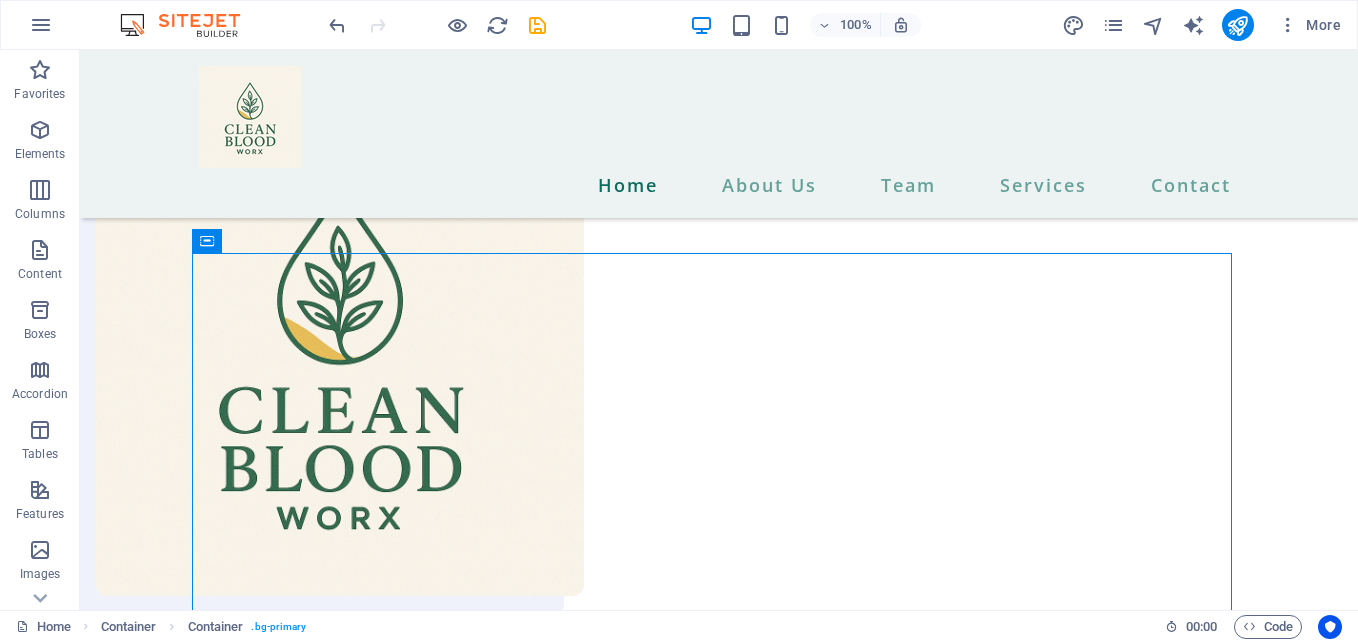 scroll, scrollTop: 2139, scrollLeft: 0, axis: vertical 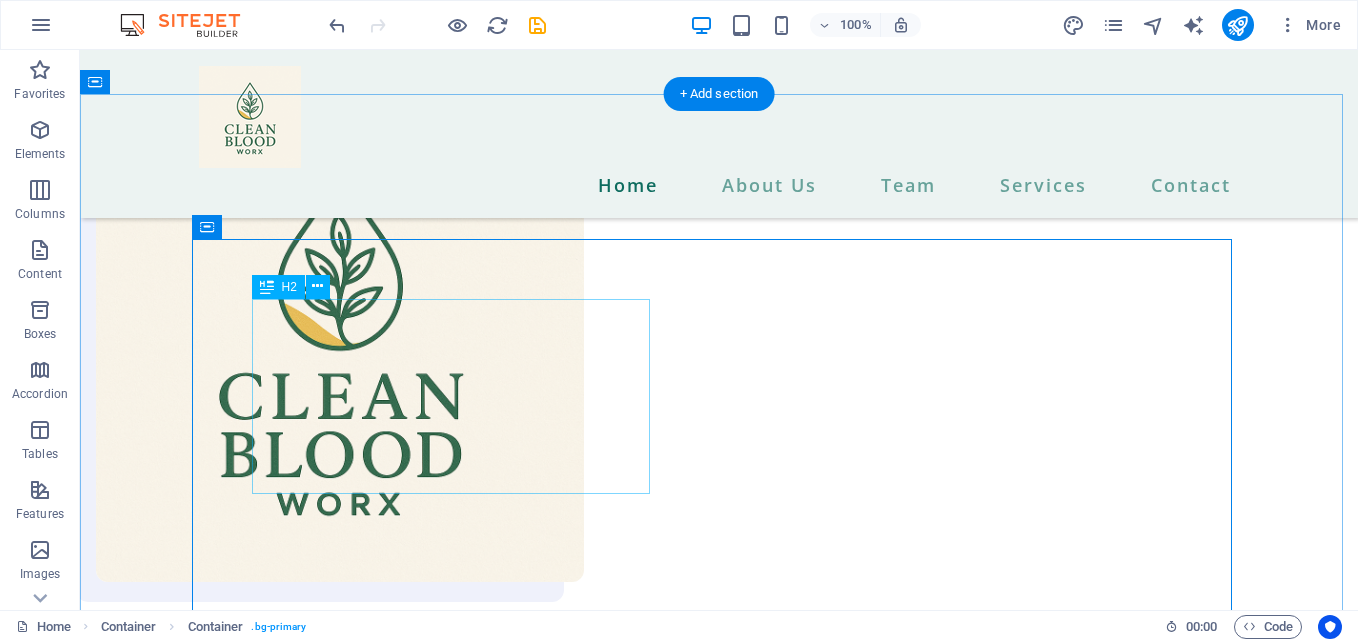 click on "We provide the best options for a new lifestyle." at bounding box center [719, 1563] 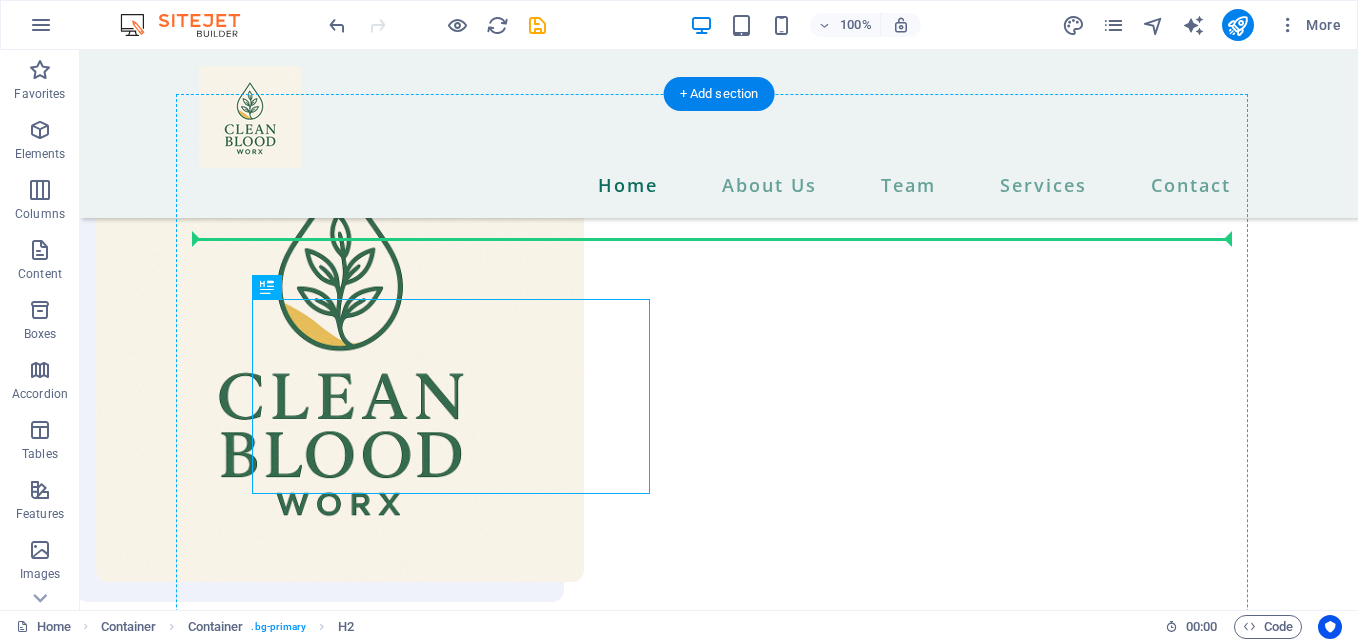 drag, startPoint x: 436, startPoint y: 299, endPoint x: 924, endPoint y: 291, distance: 488.06558 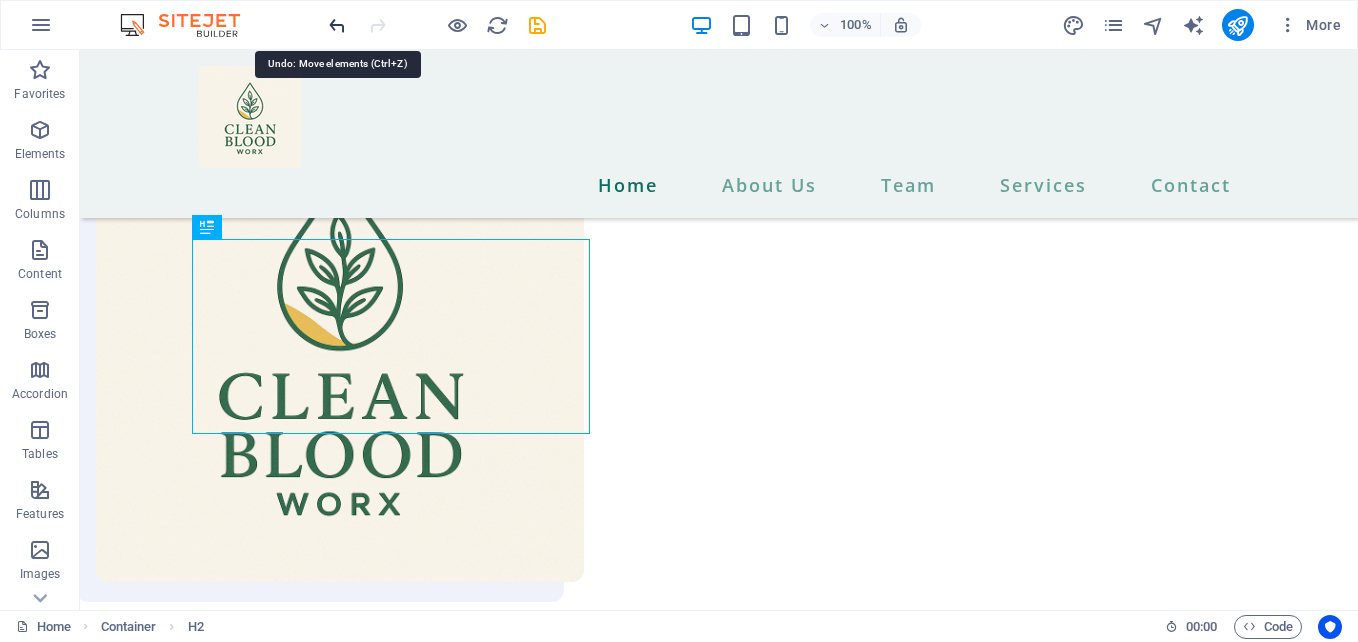 click at bounding box center (337, 25) 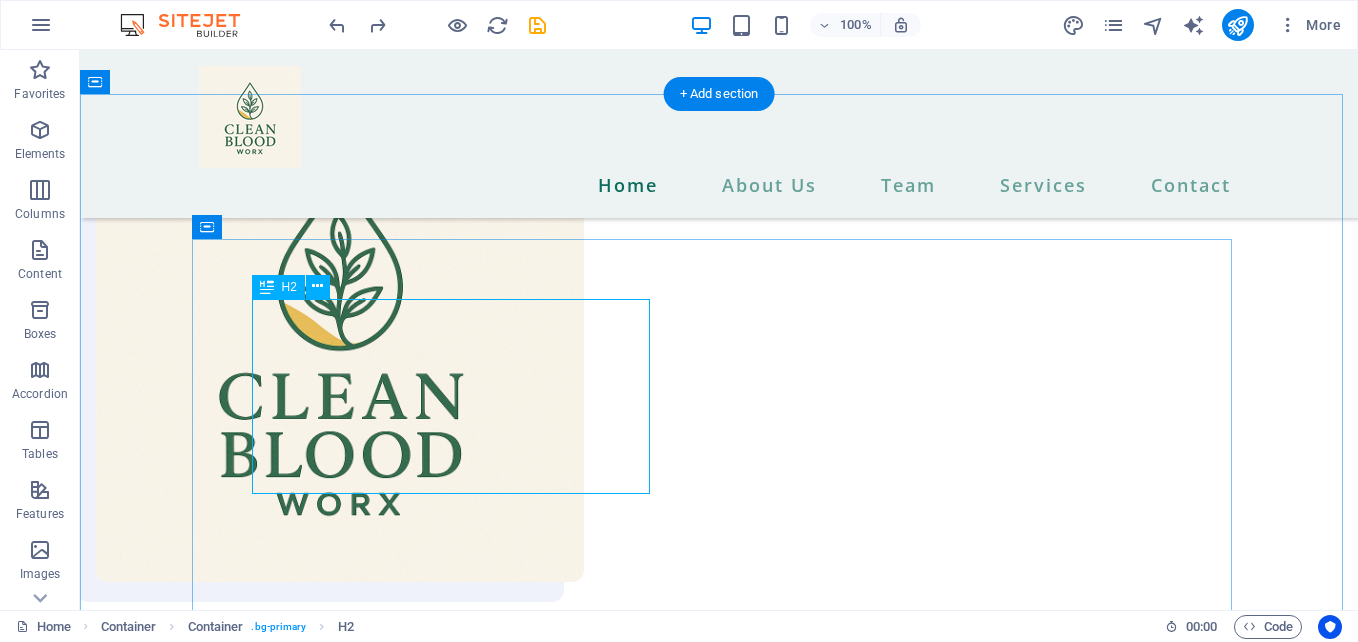 click on "We provide the best options for a new lifestyle." at bounding box center (719, 1563) 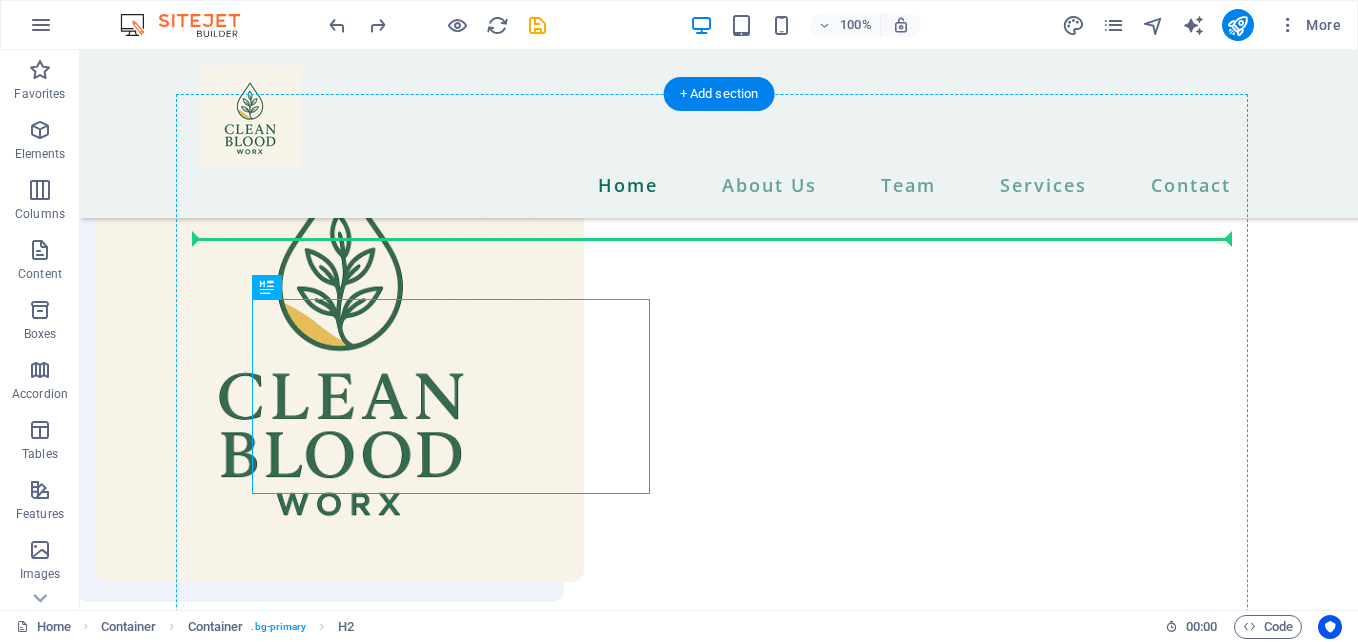 drag, startPoint x: 358, startPoint y: 337, endPoint x: 792, endPoint y: 283, distance: 437.34656 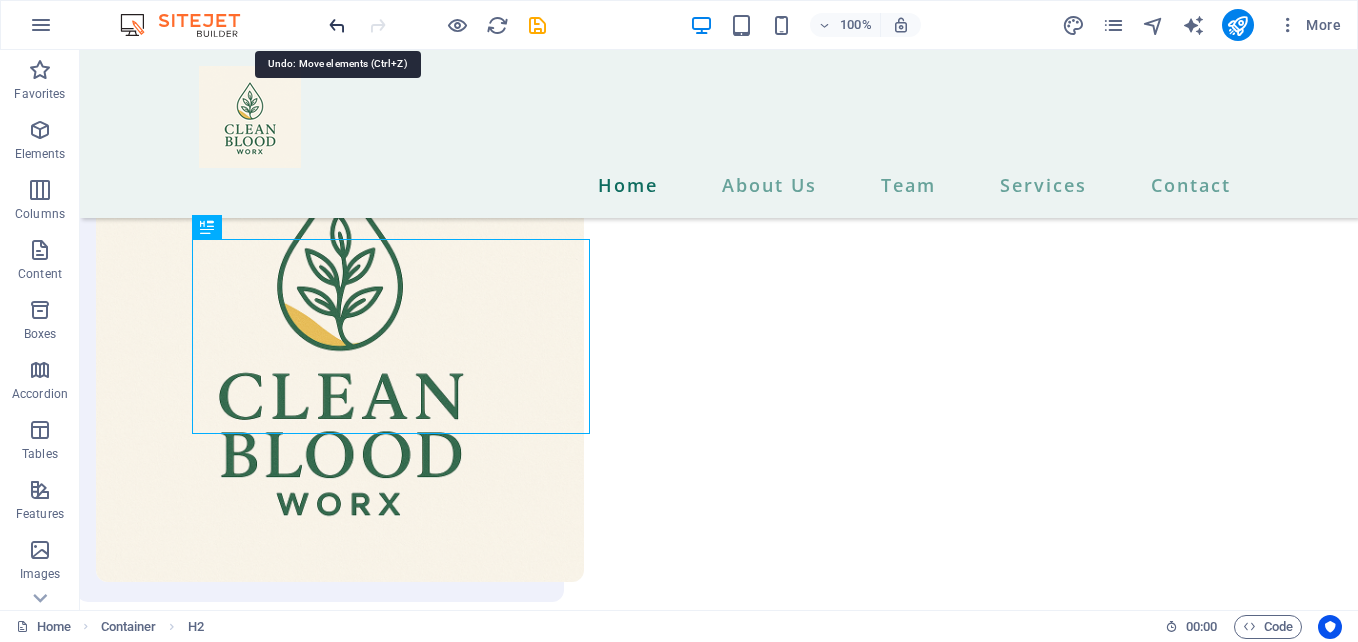 click at bounding box center [337, 25] 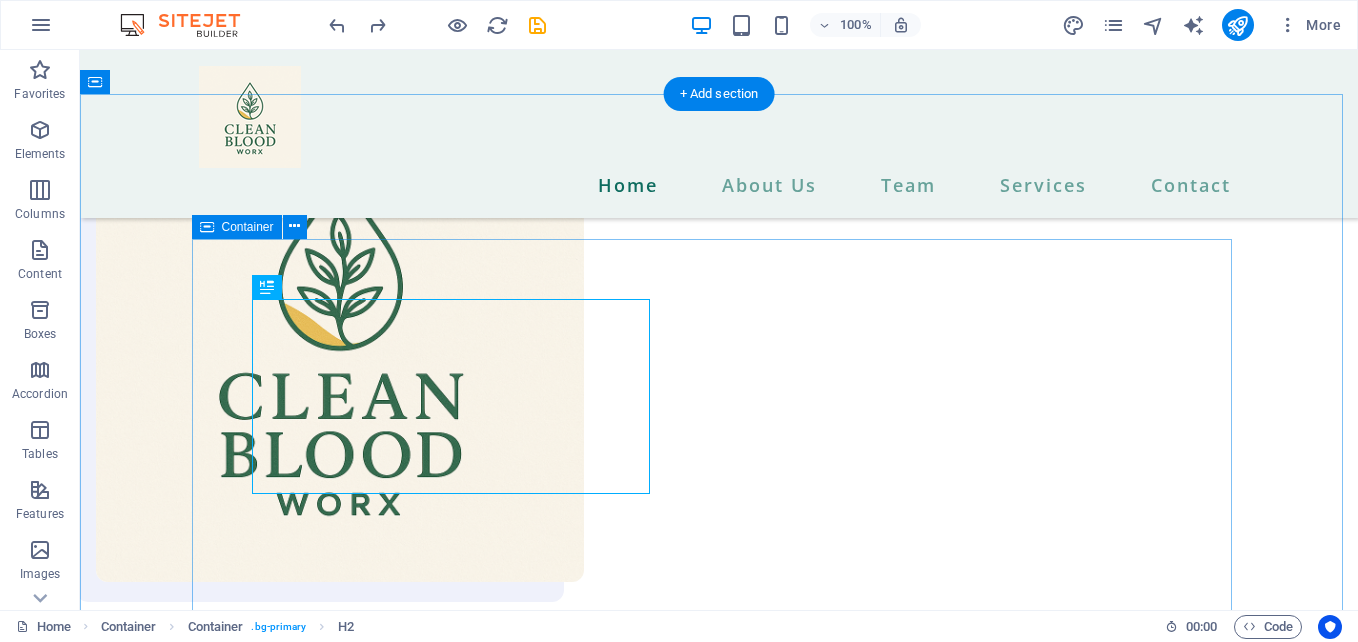 click on "We provide the best options for a new lifestyle. Lorem ipsum dolor sit amet, consectetur adipiscing elit. Parturient maecenas pretium massa donec enim. Orci, odio aenean semper ullamcorper est nunc sapien eget ullamcorper." at bounding box center [719, 2051] 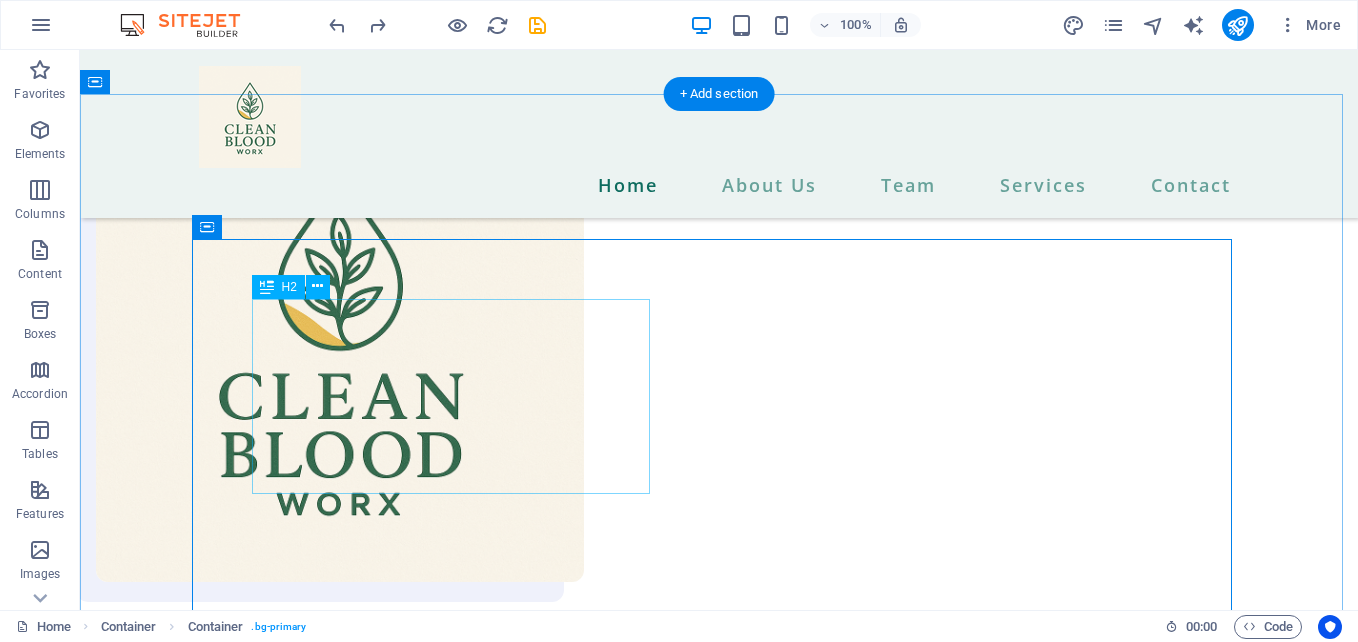 click on "We provide the best options for a new lifestyle." at bounding box center (719, 1563) 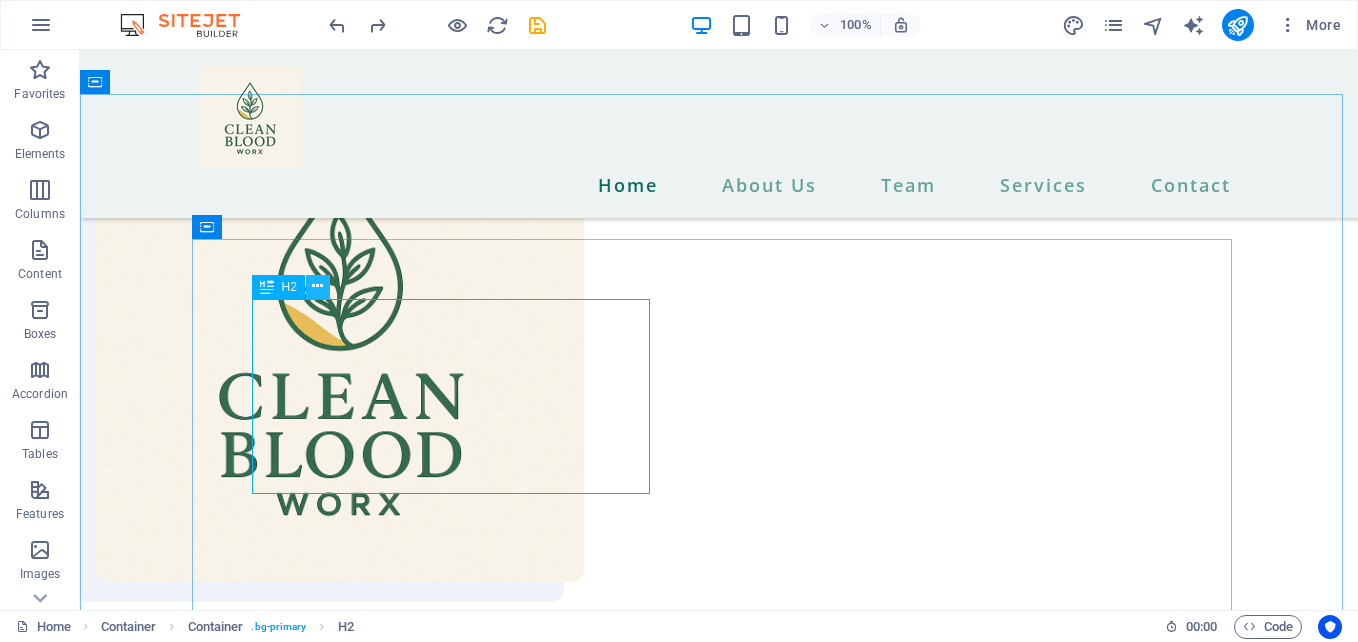 click at bounding box center [317, 286] 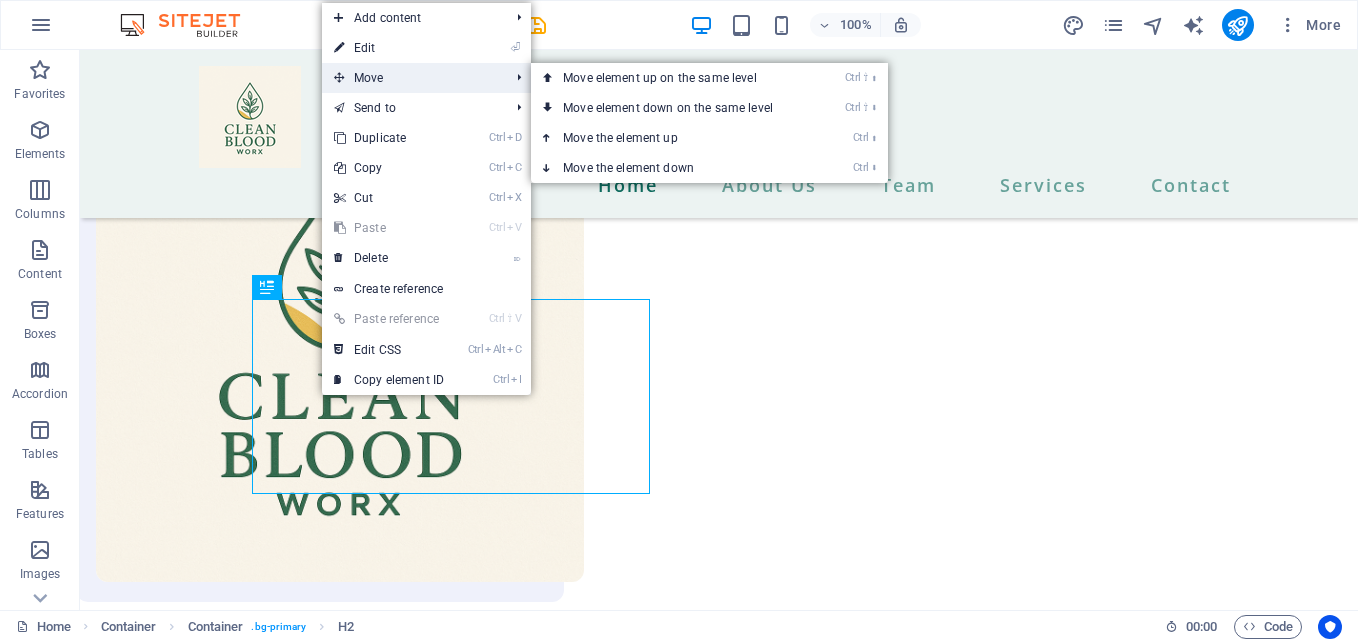 click on "Move" at bounding box center (411, 78) 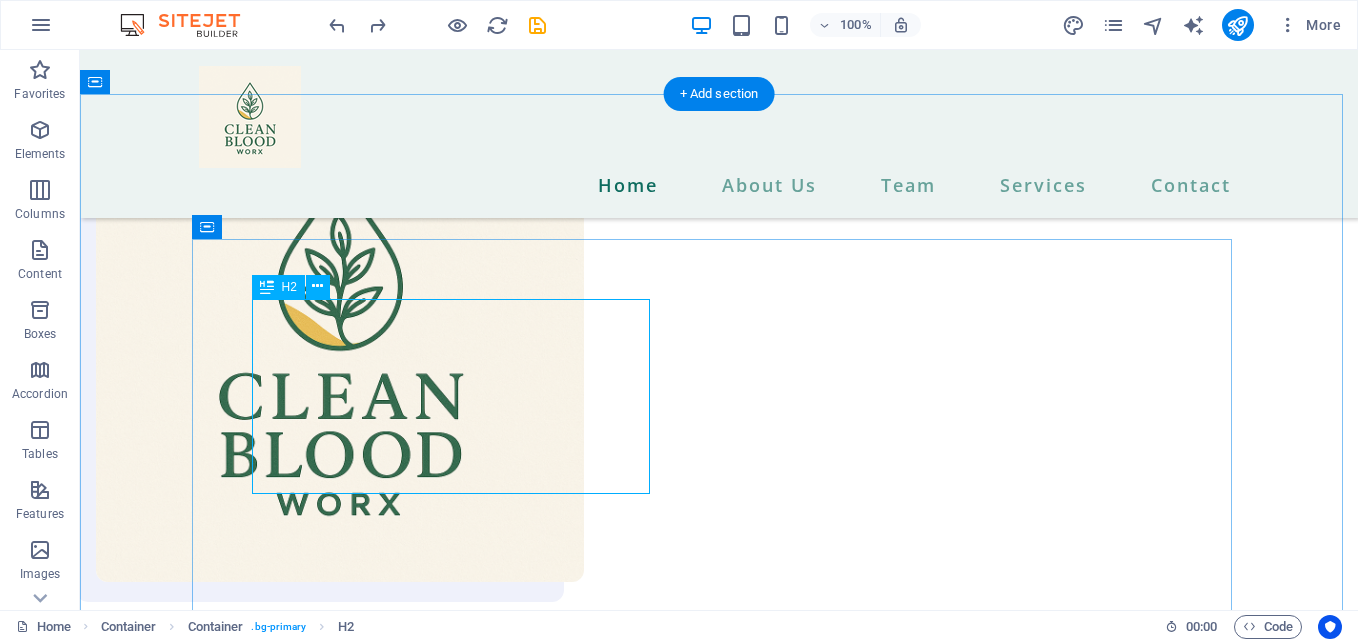 click on "We provide the best options for a new lifestyle." at bounding box center (719, 1563) 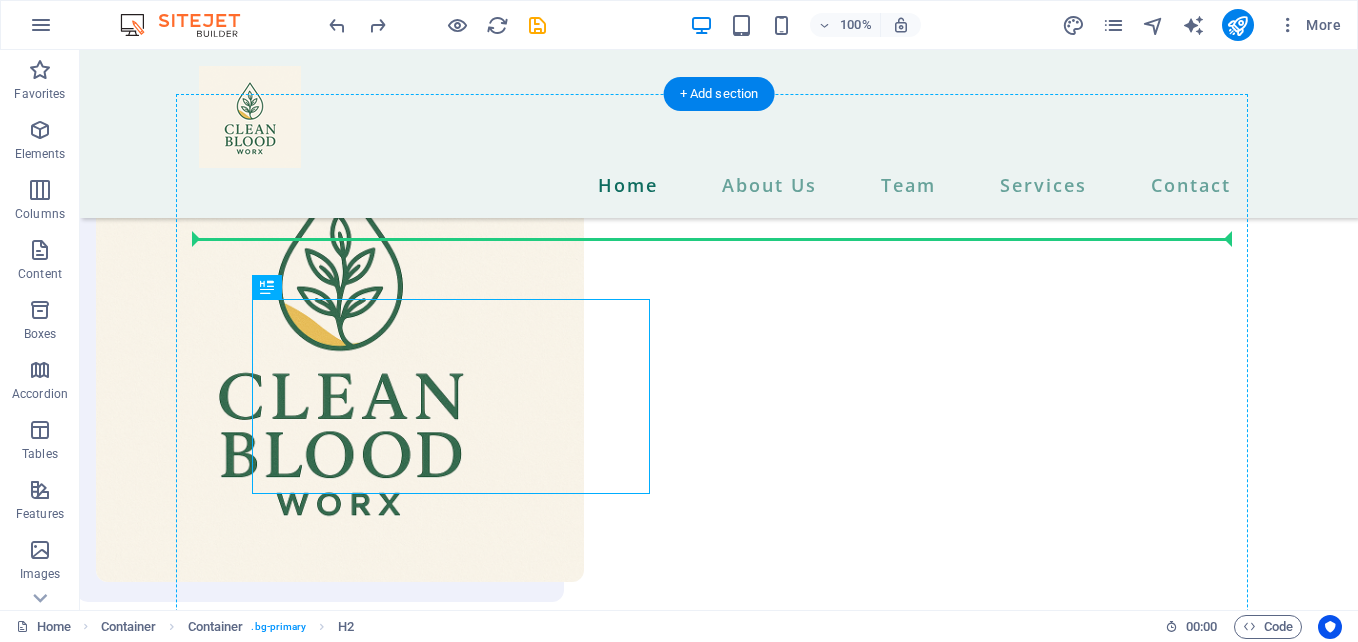 drag, startPoint x: 355, startPoint y: 334, endPoint x: 605, endPoint y: 297, distance: 252.72318 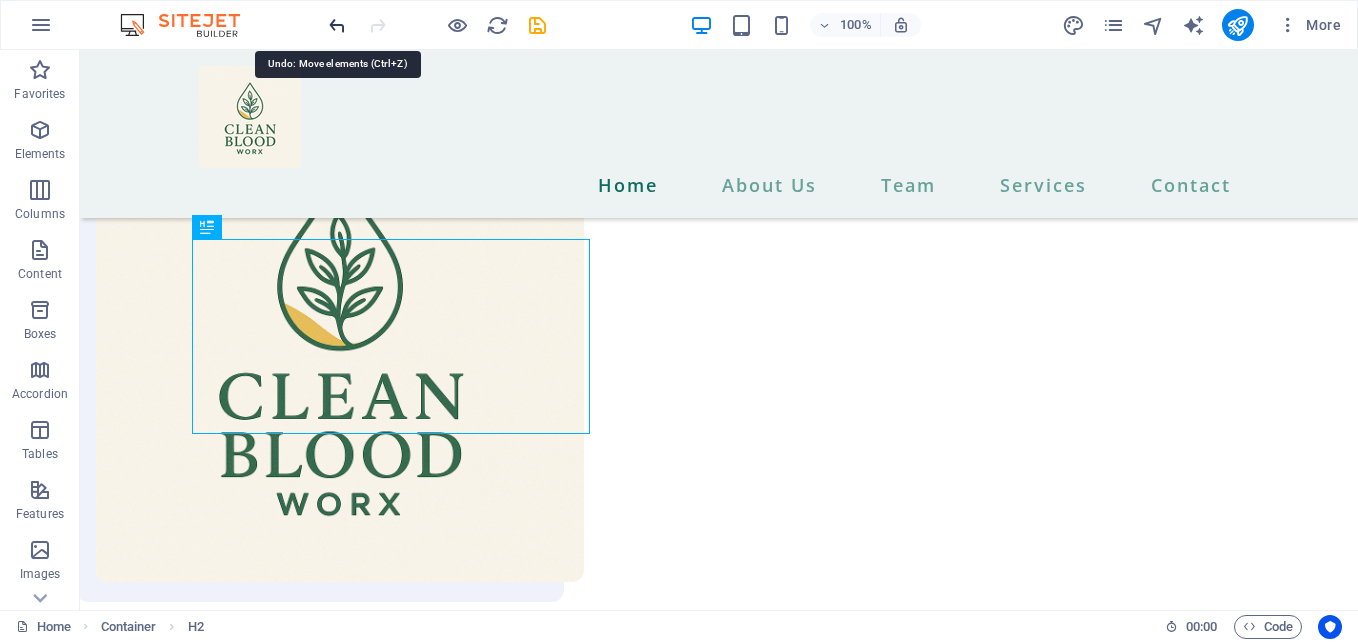 click at bounding box center [337, 25] 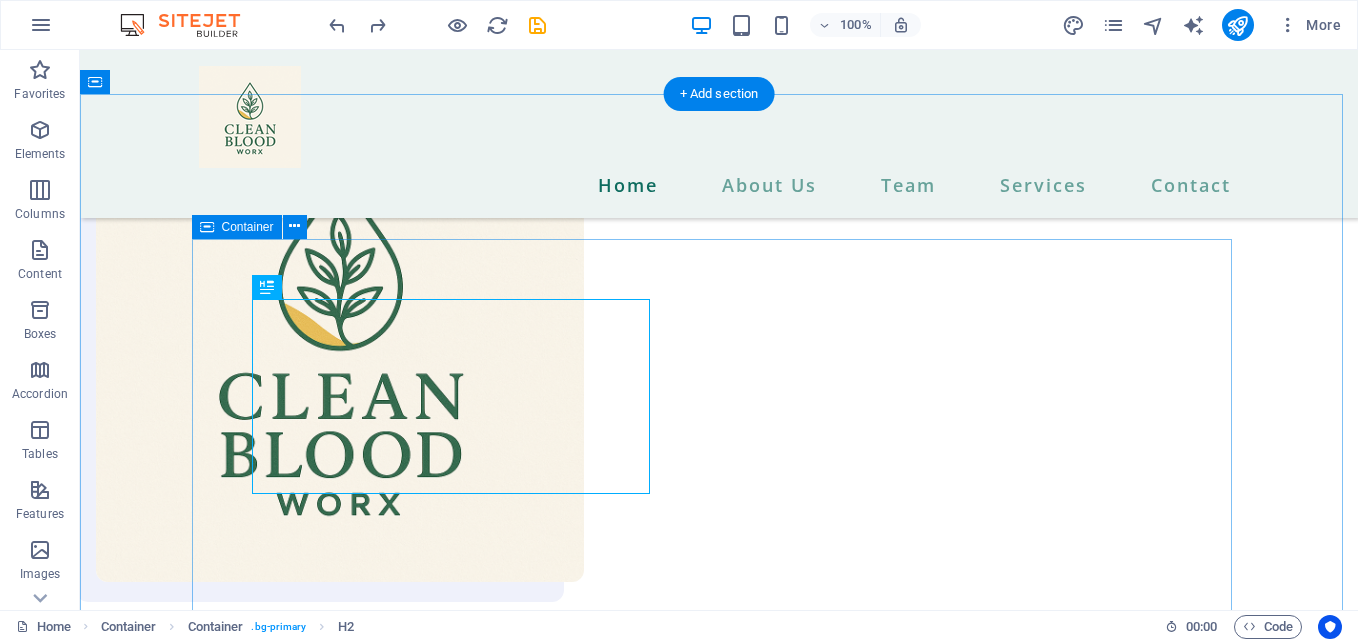 click on "We provide the best options for a new lifestyle. Lorem ipsum dolor sit amet, consectetur adipiscing elit. Parturient maecenas pretium massa donec enim. Orci, odio aenean semper ullamcorper est nunc sapien eget ullamcorper." at bounding box center (719, 2051) 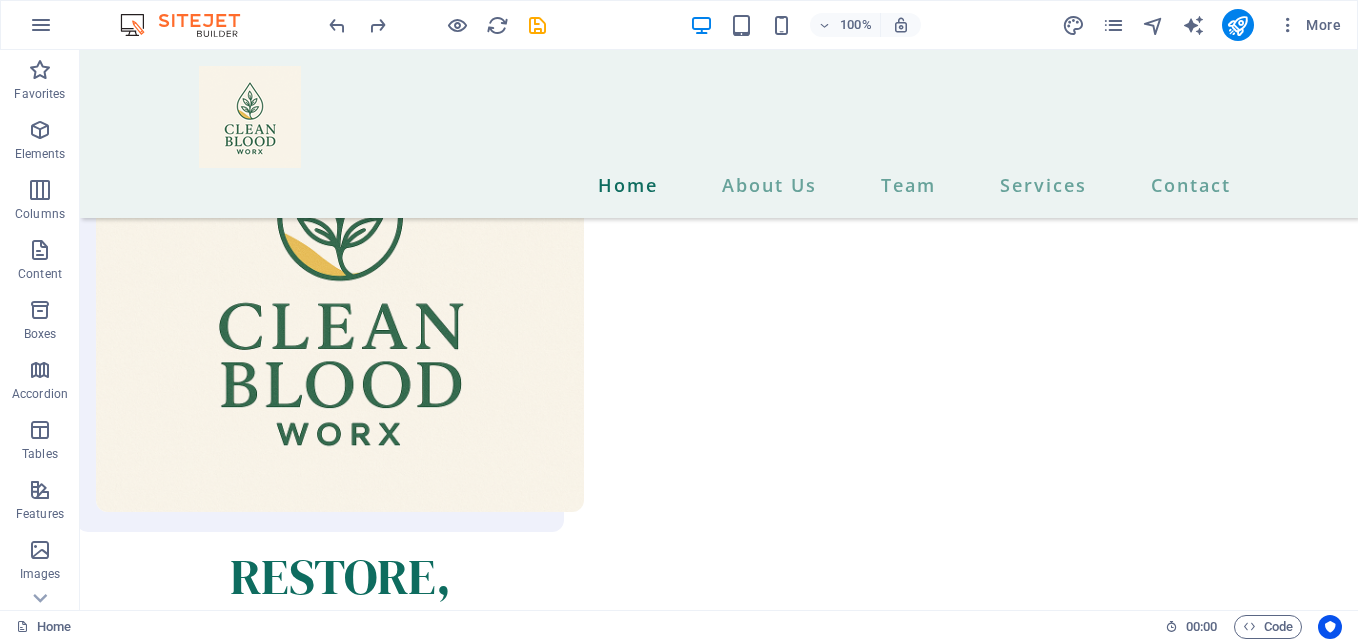 scroll, scrollTop: 2252, scrollLeft: 0, axis: vertical 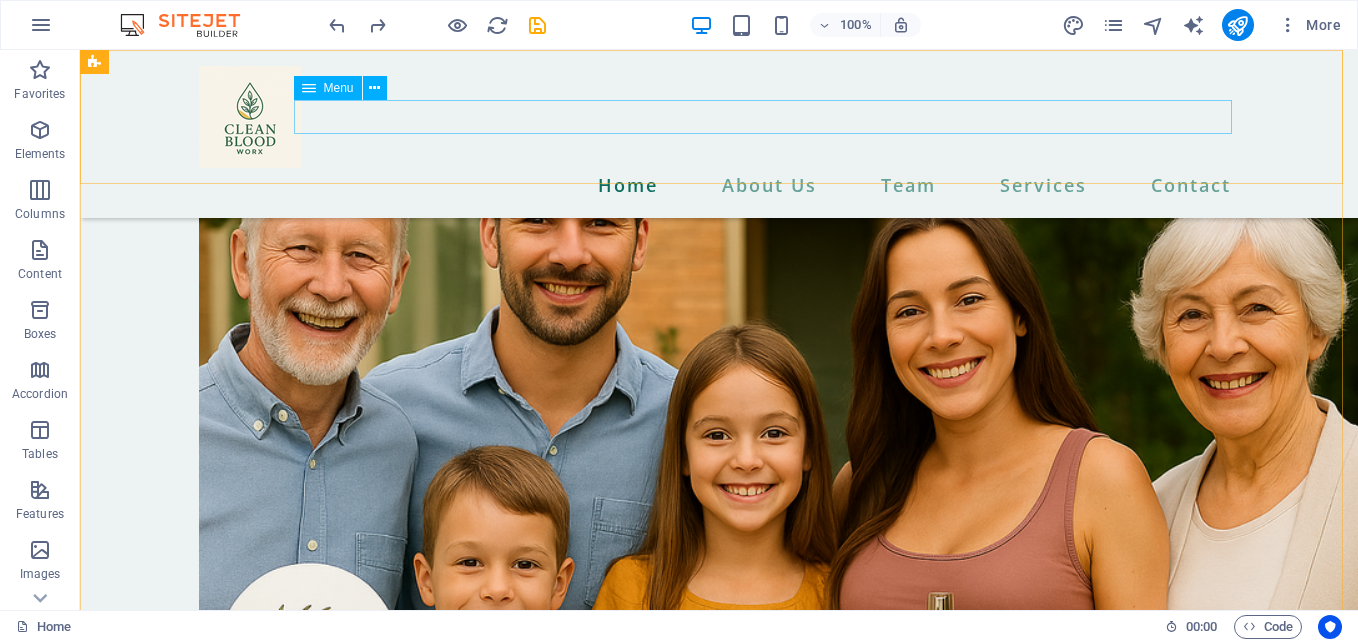 click on "Home About Us Team Services Contact" at bounding box center (719, 185) 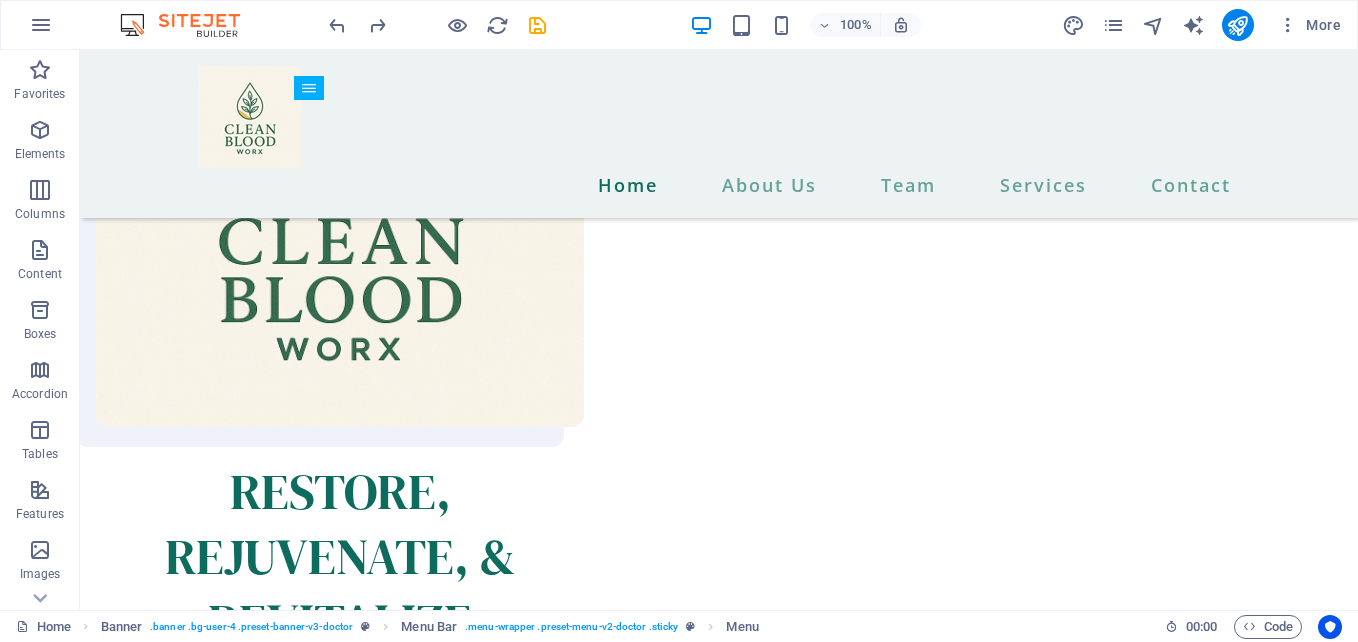 scroll, scrollTop: 2265, scrollLeft: 0, axis: vertical 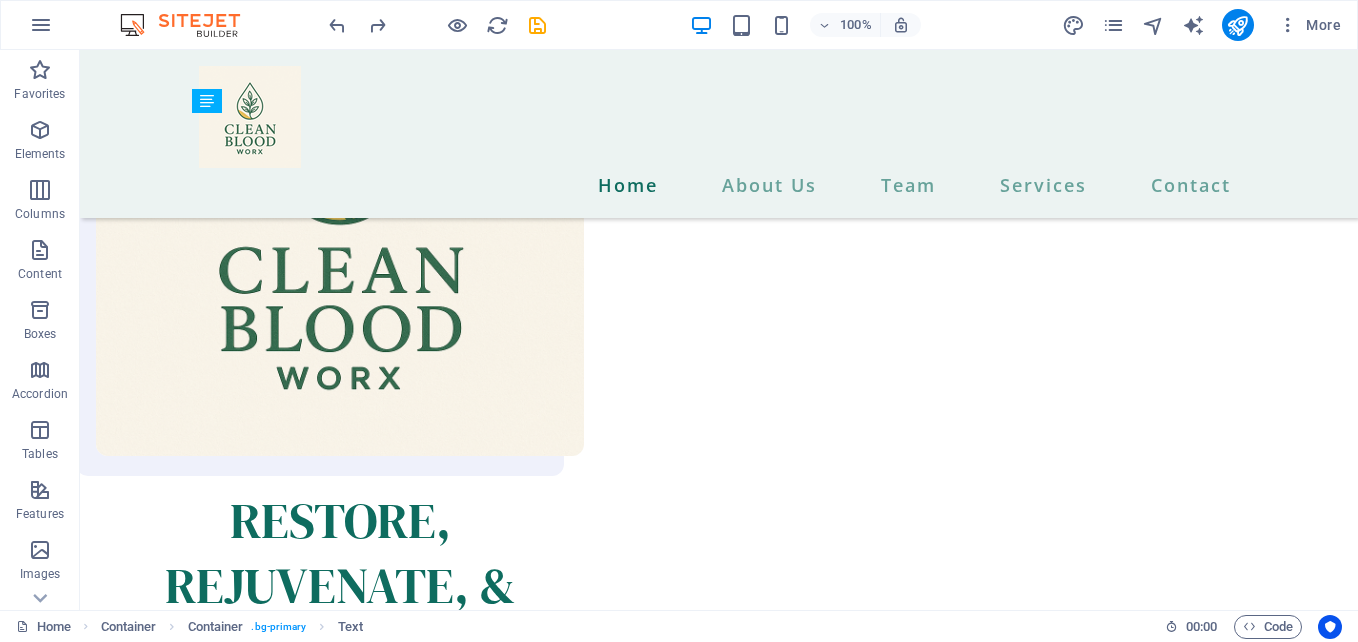 drag, startPoint x: 574, startPoint y: 441, endPoint x: 542, endPoint y: 439, distance: 32.06244 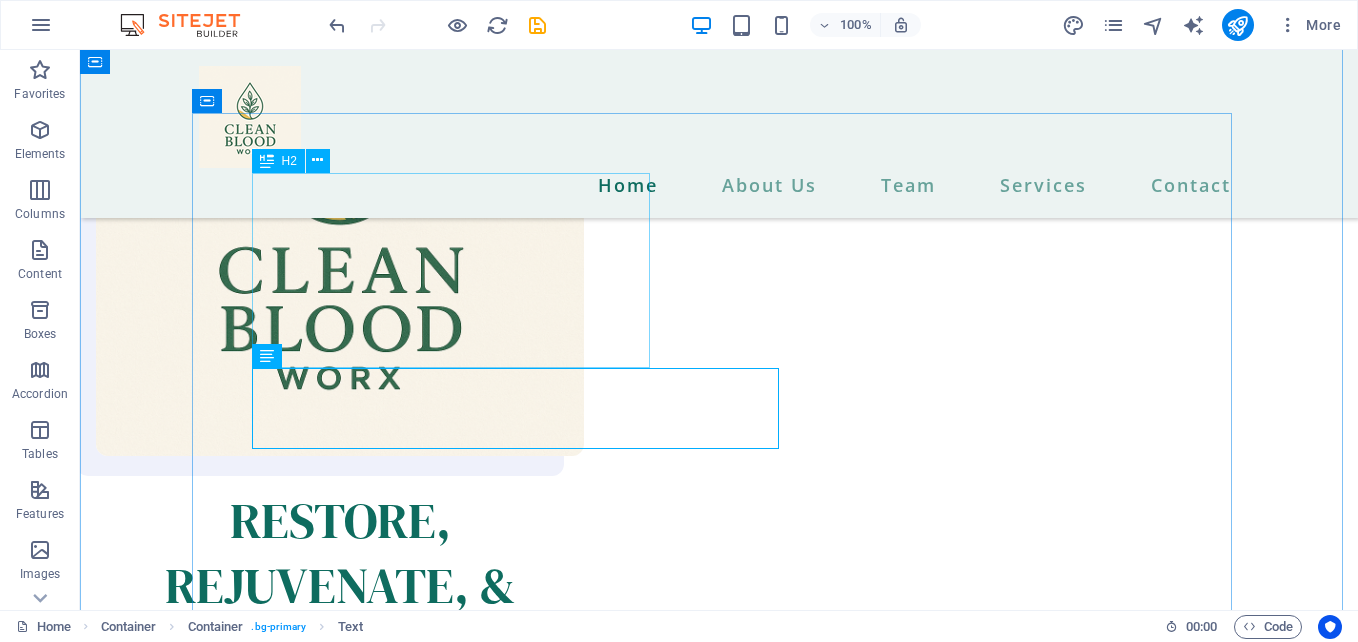 click on "We provide the best options for a new lifestyle." at bounding box center [719, 1437] 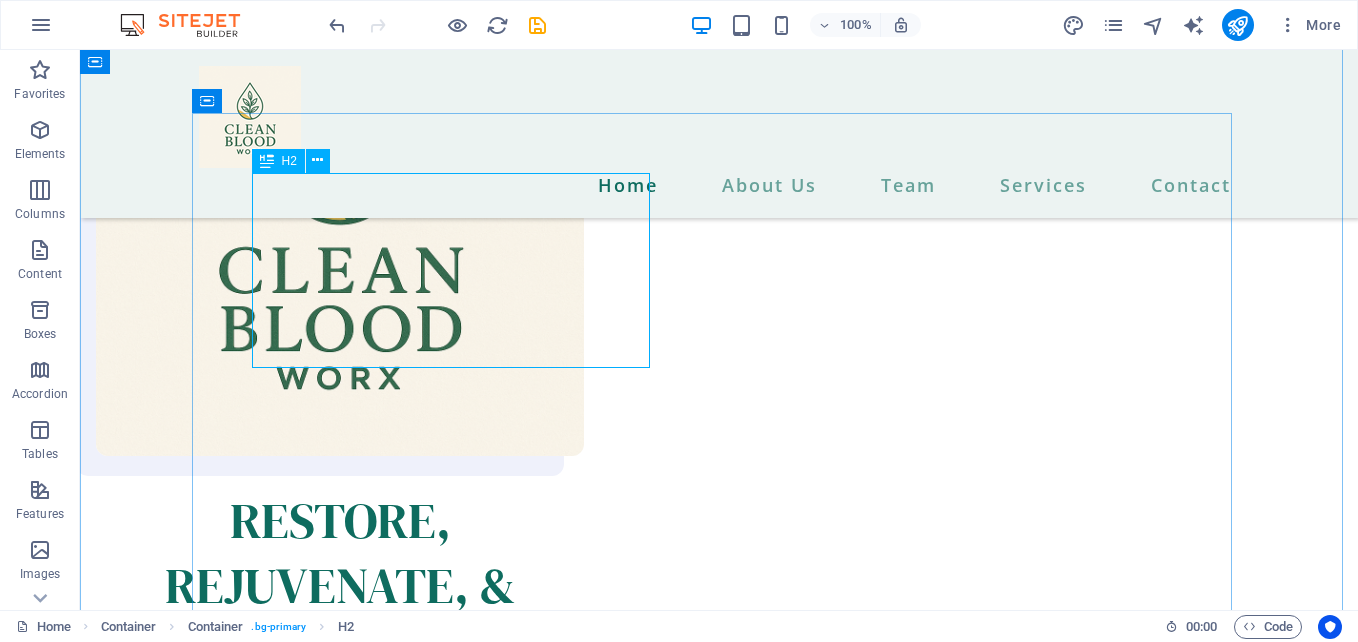 click at bounding box center [267, 161] 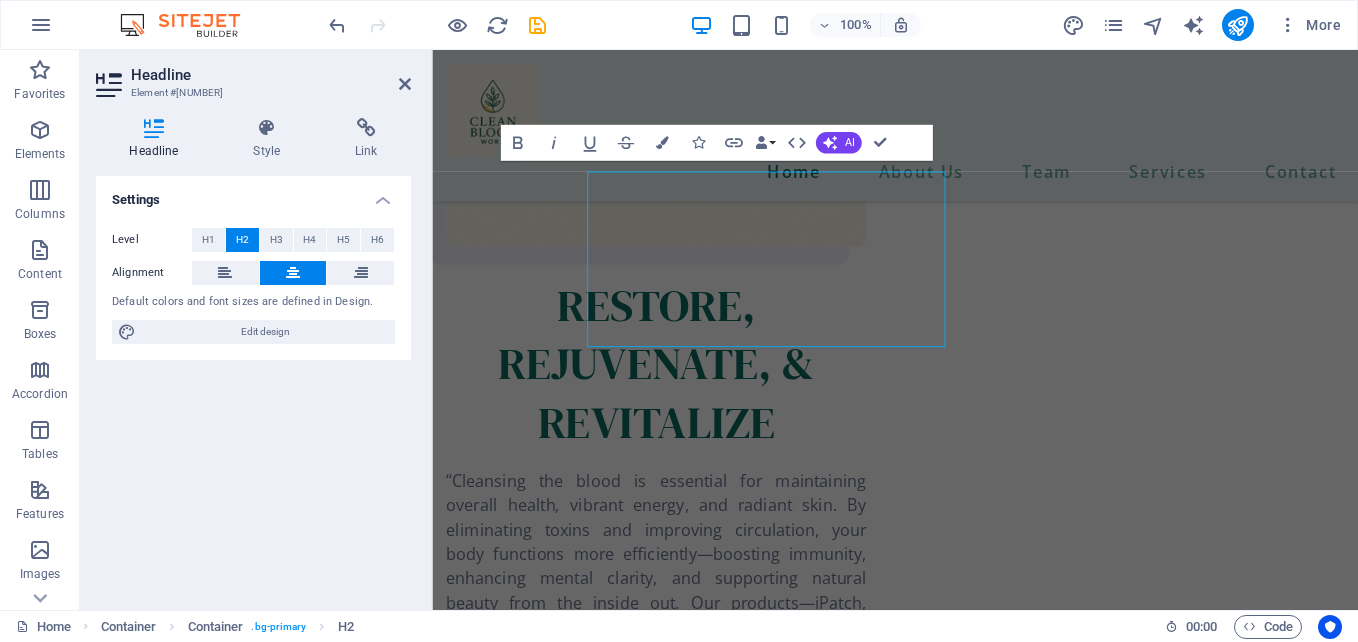 scroll, scrollTop: 2253, scrollLeft: 0, axis: vertical 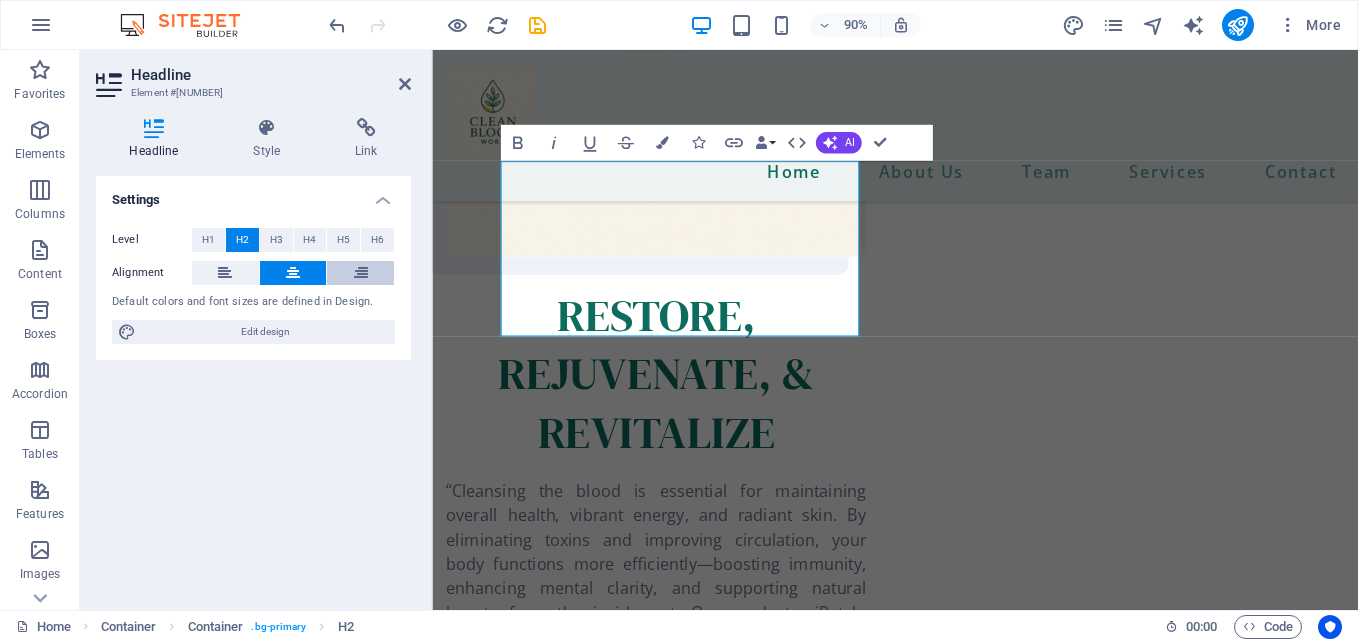 click at bounding box center [361, 273] 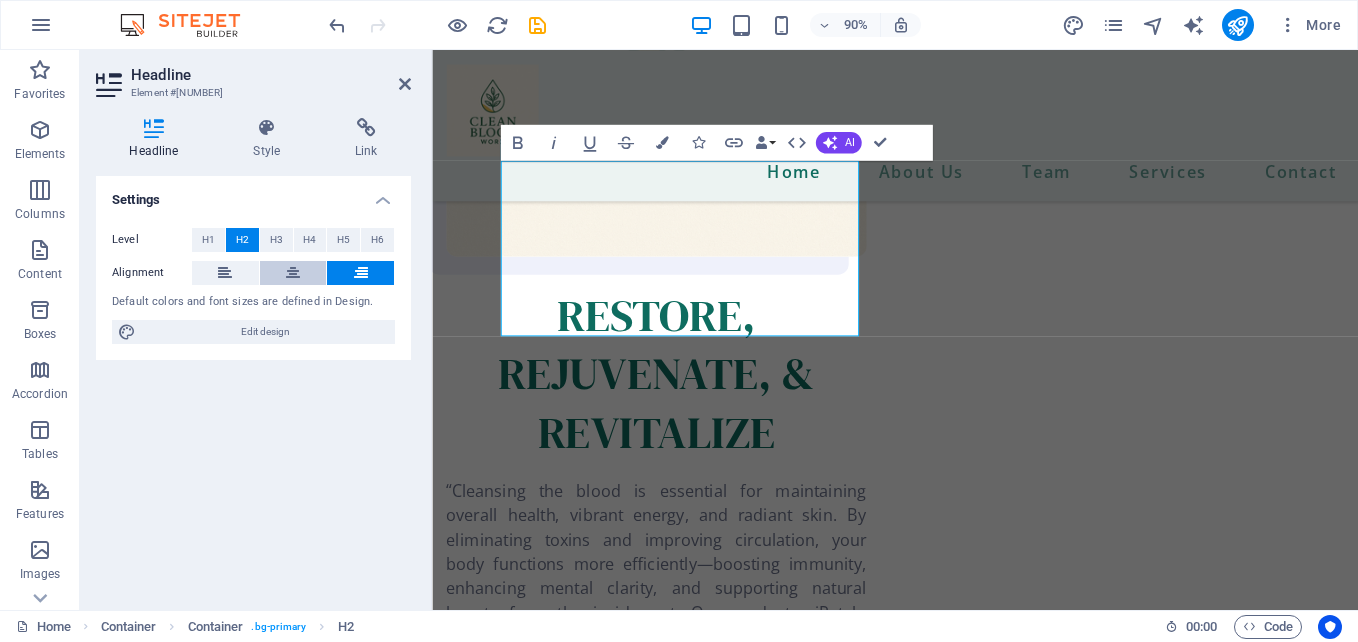 click at bounding box center [293, 273] 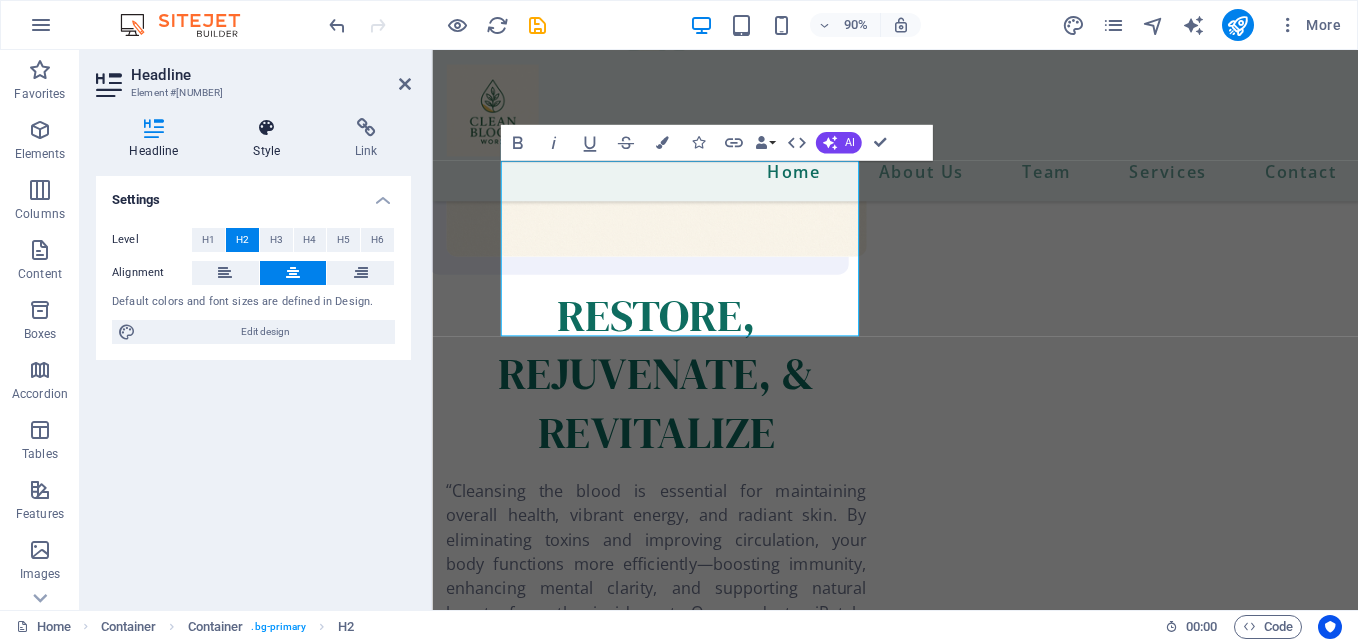 click on "Style" at bounding box center [271, 139] 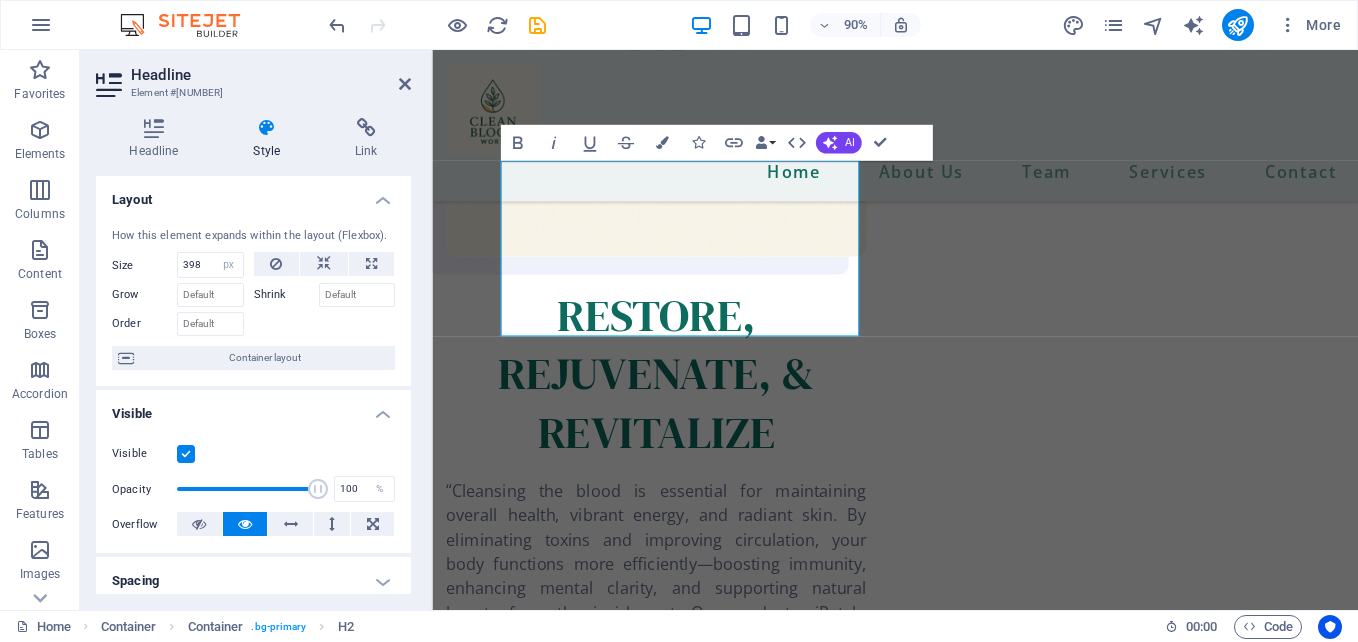 click on "Headline Style Link Settings Level H1 H2 H3 H4 H5 H6 Alignment Default colors and font sizes are defined in Design. Edit design Preset Element Layout How this element expands within the layout (Flexbox). Size 398 Default auto px % 1/1 1/2 1/3 1/4 1/5 1/6 1/7 1/8 1/9 1/10 Grow Shrink Order Container layout Visible Visible Opacity 100 % Overflow Spacing Margin Default auto px % rem vw vh Custom Custom auto px % rem vw vh auto px % rem vw vh auto px % rem vw vh auto px % rem vw vh Padding Default px rem % vh vw Custom Custom px rem % vh vw px rem % vh vw px rem % vh vw px rem % vh vw Border Style              - Width 1 auto px rem % vh vw Custom Custom 1 auto px rem % vh vw 1 auto px rem % vh vw 1 auto px rem % vh vw 1 auto px rem % vh vw  - Color Round corners Default px rem % vh vw Custom Custom px rem % vh vw px rem % vh vw px rem % vh vw px rem % vh vw Shadow Default None Outside Inside Color X offset 0 px rem vh vw Y offset 0 px rem vh vw Blur 0 px rem % vh vw Spread 0 px rem vh vw Text Shadow 0 0" at bounding box center [253, 356] 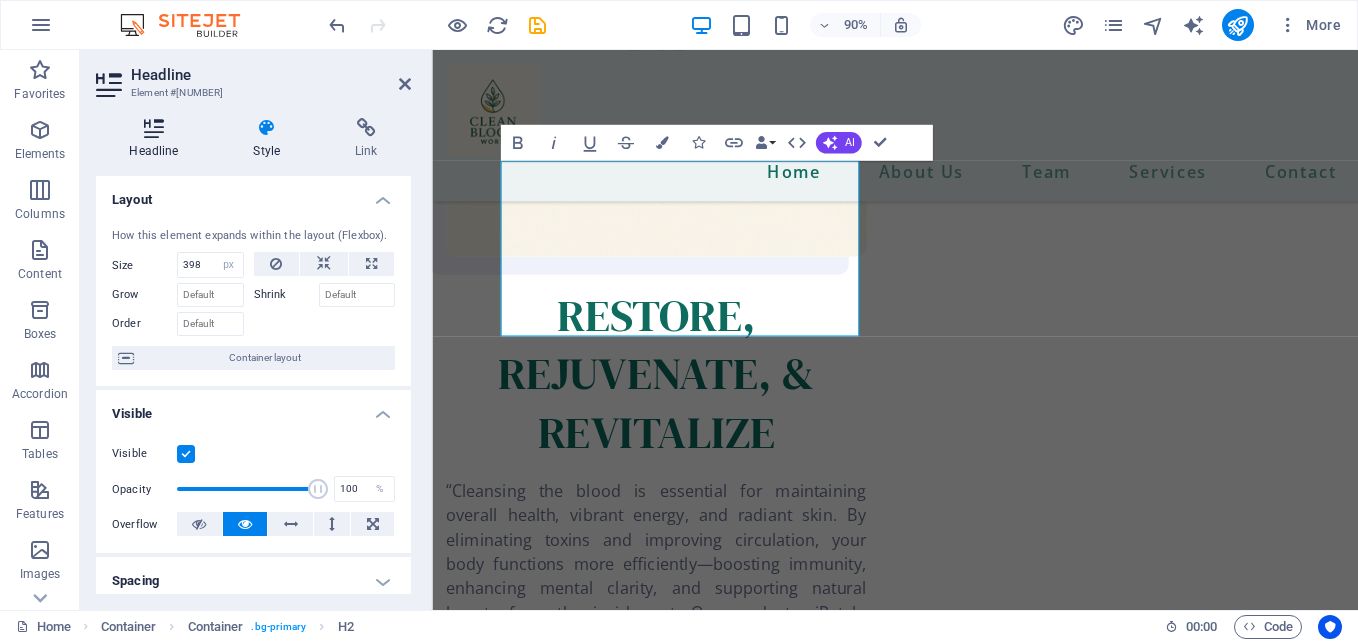 click at bounding box center [154, 128] 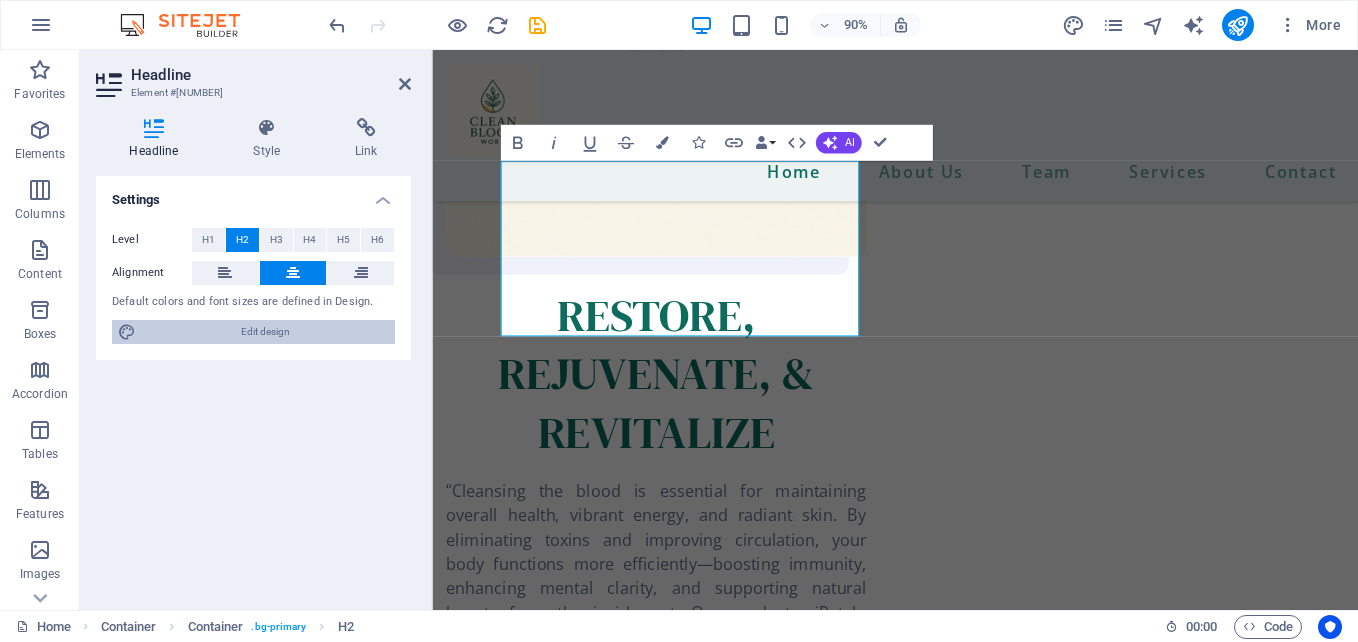 click on "Edit design" at bounding box center (265, 332) 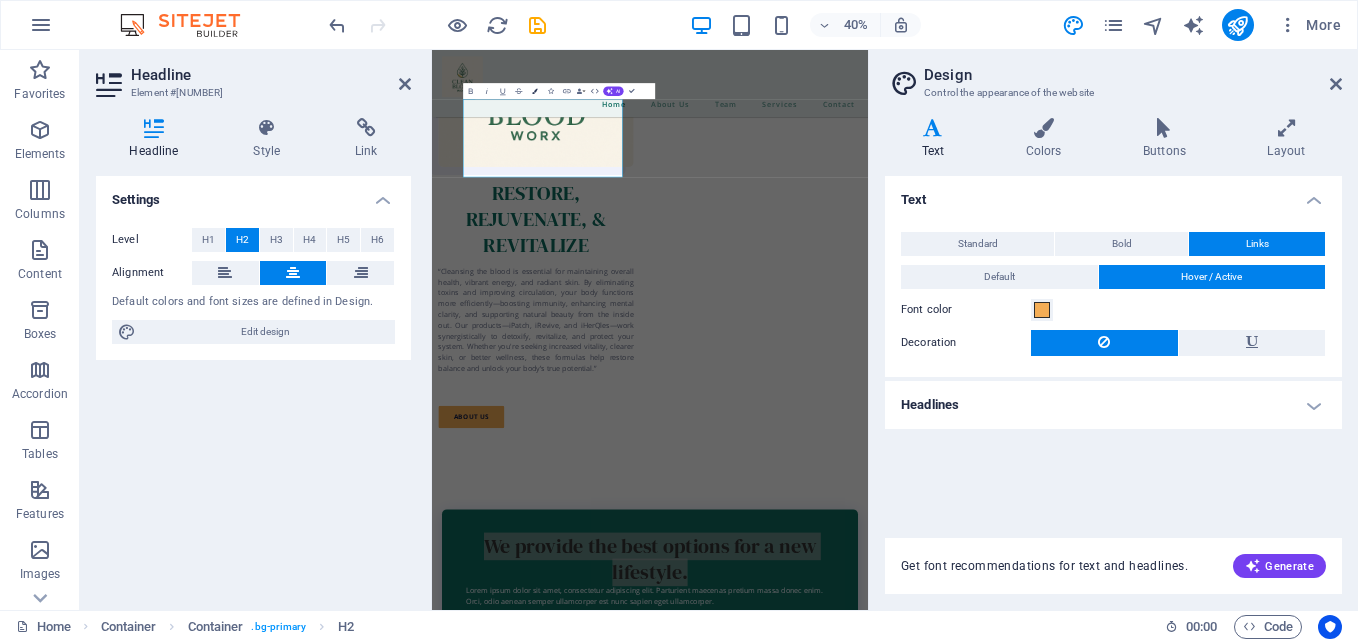 scroll, scrollTop: 2265, scrollLeft: 0, axis: vertical 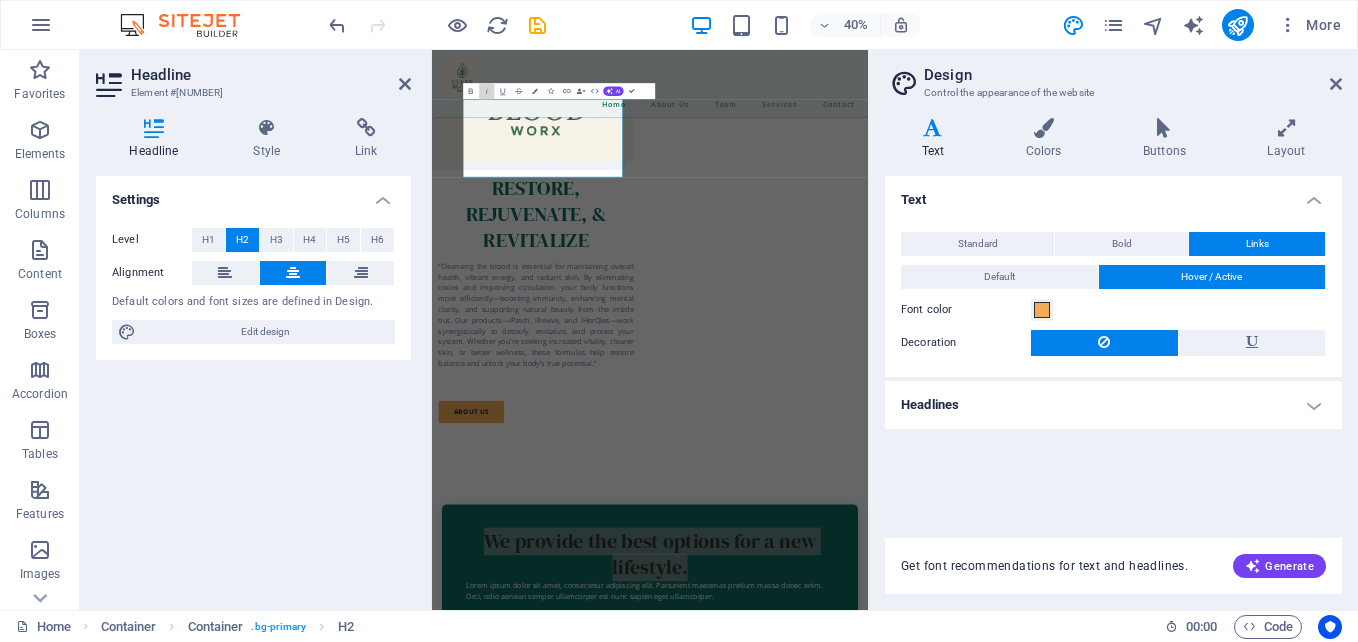 drag, startPoint x: 507, startPoint y: 93, endPoint x: 622, endPoint y: 99, distance: 115.15642 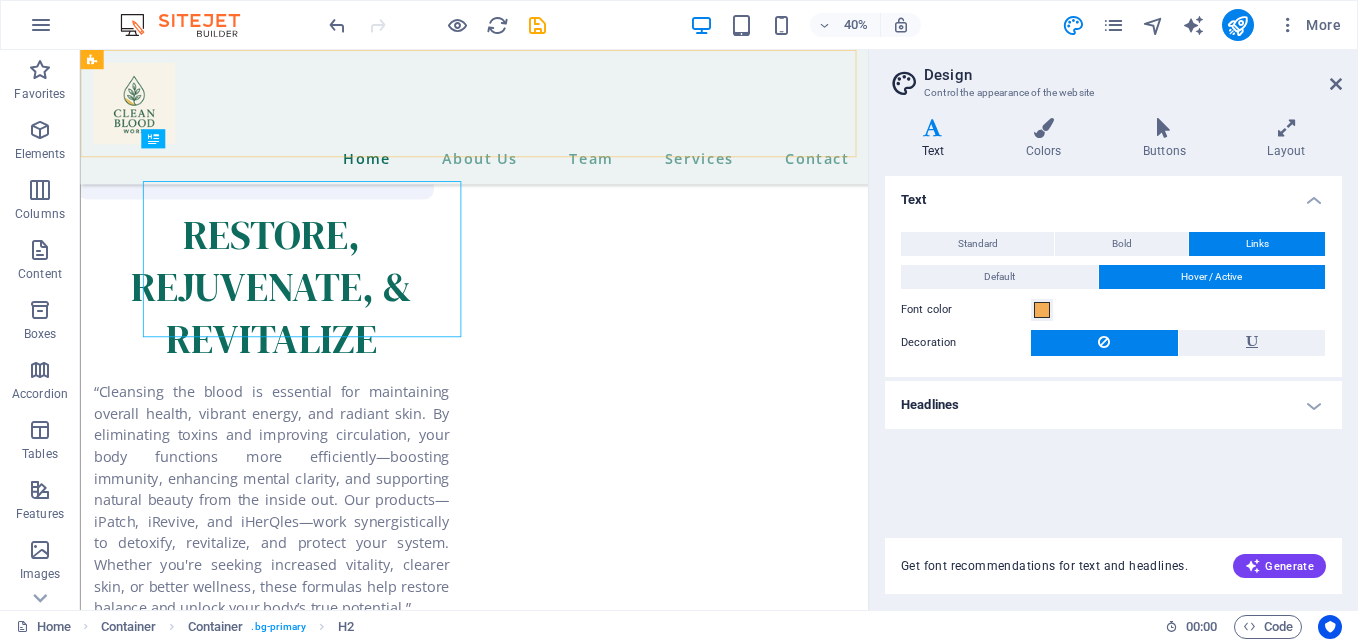 scroll, scrollTop: 2224, scrollLeft: 0, axis: vertical 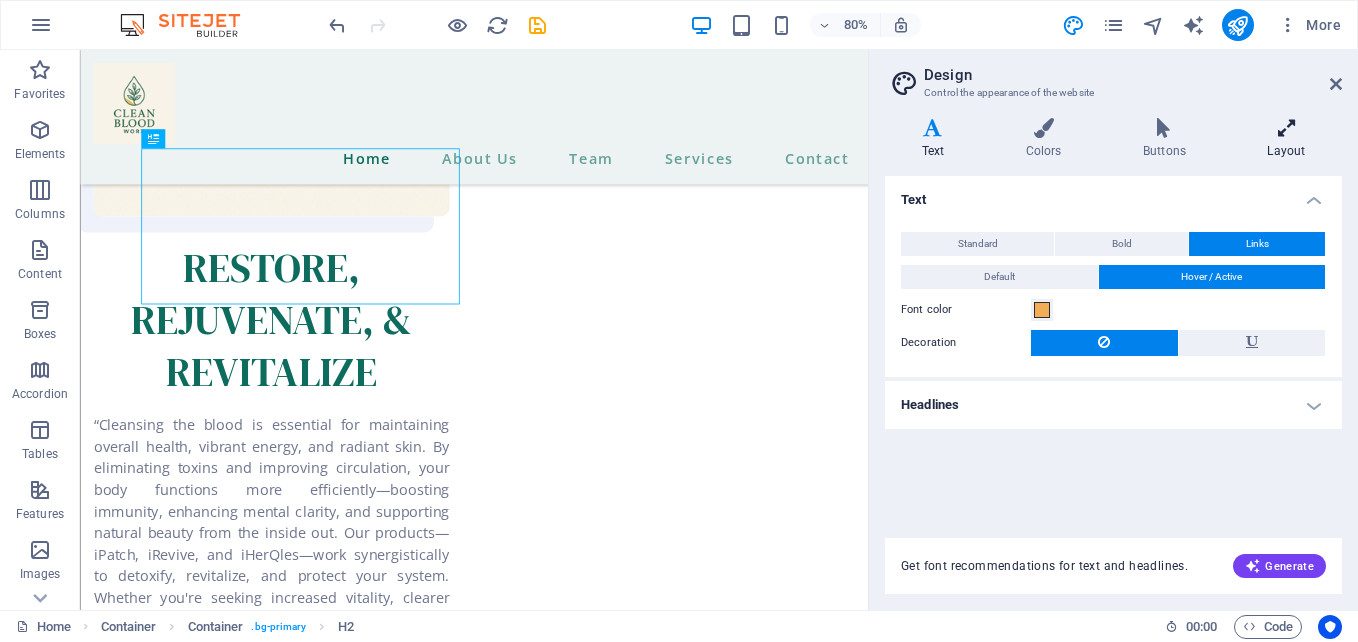 click at bounding box center (1286, 128) 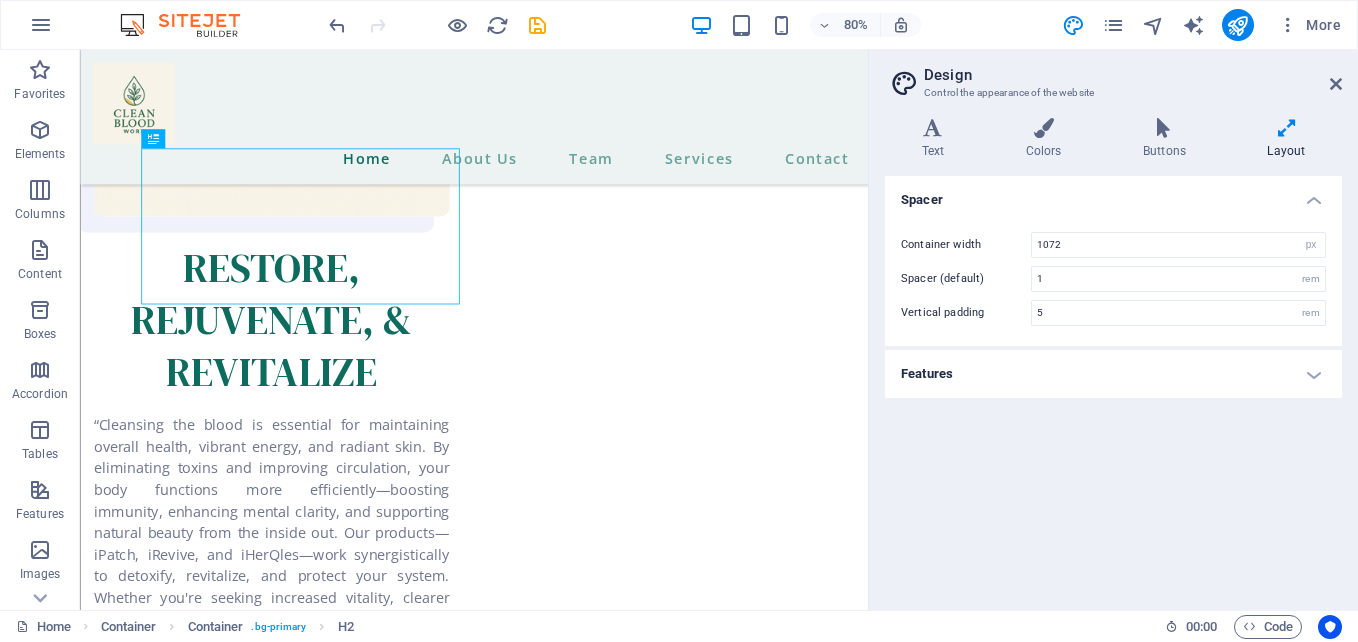 drag, startPoint x: 238, startPoint y: 186, endPoint x: 415, endPoint y: 236, distance: 183.92662 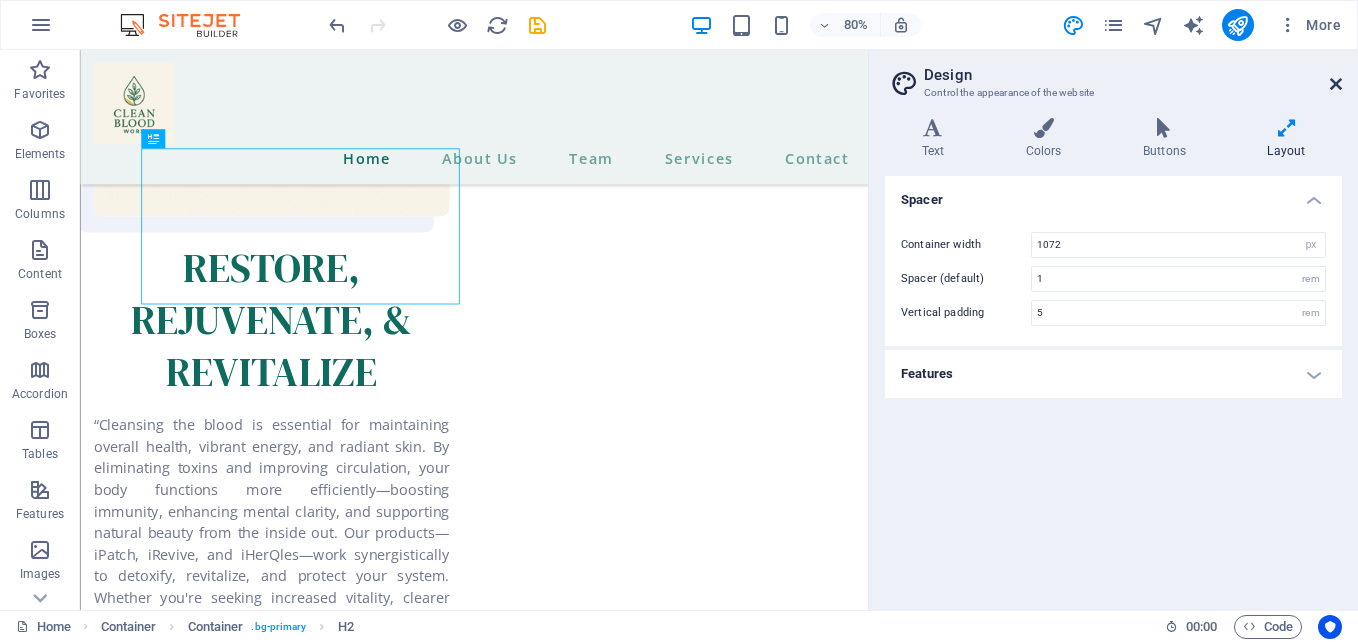 click at bounding box center (1336, 84) 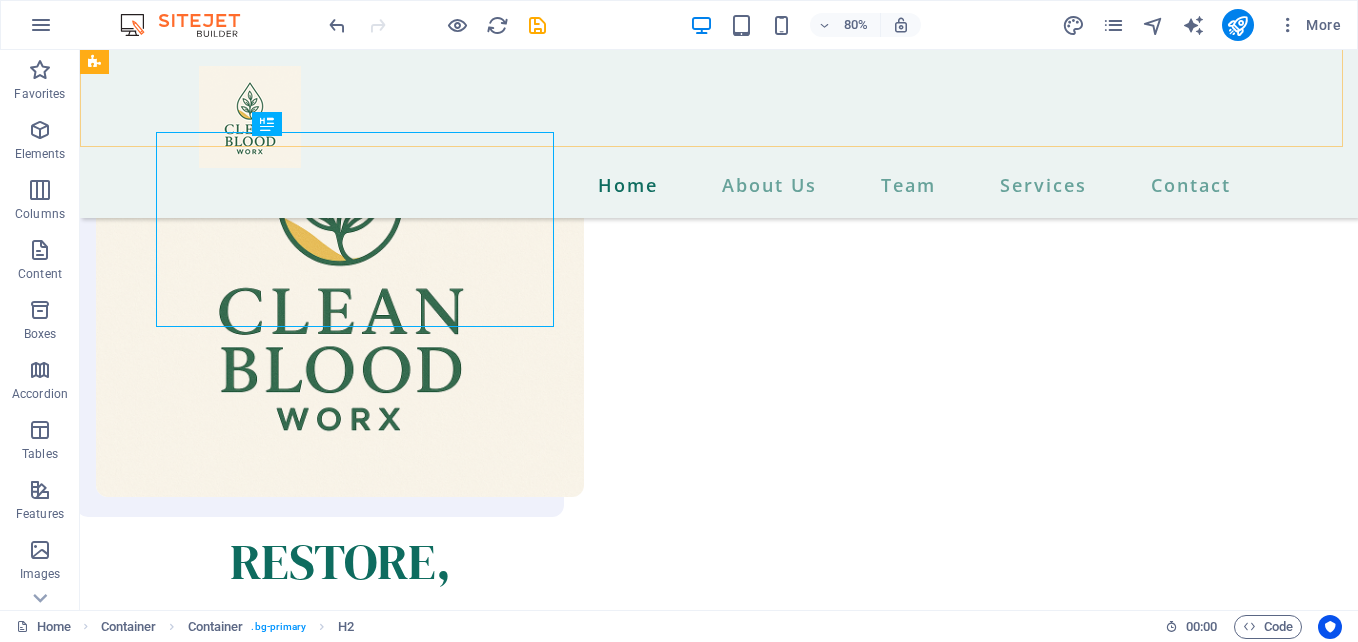 scroll, scrollTop: 2265, scrollLeft: 0, axis: vertical 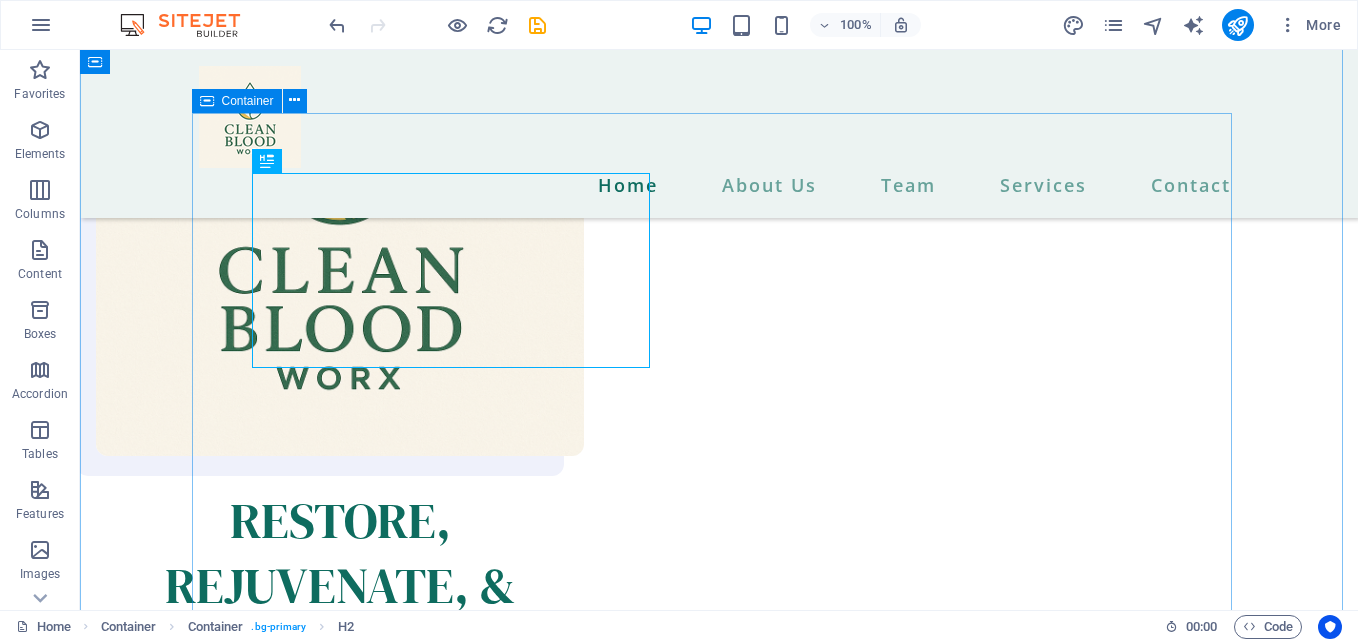 click on "We provide the best options for a new lifestyle. Lorem ipsum dolor sit amet, consectetur adipiscing elit. Parturient maecenas pretium massa donec enim. Orci, odio aenean semper ullamcorper est nunc sapien eget ullamcorper." at bounding box center [719, 1925] 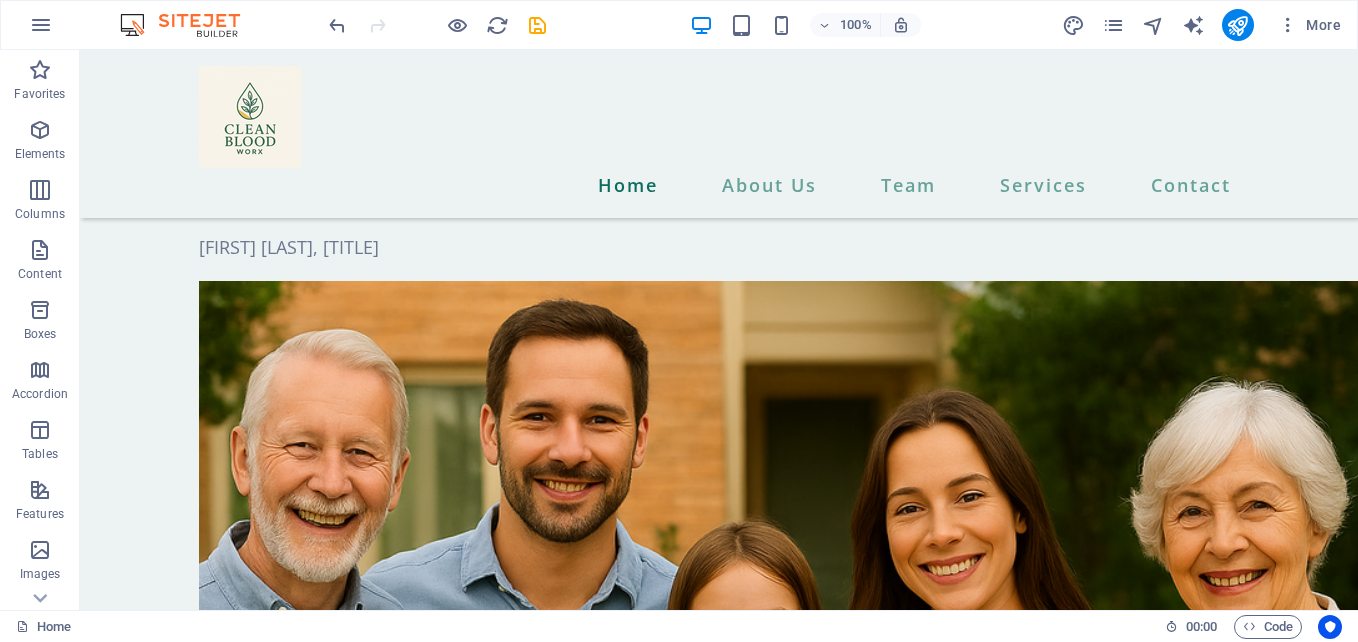 scroll, scrollTop: 0, scrollLeft: 0, axis: both 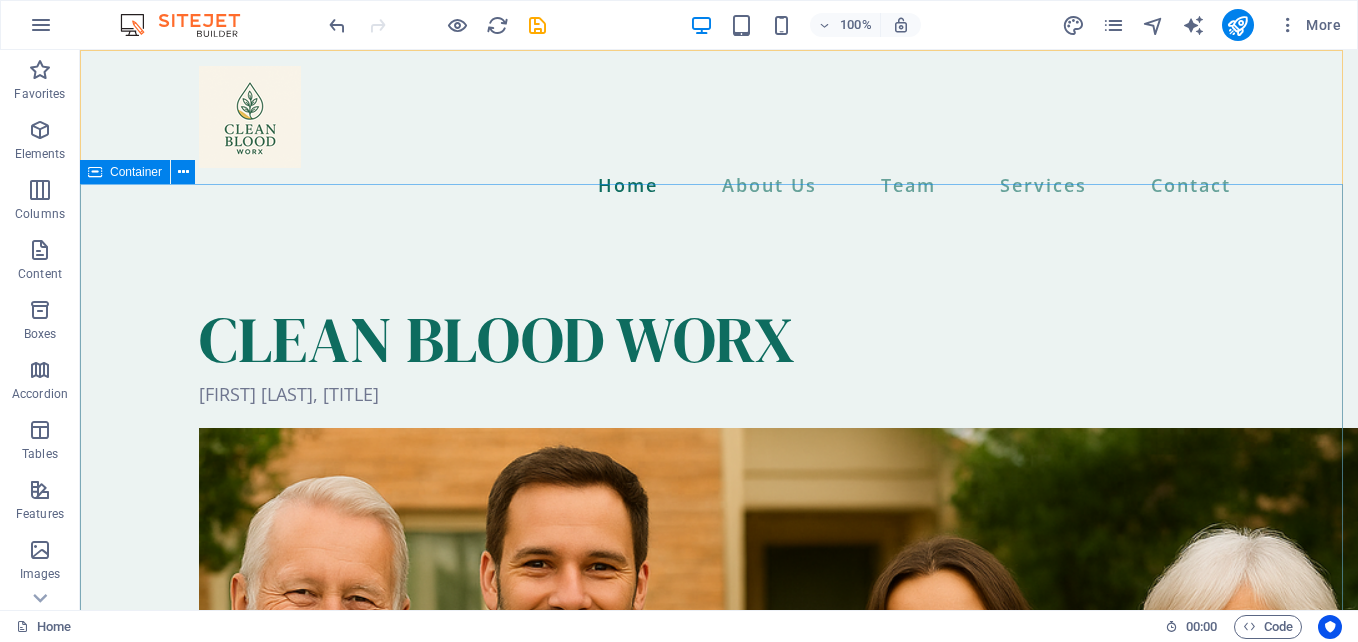 click at bounding box center [95, 172] 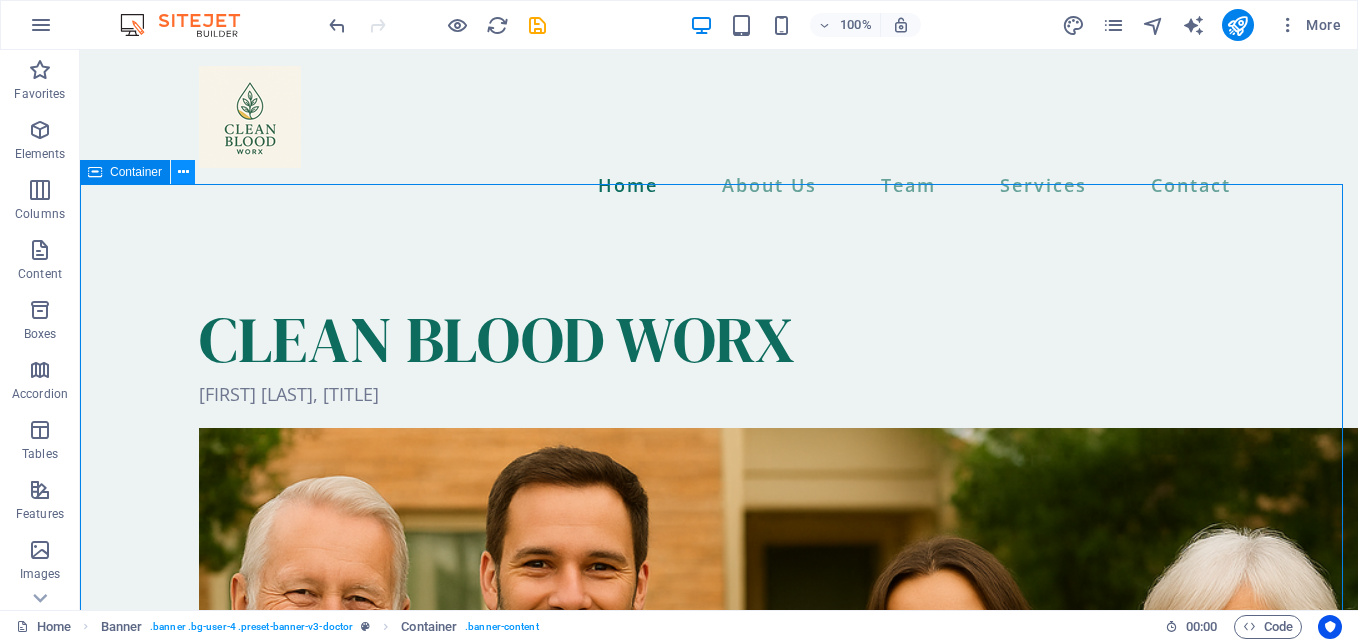 click at bounding box center [183, 172] 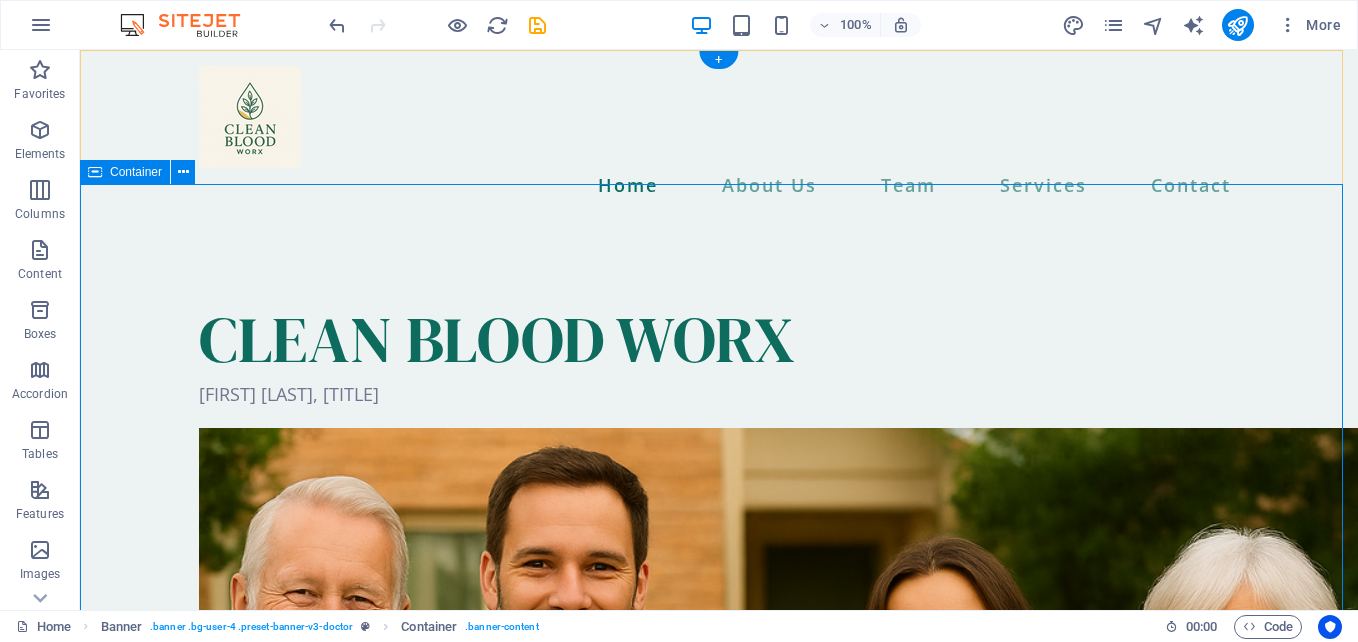 click on "CLEAN BLOOD WORX Restore, Rejuvenate, & Revitalize your blood. contact us" at bounding box center [719, 862] 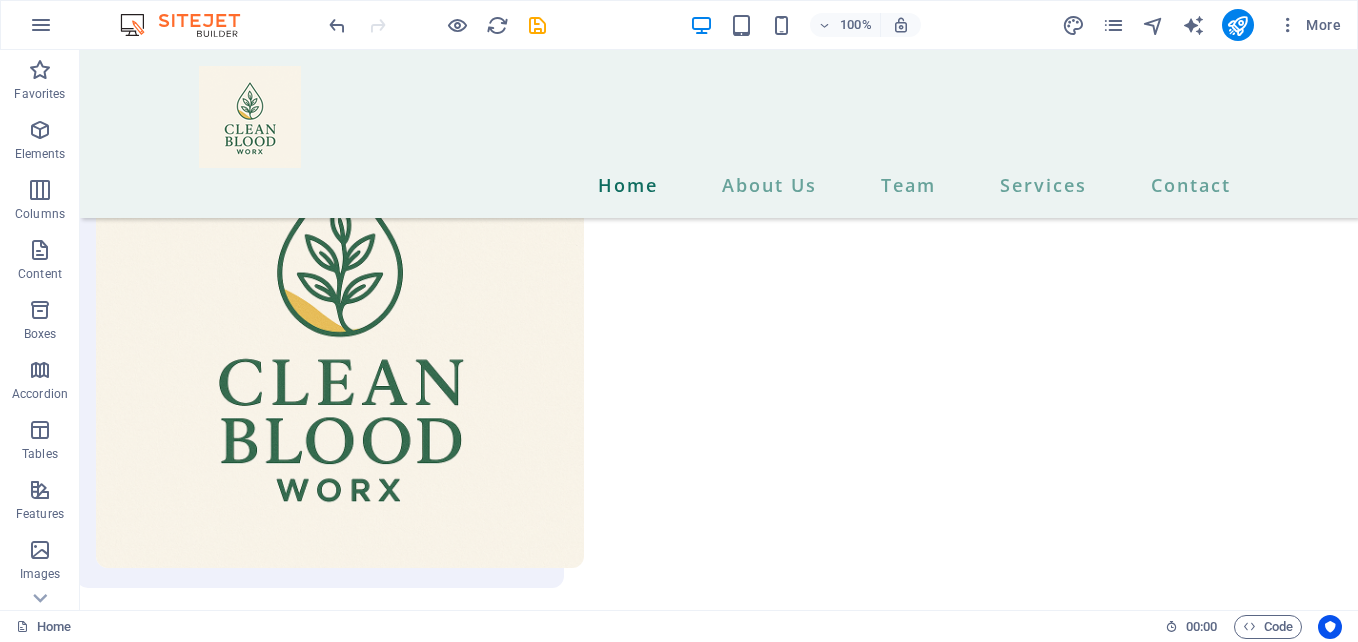 scroll, scrollTop: 2280, scrollLeft: 0, axis: vertical 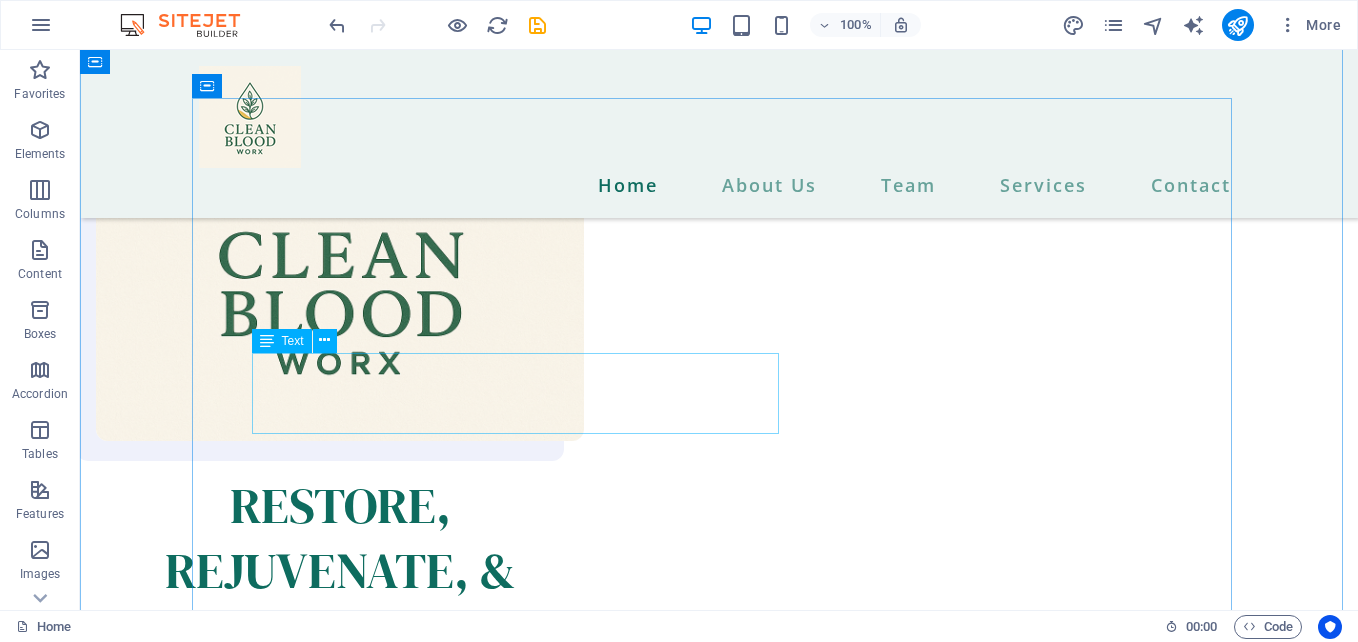 click on "Lorem ipsum dolor sit amet, consectetur adipiscing elit. Parturient maecenas pretium massa donec enim. Orci, odio aenean semper ullamcorper est nunc sapien eget ullamcorper." at bounding box center [719, 1514] 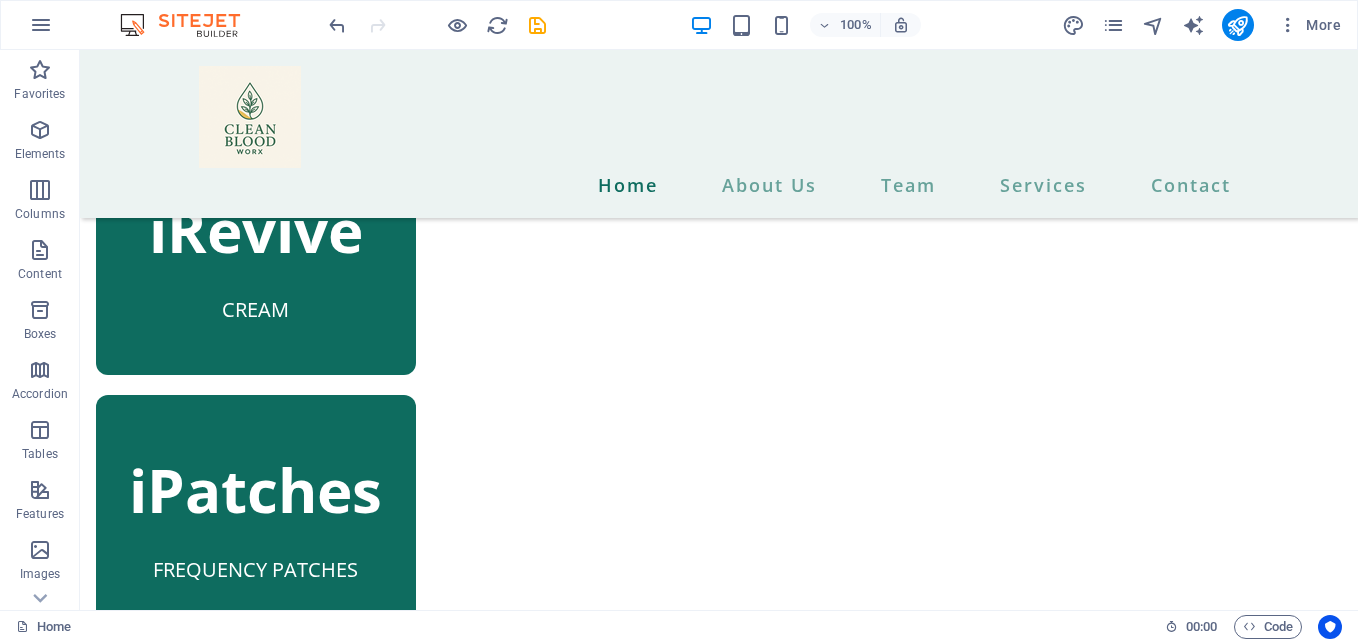 scroll, scrollTop: 1534, scrollLeft: 0, axis: vertical 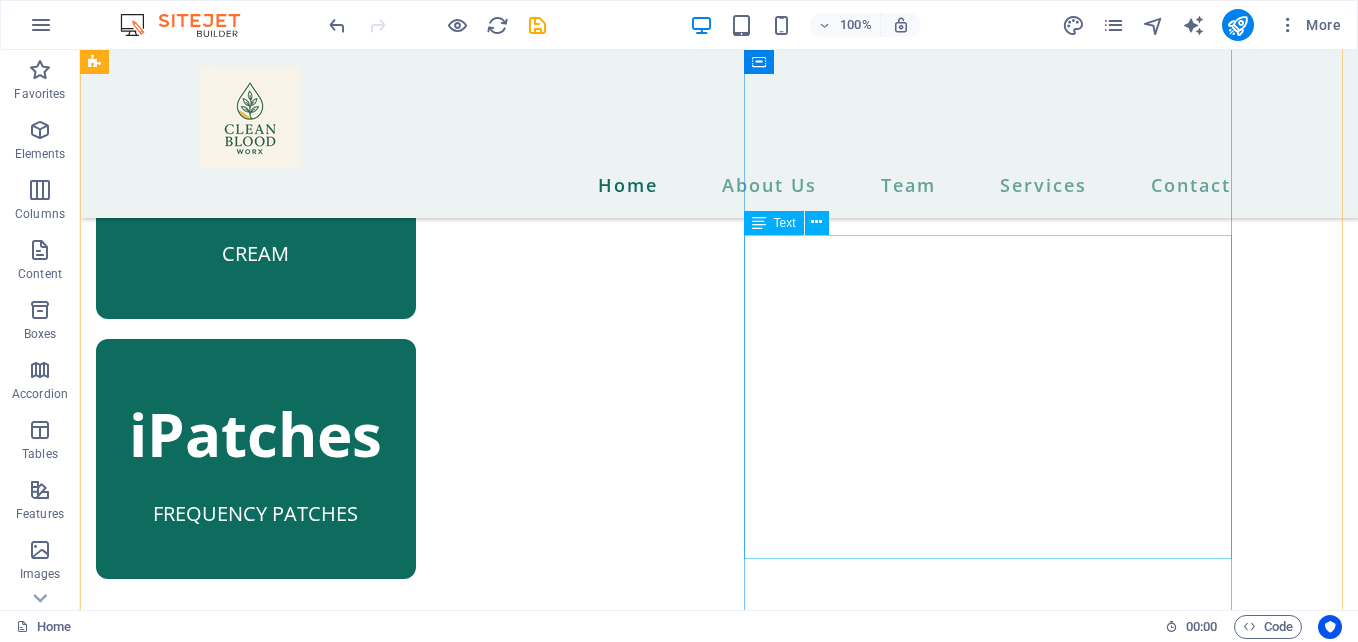 click on "“Cleansing the blood is essential for maintaining overall health, vibrant energy, and radiant skin. By eliminating toxins and improving circulation, your body functions more efficiently—boosting immunity, enhancing mental clarity, and supporting natural beauty from the inside out. Our products—iPatch, iRevive, and iHerQles—work synergistically to detoxify, revitalize, and protect your system. Whether you're seeking increased vitality, clearer skin, or better wellness, these formulas help restore balance and unlock your body’s true potential.”" at bounding box center (340, 1596) 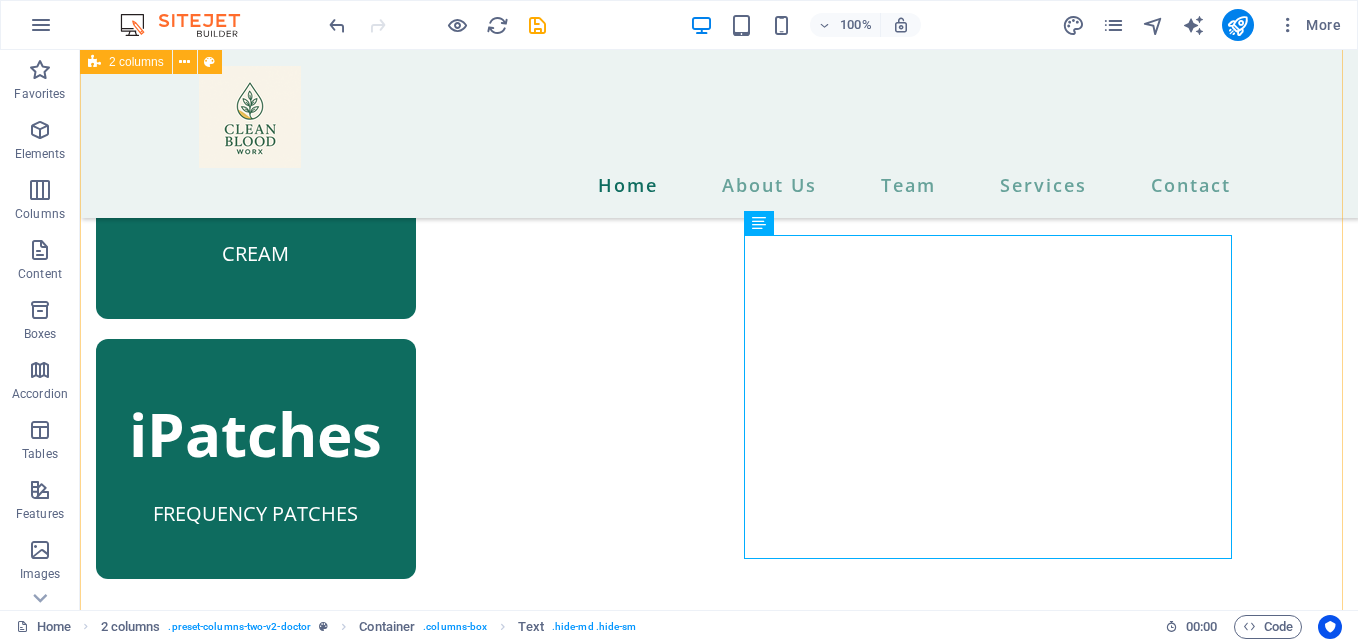 click on "RESTORE, REJUVENATE, & REVITALIZE “Cleansing the blood is essential for maintaining overall health, vibrant energy, and radiant skin. By eliminating toxins and improving circulation, your body functions more efficiently—boosting immunity, enhancing mental clarity, and supporting natural beauty from the inside out. Our products—iPatch, iRevive, and iHerQles—work synergistically to detoxify, revitalize, and protect your system. Whether you're seeking increased vitality, clearer skin, or better wellness, these formulas help restore balance and unlock your body’s true potential.” about us" at bounding box center [719, 1258] 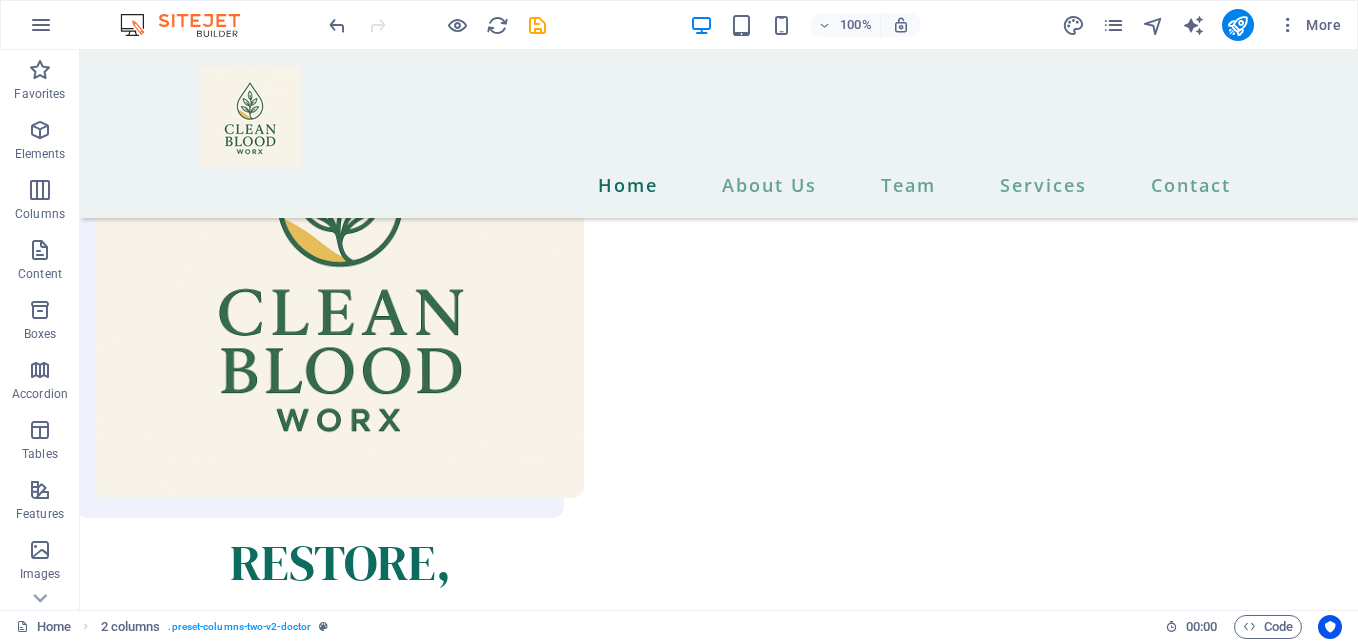 scroll, scrollTop: 2308, scrollLeft: 0, axis: vertical 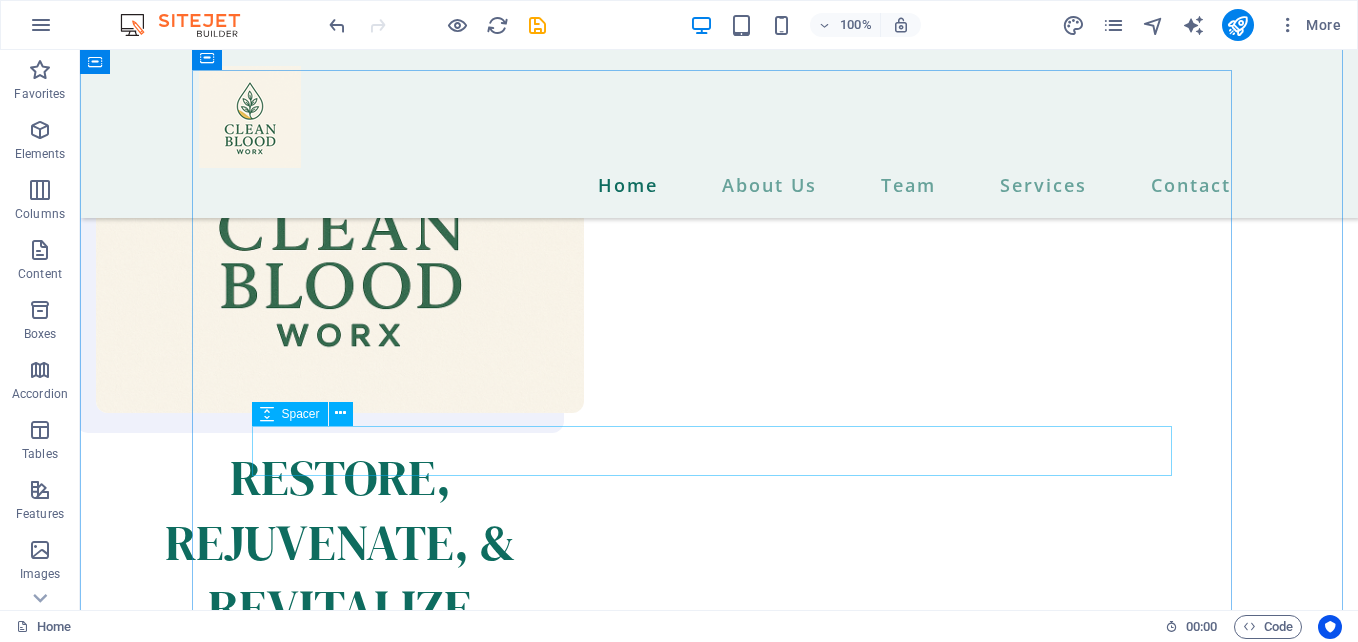 click at bounding box center (719, 1558) 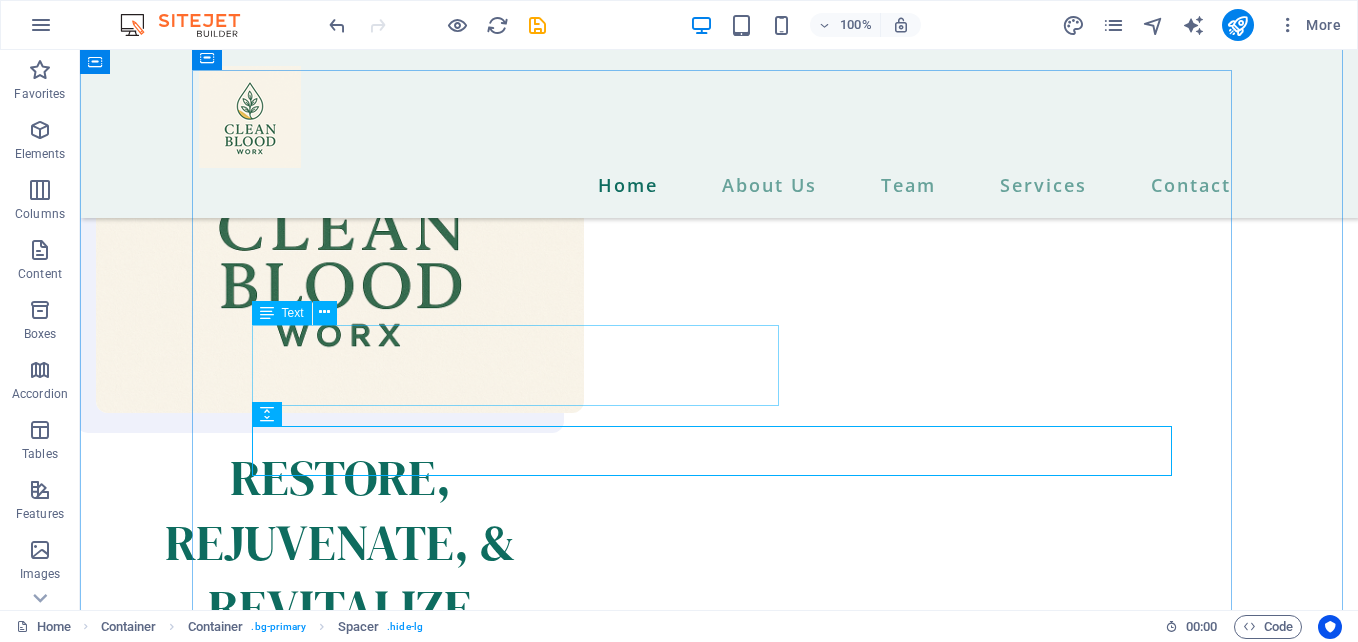 click on "Lorem ipsum dolor sit amet, consectetur adipiscing elit. Parturient maecenas pretium massa donec enim. Orci, odio aenean semper ullamcorper est nunc sapien eget ullamcorper." at bounding box center (719, 1486) 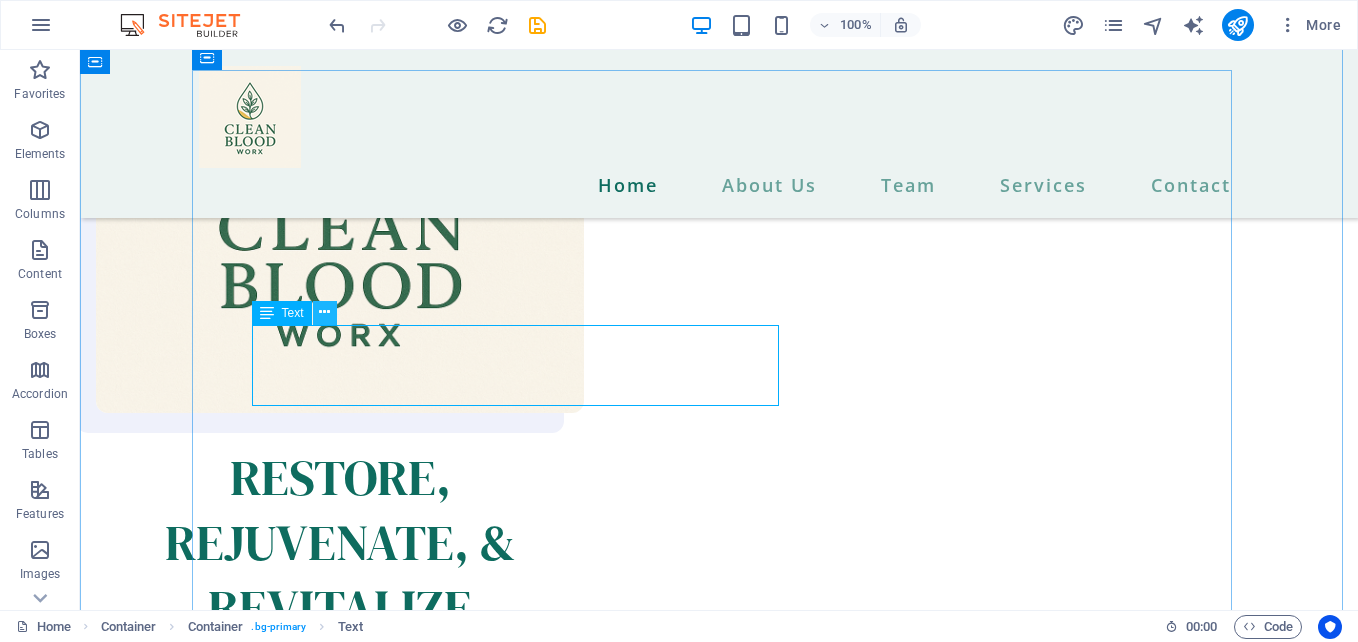 click at bounding box center (324, 312) 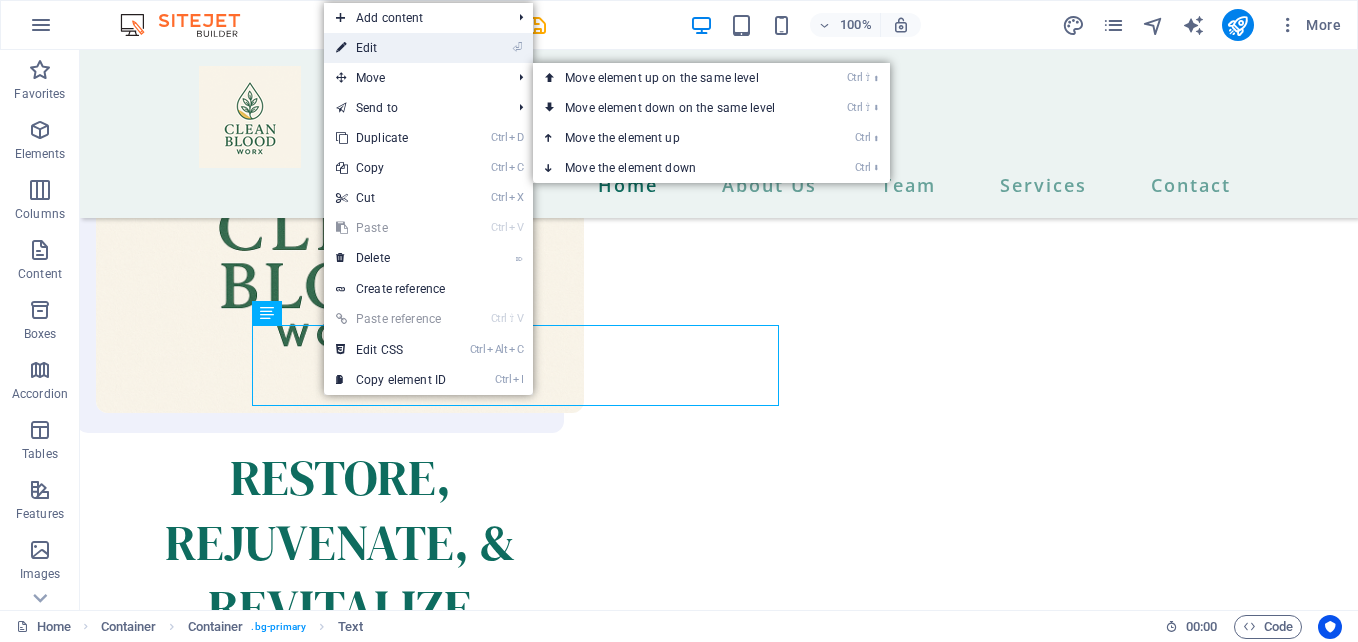 click on "⏎  Edit" at bounding box center [391, 48] 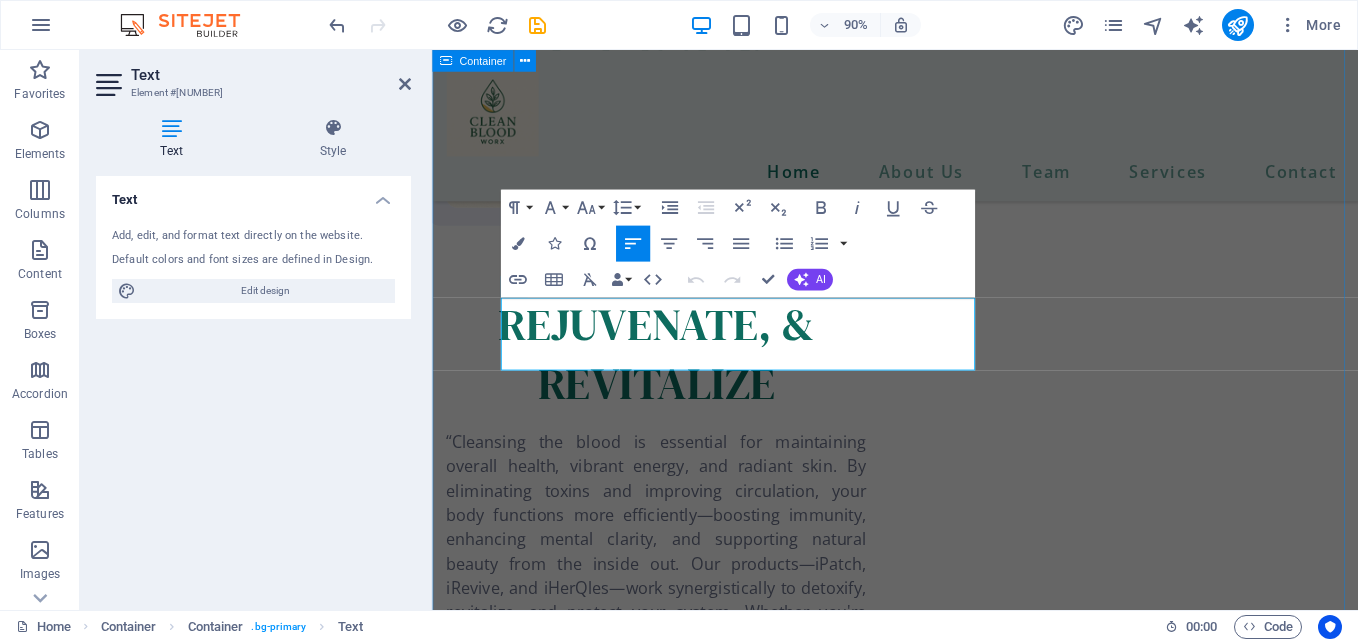 scroll, scrollTop: 2296, scrollLeft: 0, axis: vertical 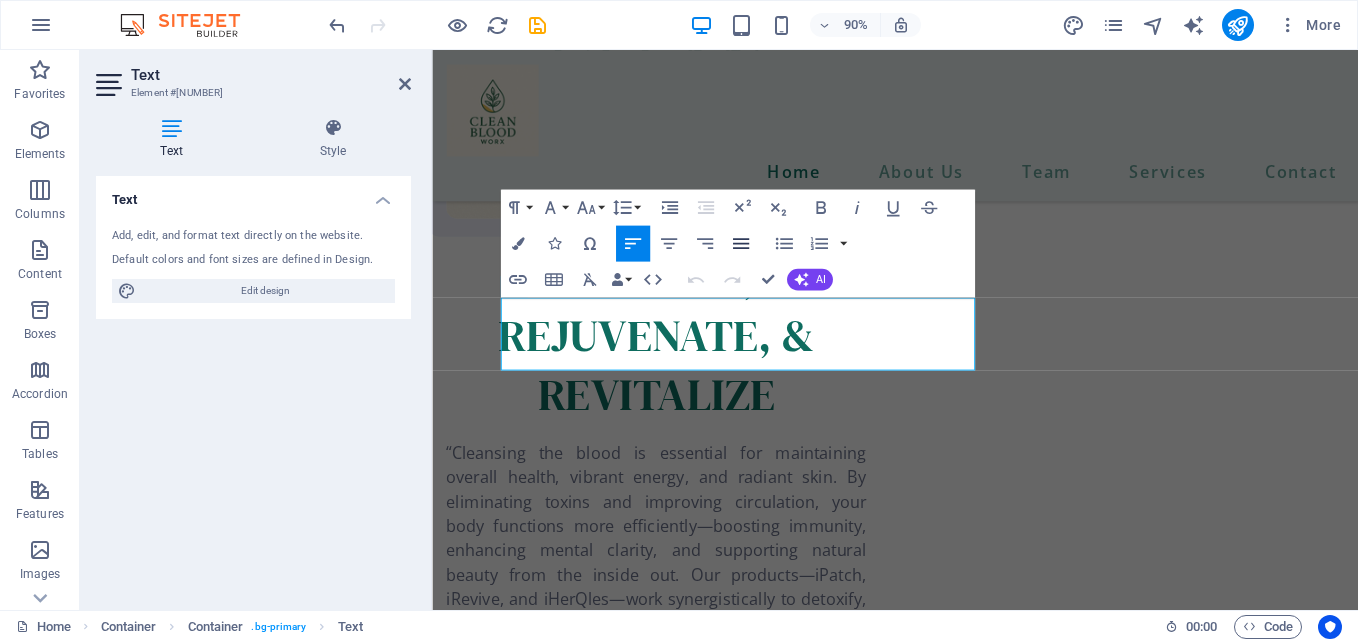 click 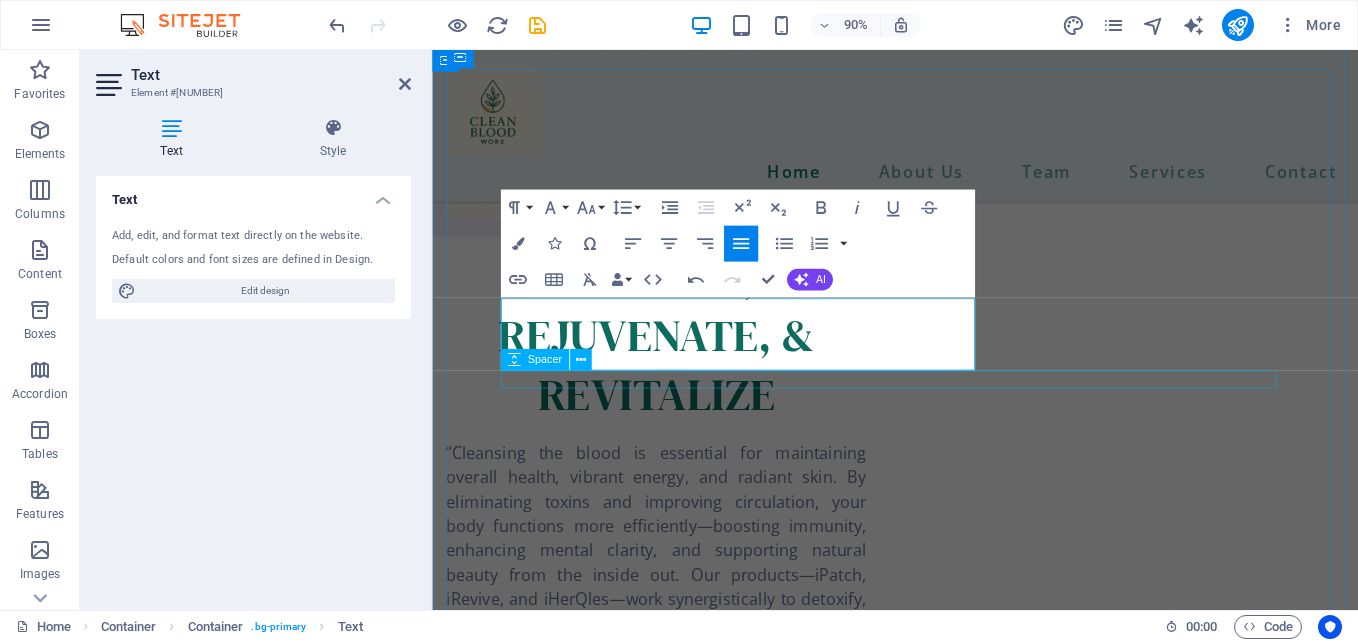 drag, startPoint x: 509, startPoint y: 339, endPoint x: 1051, endPoint y: 411, distance: 546.76135 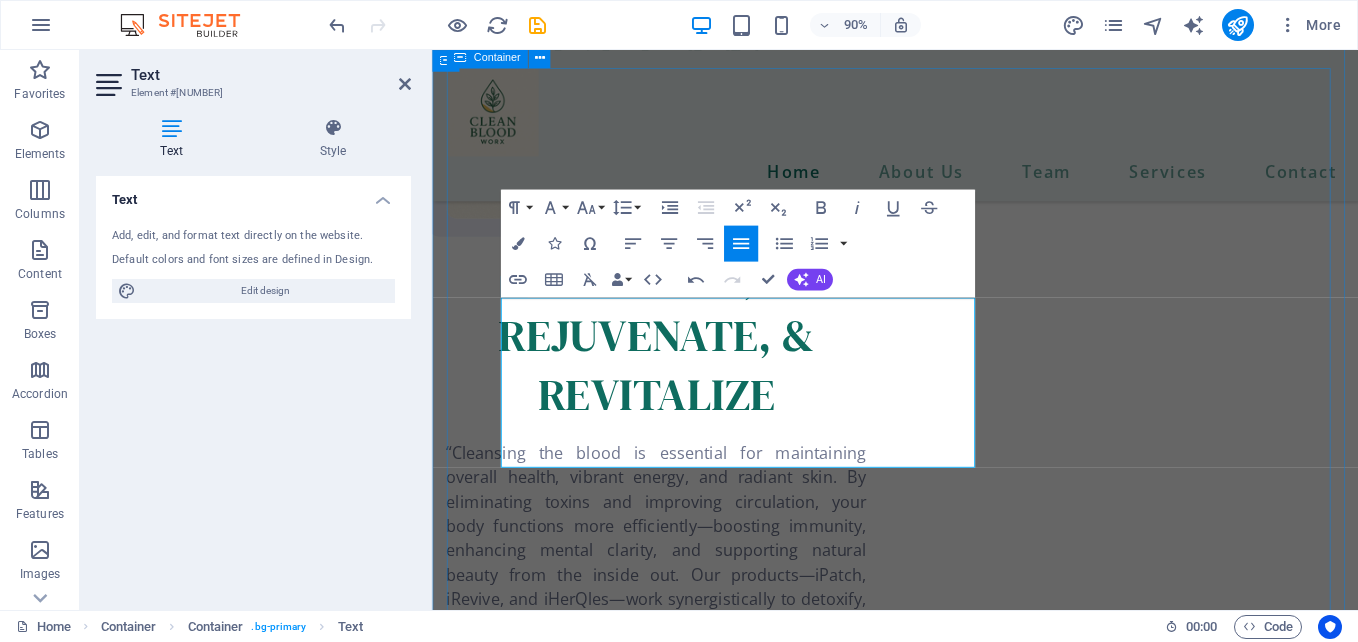 click on "We provide the best options for a new lifestyle. “Cleansing the blood is essential for maintaining overall health, vibrant energy, and radiant skin. By eliminating toxins and improving circulation, your body functions more efficiently—boosting immunity, enhancing mental clarity, and supporting natural beauty from the inside out. Our products—iPatch, iRevive, and iHerQles—work synergistically to detoxify, revitalize, and protect your system. Whether you're seeking increased vitality, clearer skin, or better wellness, these formulas help restore balance and unlock your body’s true potential.”" at bounding box center (946, 1677) 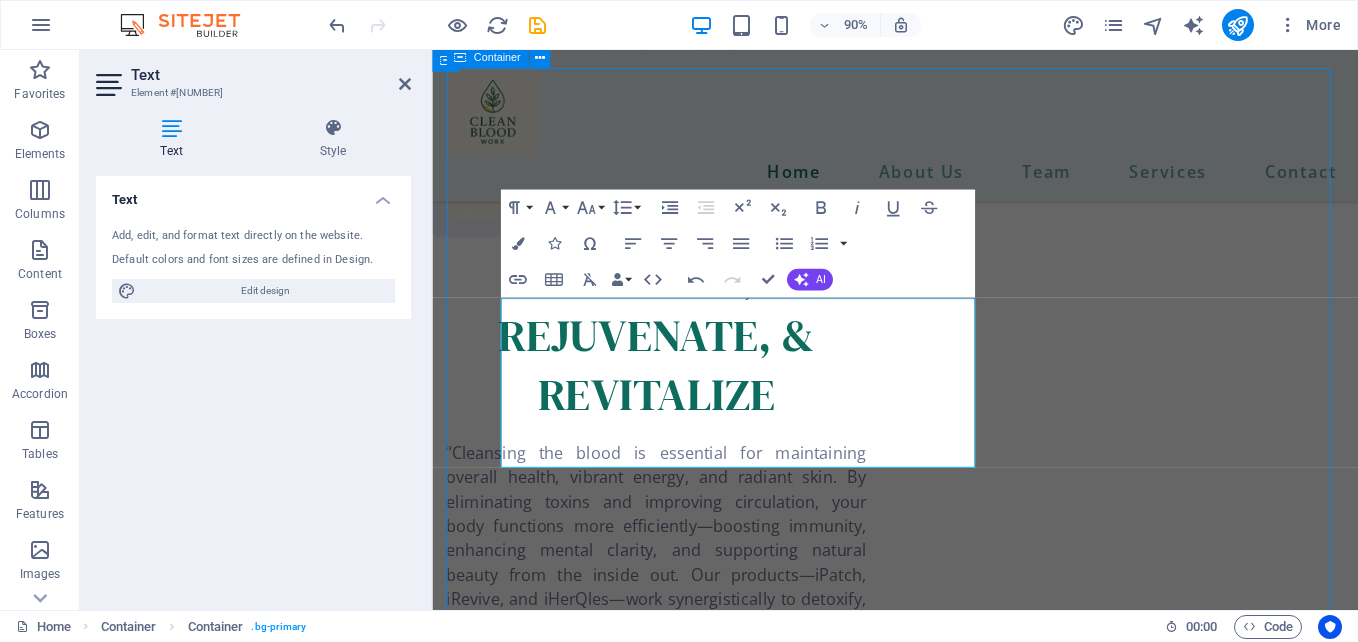 scroll, scrollTop: 2308, scrollLeft: 0, axis: vertical 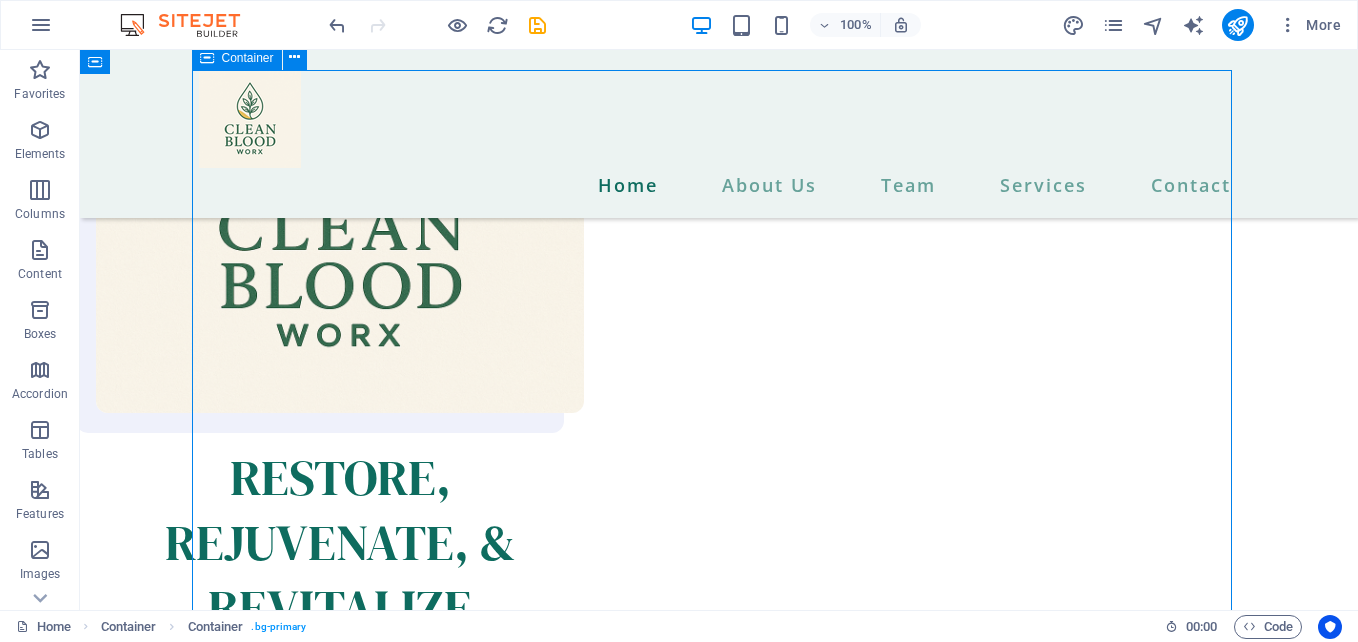 click on "We provide the best options for a new lifestyle. “Cleansing the blood is essential for maintaining overall health, vibrant energy, and radiant skin. By eliminating toxins and improving circulation, your body functions more efficiently—boosting immunity, enhancing mental clarity, and supporting natural beauty from the inside out. Our products—iPatch, iRevive, and iHerQles—work synergistically to detoxify, revitalize, and protect your system. Whether you're seeking increased vitality, clearer skin, or better wellness, these formulas help restore balance and unlock your body’s true potential.”" at bounding box center [719, 1909] 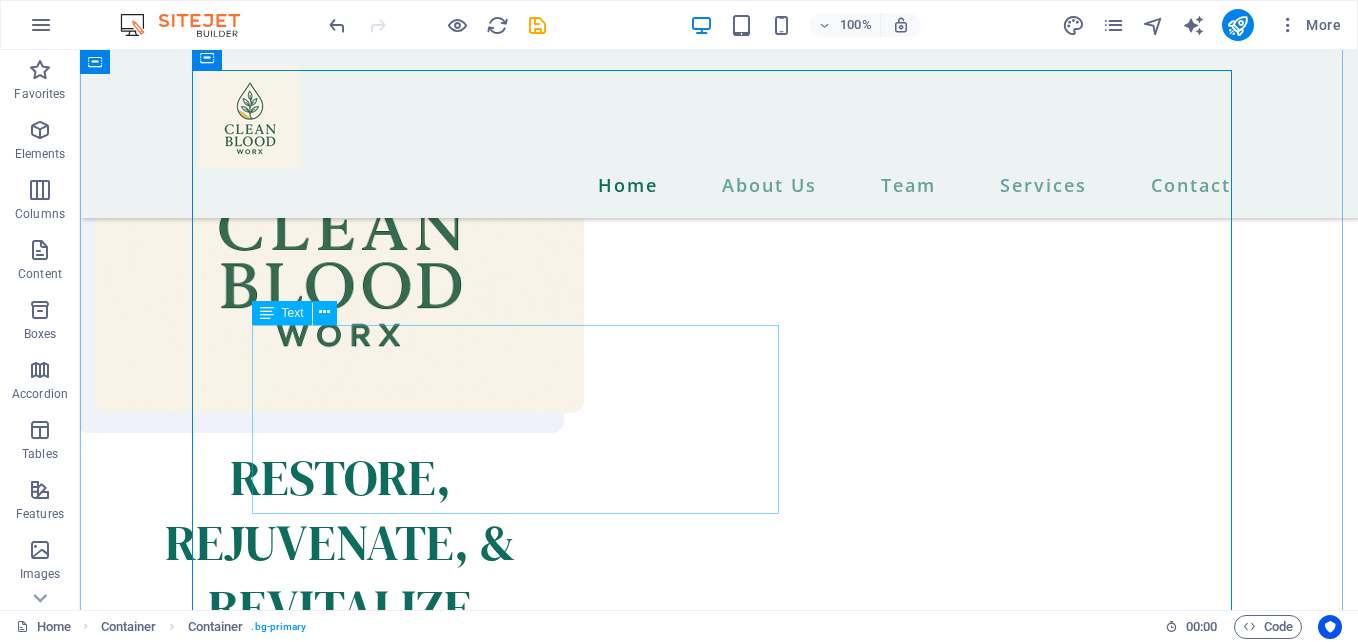 click on "“Cleansing the blood is essential for maintaining overall health, vibrant energy, and radiant skin. By eliminating toxins and improving circulation, your body functions more efficiently—boosting immunity, enhancing mental clarity, and supporting natural beauty from the inside out. Our products—iPatch, iRevive, and iHerQles—work synergistically to detoxify, revitalize, and protect your system. Whether you're seeking increased vitality, clearer skin, or better wellness, these formulas help restore balance and unlock your body’s true potential.”" at bounding box center [719, 1513] 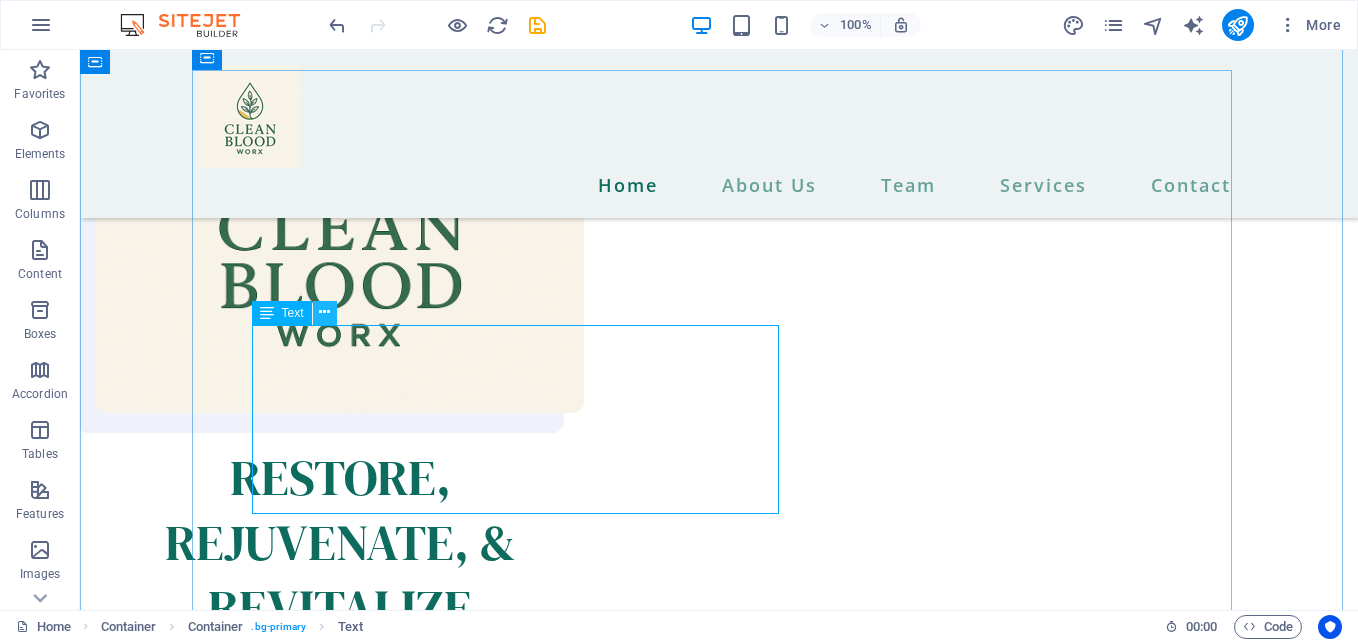 click at bounding box center [324, 312] 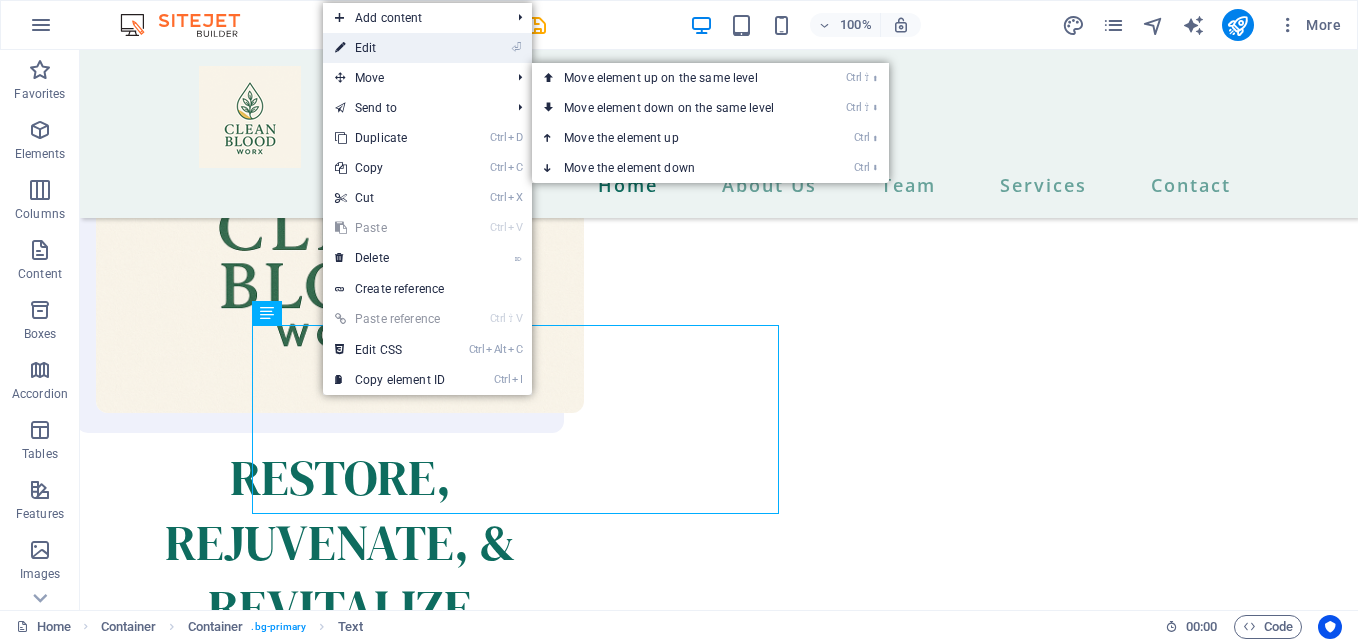 click on "⏎  Edit" at bounding box center (390, 48) 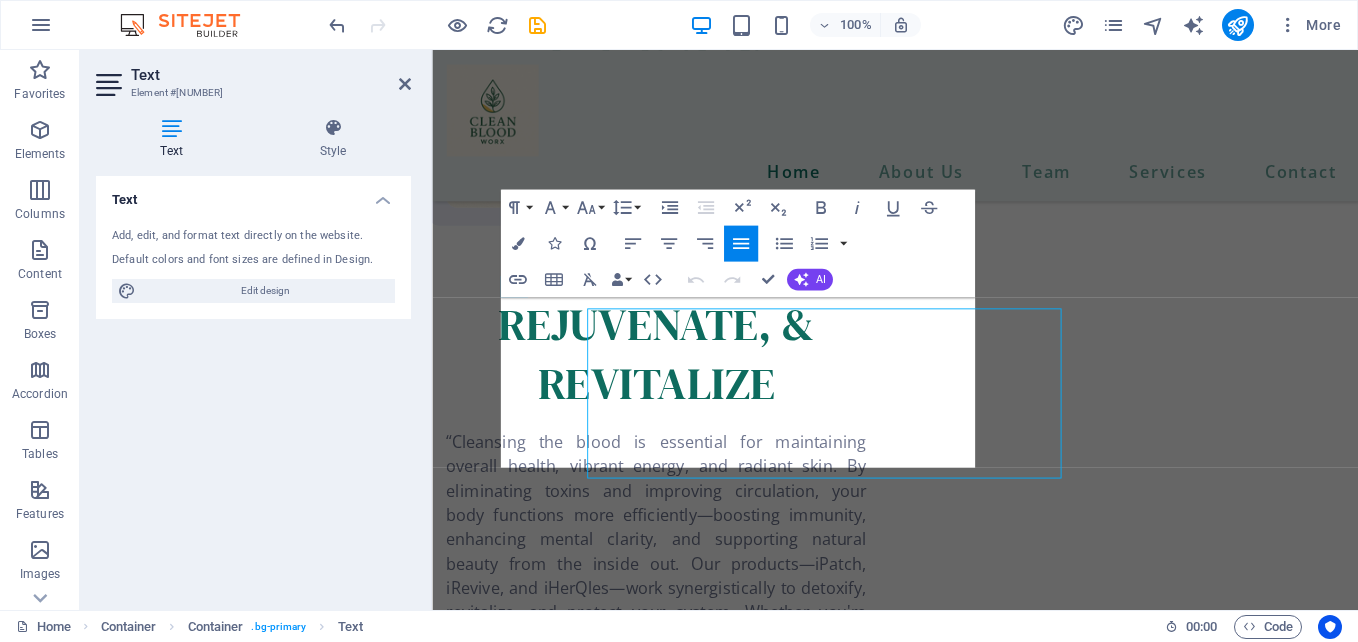 scroll, scrollTop: 2296, scrollLeft: 0, axis: vertical 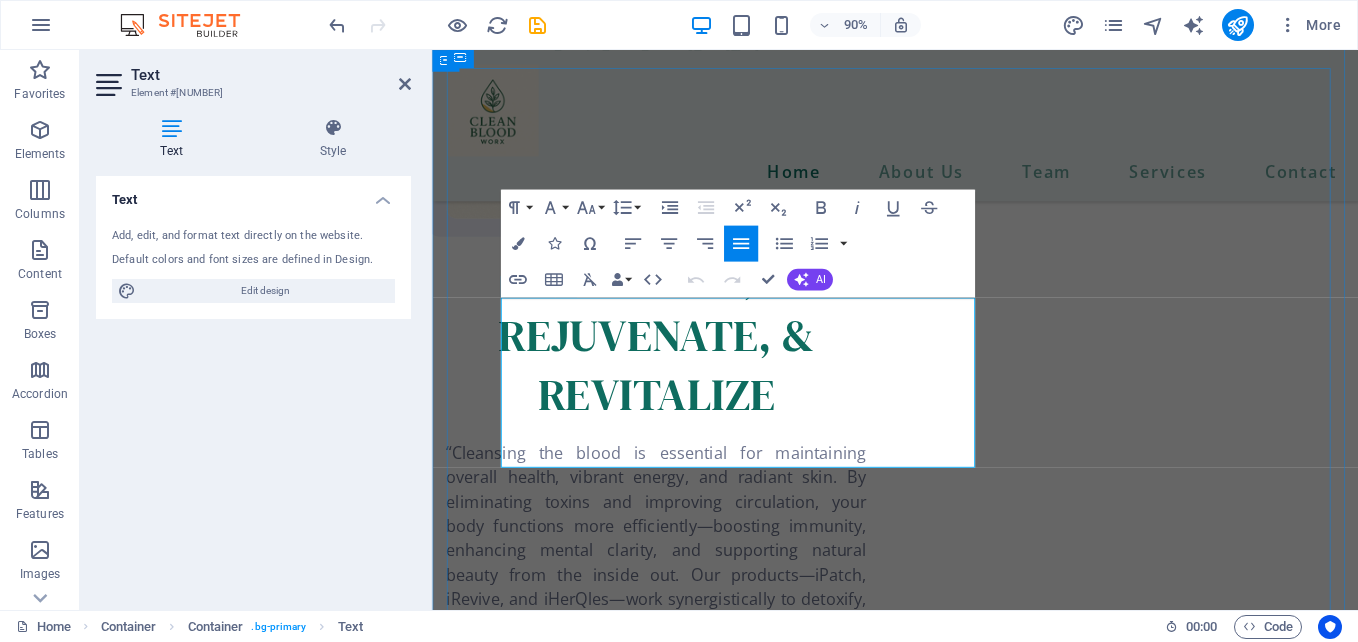 click on "“Cleansing the blood is essential for maintaining overall health, vibrant energy, and radiant skin. By eliminating toxins and improving circulation, your body functions more efficiently—boosting immunity, enhancing mental clarity, and supporting natural beauty from the inside out. Our products—iPatch, iRevive, and iHerQles—work synergistically to detoxify, revitalize, and protect your system. Whether you're seeking increased vitality, clearer skin, or better wellness, these formulas help restore balance and unlock your body’s true potential.”" at bounding box center [946, 1366] 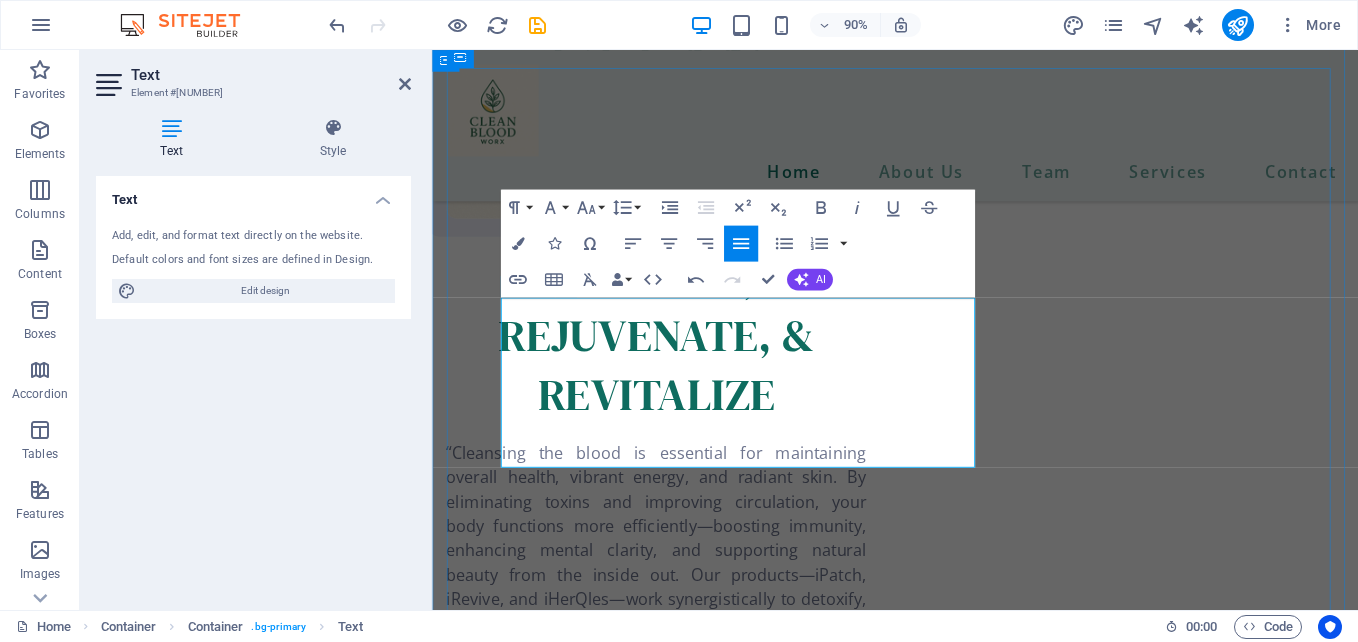 click on "“Cleansing the blood is essential for maintaining overall health, vibrant energy, and radiant skin. By eliminating toxins and improving circulation, your body functions more efficiently—boosting immunity, enhanc ing mental clarity, and supporting natural beauty from the inside out. Our products—iPatch, iRevive, and iHerQles—work synergistically to detoxify, revitalize, and protect your system. Whe ther you're seeking increased vitality, clearer skin, or better wellness, these formulas help restore balance and unlock your body’s true potential.”" at bounding box center (946, 1364) 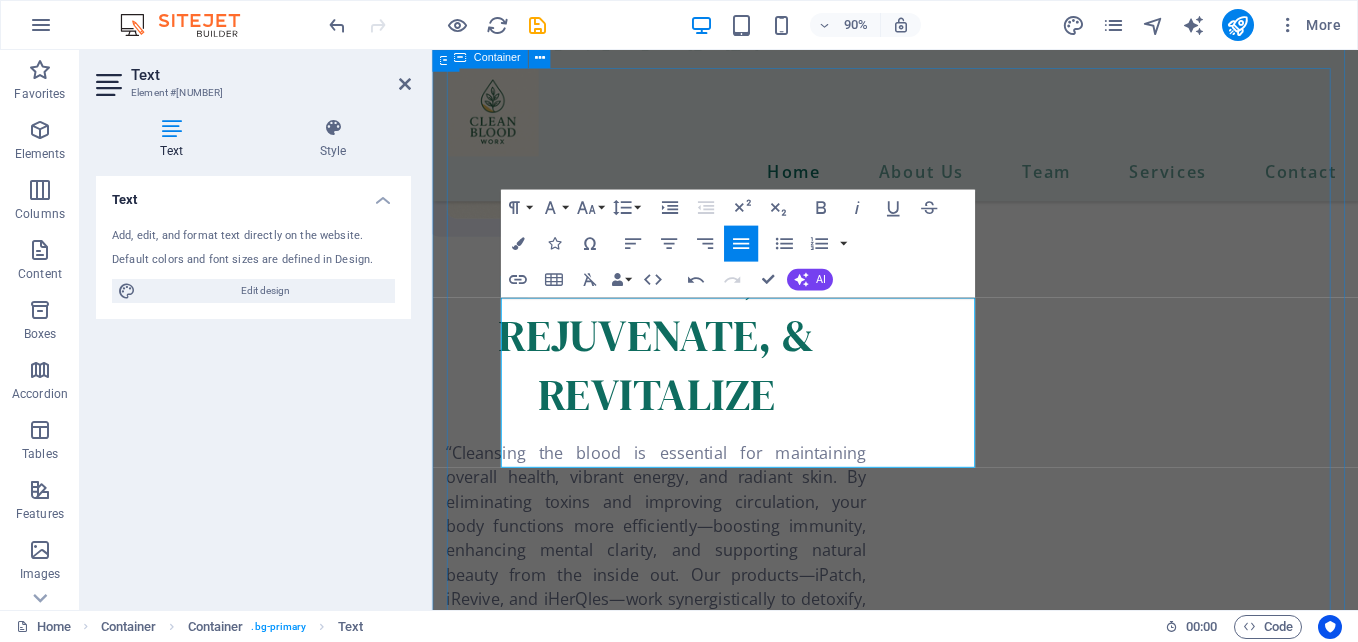 drag, startPoint x: 601, startPoint y: 501, endPoint x: 506, endPoint y: 331, distance: 194.74342 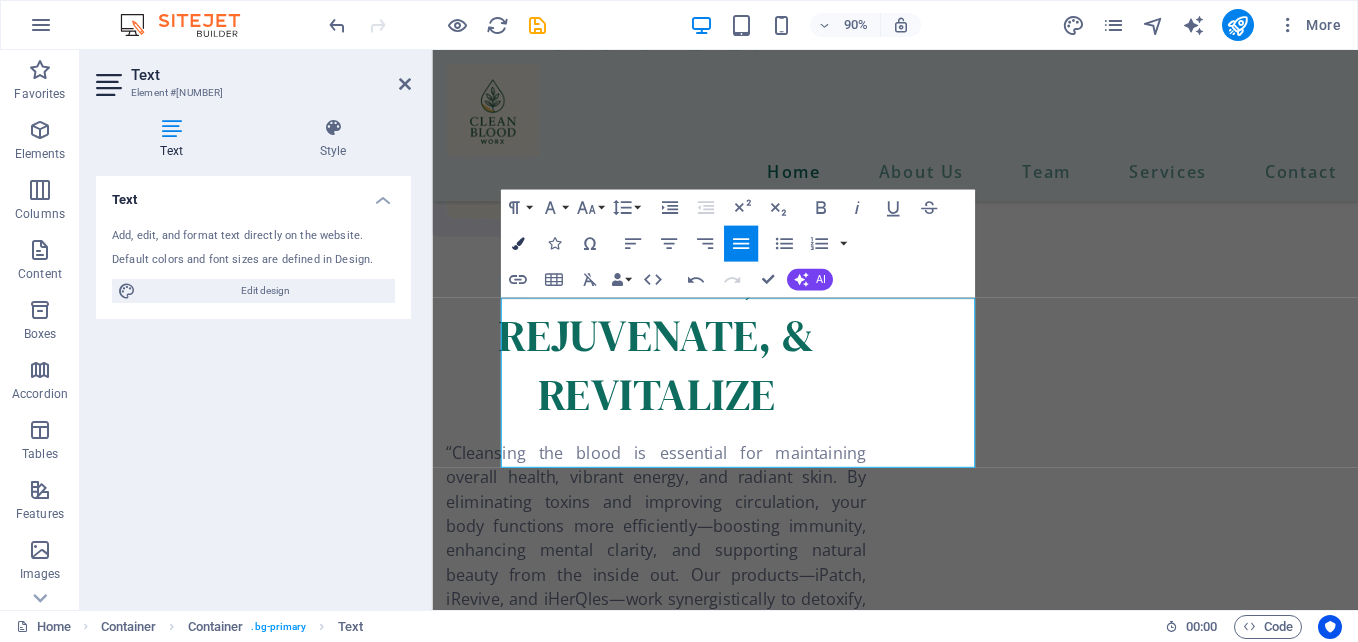 click on "Colors" at bounding box center (517, 244) 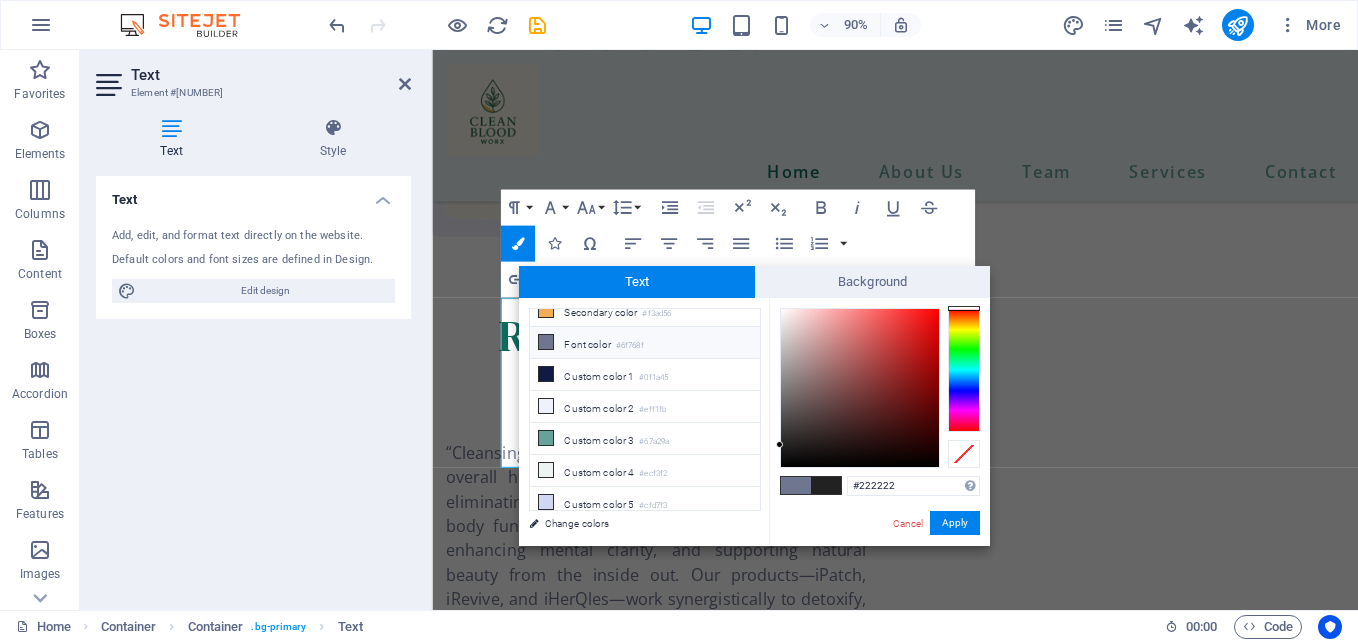 scroll, scrollTop: 0, scrollLeft: 0, axis: both 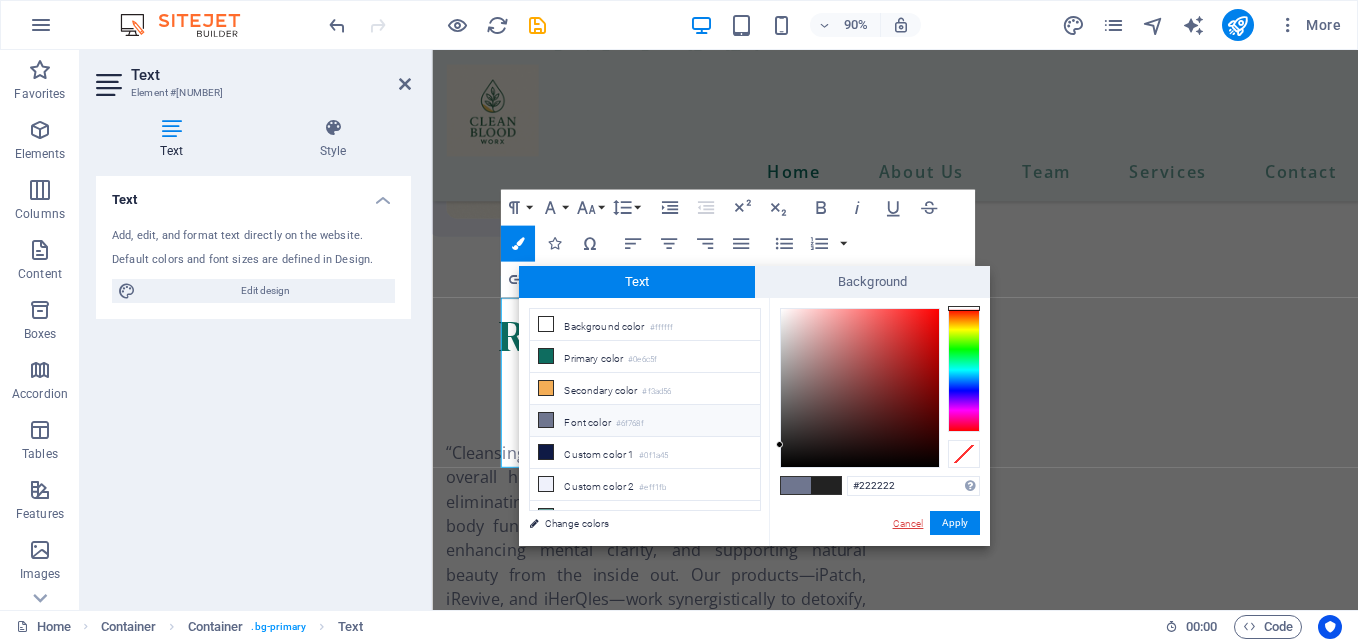 click on "Cancel" at bounding box center [908, 523] 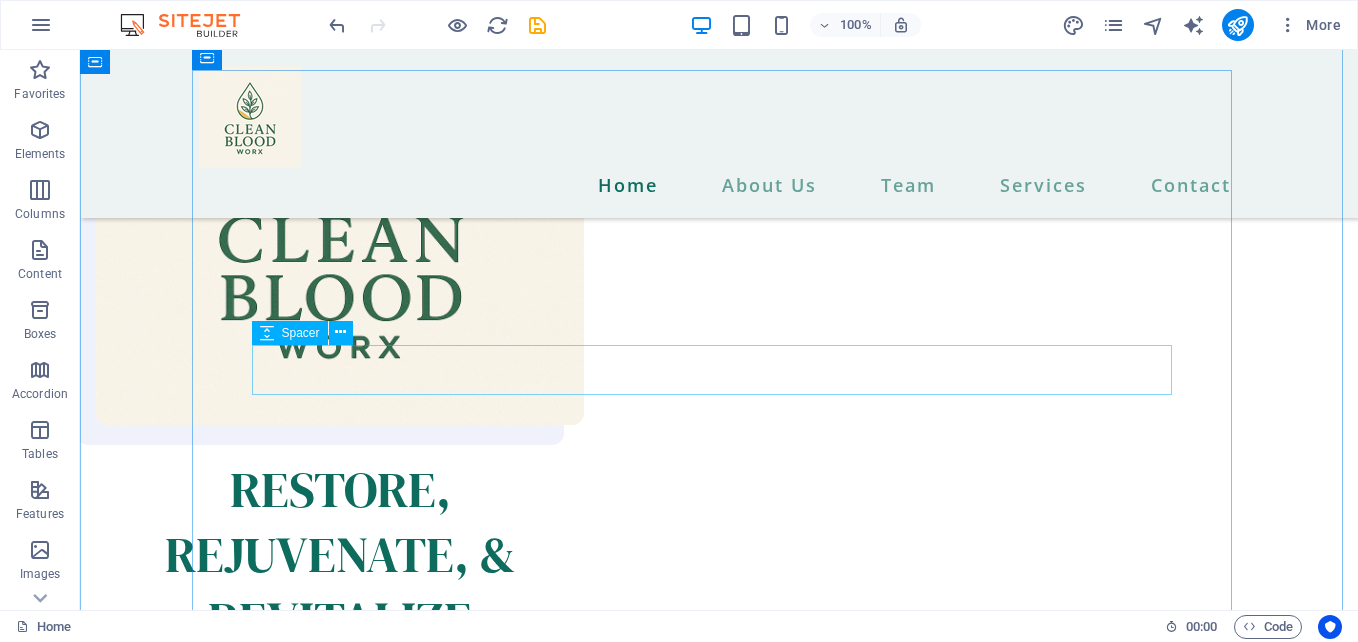 scroll, scrollTop: 2308, scrollLeft: 0, axis: vertical 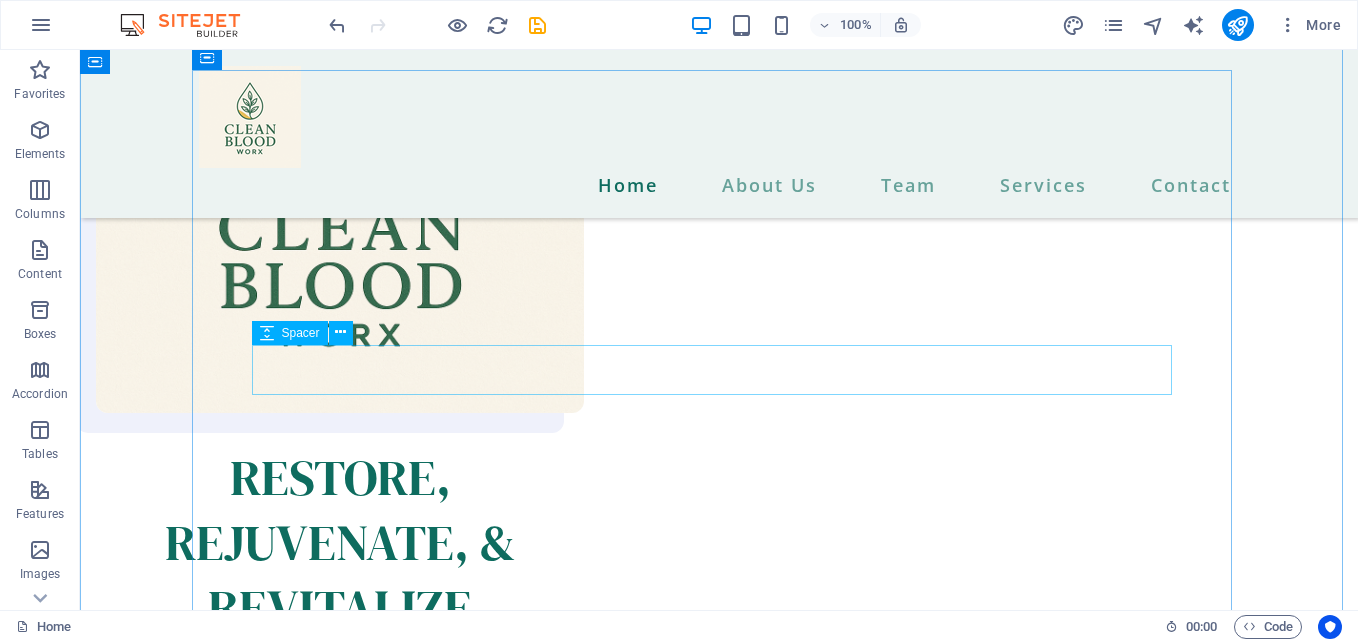 click at bounding box center (719, 1504) 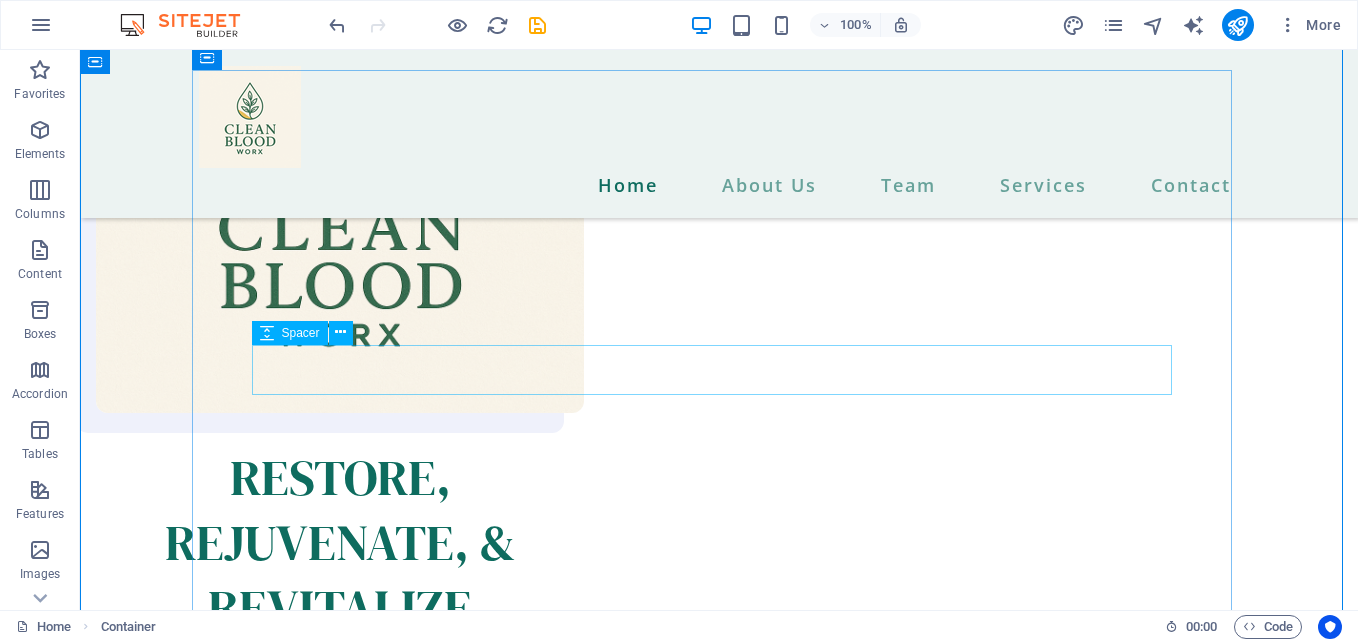 click on "Spacer" at bounding box center [301, 333] 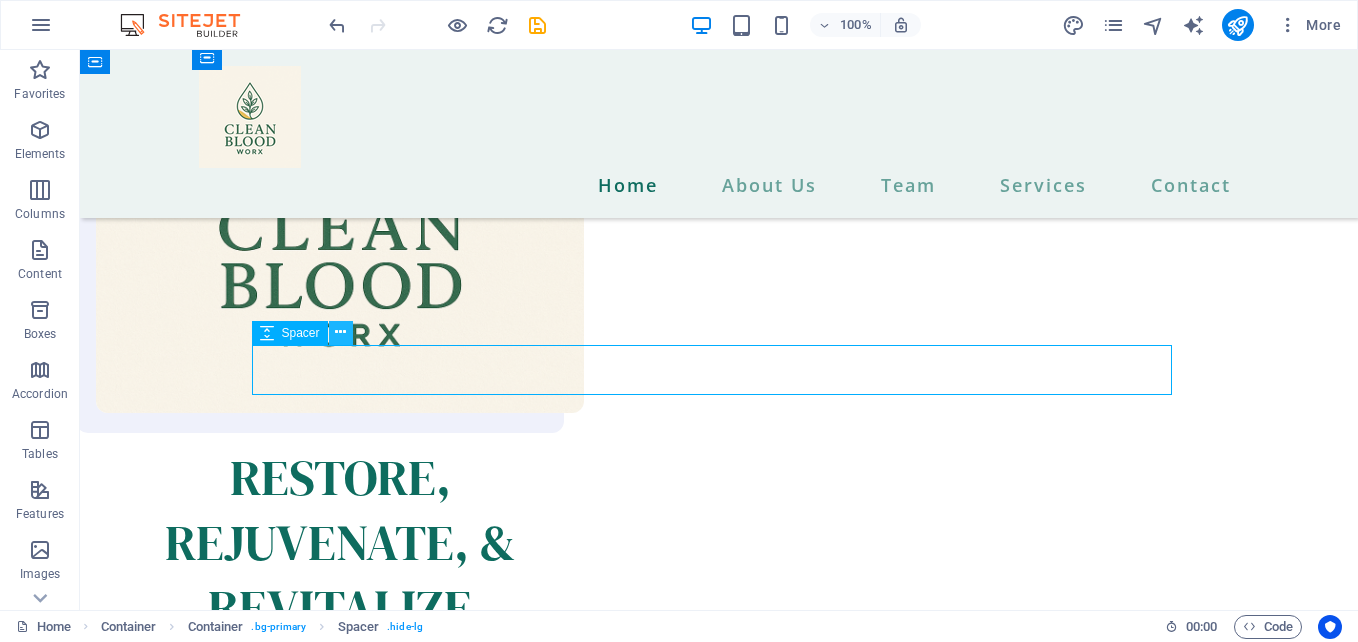 click at bounding box center (340, 332) 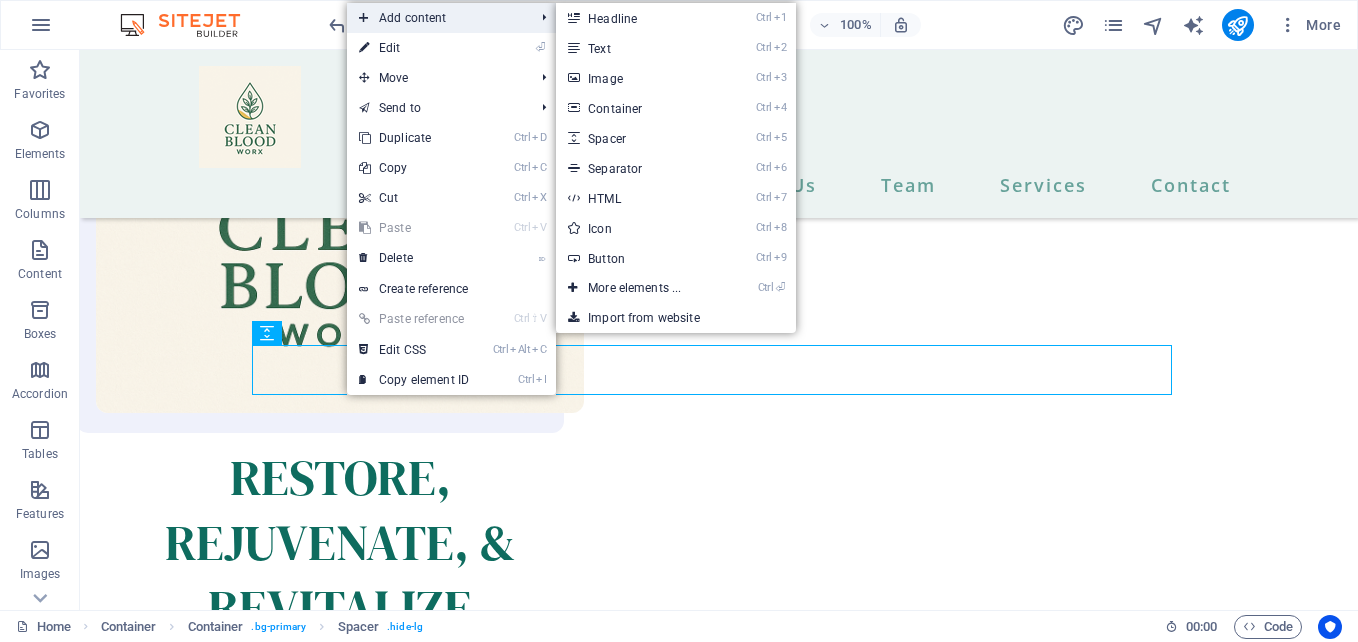 click on "Add content" at bounding box center (436, 18) 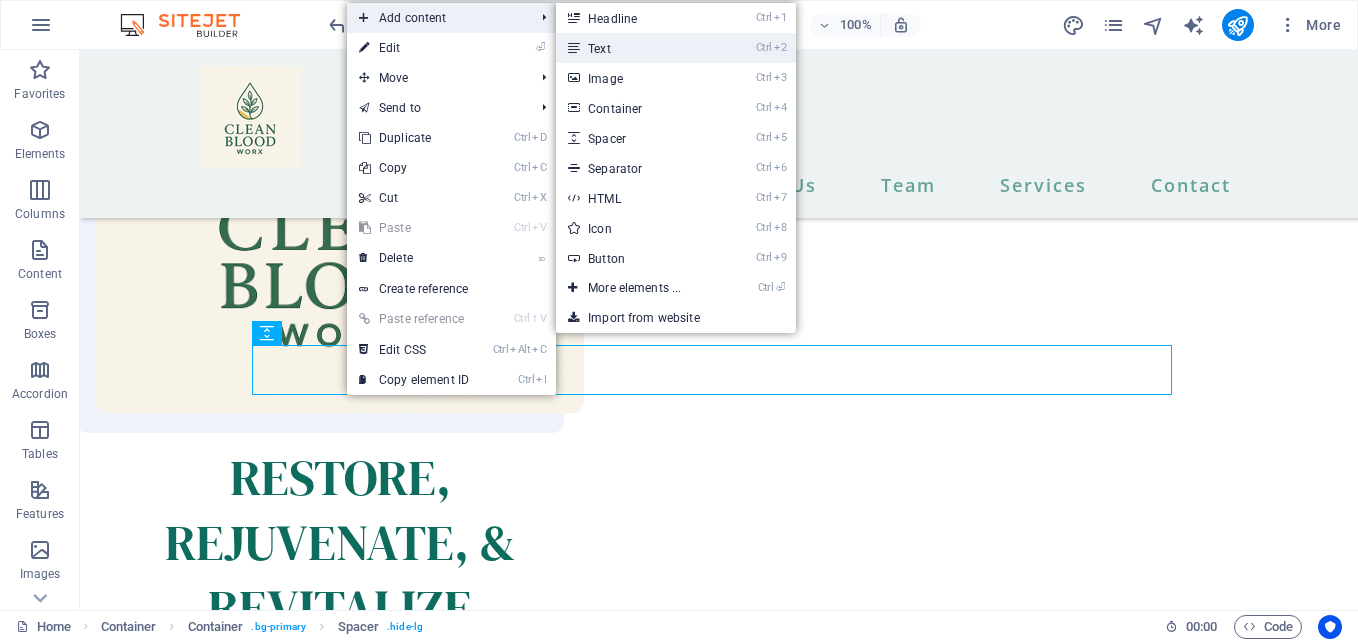 click on "Ctrl 2  Text" at bounding box center [638, 48] 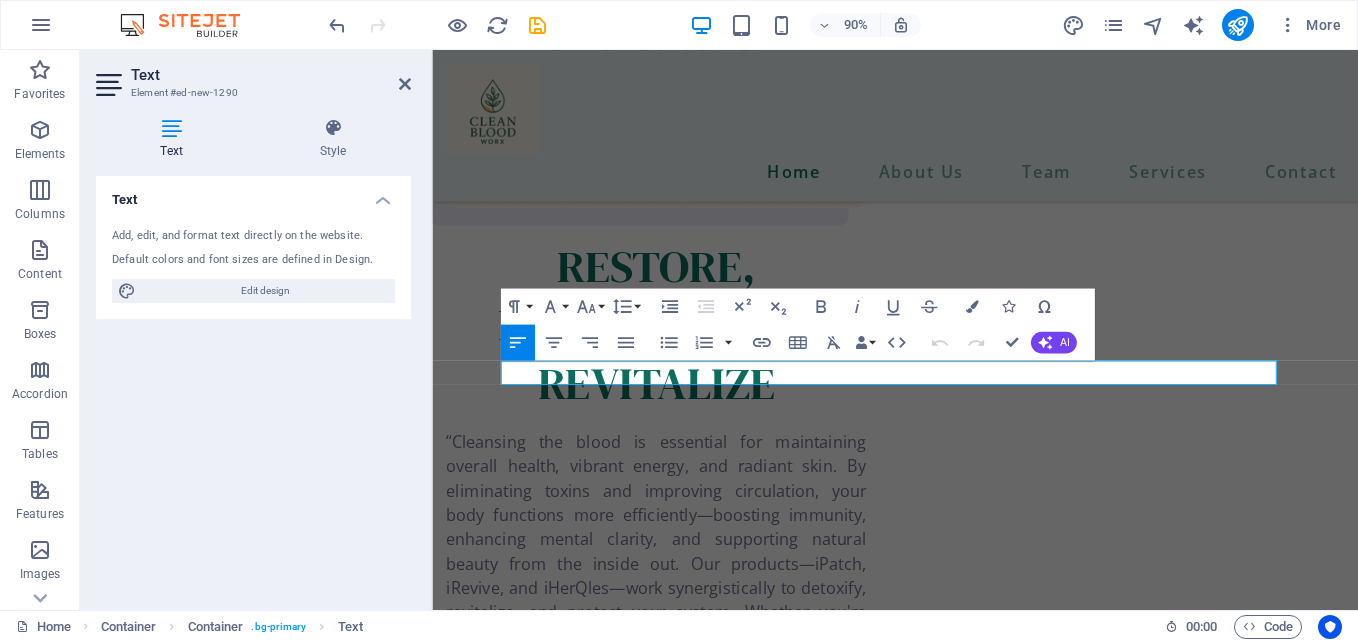 scroll, scrollTop: 2296, scrollLeft: 0, axis: vertical 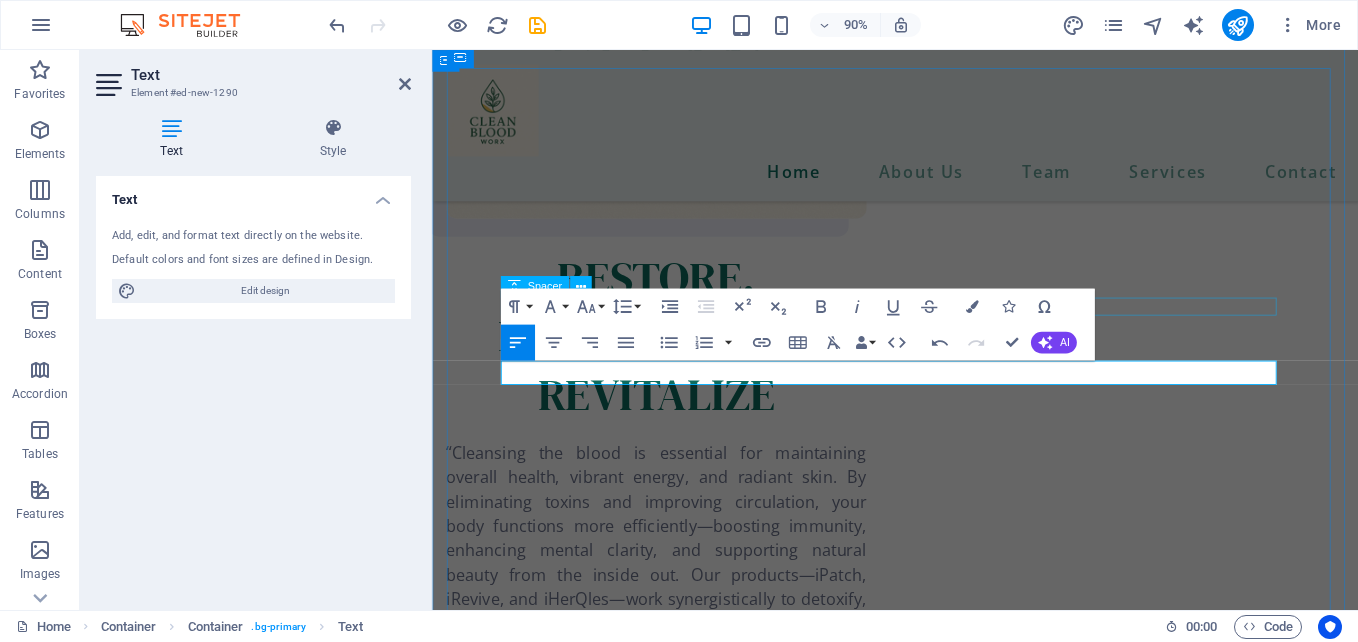 click at bounding box center (946, 1320) 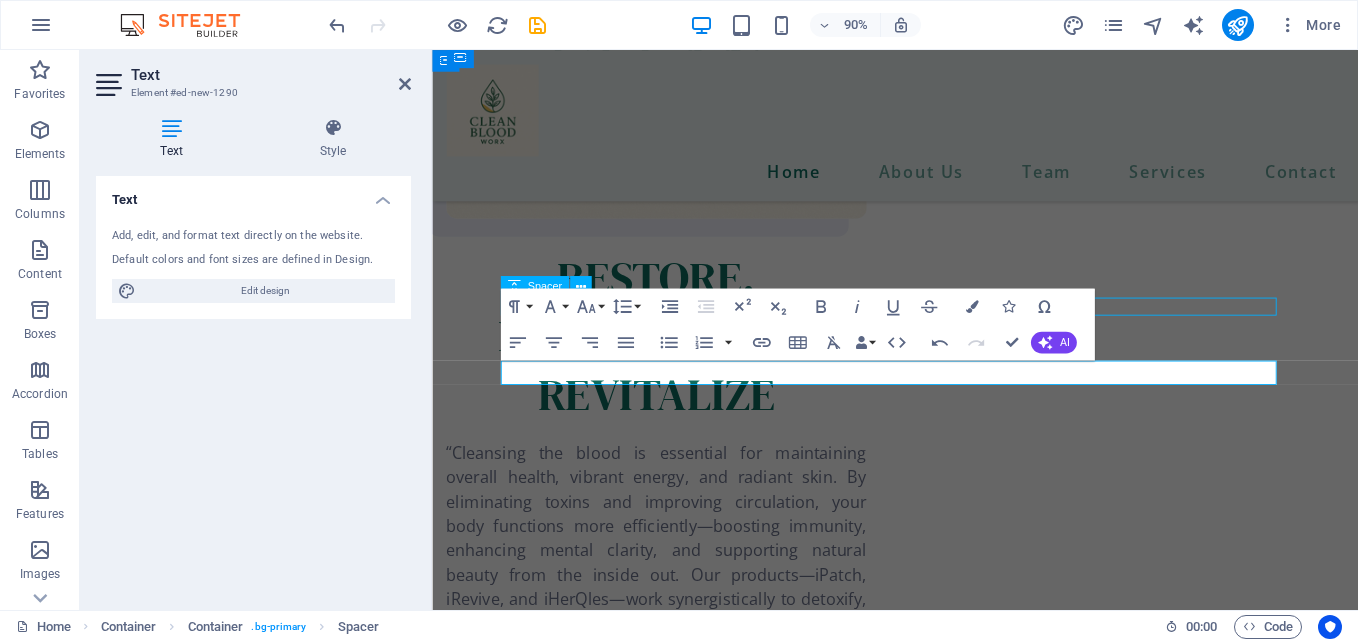 scroll, scrollTop: 2308, scrollLeft: 0, axis: vertical 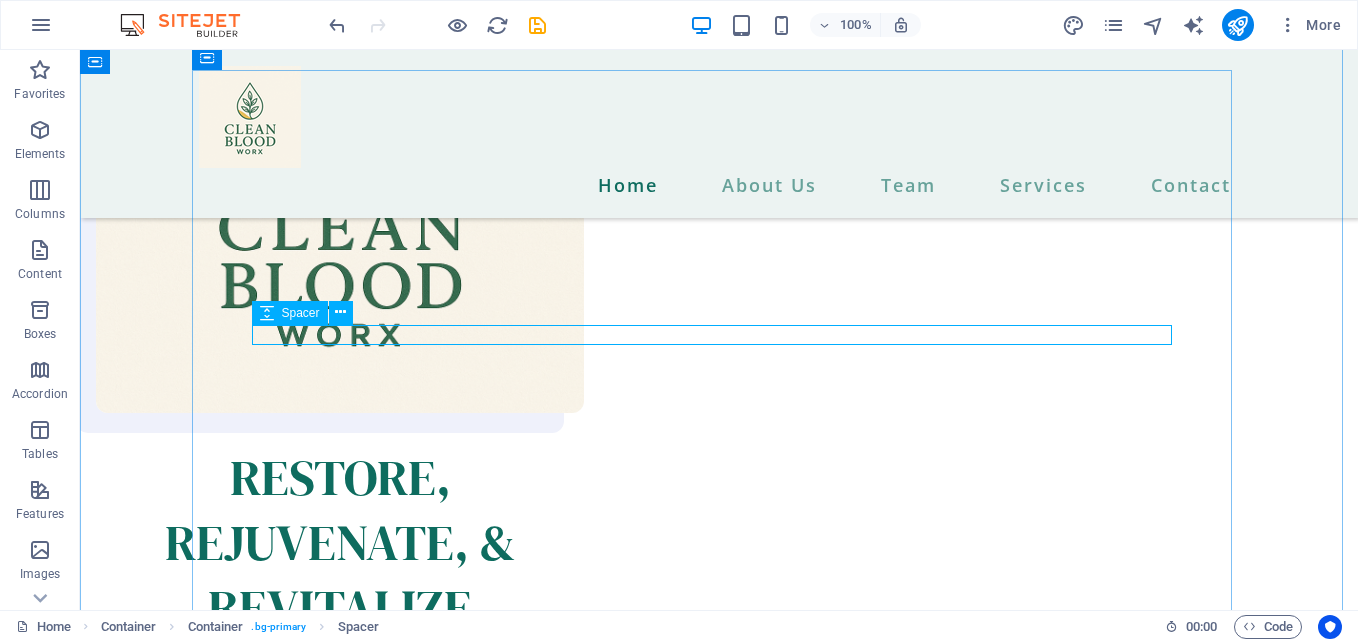 click at bounding box center (719, 1469) 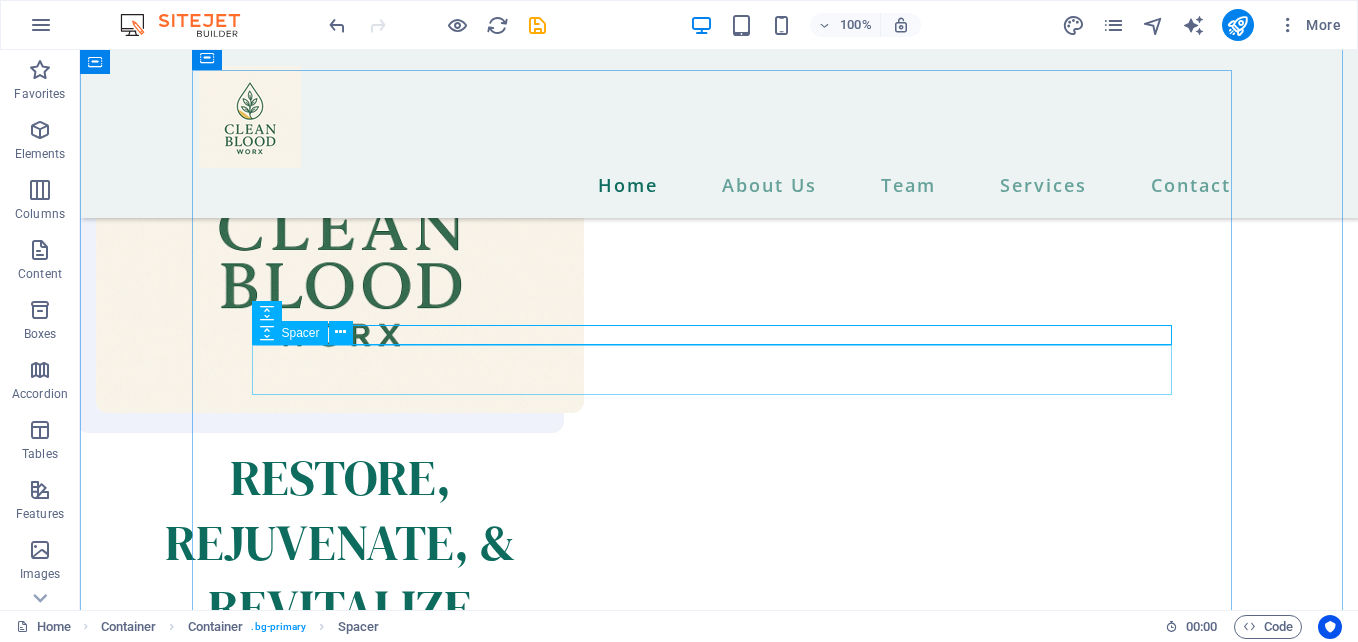 click at bounding box center [719, 1504] 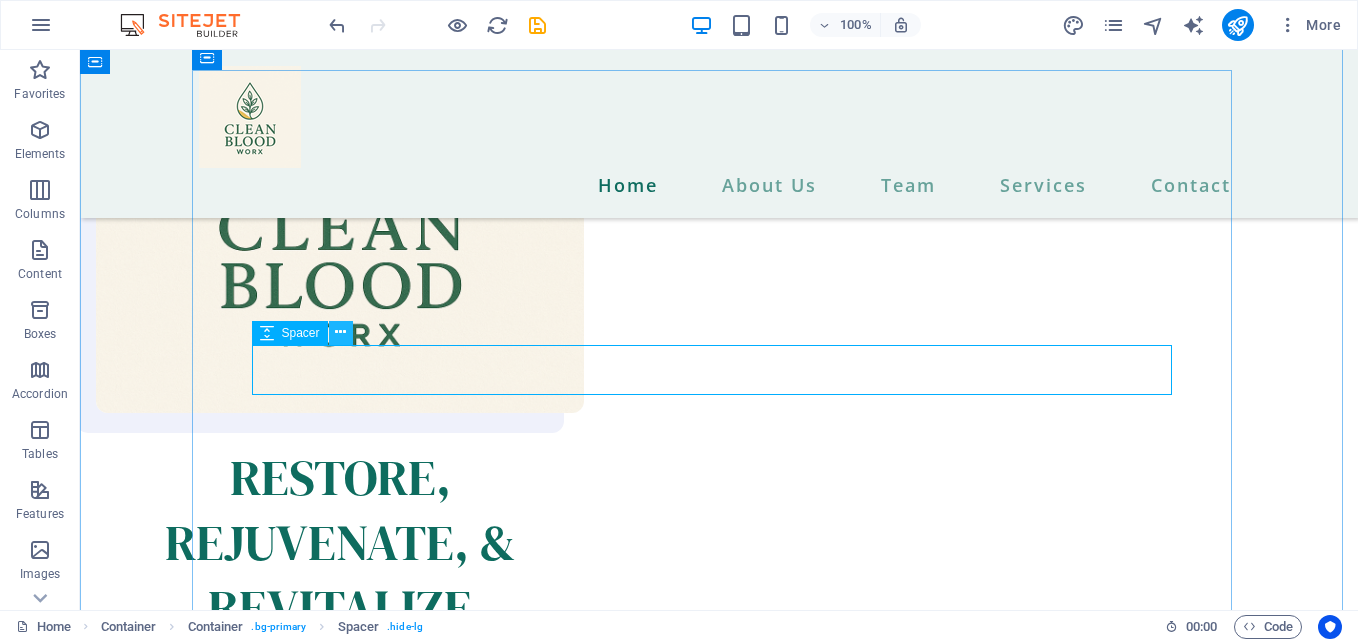 click at bounding box center [340, 332] 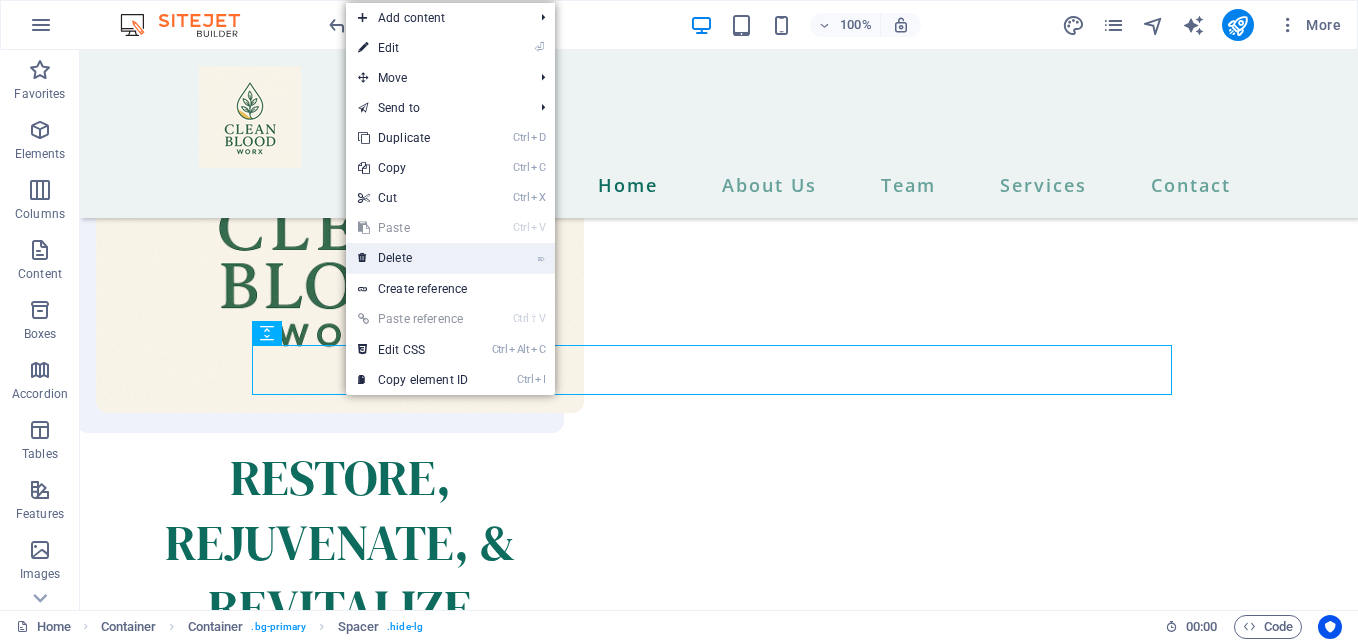 click on "⌦  Delete" at bounding box center [413, 258] 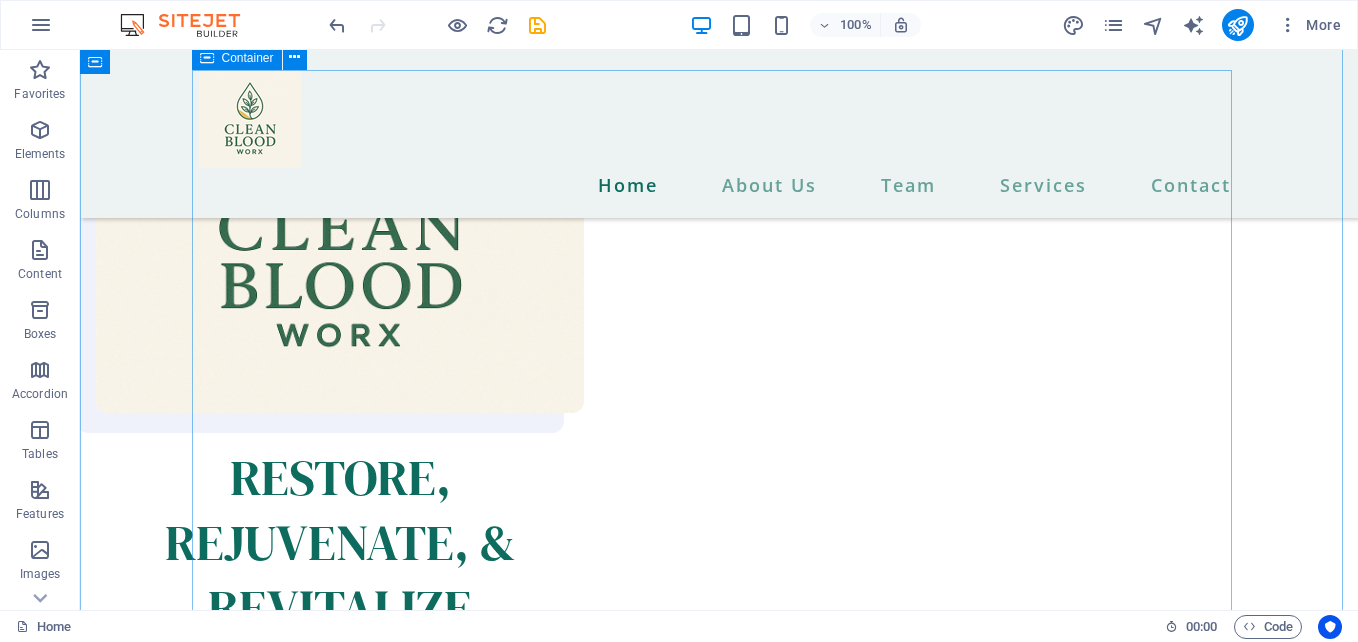 click on "We provide the best options for a new lifestyle." at bounding box center (719, 1830) 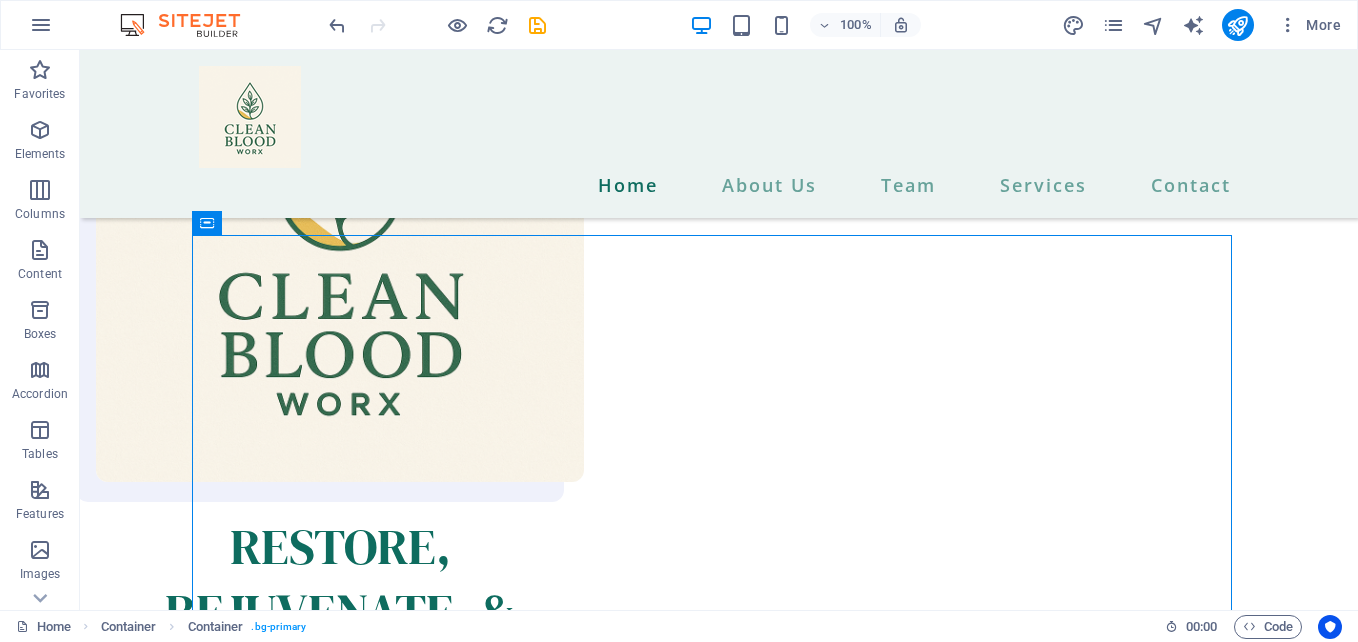 scroll, scrollTop: 2115, scrollLeft: 0, axis: vertical 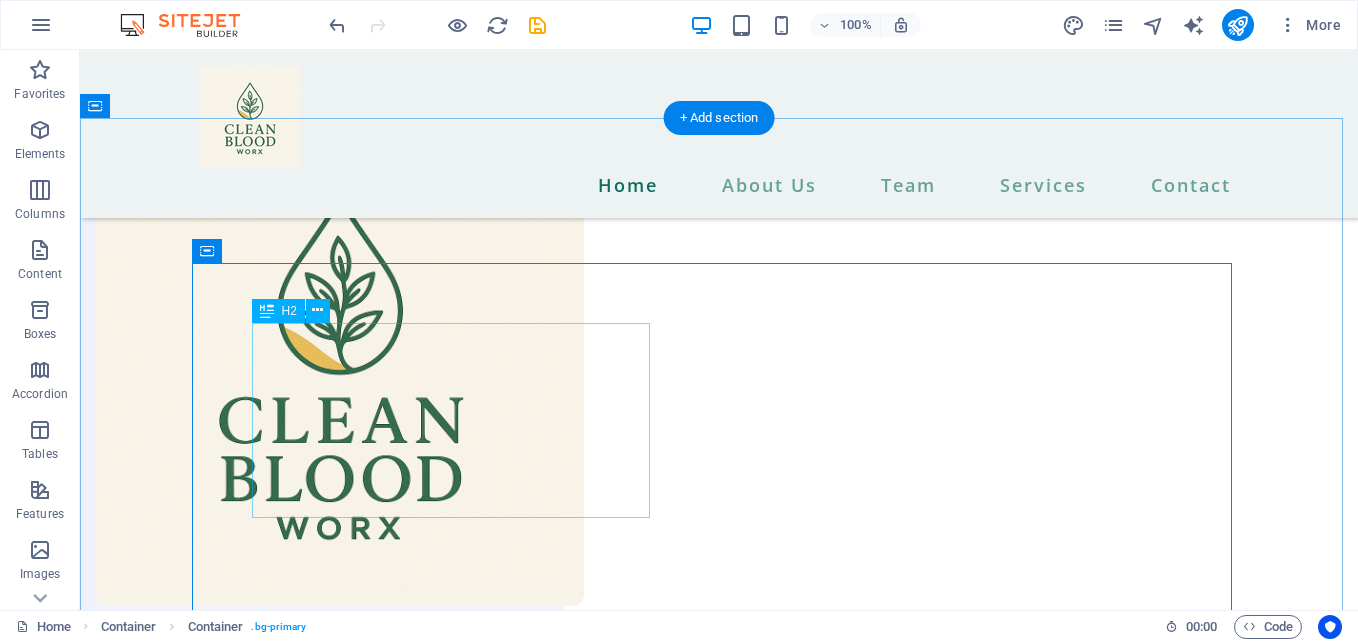 click on "We provide the best options for a new lifestyle." at bounding box center (719, 1587) 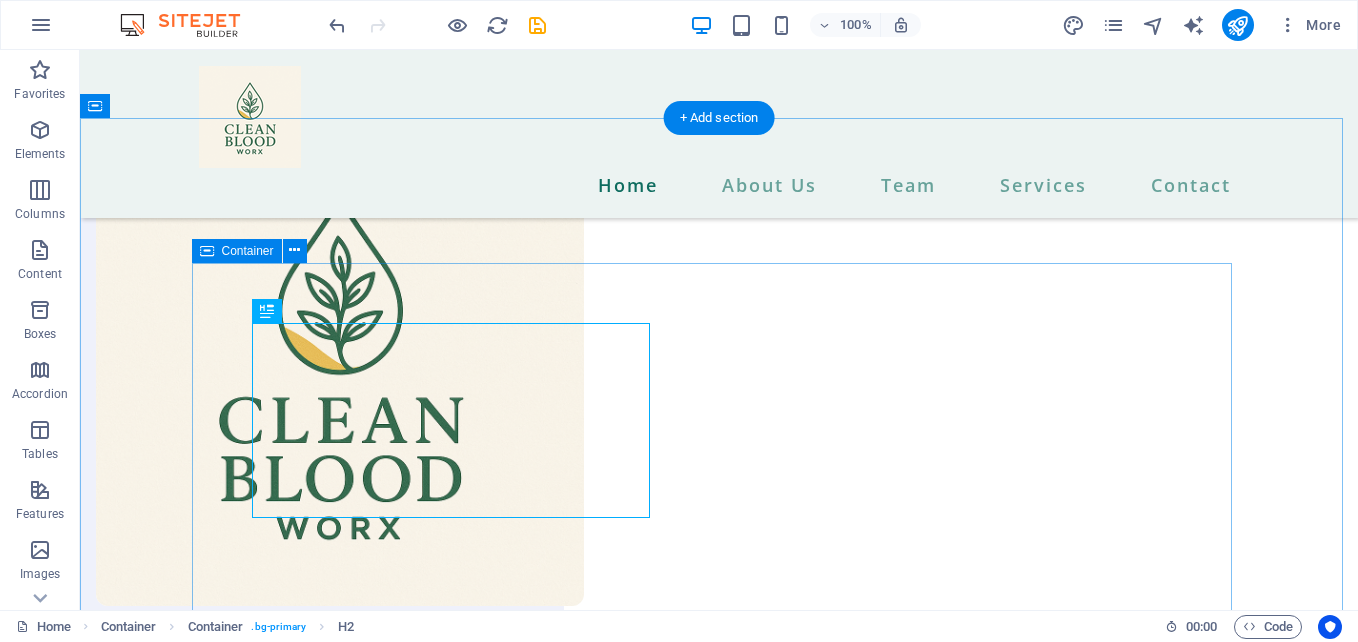 drag, startPoint x: 399, startPoint y: 360, endPoint x: 516, endPoint y: 308, distance: 128.03516 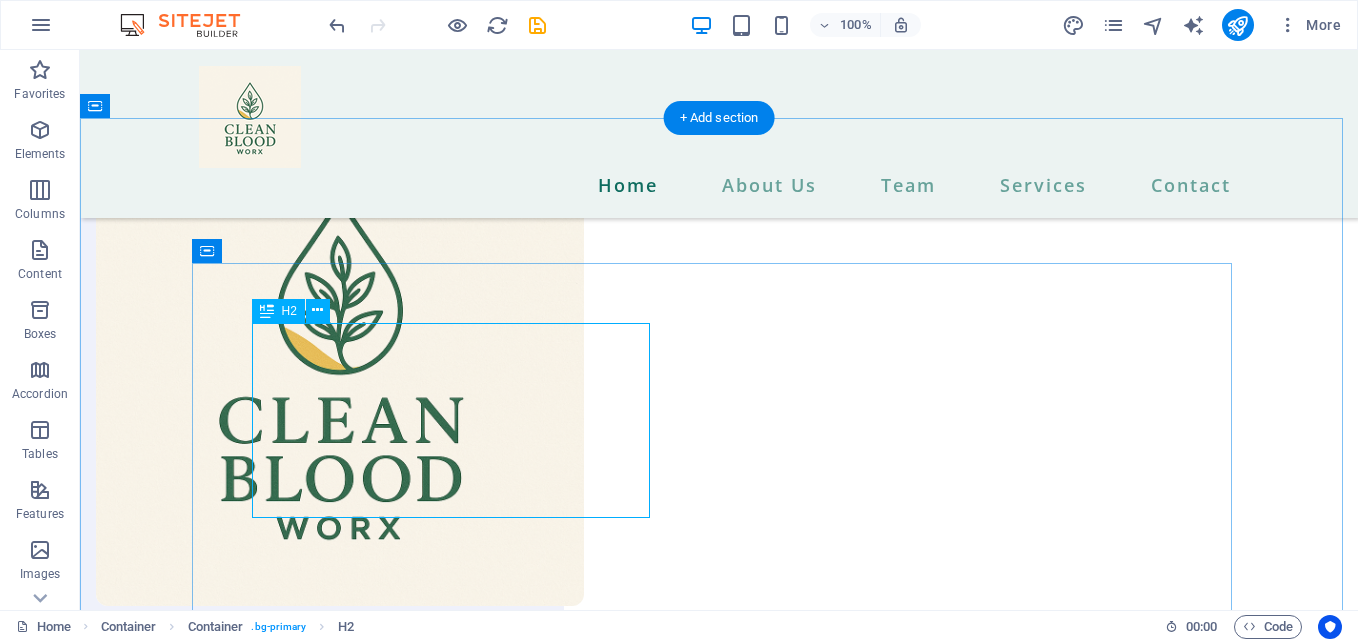 click on "We provide the best options for a new lifestyle." at bounding box center (719, 1587) 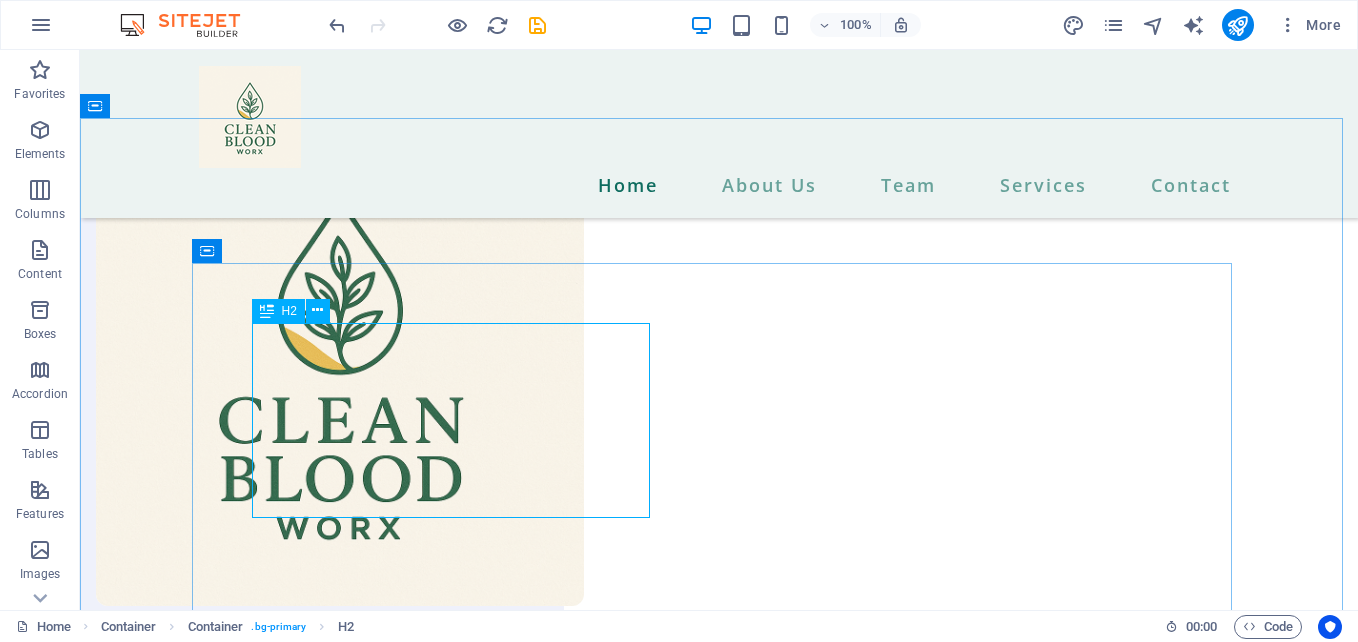 click at bounding box center [267, 311] 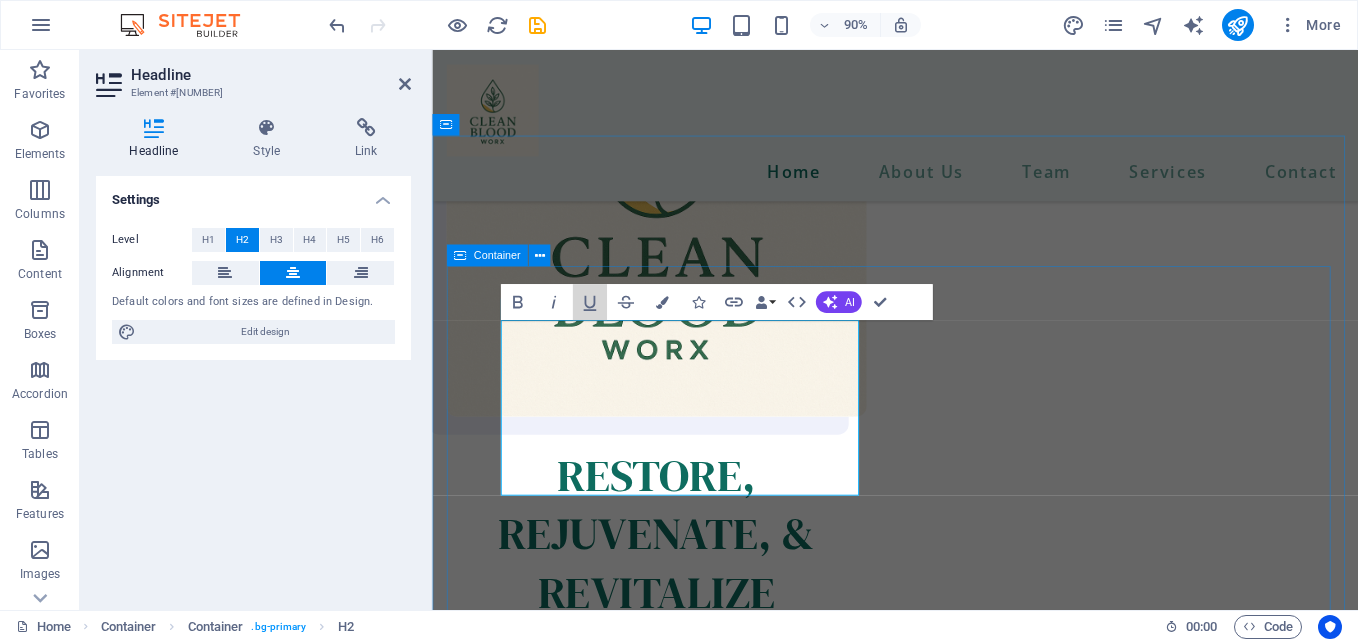 drag, startPoint x: 1013, startPoint y: 341, endPoint x: 949, endPoint y: 306, distance: 72.94518 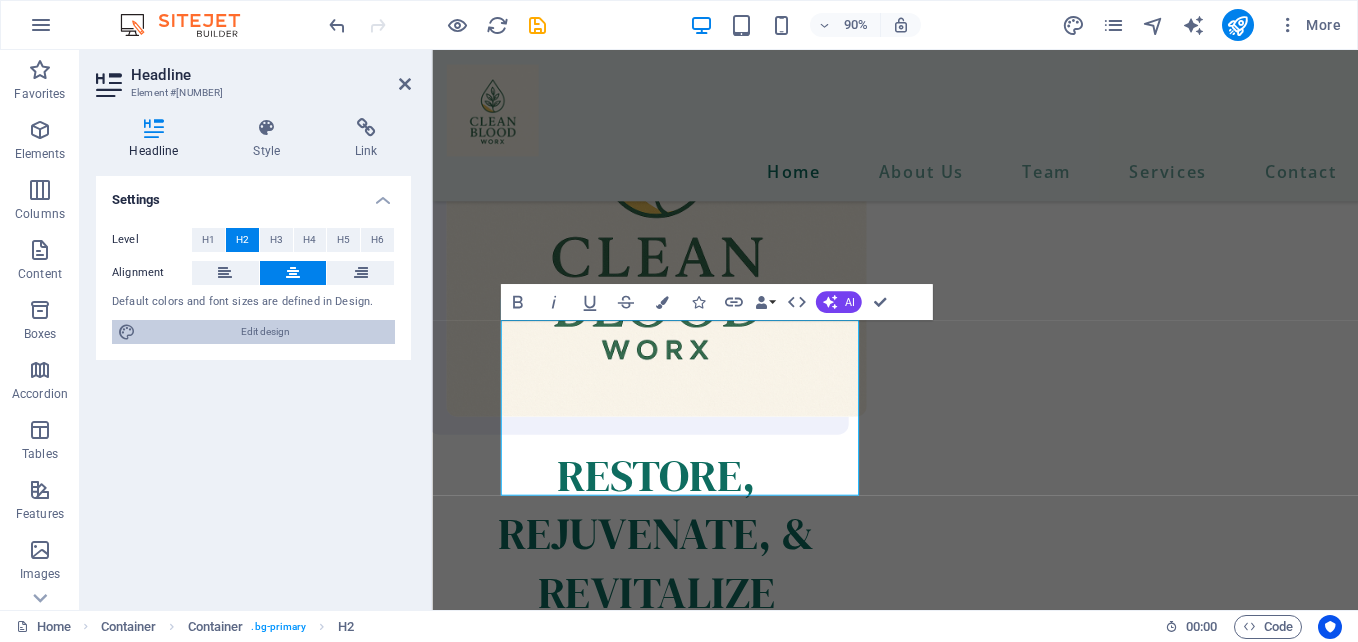 click on "Edit design" at bounding box center (265, 332) 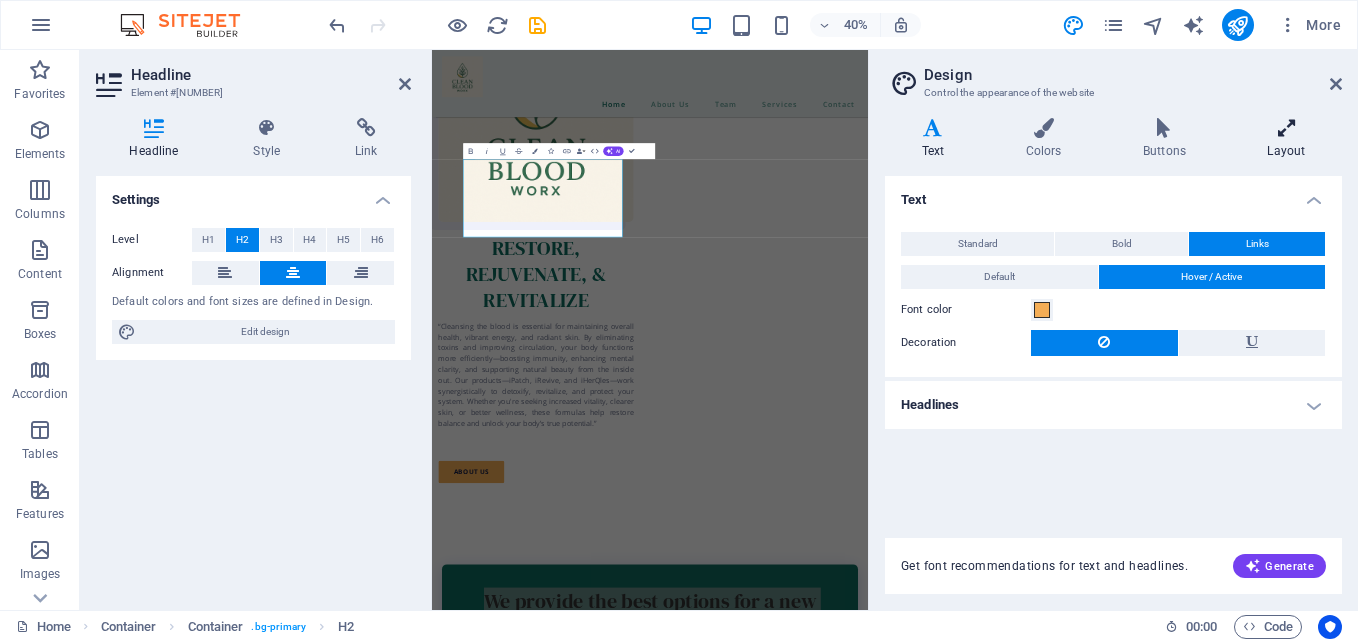 click at bounding box center (1286, 128) 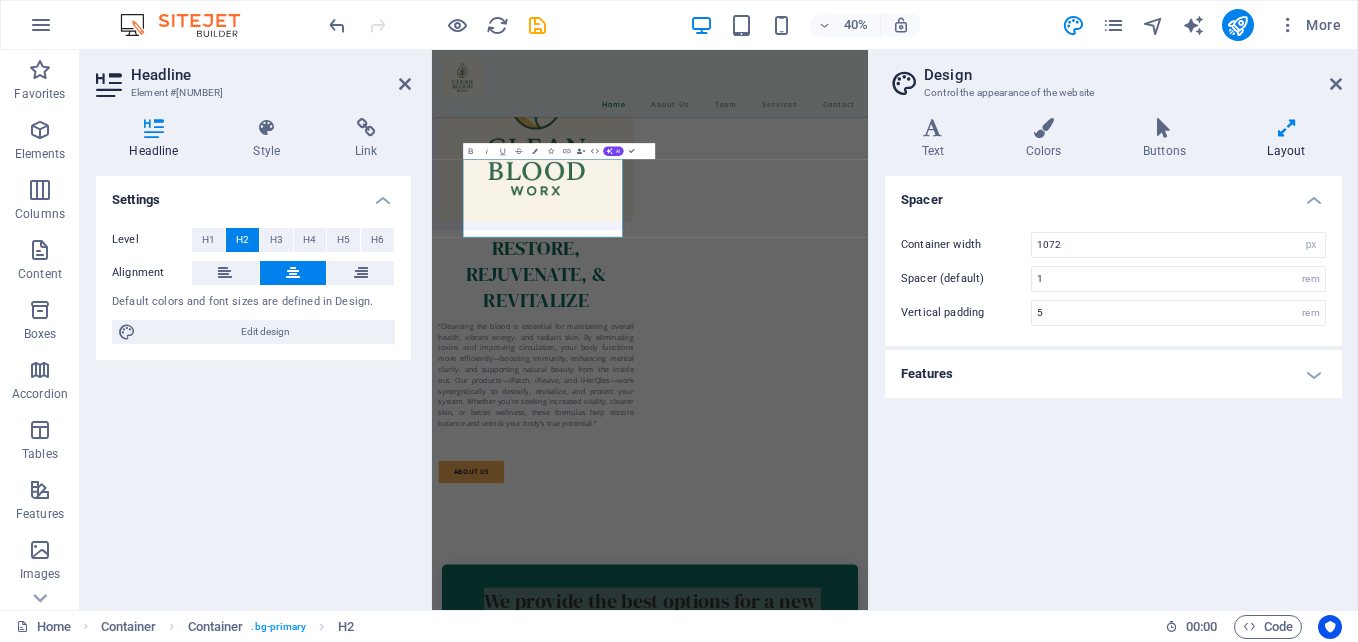 click on "Features" at bounding box center [1113, 374] 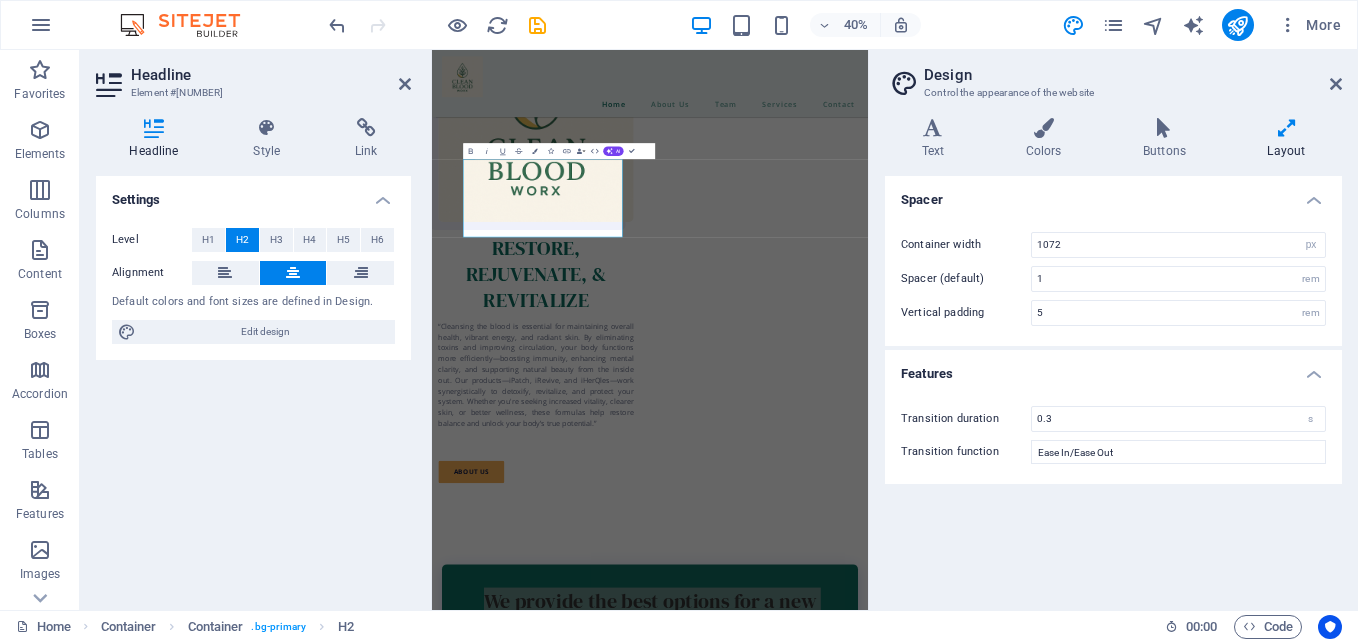click on "Features" at bounding box center (1113, 368) 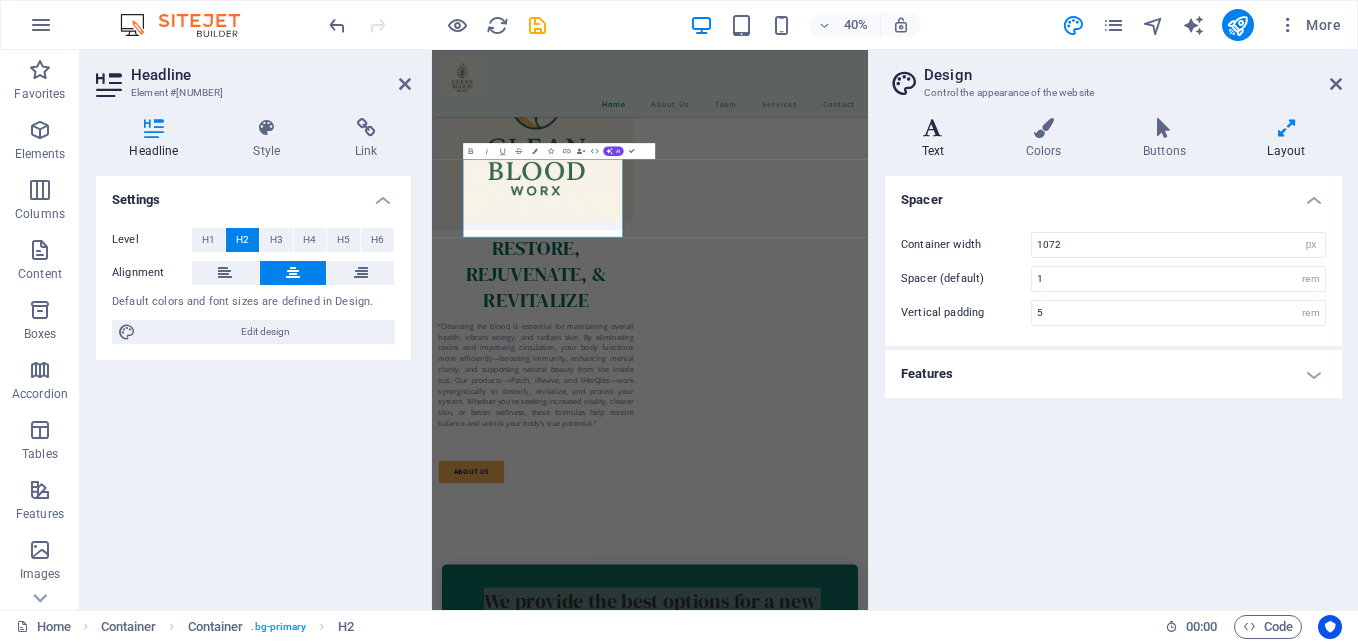 click on "Text" at bounding box center (937, 139) 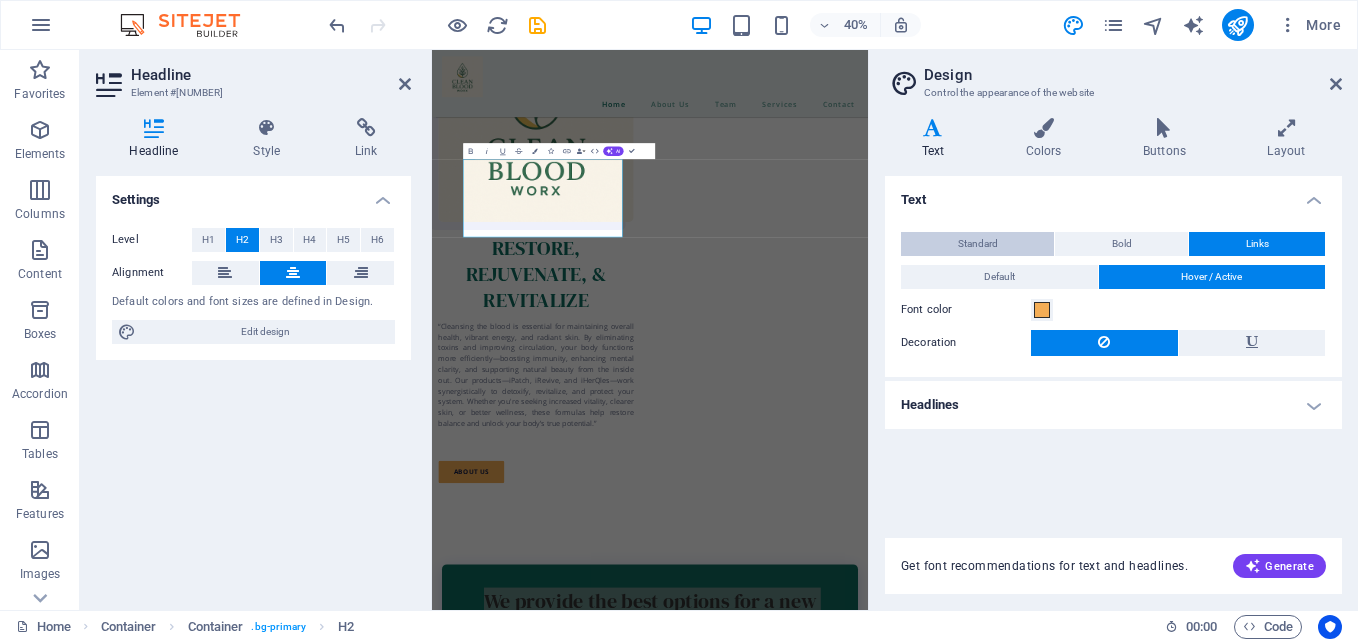 click on "Standard" at bounding box center (977, 244) 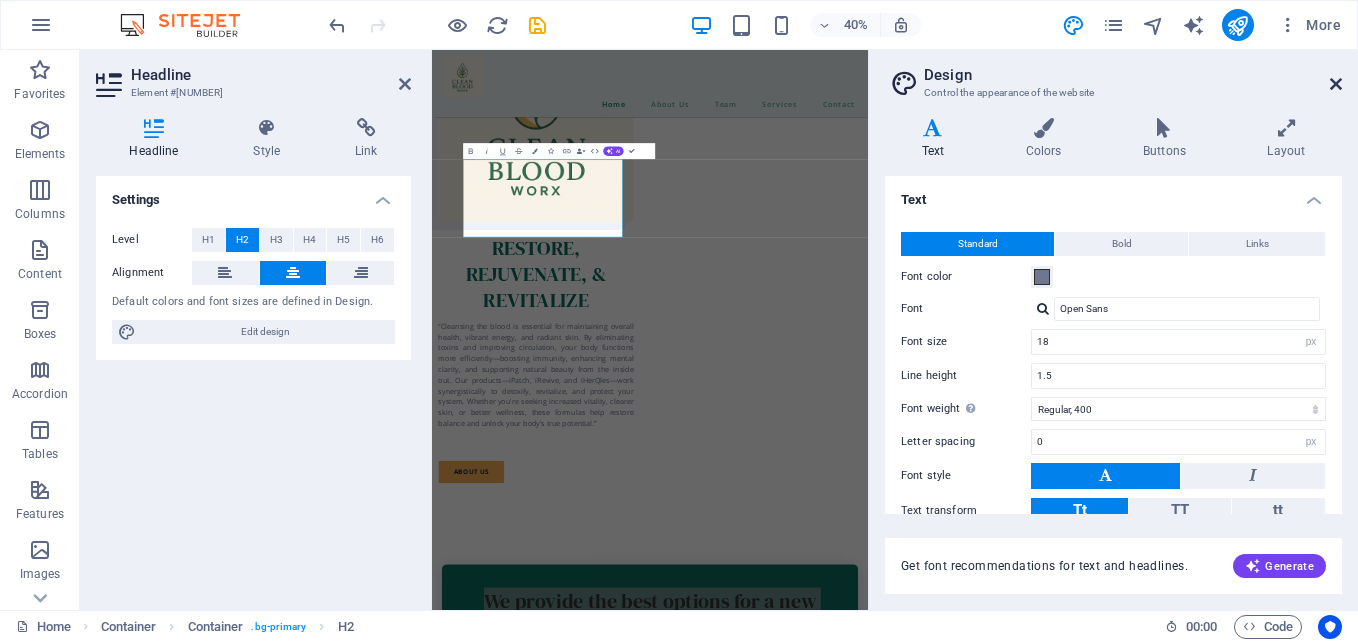 click at bounding box center (1336, 84) 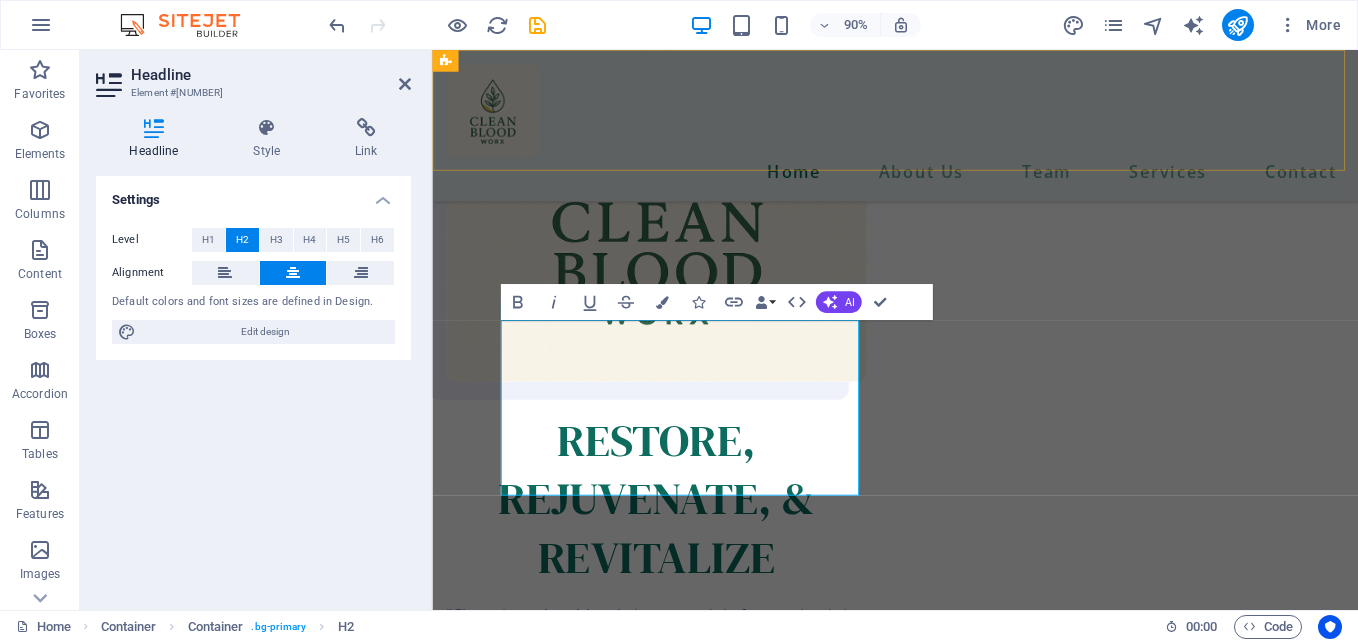 scroll, scrollTop: 2076, scrollLeft: 0, axis: vertical 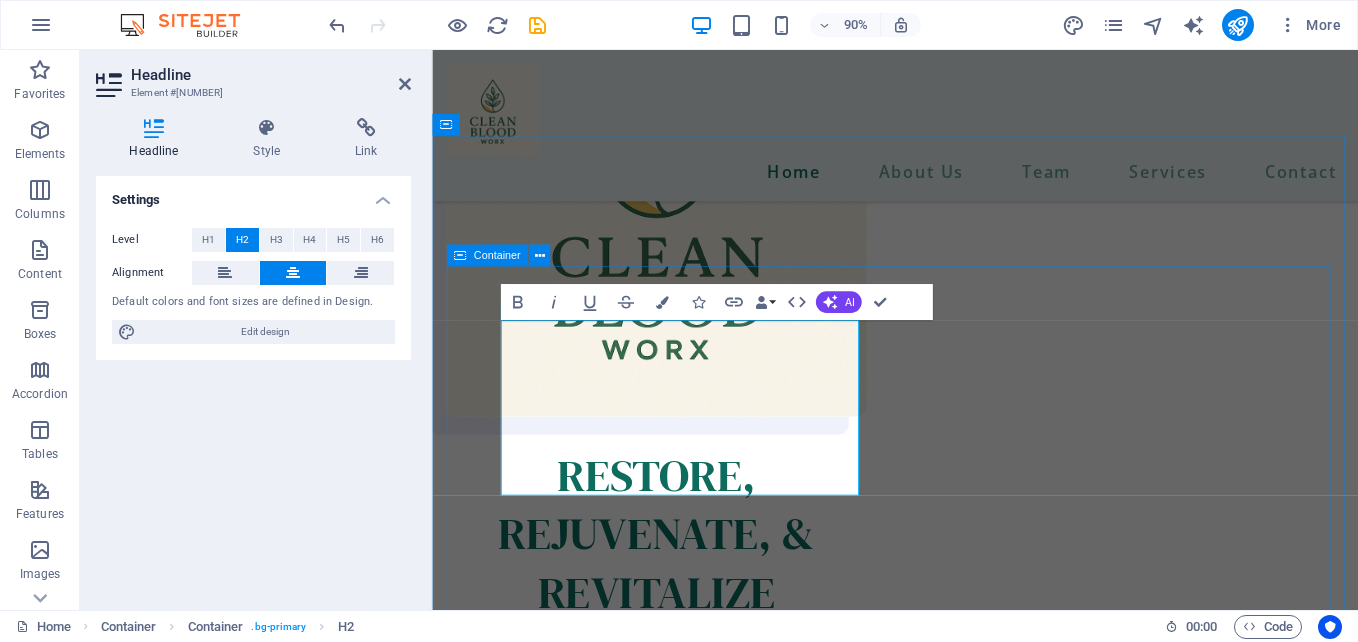 click on "We provide the best options for a new lifestyle." at bounding box center (946, 1818) 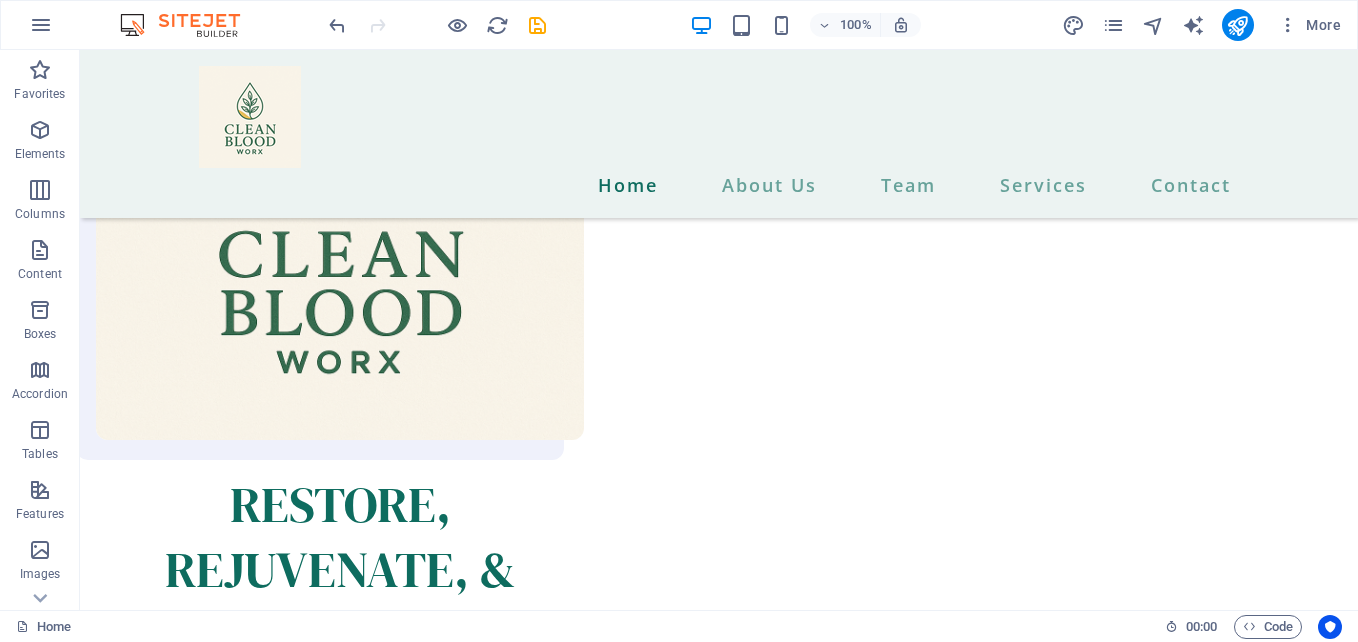 scroll, scrollTop: 2073, scrollLeft: 0, axis: vertical 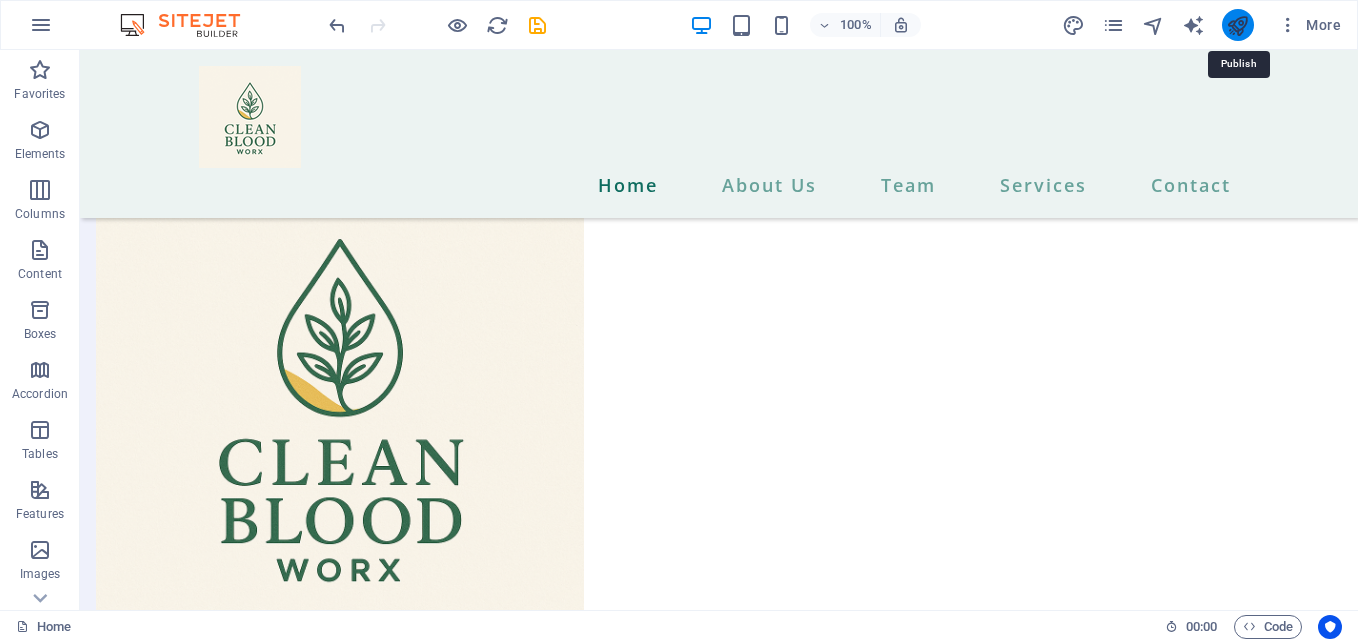 click at bounding box center (1237, 25) 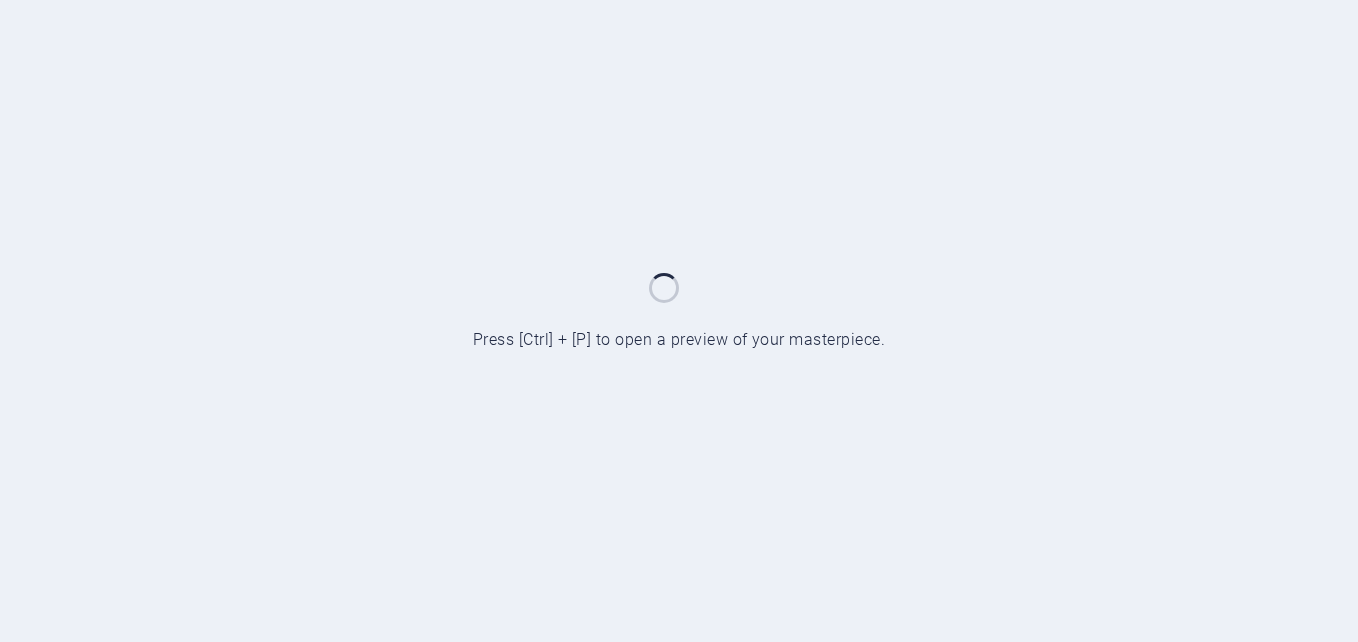 scroll, scrollTop: 0, scrollLeft: 0, axis: both 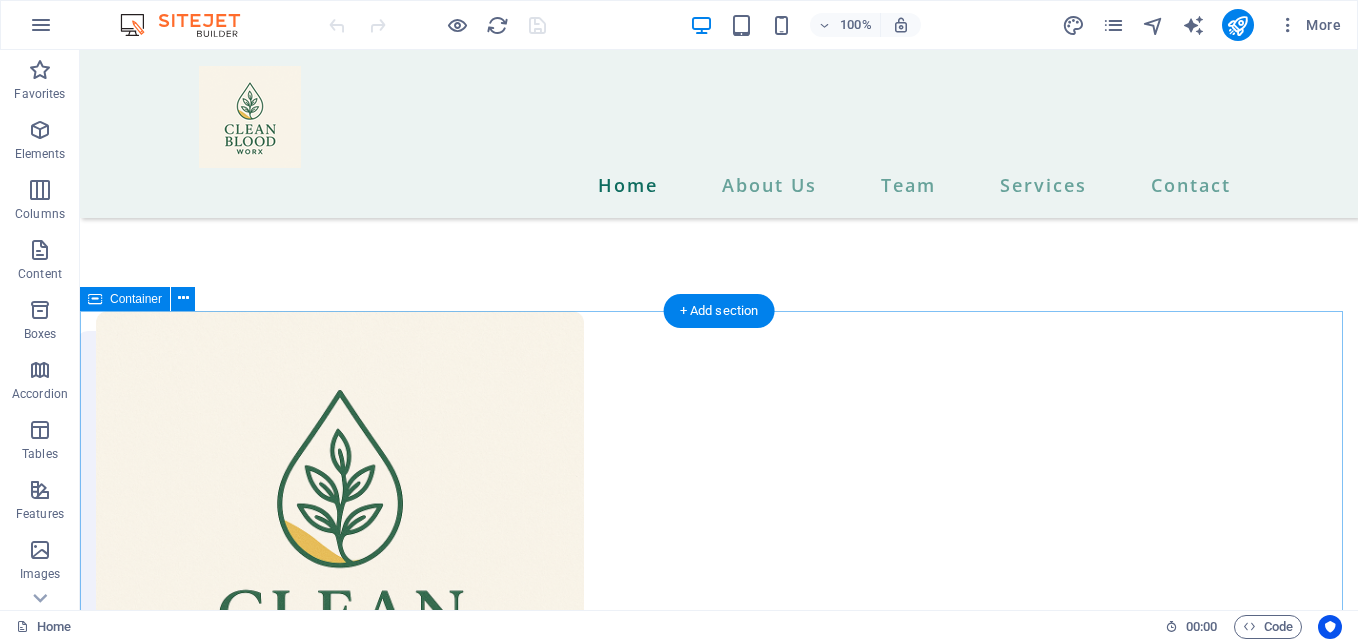 click on "We provide the best options for a new lifestyle." at bounding box center (719, 2163) 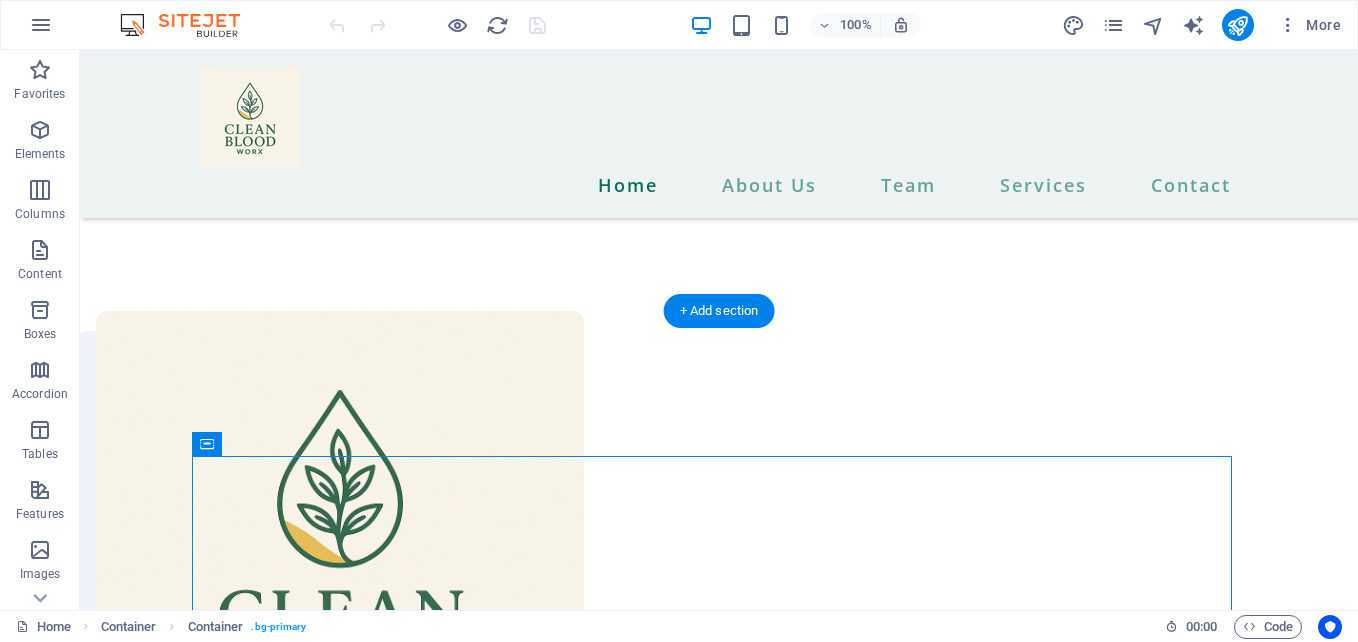 drag, startPoint x: 655, startPoint y: 483, endPoint x: 648, endPoint y: 398, distance: 85.28775 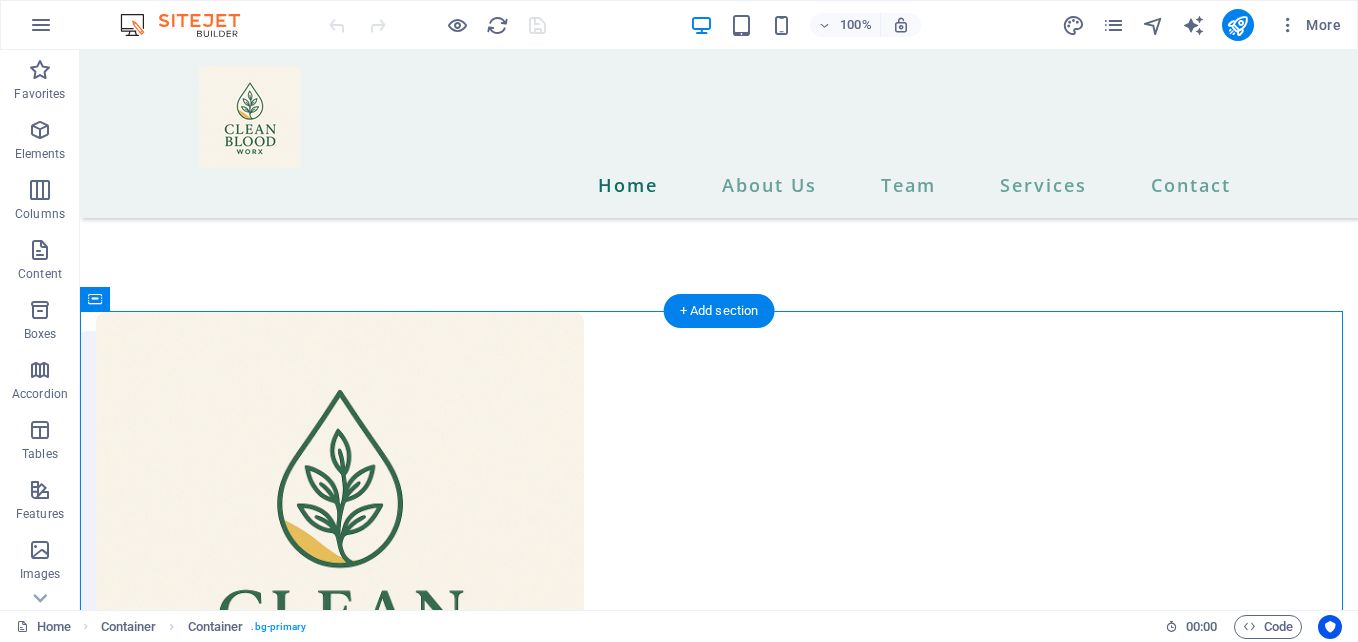click on "We provide the best options for a new lifestyle." at bounding box center (719, 2163) 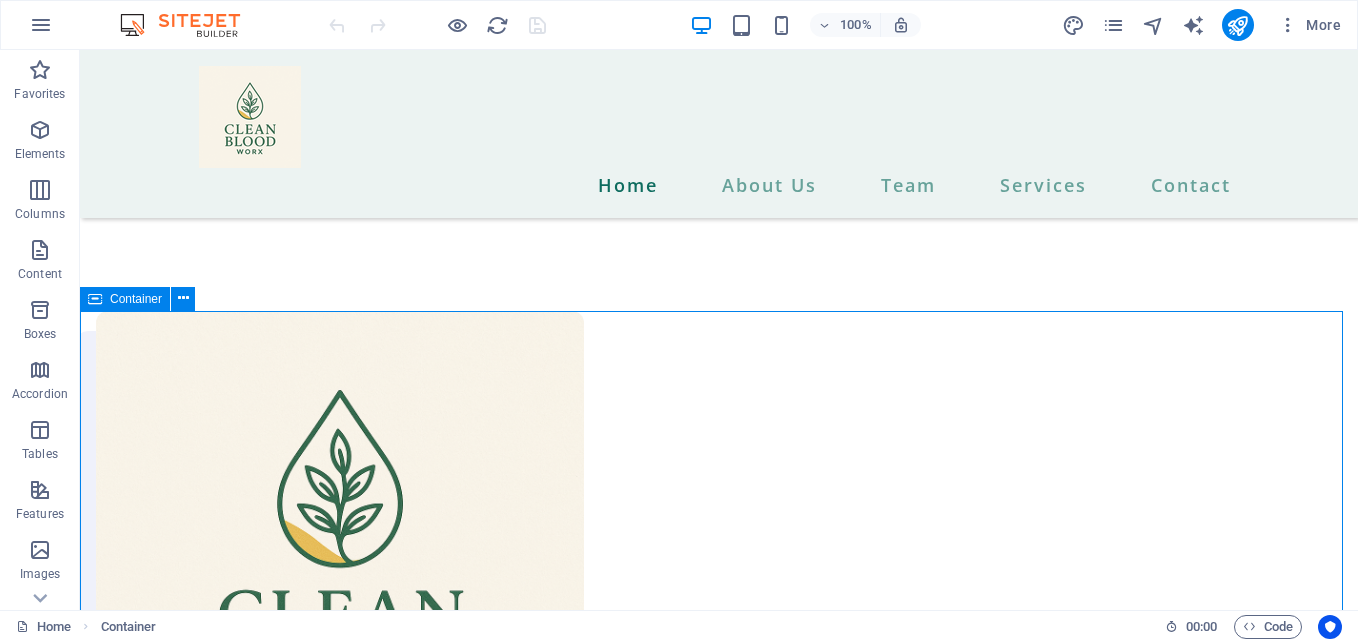 click at bounding box center [95, 299] 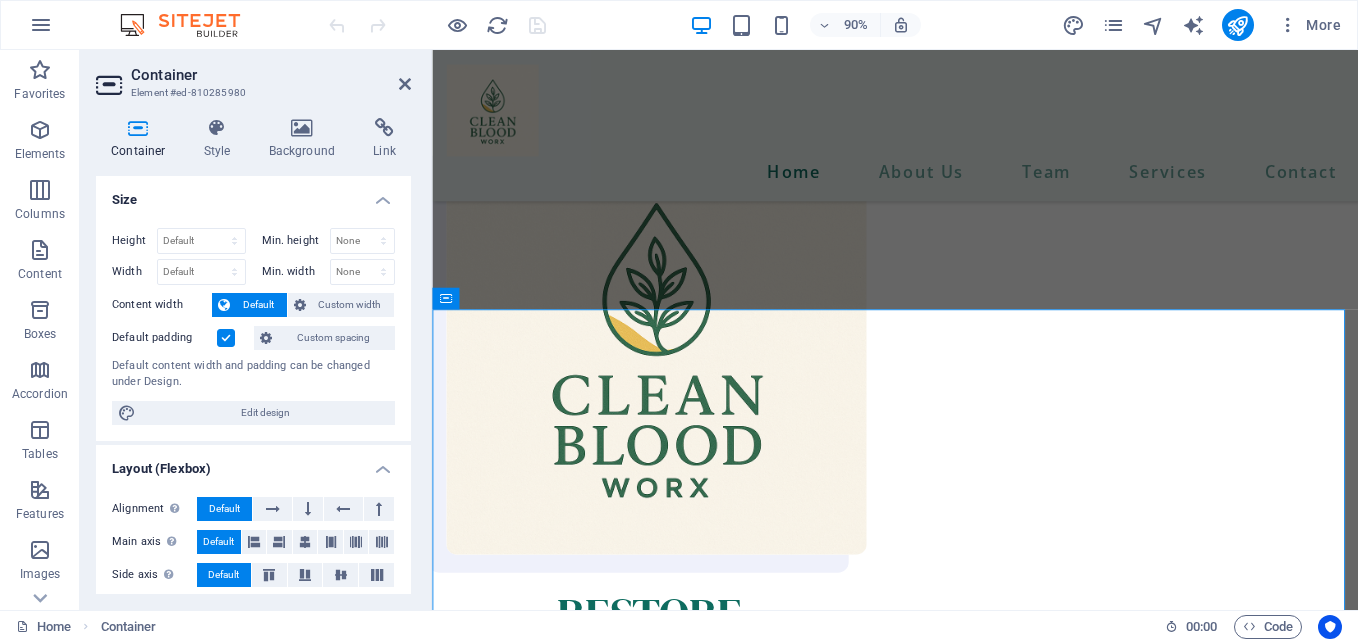 scroll, scrollTop: 1883, scrollLeft: 0, axis: vertical 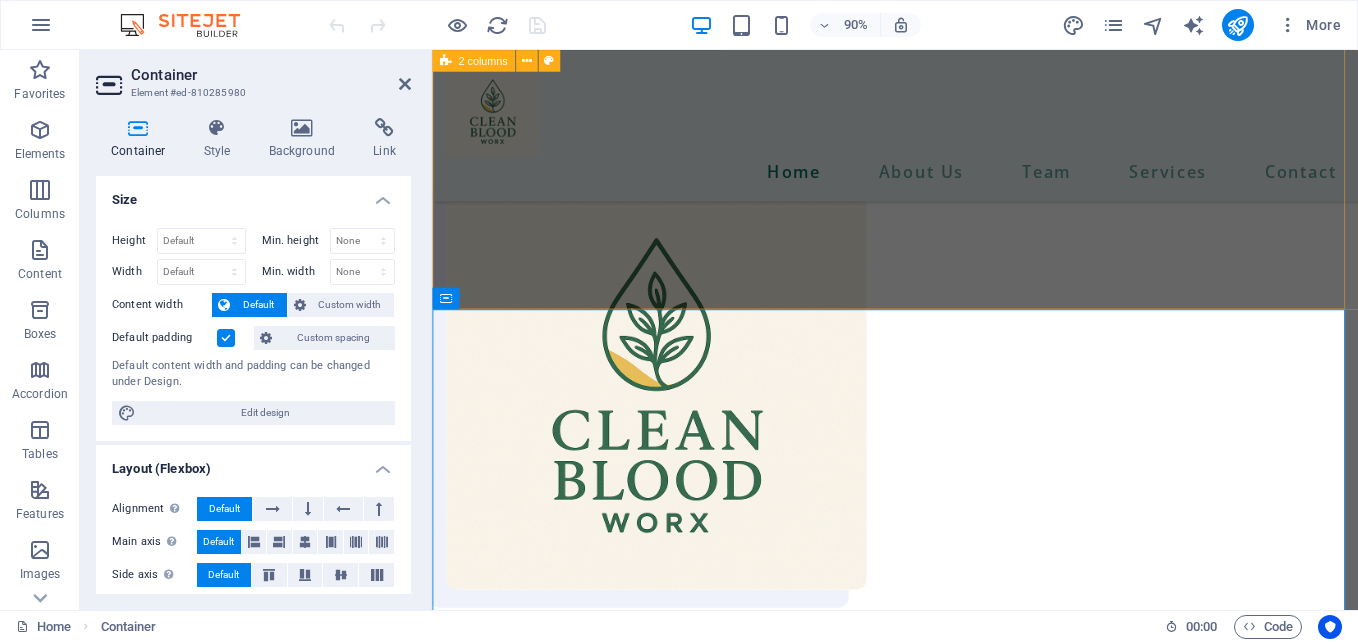click on "RESTORE, REJUVENATE, & REVITALIZE “Cleansing the blood is essential for maintaining overall health, vibrant energy, and radiant skin. By eliminating toxins and improving circulation, your body functions more efficiently—boosting immunity, enhancing mental clarity, and supporting natural beauty from the inside out. Our products—iPatch, iRevive, and iHerQles—work synergistically to detoxify, revitalize, and protect your system. Whether you're seeking increased vitality, clearer skin, or better wellness, these formulas help restore balance and unlock your body’s true potential.” about us" at bounding box center [946, 746] 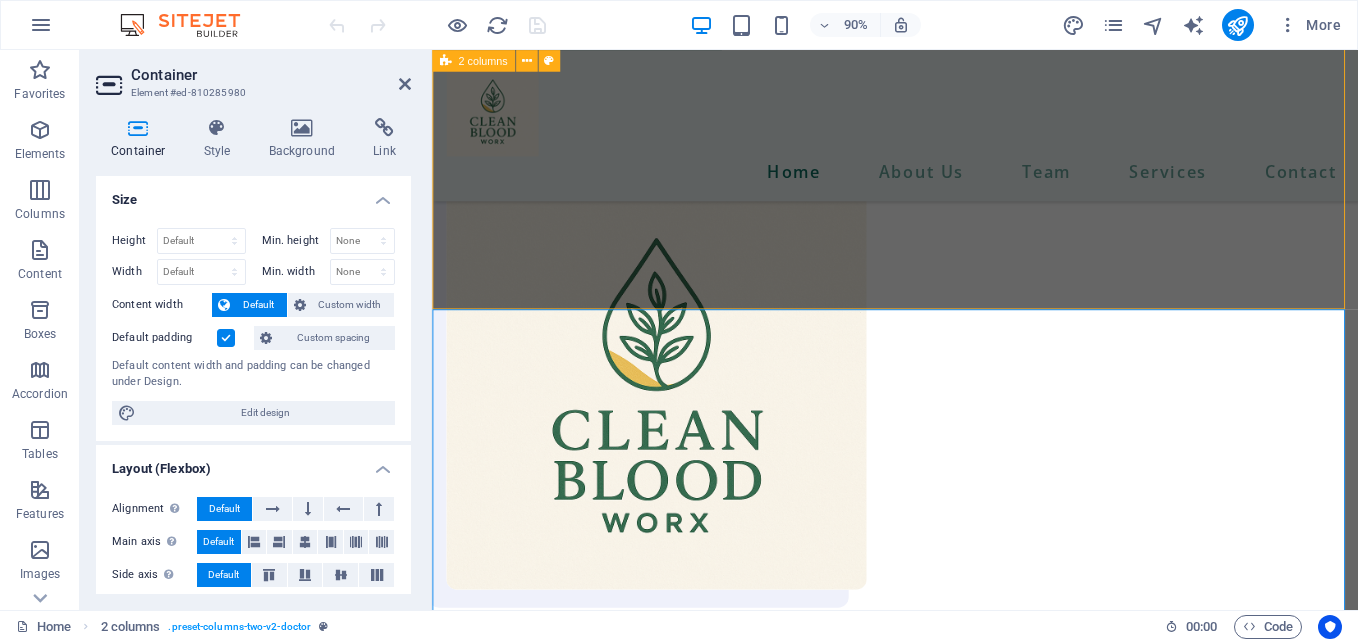 scroll, scrollTop: 1922, scrollLeft: 0, axis: vertical 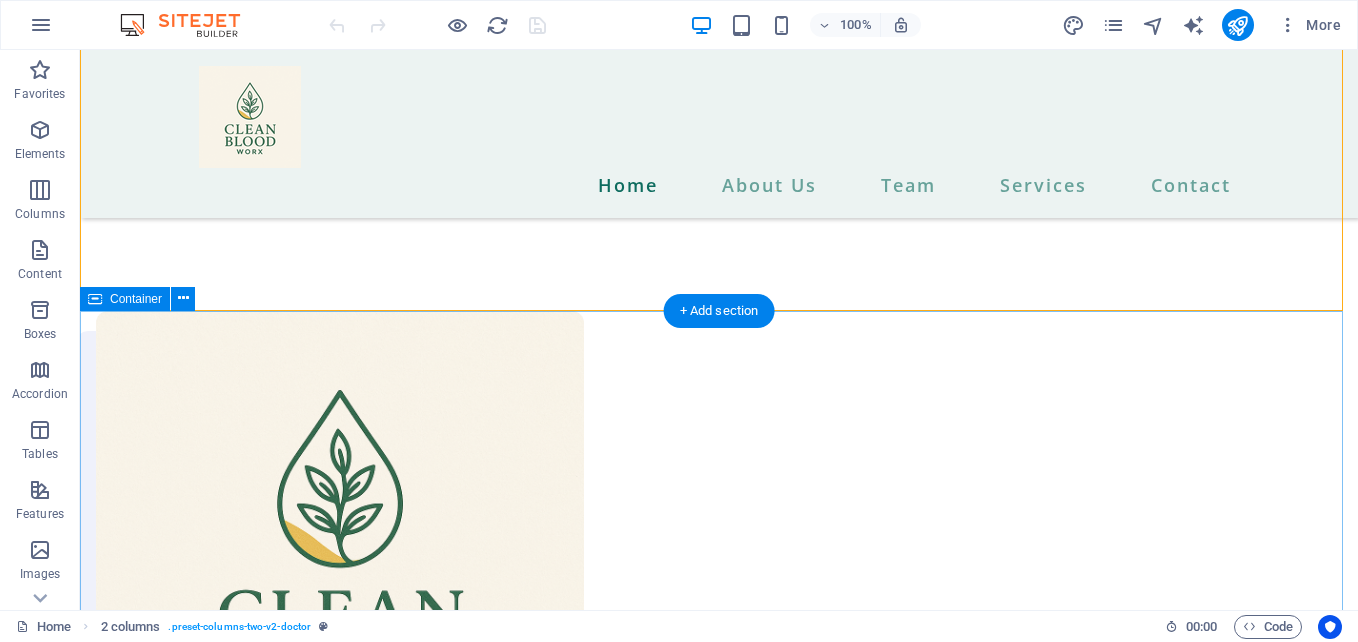 click on "We provide the best options for a new lifestyle." at bounding box center (719, 2163) 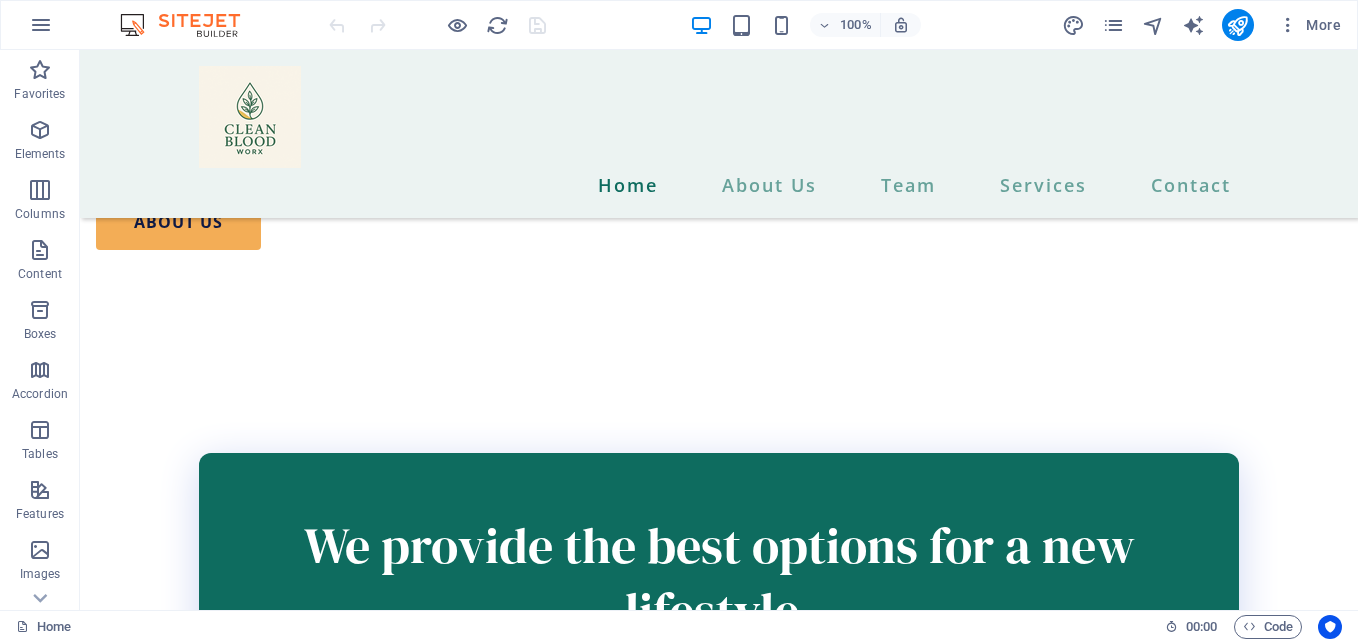 scroll, scrollTop: 3083, scrollLeft: 0, axis: vertical 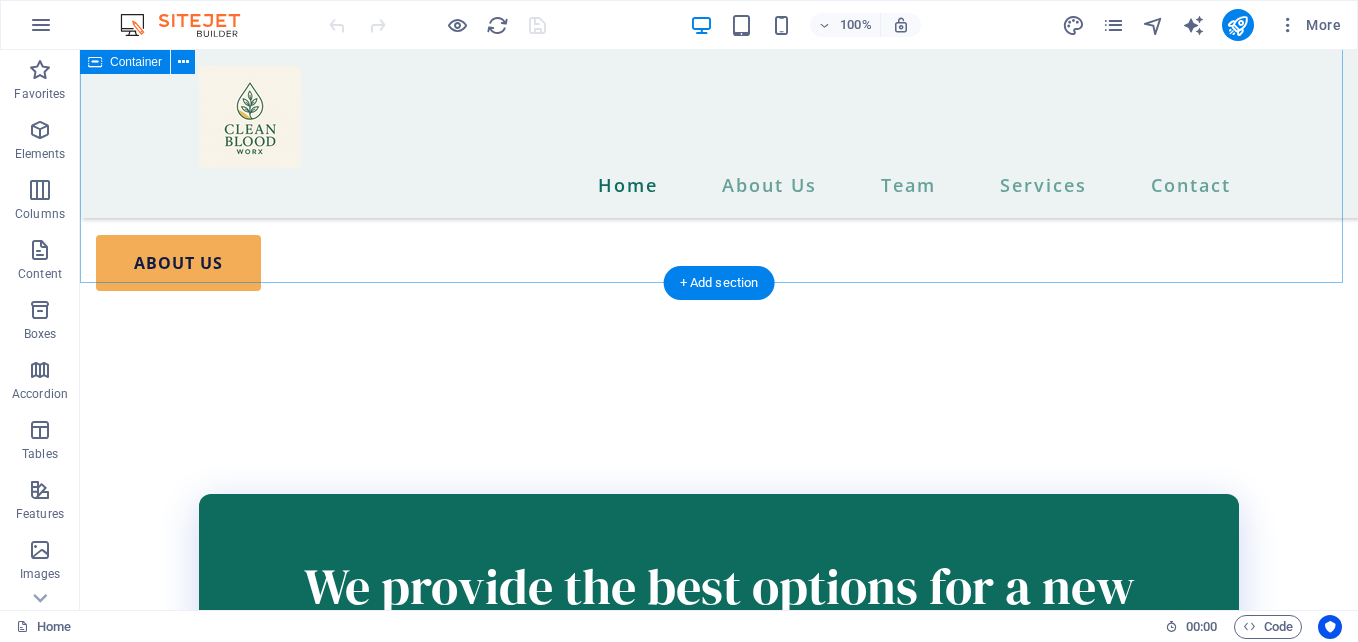 click on "We provide the best options for a new lifestyle." at bounding box center (719, 1002) 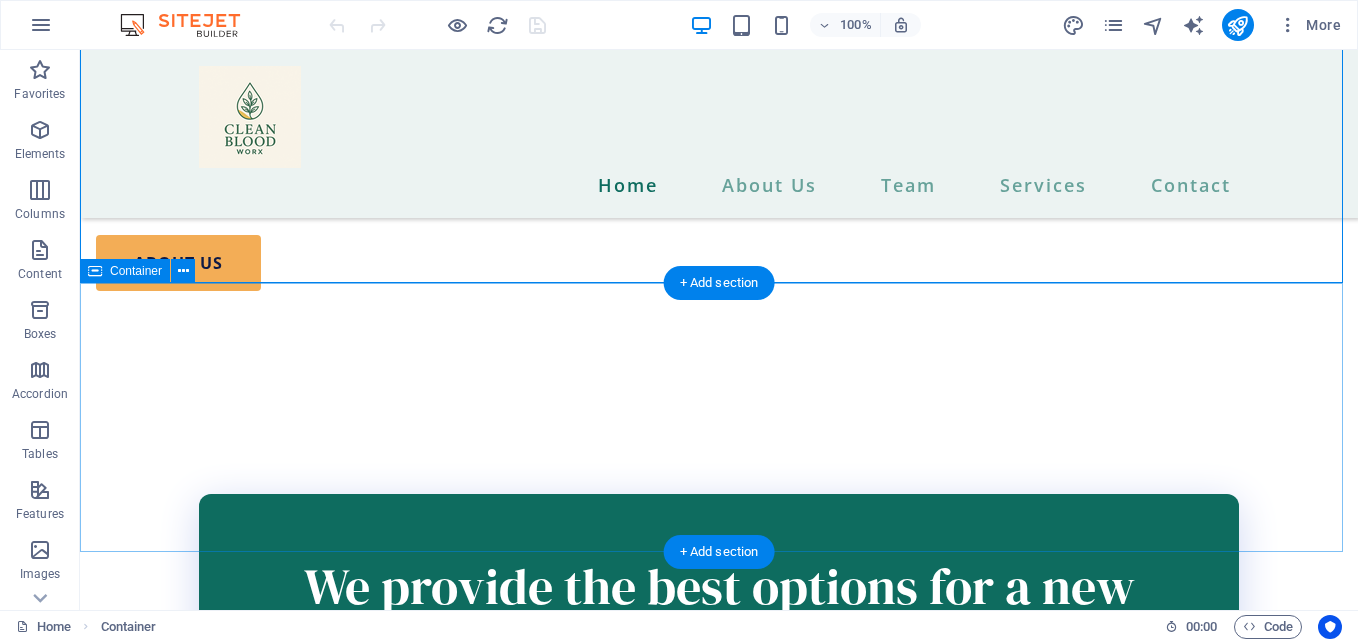 click on "We provide best health care services Lorem ipsum dolor sit amet, consectetur adipiscing elit. In tellus lectus ullamcorper diam integer." at bounding box center (719, 1777) 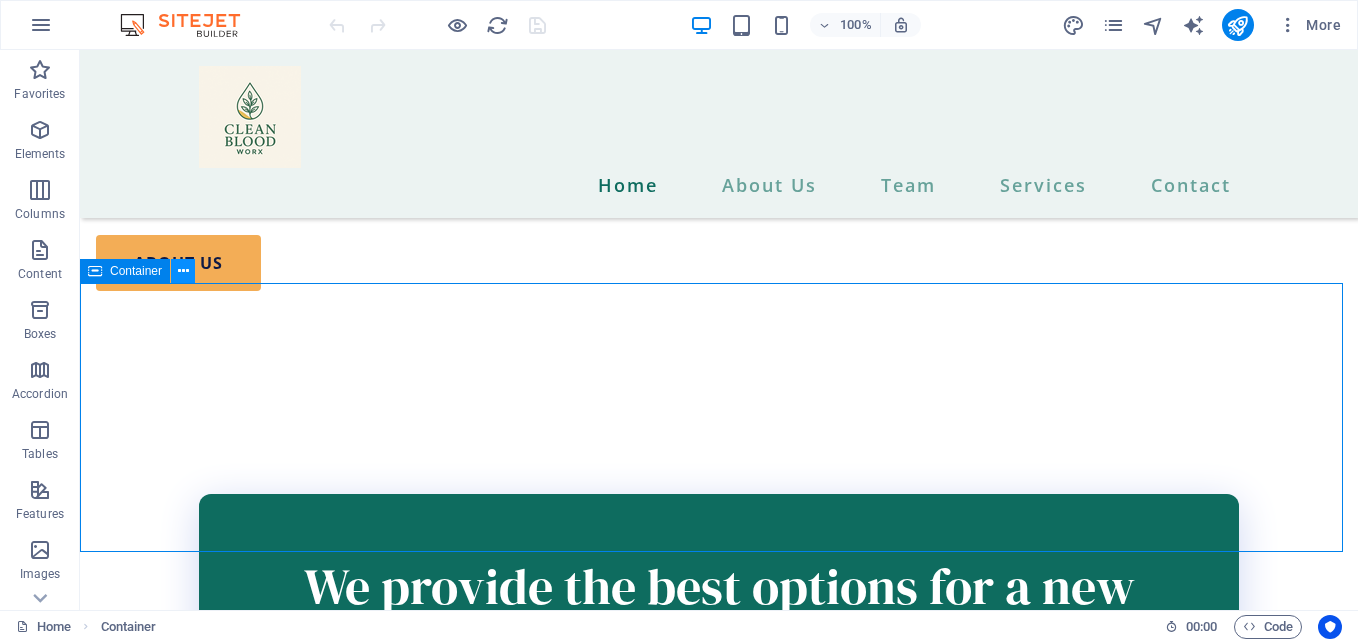 click at bounding box center (183, 271) 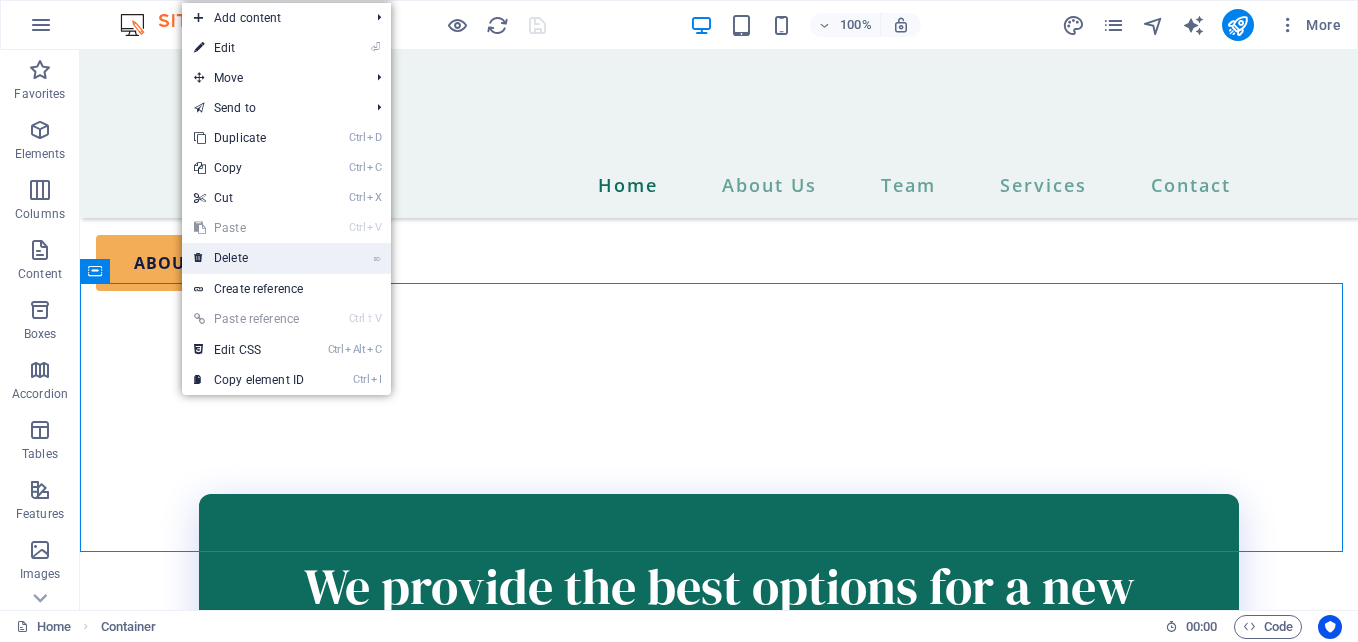 click on "⌦  Delete" at bounding box center (249, 258) 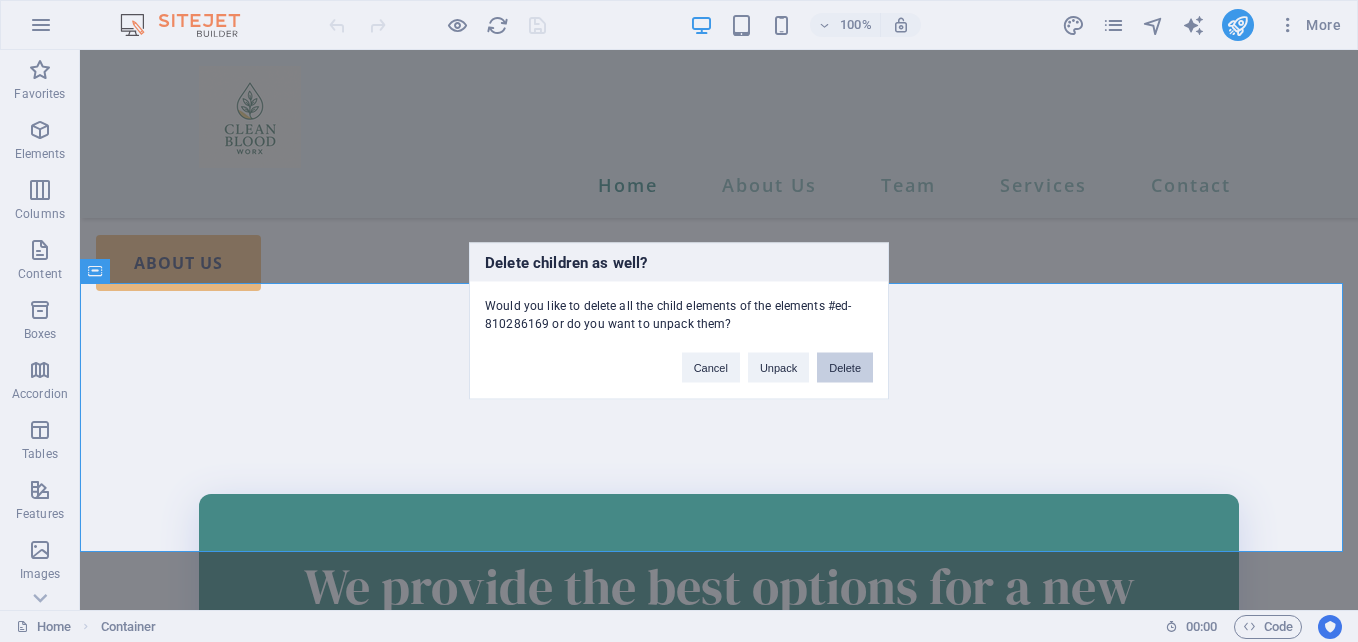 click on "Delete" at bounding box center (845, 368) 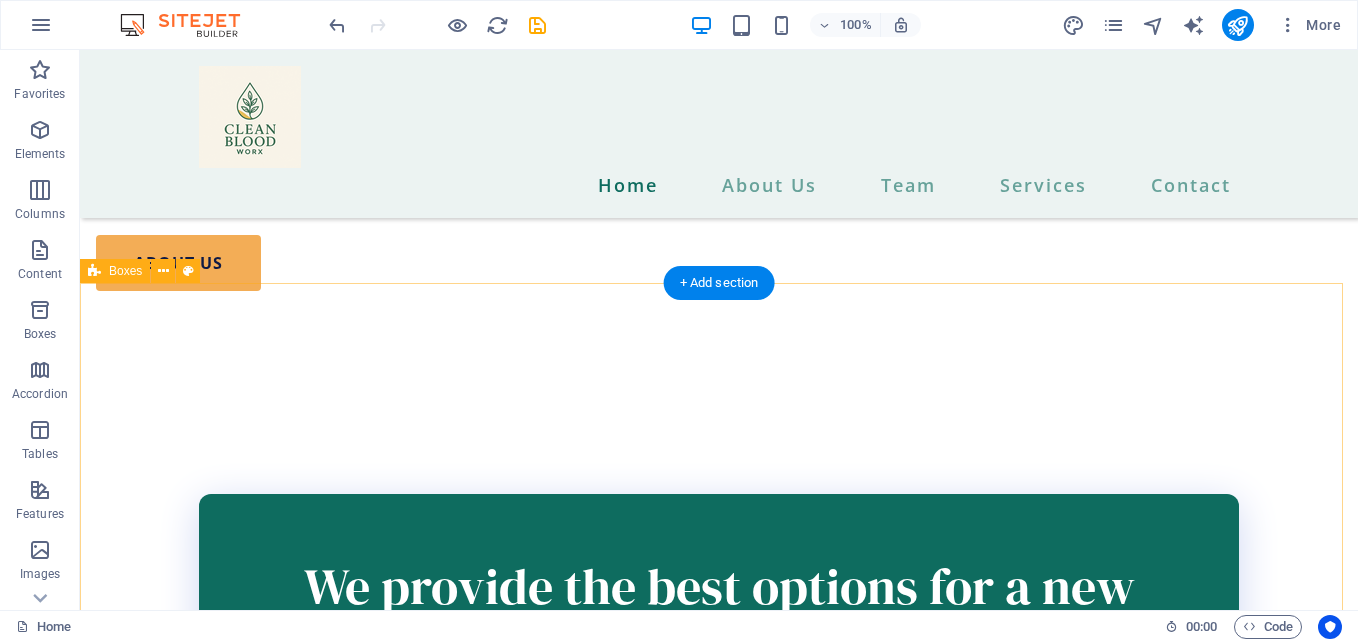 click on "Cardiology Lorem ipsum dolor sit amet, consectetur adipiscing elit.  find out more Orthopedics Lorem ipsum dolor sit amet, consectetur adipiscing elit.  find out more Neurology Lorem ipsum dolor sit amet, consectetur adipiscing elit.  find out more General Lorem ipsum dolor sit amet, consectetur adipiscing elit.  find out more Ophthalmology Lorem ipsum dolor sit amet, consectetur adipiscing elit.  find out more Pulmonology Lorem ipsum dolor sit amet, consectetur adipiscing elit.  find out more" at bounding box center [719, 2955] 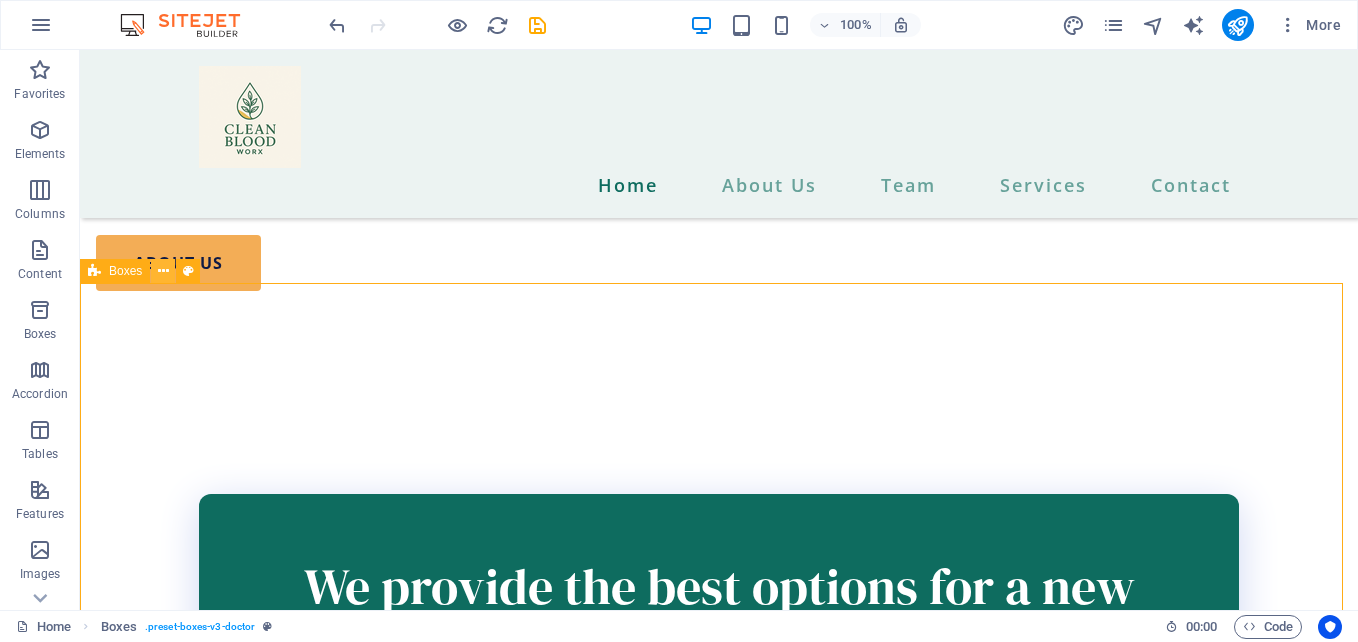 click at bounding box center [163, 271] 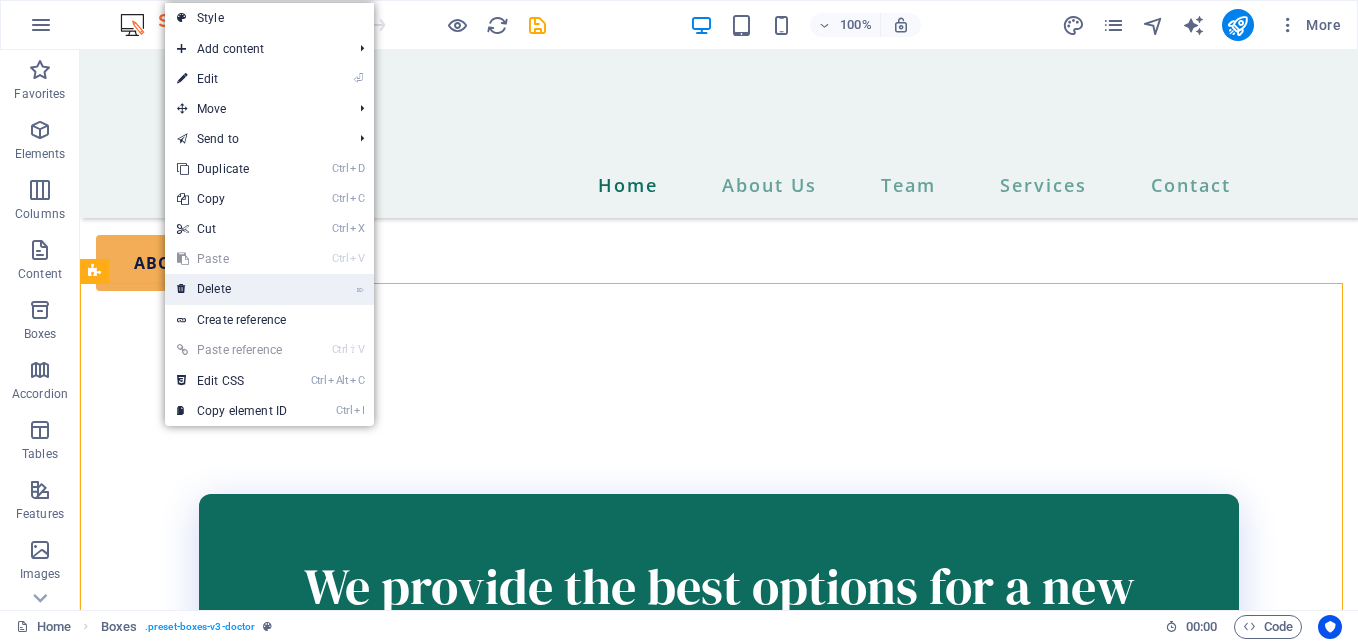 click on "⌦  Delete" at bounding box center [232, 289] 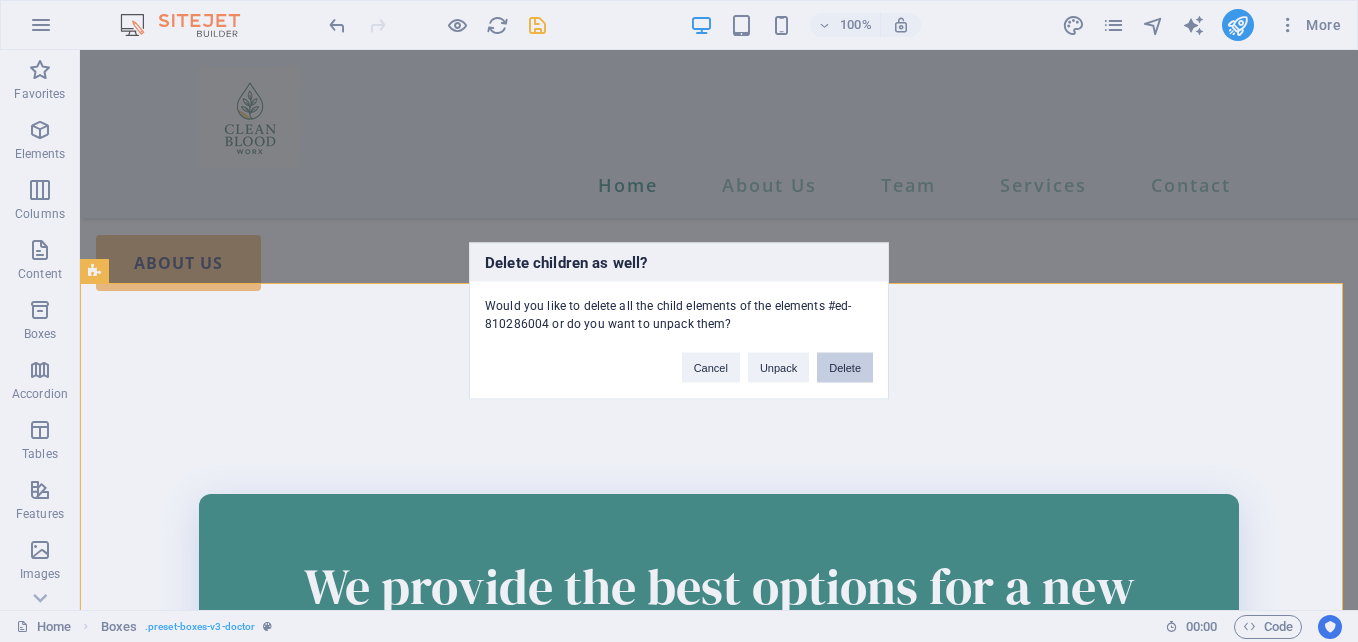click on "Delete" at bounding box center [845, 368] 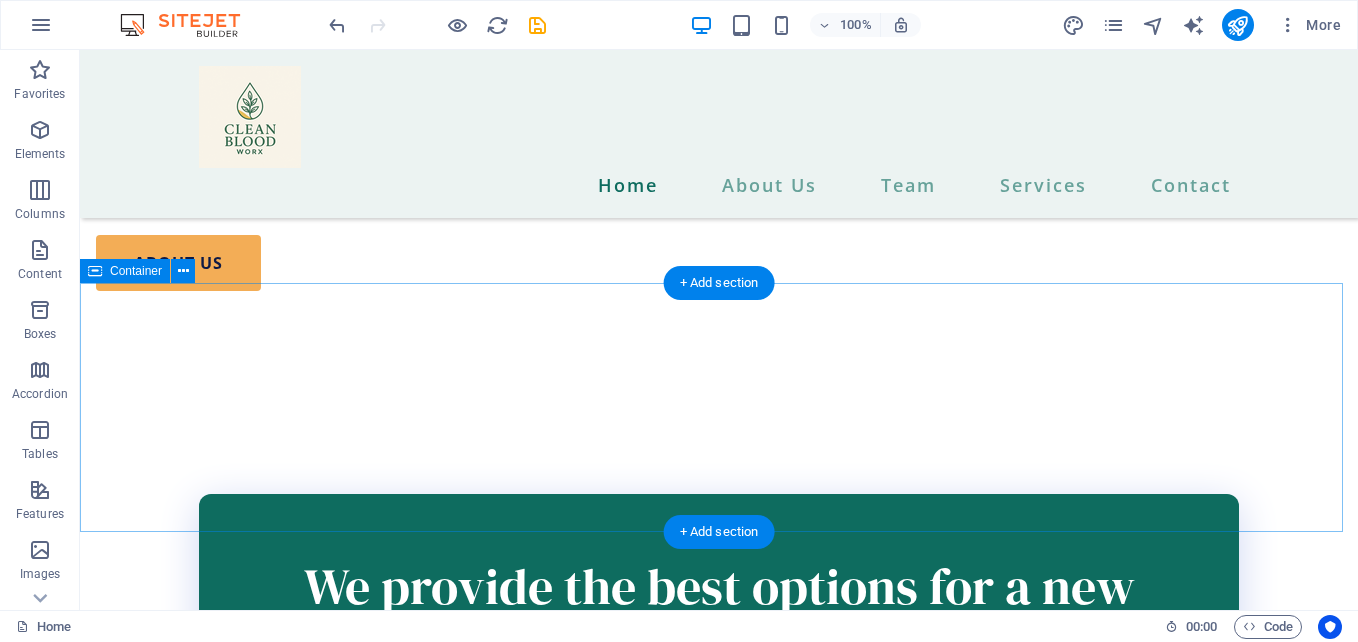 click on "Happy patients Lorem ipsum dolor sit amet, consectetur adipiscing elit. In tellus lectus ullamcorper diam integer." at bounding box center [719, 1767] 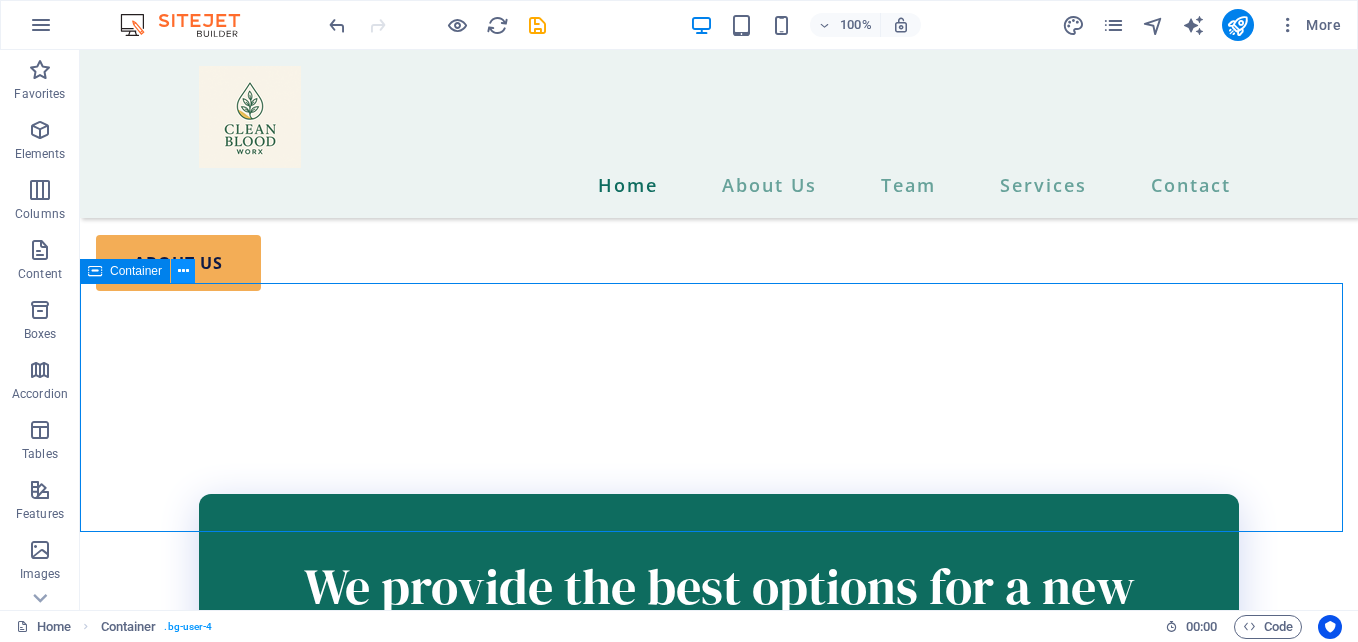 click at bounding box center (183, 271) 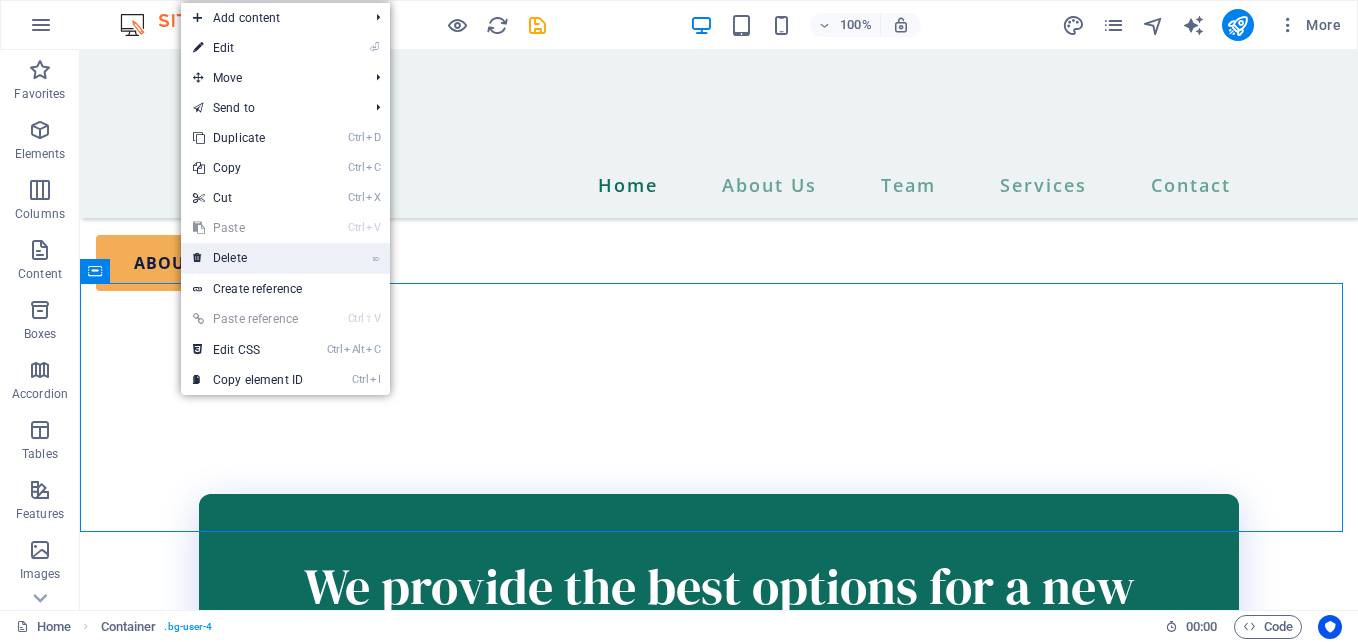 click on "⌦  Delete" at bounding box center [248, 258] 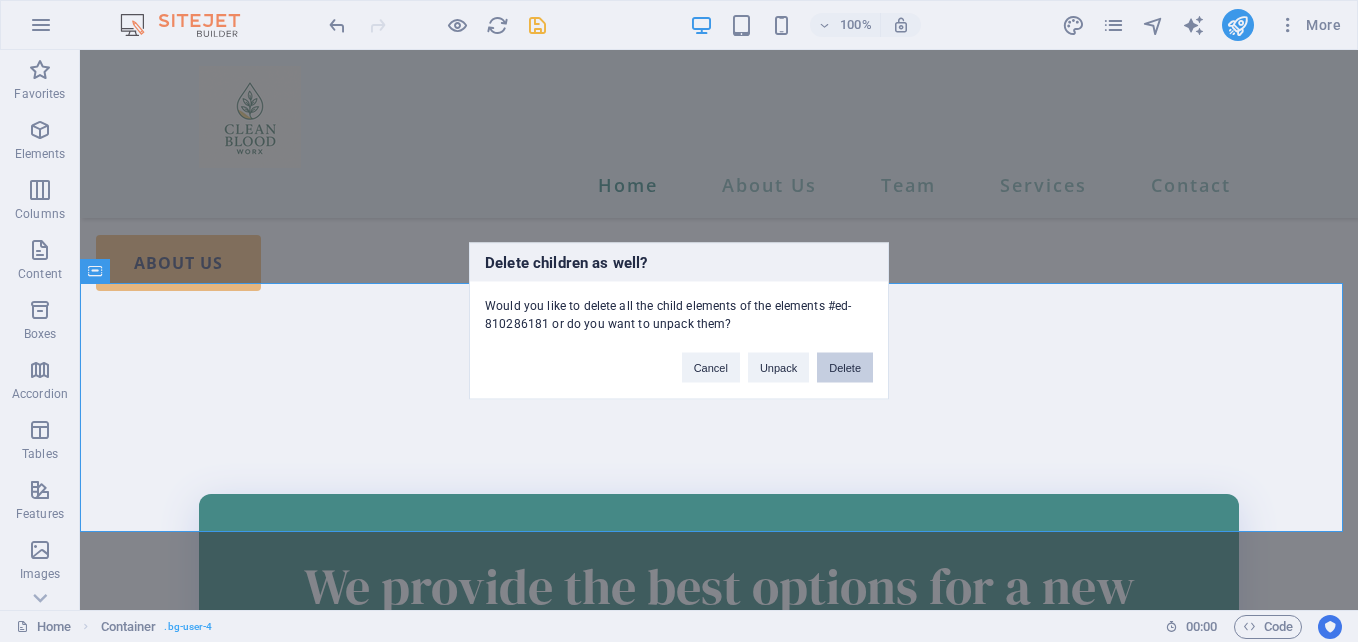 click on "Delete" at bounding box center (845, 368) 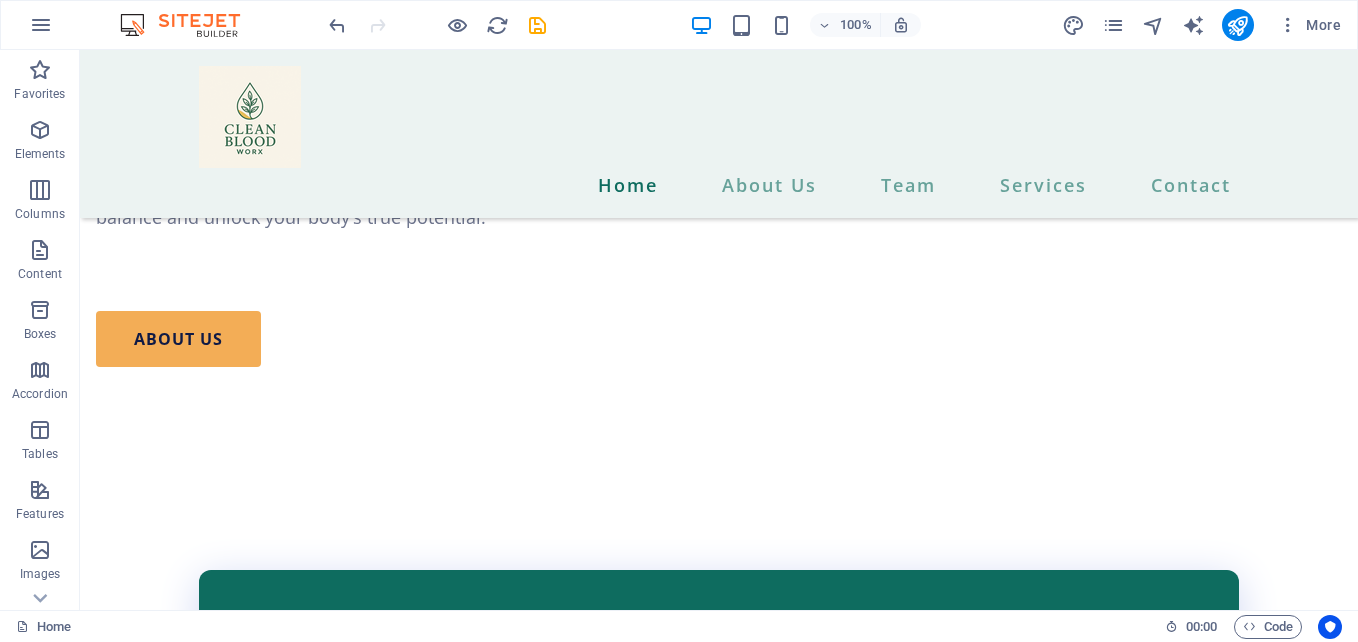scroll, scrollTop: 2921, scrollLeft: 0, axis: vertical 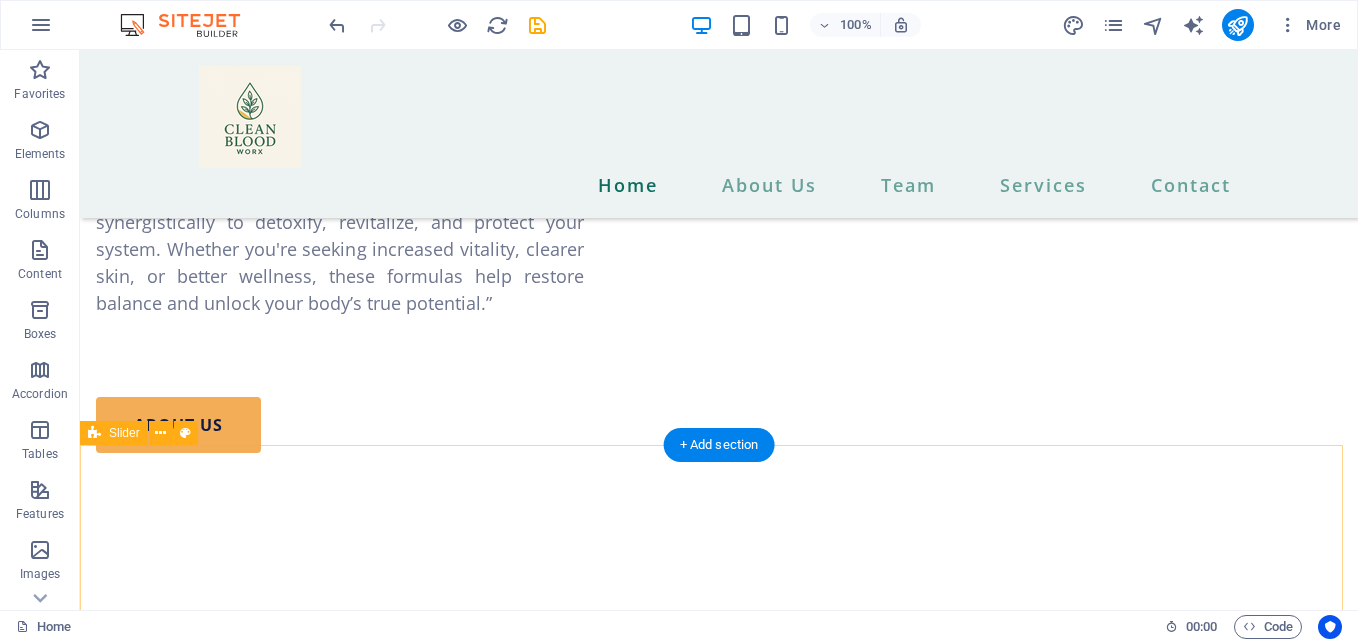 click on "I have never been treated better and with more care and dedication than by medical workers in Health Group!
I highly recommend this hospital! [FIRST] [LAST], CEO of Beauty I have never been treated better and with more care and dedication than by medical workers in Health Group!
I highly recommend this hospital! [FIRST] [LAST], CEO of Beauty I have never been treated better and with more care and dedication than by medical workers in Health Group!
I highly recommend this hospital! [FIRST] [LAST], CEO of Beauty I have never been treated better and with more care and dedication than by medical workers in Health Group!
I highly recommend this hospital! [FIRST] [LAST], CEO of Beauty I have never been treated better and with more care and dedication than by medical workers in Health Group!
I highly recommend this hospital!" at bounding box center [719, 3731] 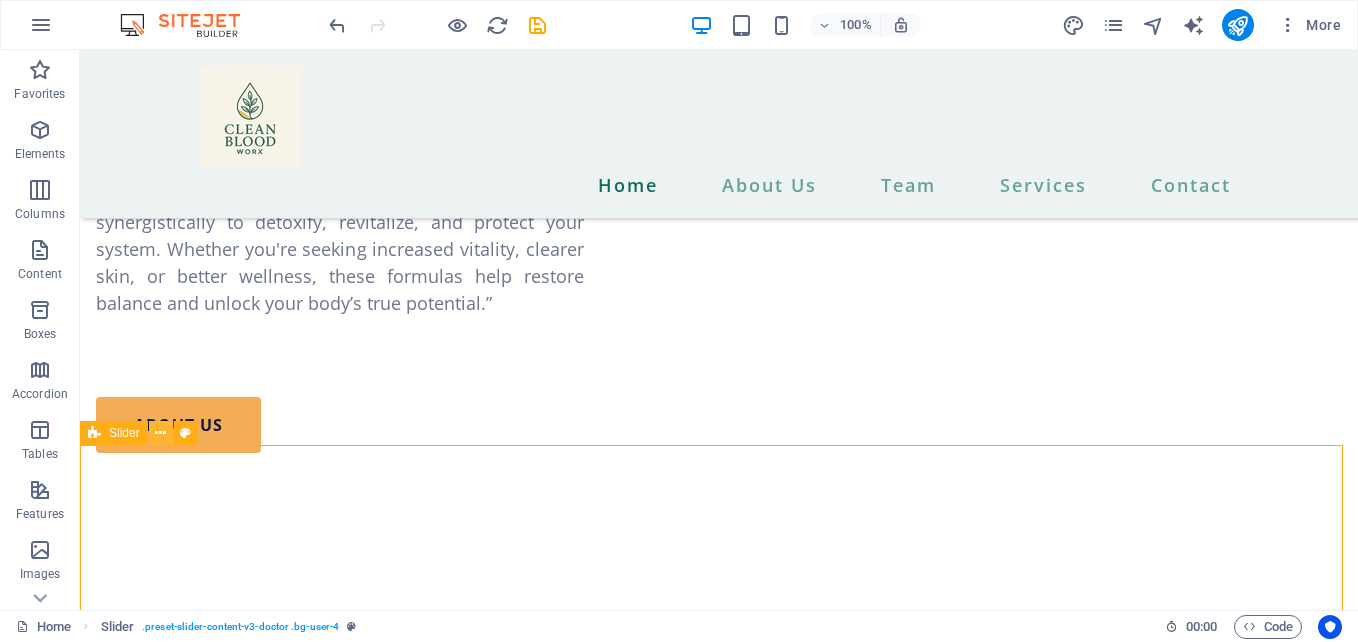 click at bounding box center [160, 433] 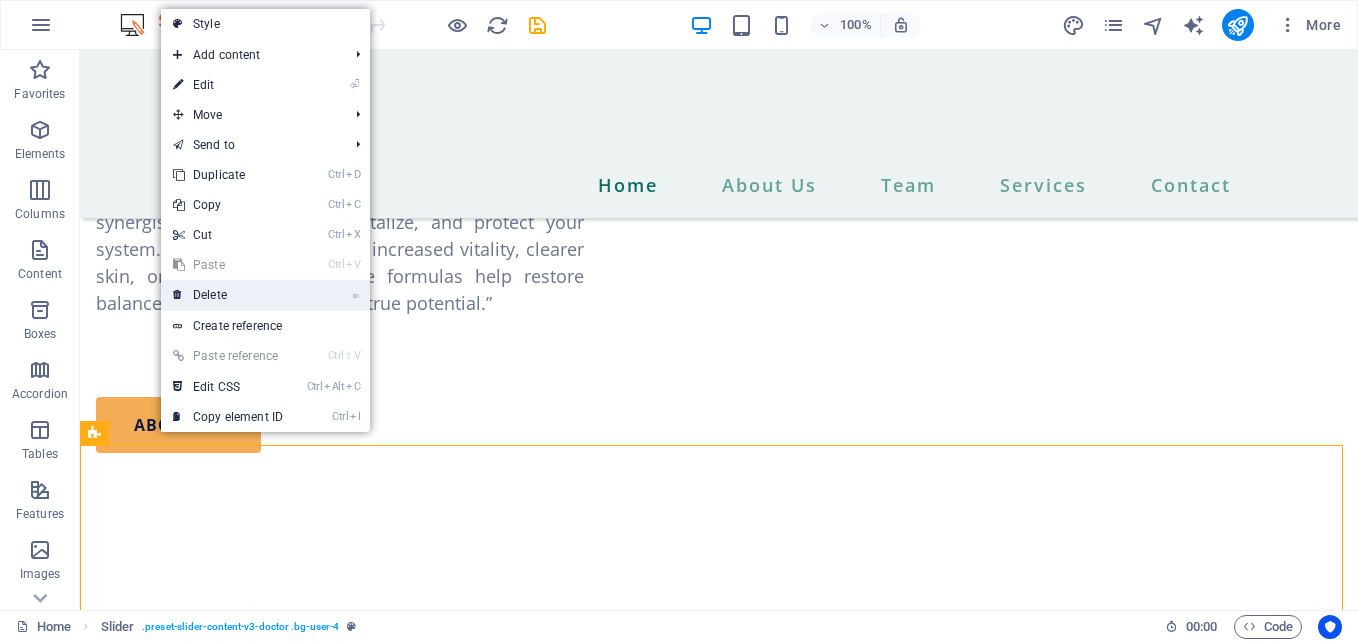 click on "⌦  Delete" at bounding box center [228, 295] 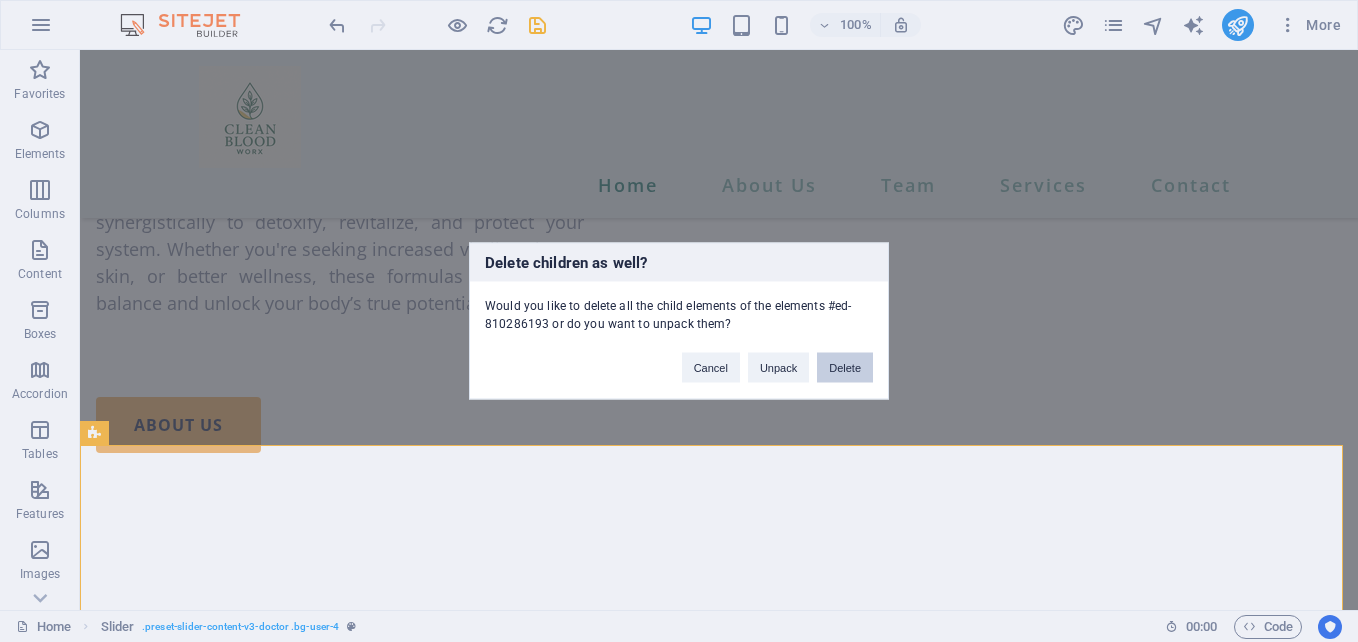 click on "Delete" at bounding box center [845, 368] 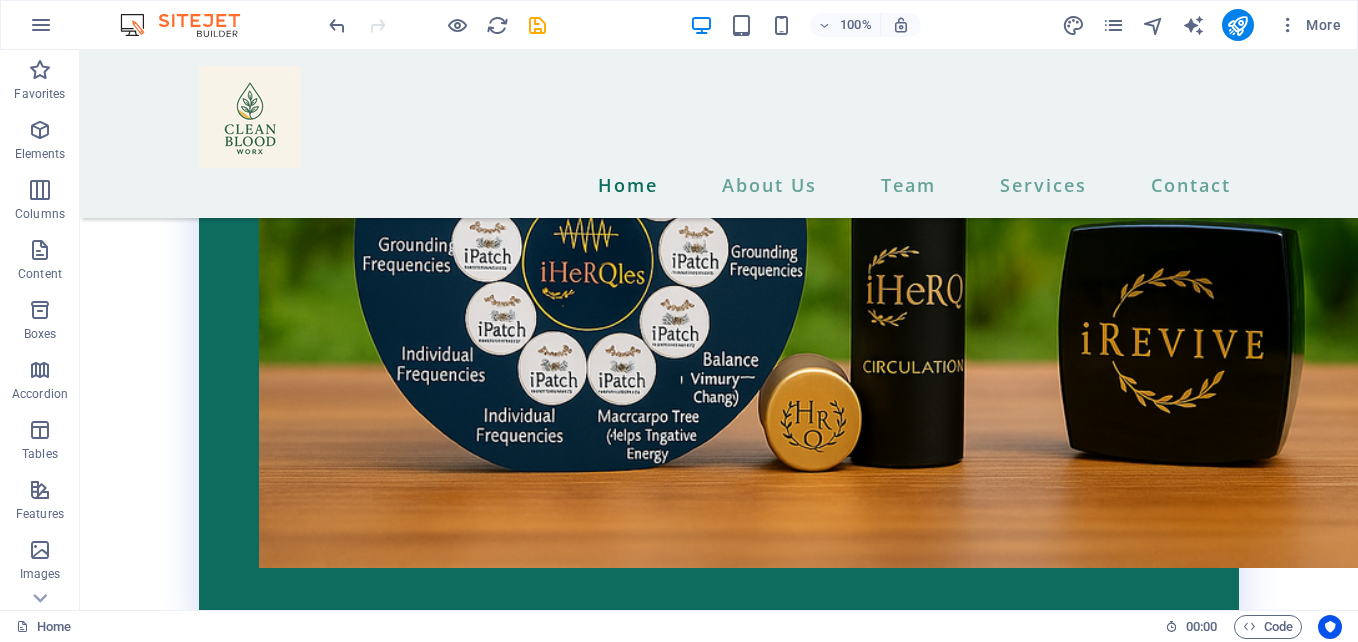 scroll, scrollTop: 4111, scrollLeft: 0, axis: vertical 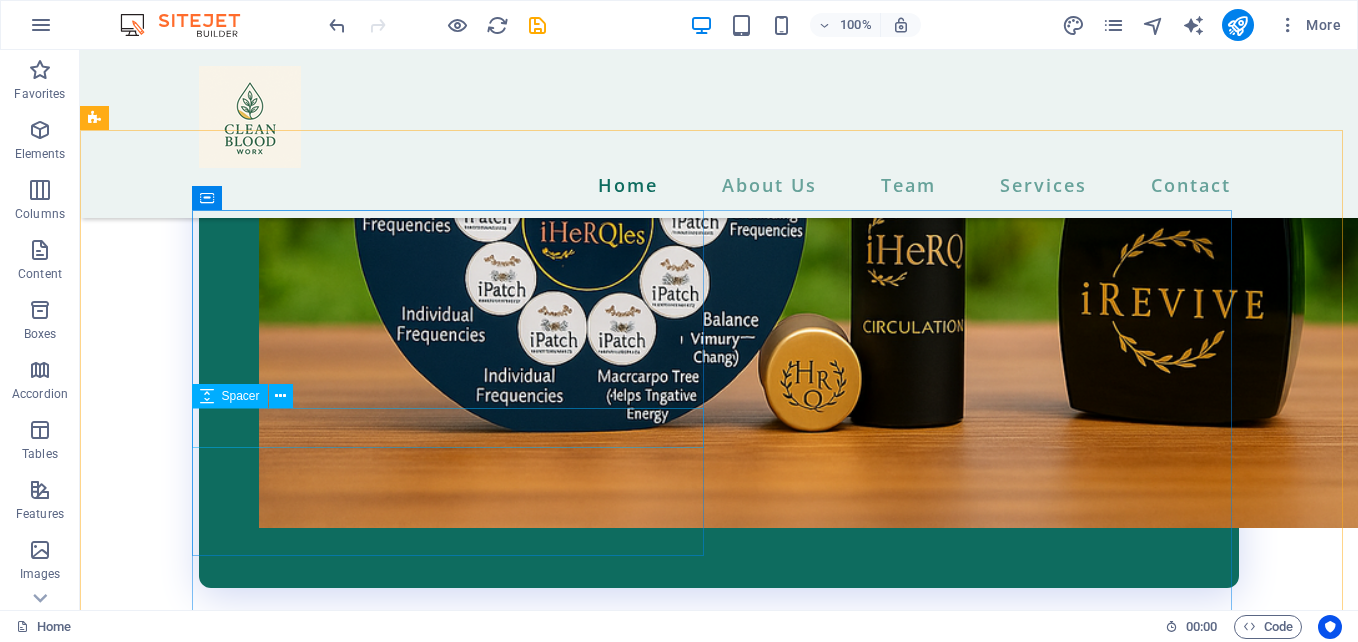 click on "Spacer" at bounding box center (241, 396) 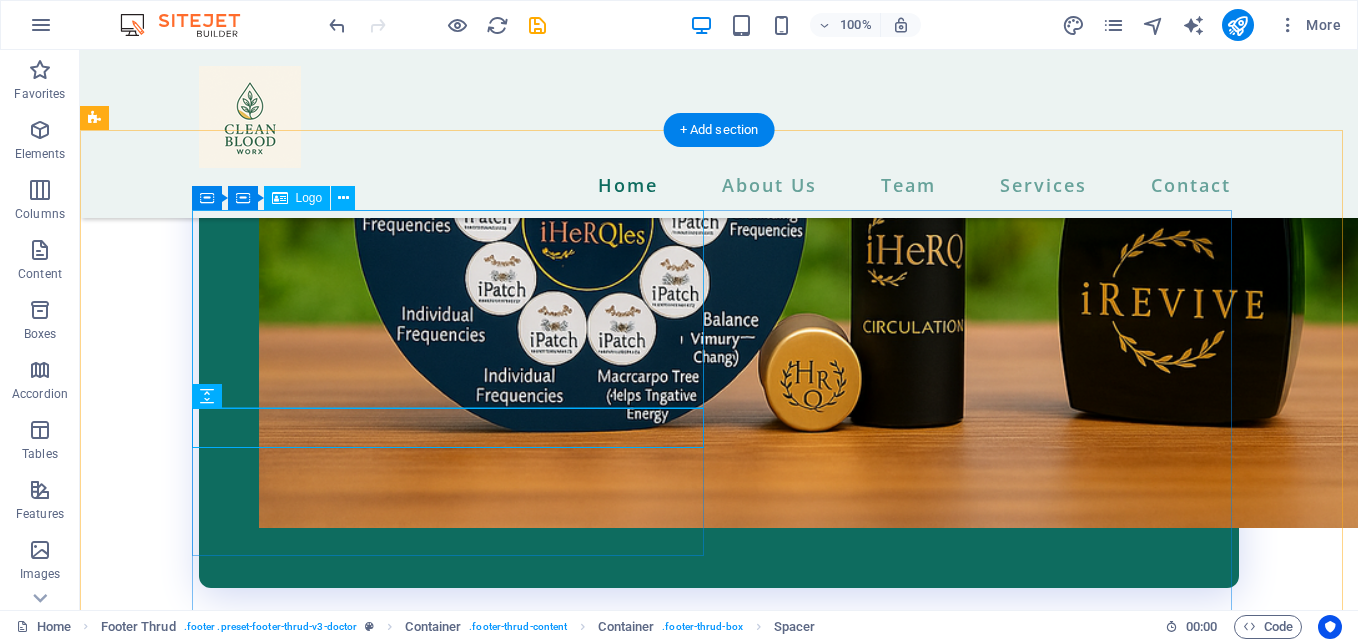 click at bounding box center (455, 2038) 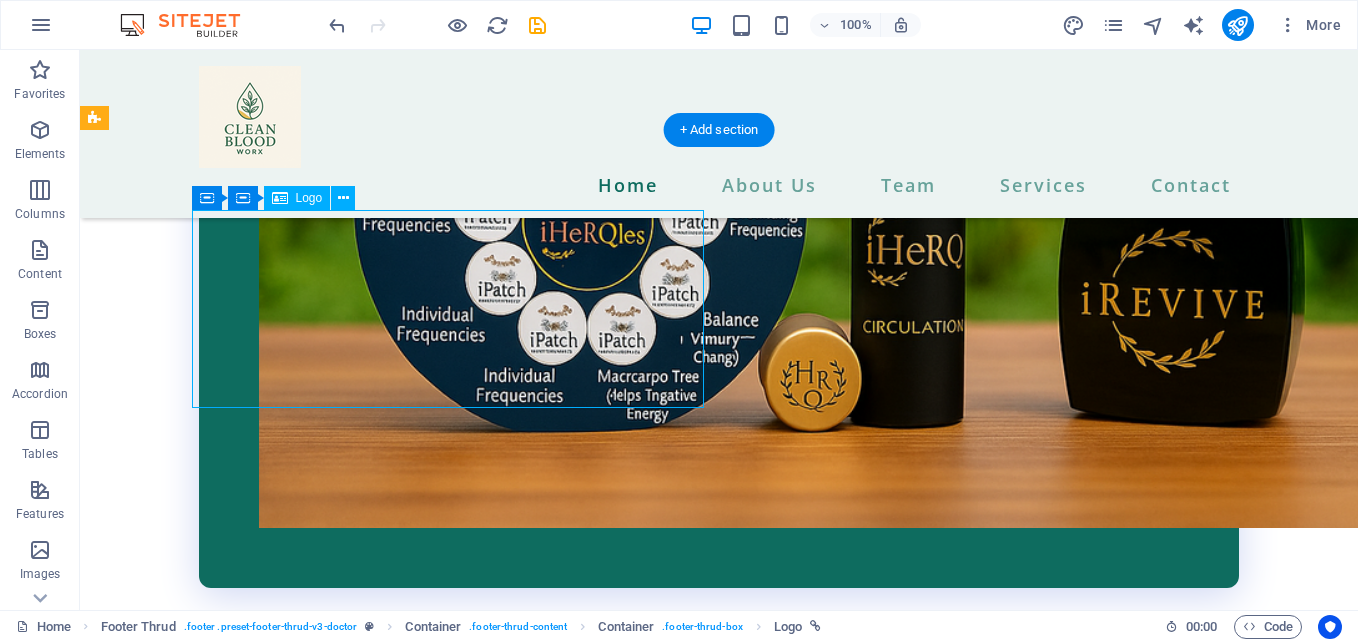 click at bounding box center [455, 2038] 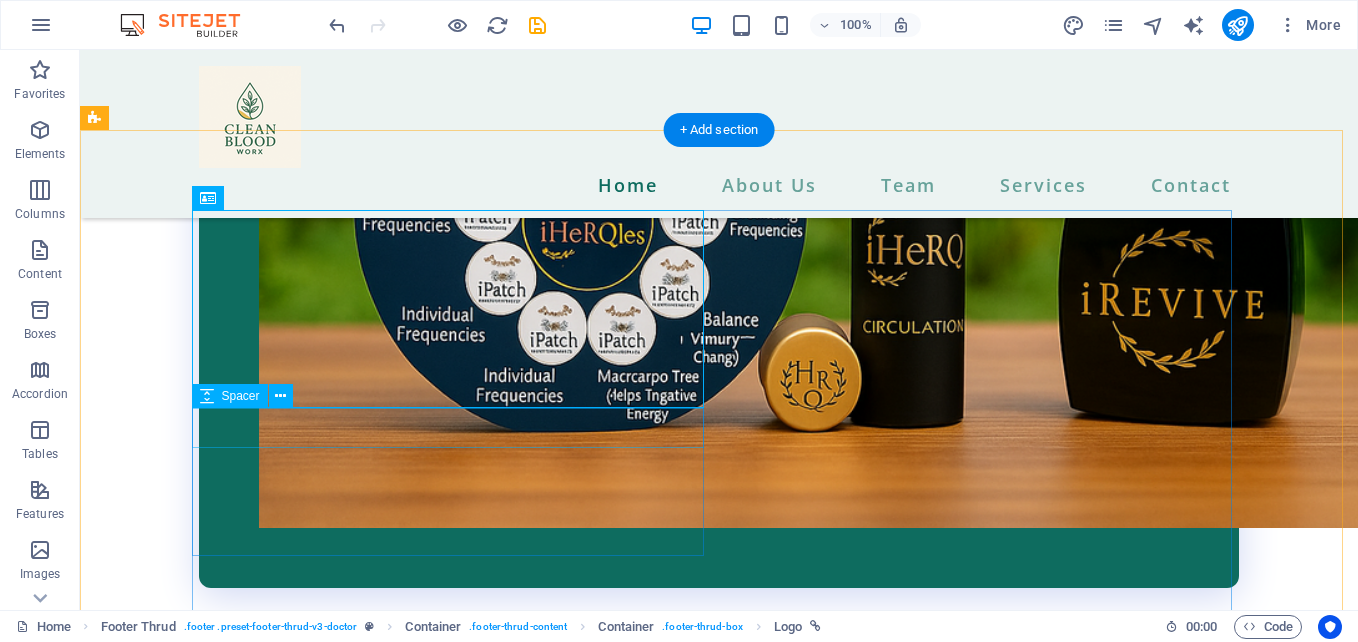 click at bounding box center (455, 2157) 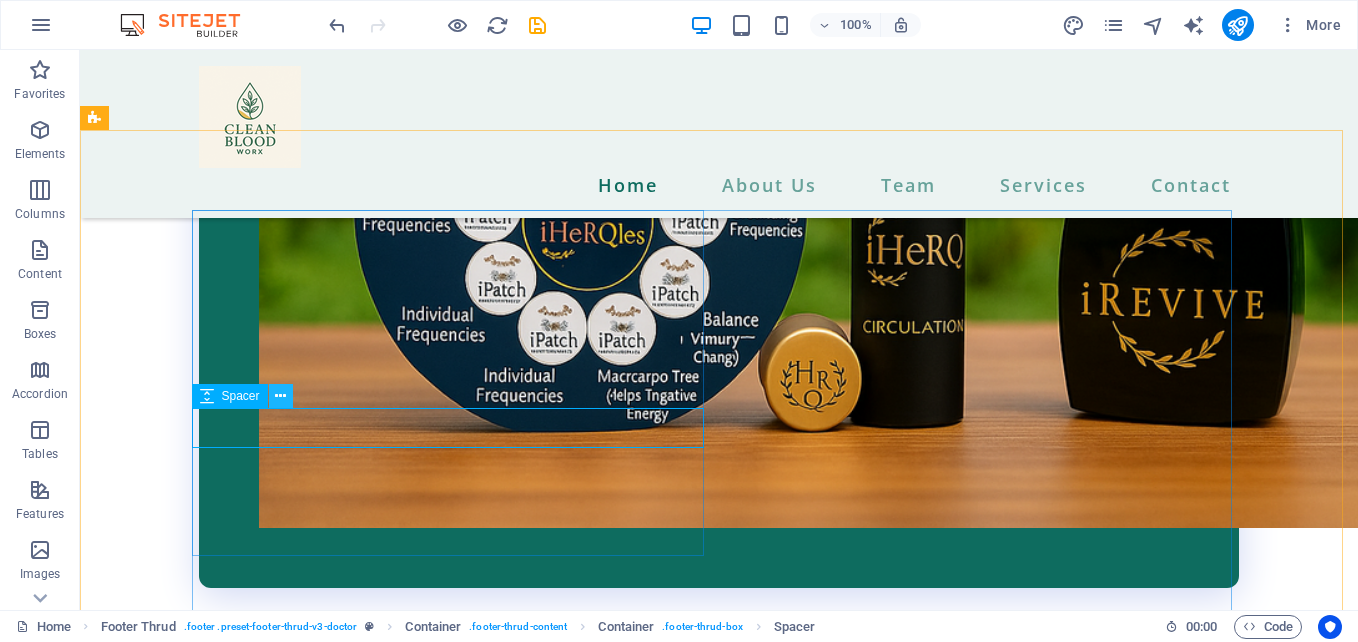 click at bounding box center (280, 396) 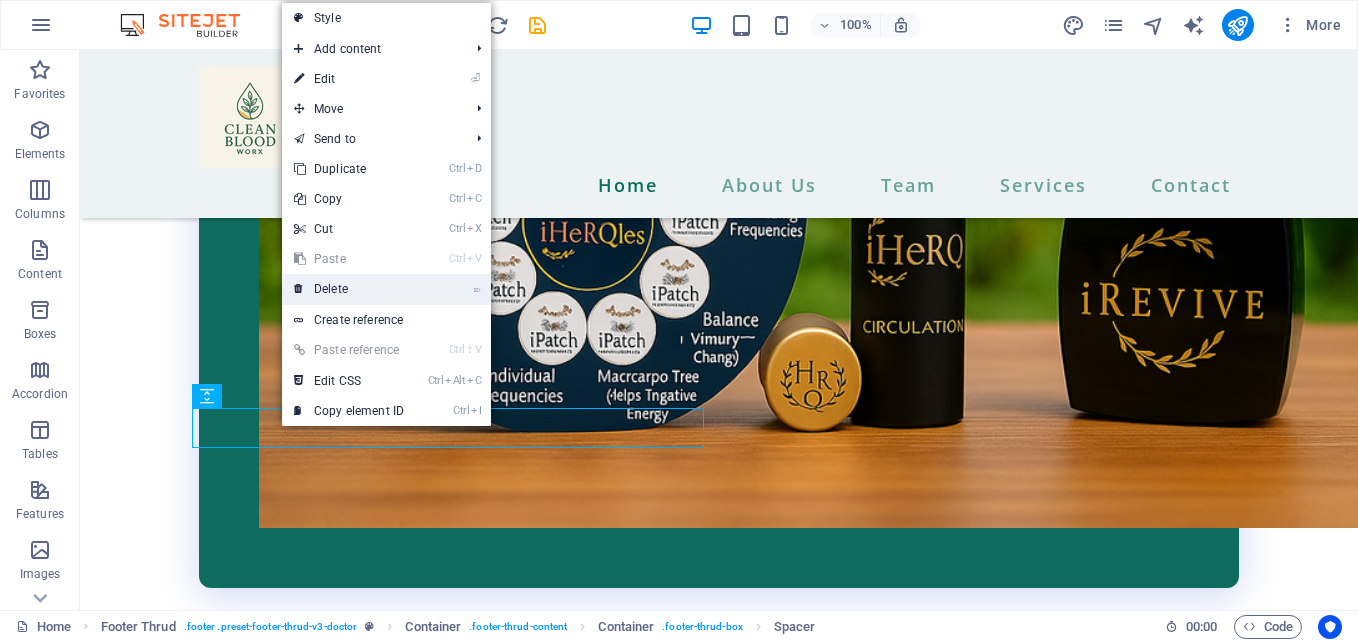click on "⌦  Delete" at bounding box center [349, 289] 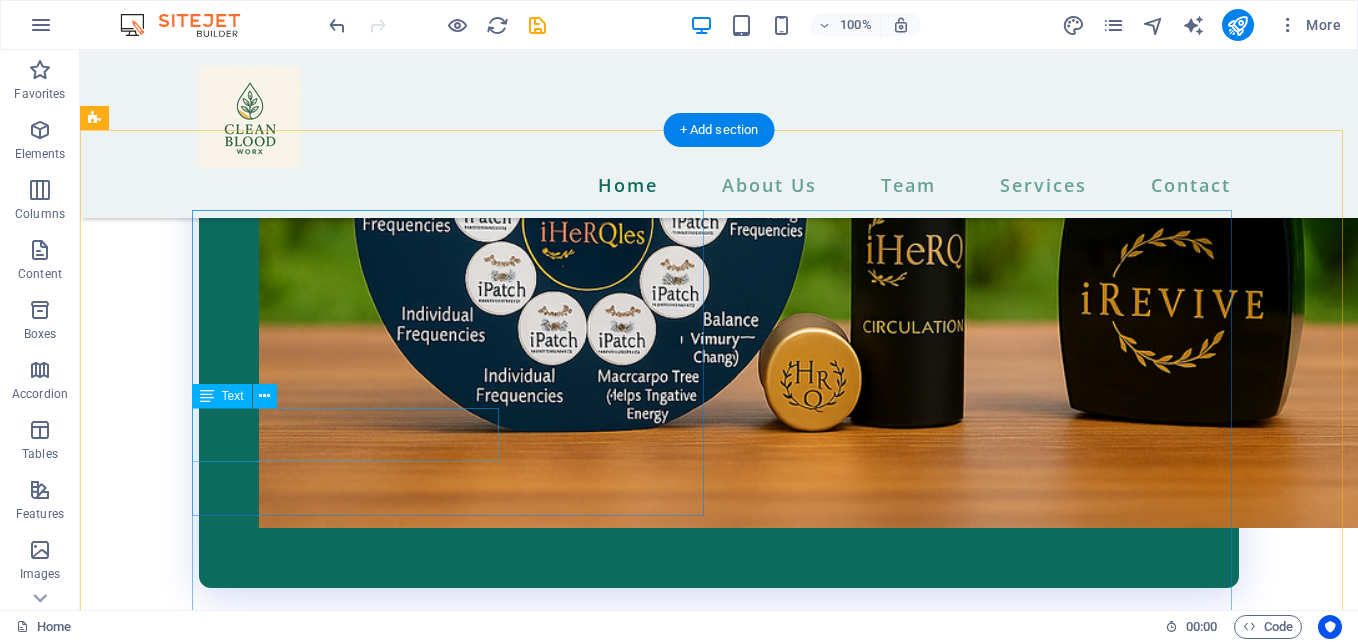 click on "Lorem ipsum dolor sit amet, consectetur adipiscing elit. Nunc vulputate libero et." at bounding box center [455, 2164] 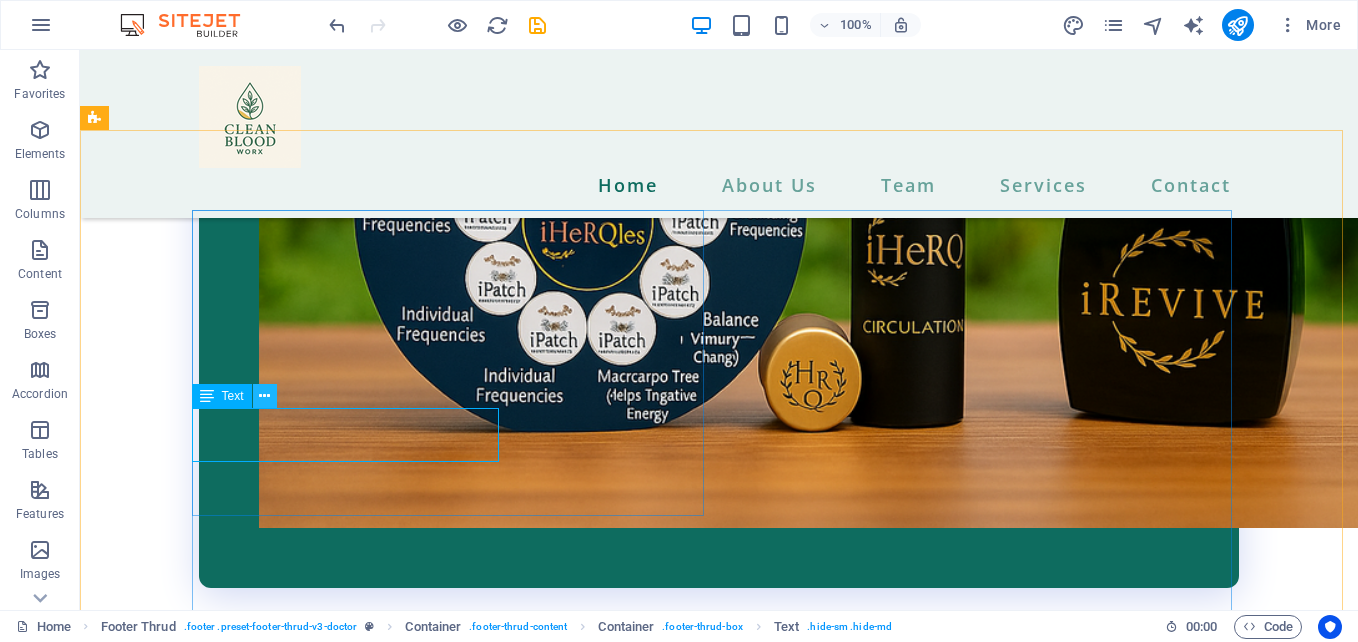 click at bounding box center (264, 396) 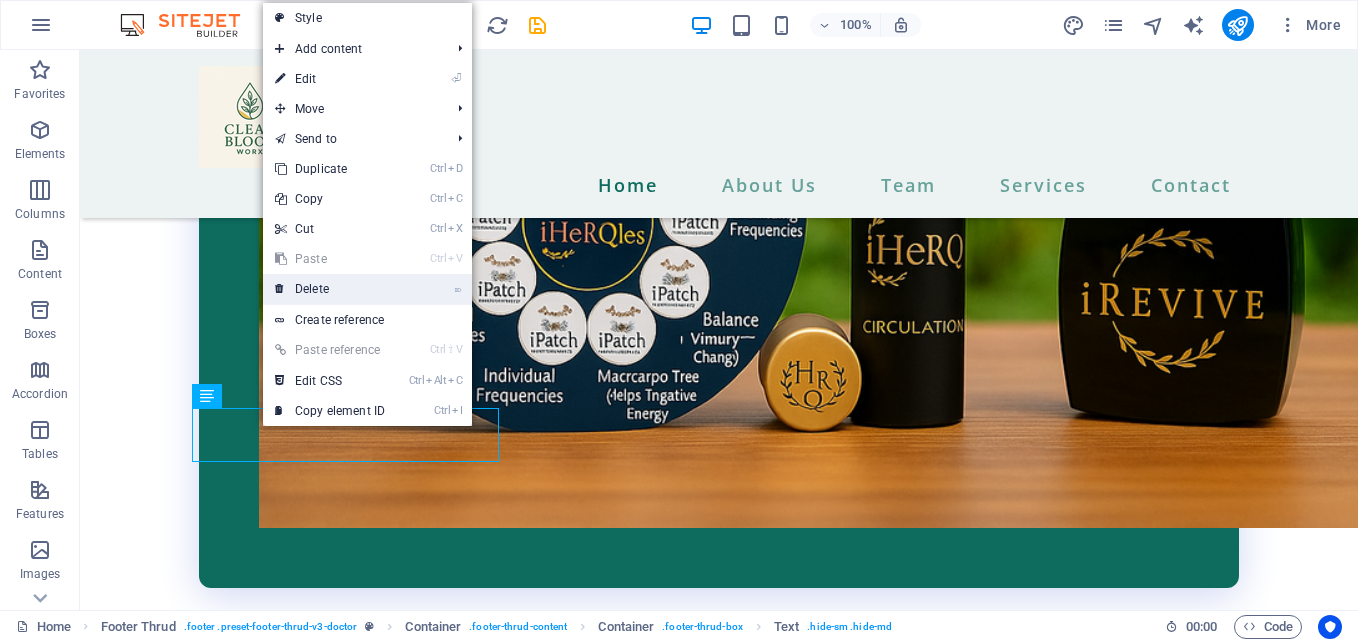 click on "⌦  Delete" at bounding box center [330, 289] 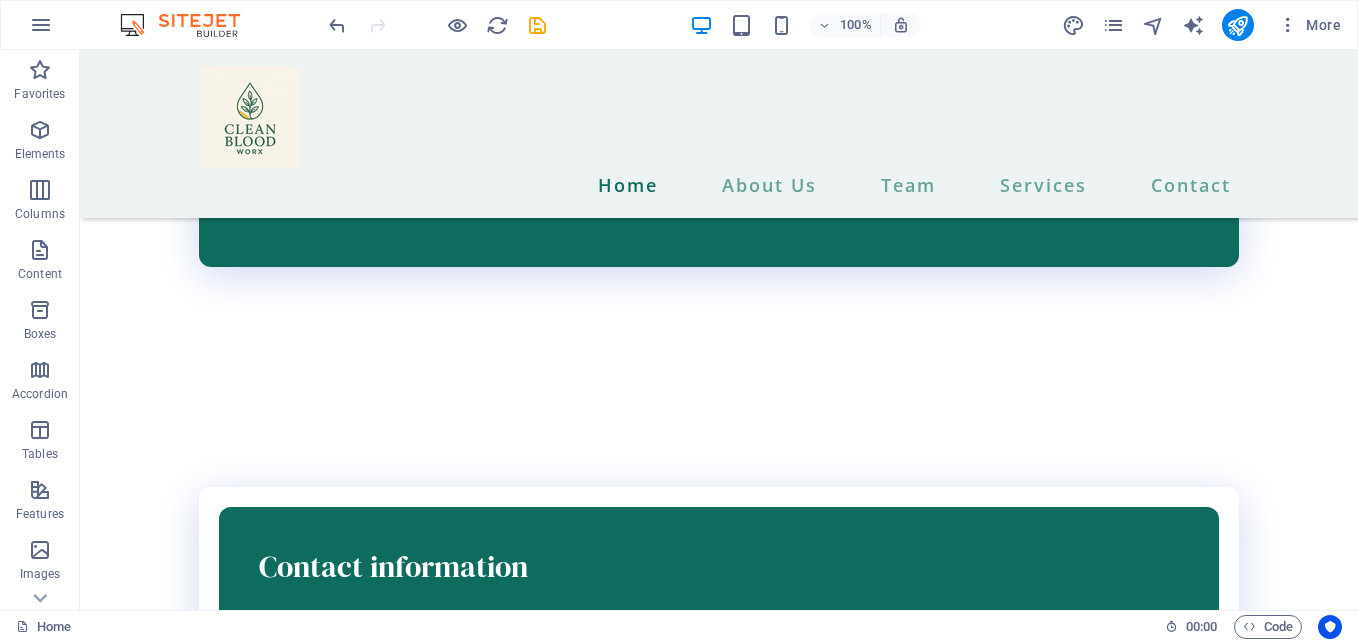 scroll, scrollTop: 4438, scrollLeft: 0, axis: vertical 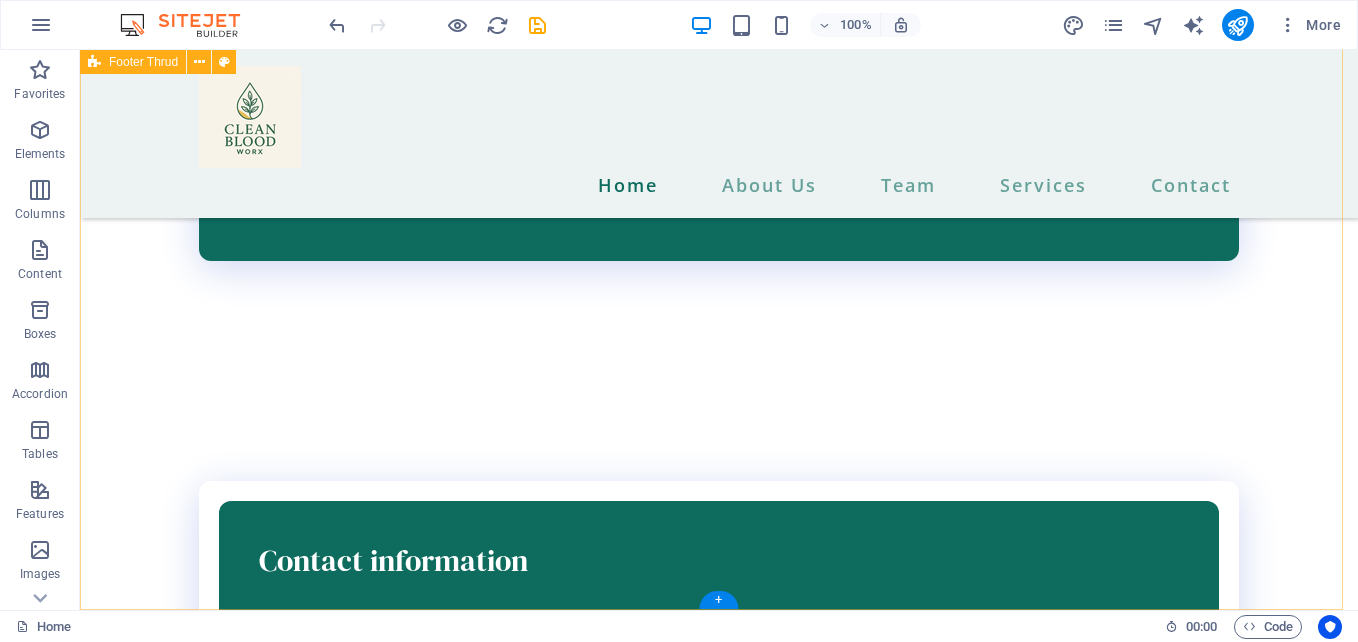 click on "Lorem ipsum dolor sit amet, consectetur adipiscing elit. Nunc vulputate libero et. Home About Us Team Sevices Contact Street , [CITY], [STATE], [POSTAL_CODE] Street , [CITY], [STATE], [POSTAL_CODE] [EMAIL] [PHONE]
cleanbloodworx.com  All rights reserved Legal Notice  |  Privacy Policy" at bounding box center (719, 1967) 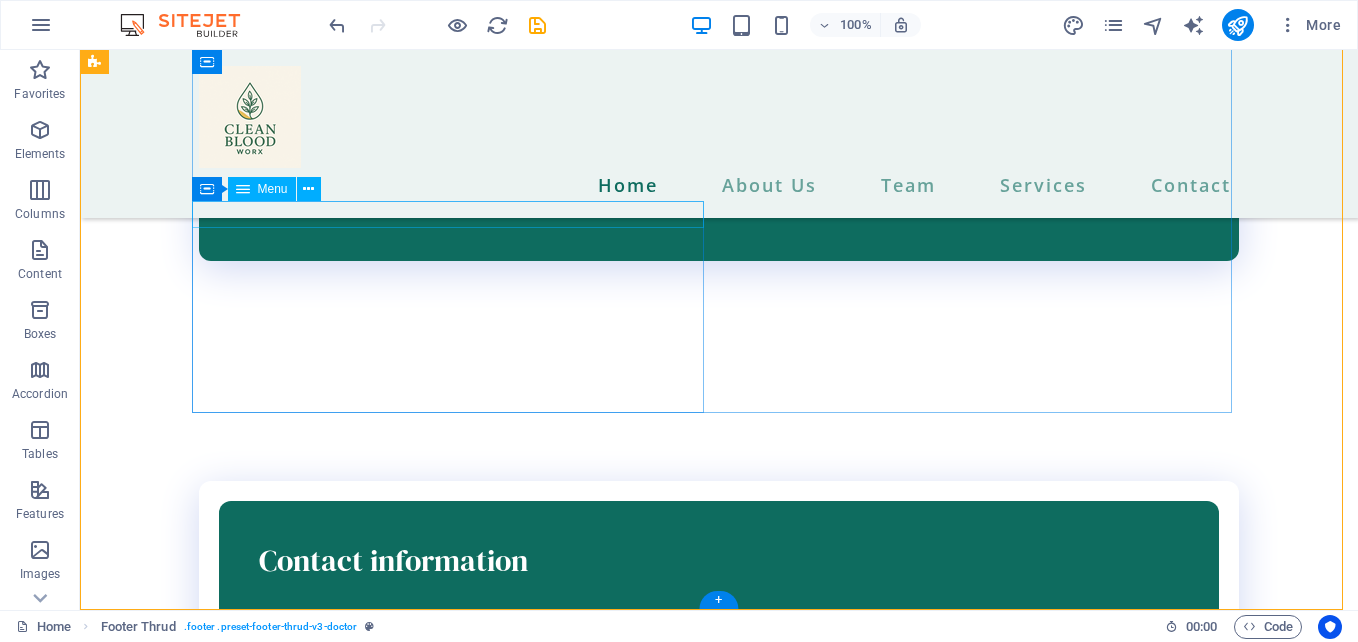 click on "Home About Us Team Sevices Contact" at bounding box center [455, 1943] 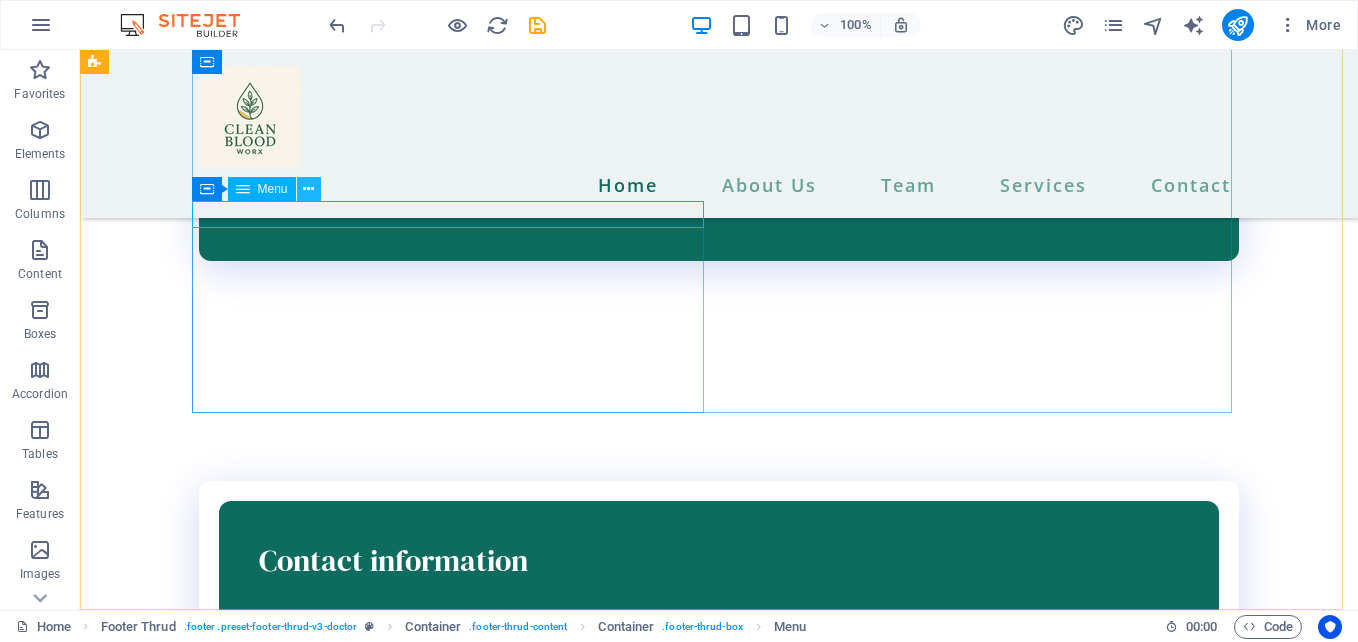 click at bounding box center (308, 189) 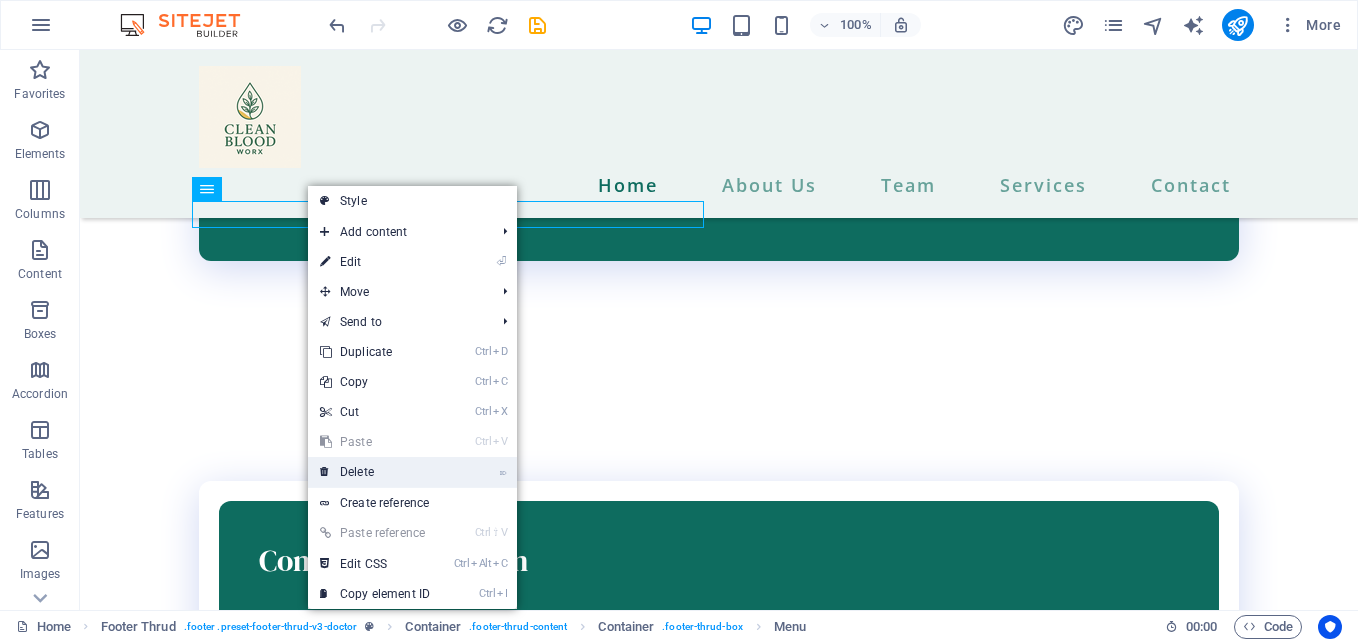 click on "⌦  Delete" at bounding box center (375, 472) 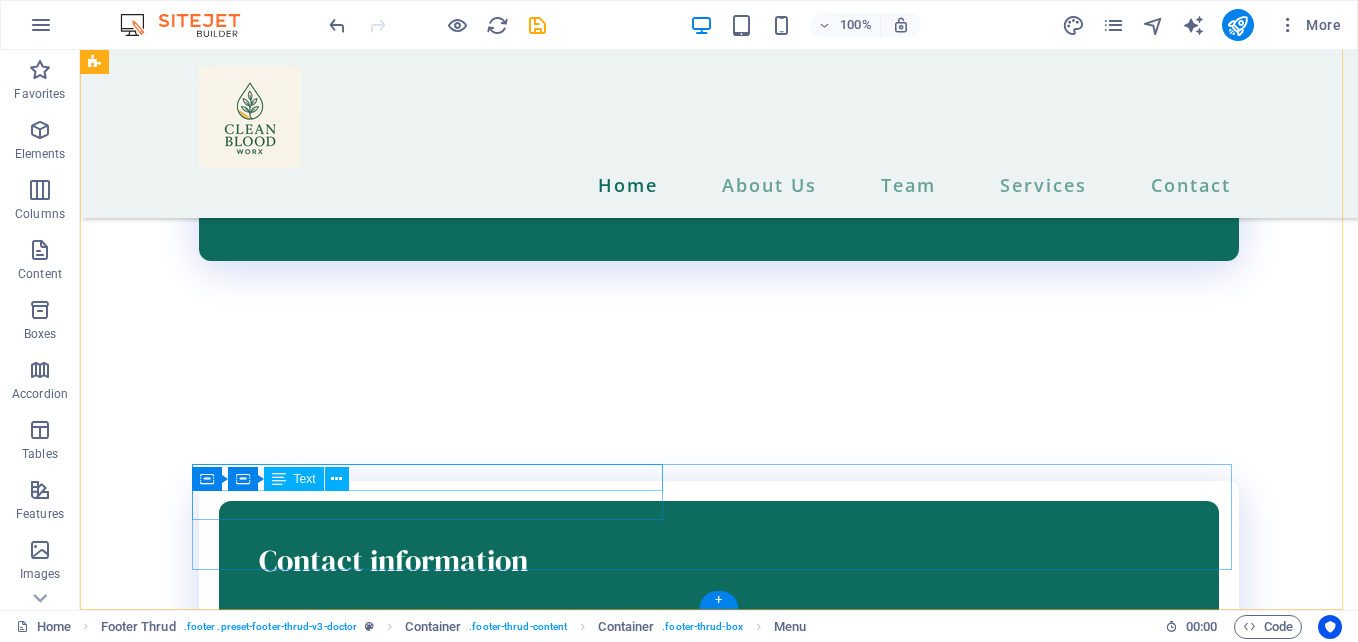 scroll, scrollTop: 4411, scrollLeft: 0, axis: vertical 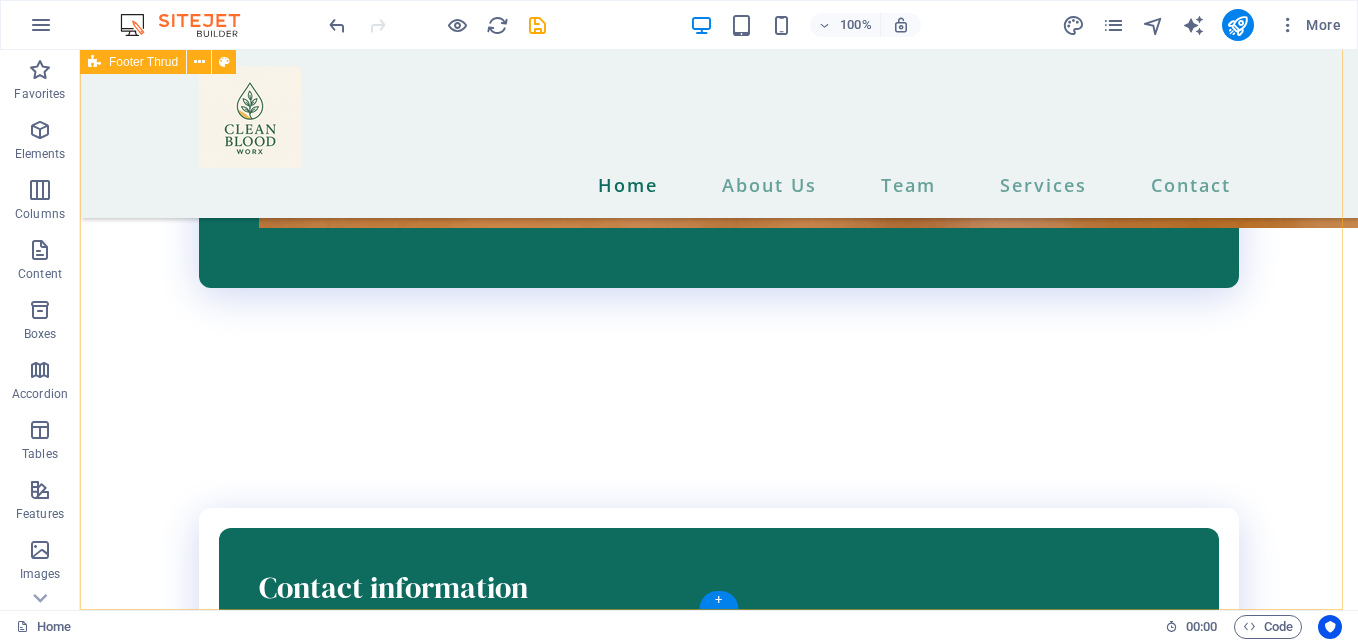 click on "Lorem ipsum dolor sit amet, consectetur adipiscing elit. Nunc vulputate libero et. Street , [CITY], [STATE], [POSTAL_CODE] Street , [CITY], [STATE], [POSTAL_CODE] [EMAIL] [PHONE]
cleanbloodworx.com  All rights reserved Legal Notice  |  Privacy Policy" at bounding box center [719, 1981] 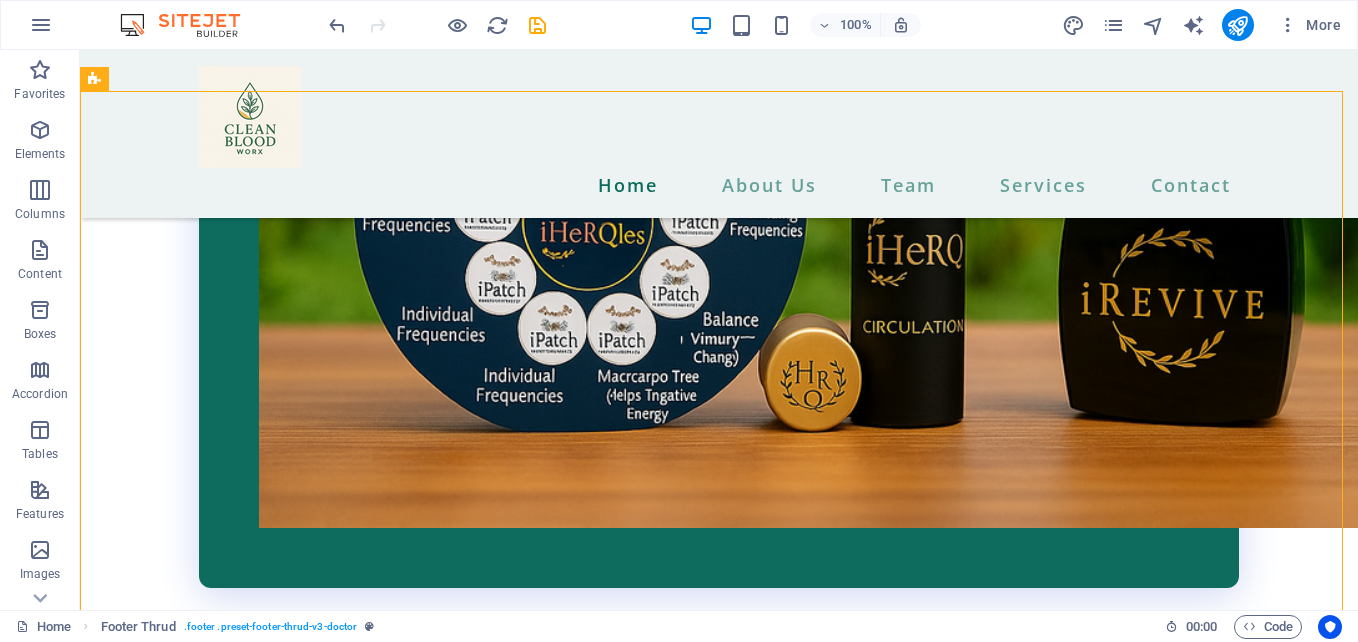 scroll, scrollTop: 4159, scrollLeft: 0, axis: vertical 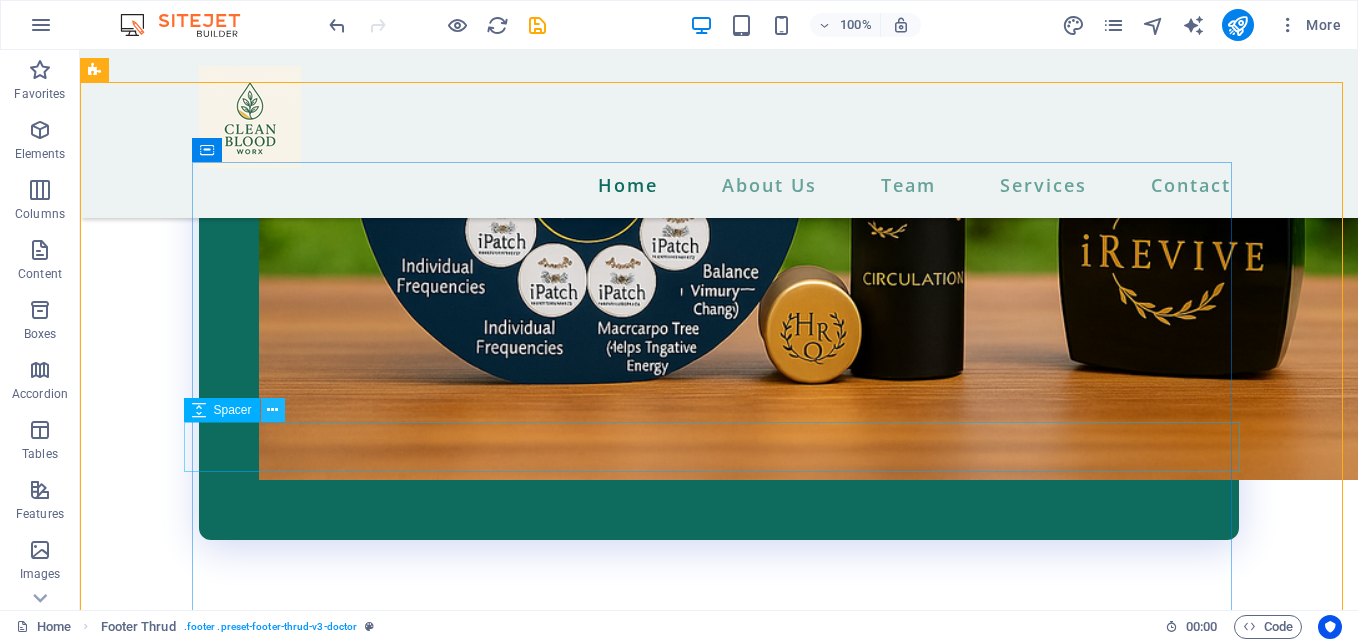 click at bounding box center (272, 410) 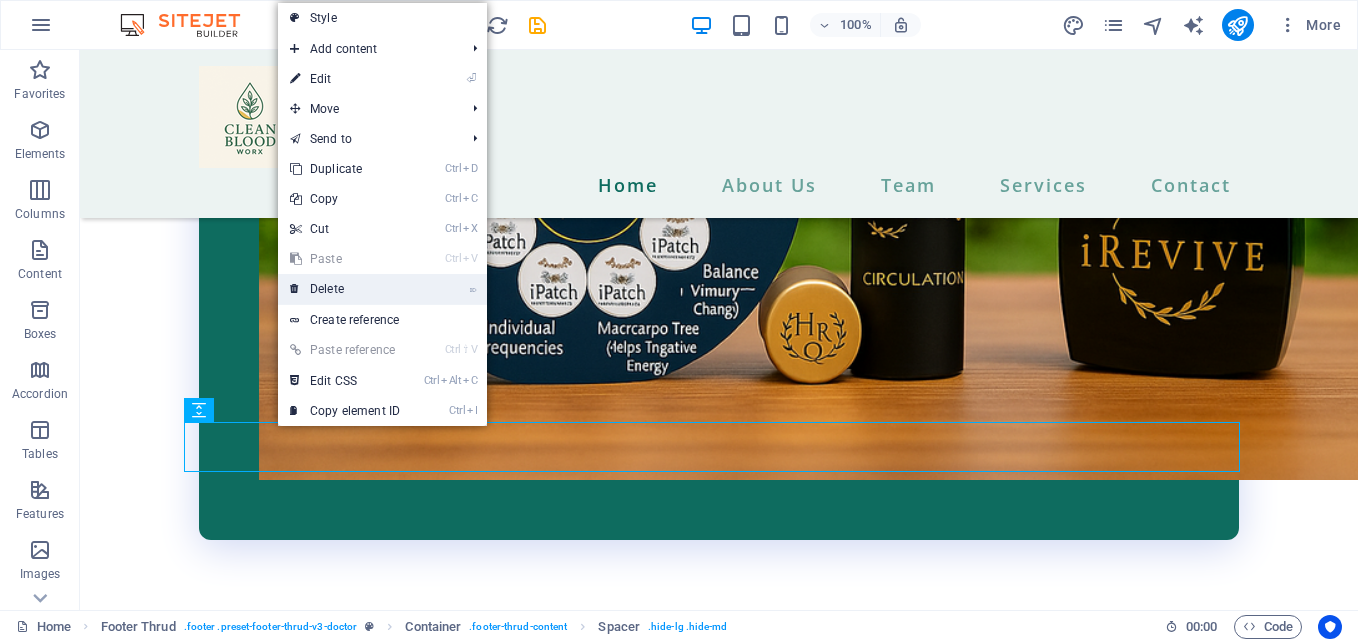 click on "⌦  Delete" at bounding box center [345, 289] 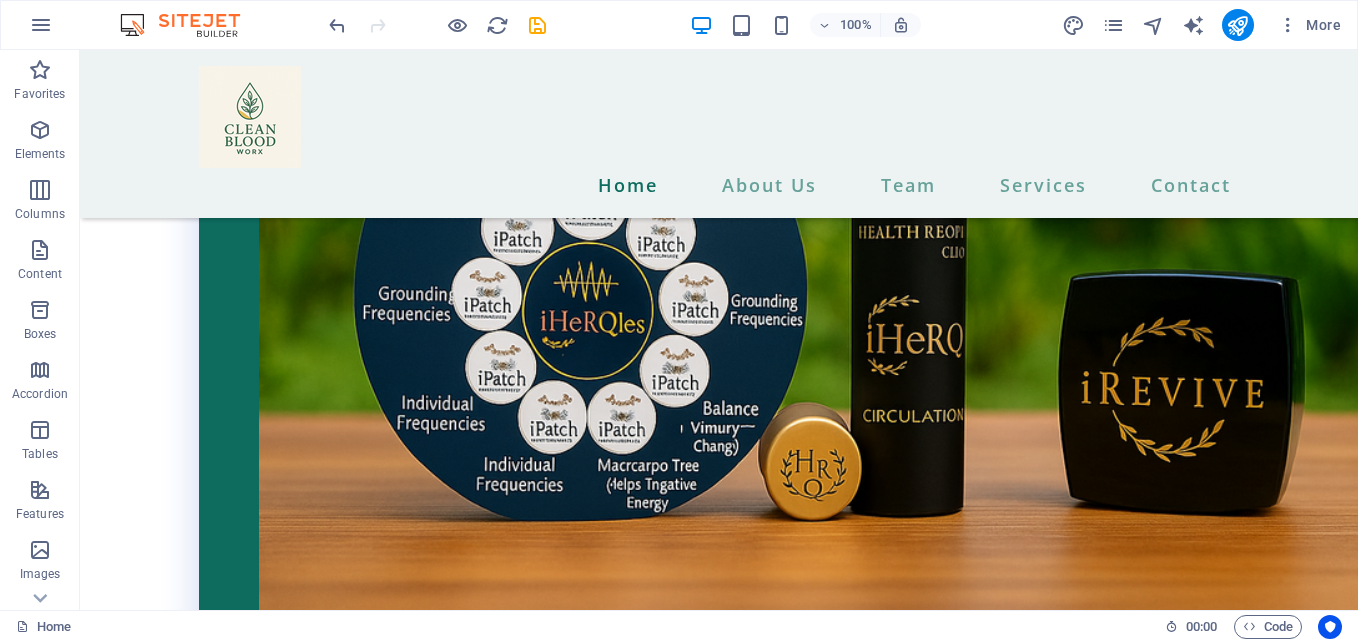 scroll, scrollTop: 4086, scrollLeft: 0, axis: vertical 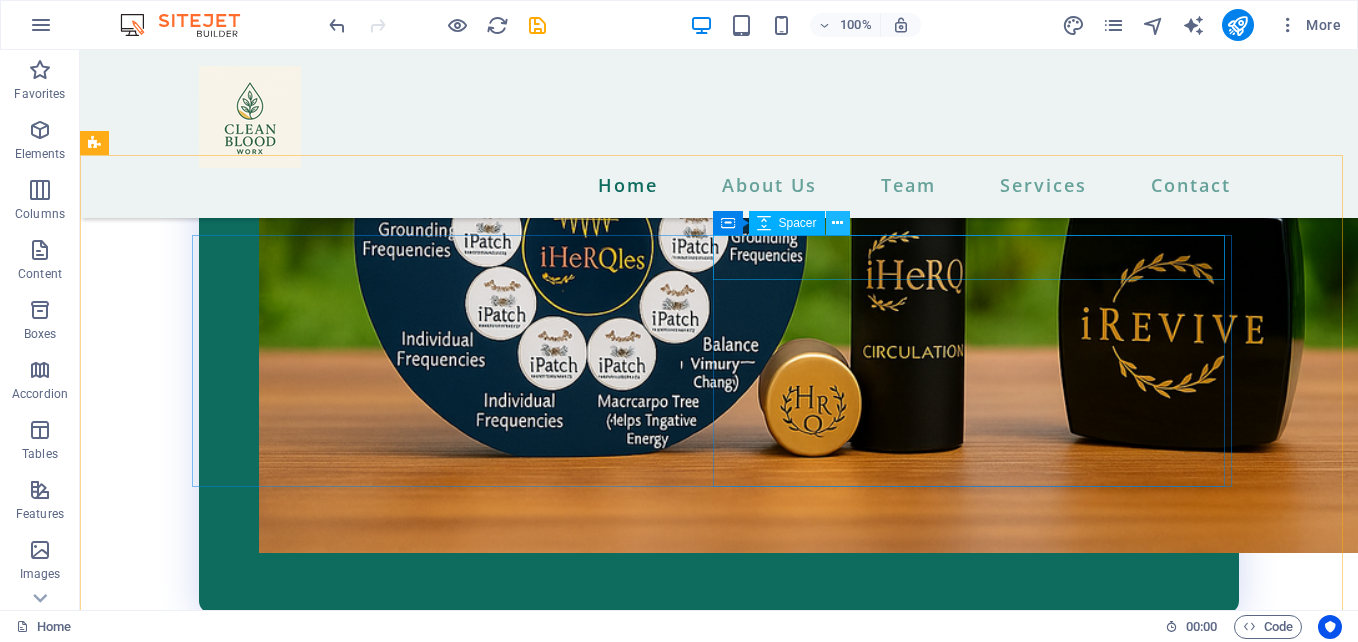 click at bounding box center (837, 223) 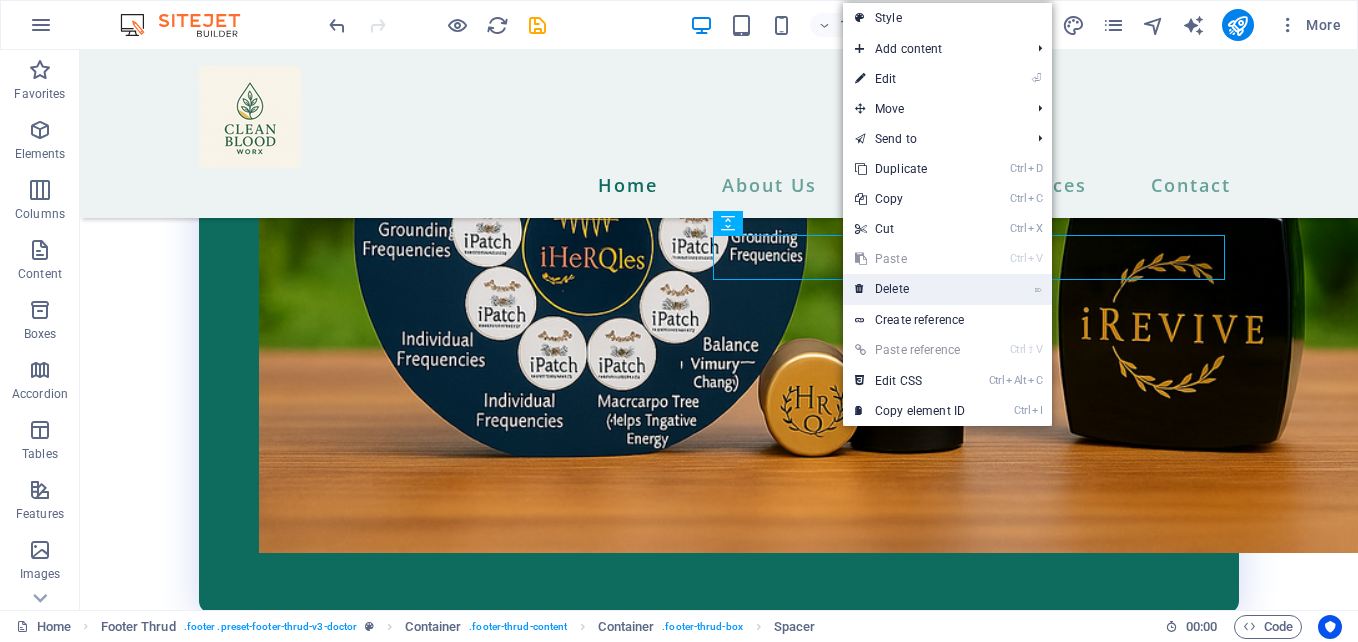 click on "⌦  Delete" at bounding box center (910, 289) 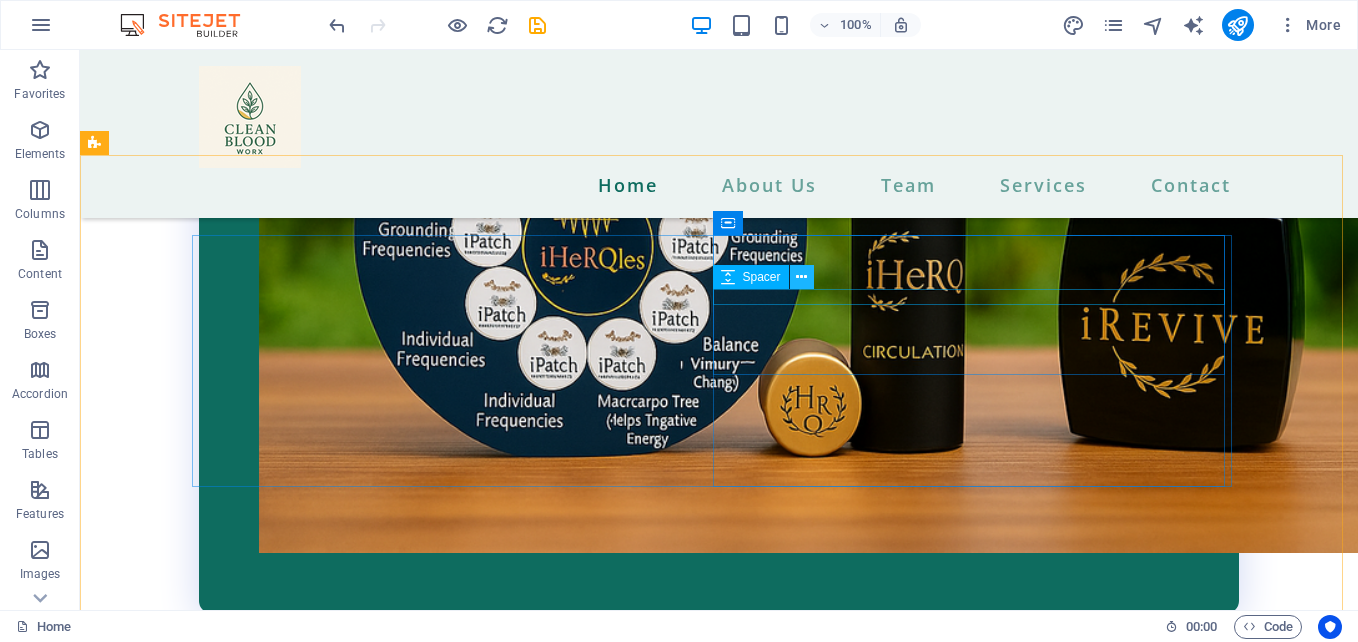 click at bounding box center (801, 277) 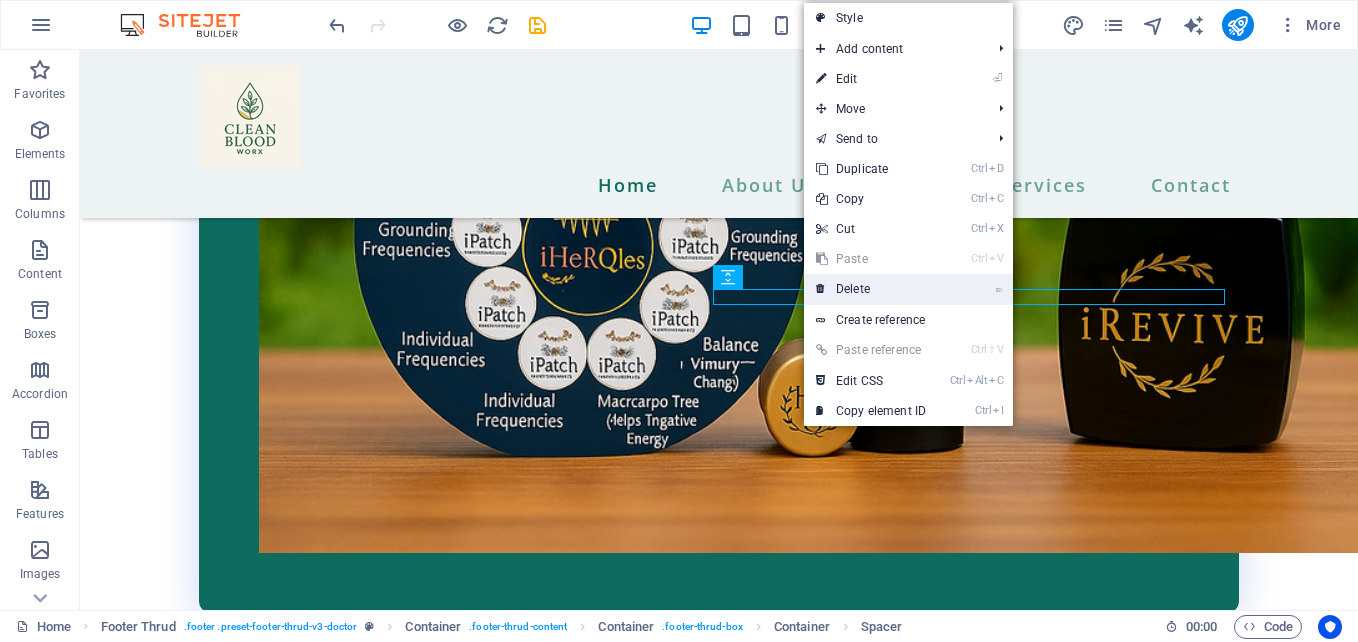 click on "⌦  Delete" at bounding box center (871, 289) 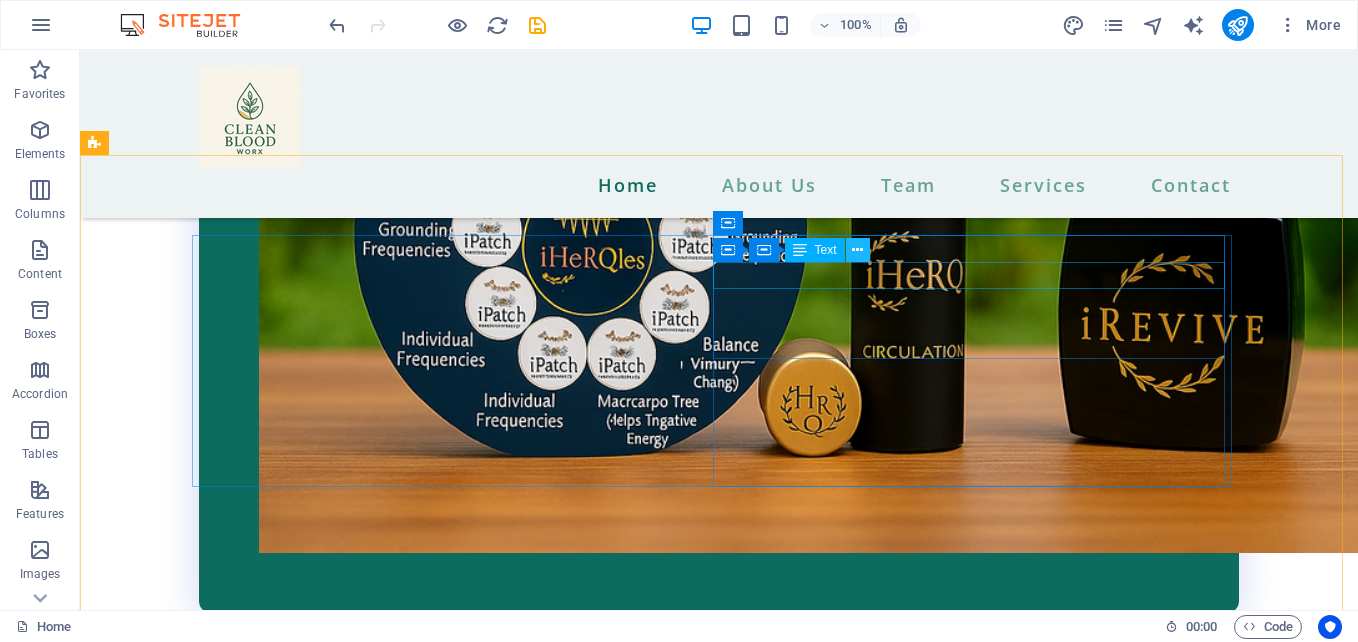 click at bounding box center (857, 250) 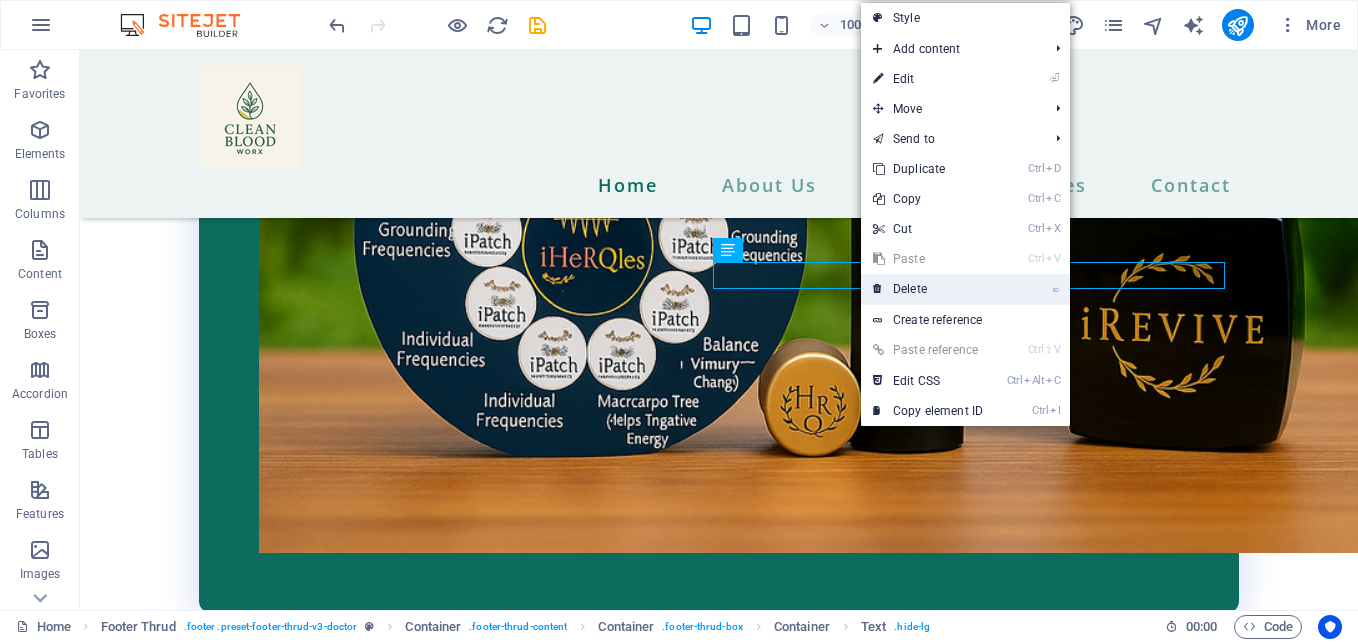 click on "⌦  Delete" at bounding box center [928, 289] 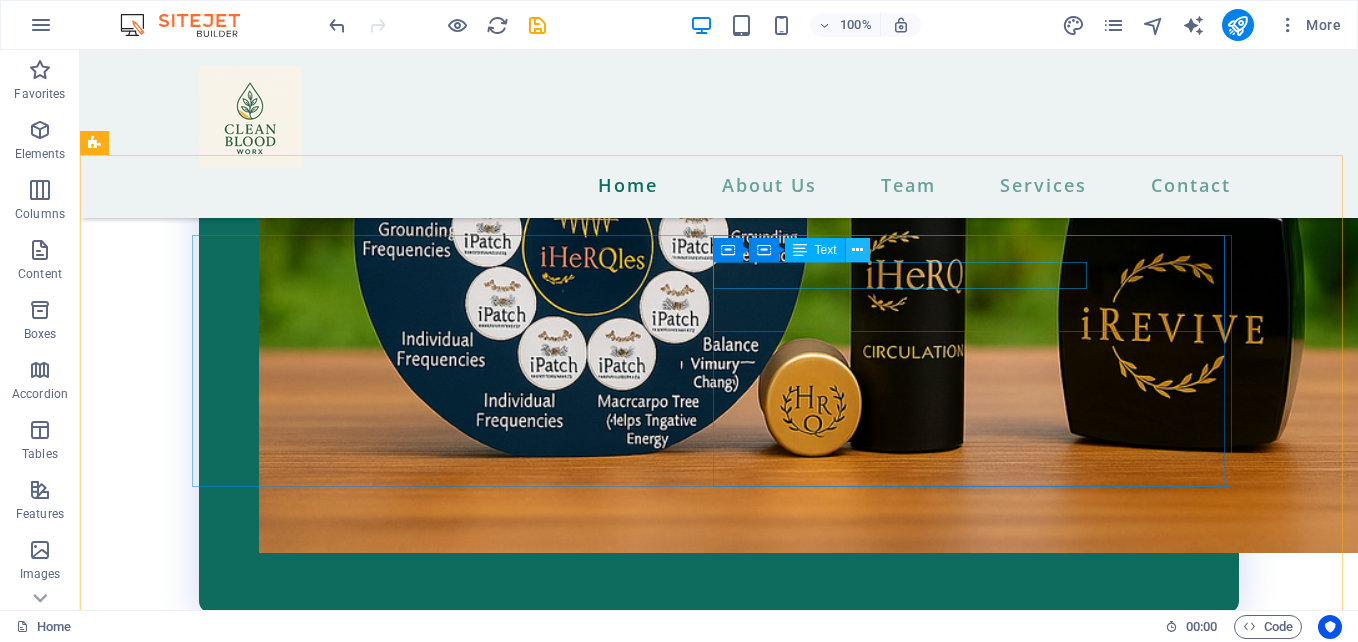 click at bounding box center [857, 250] 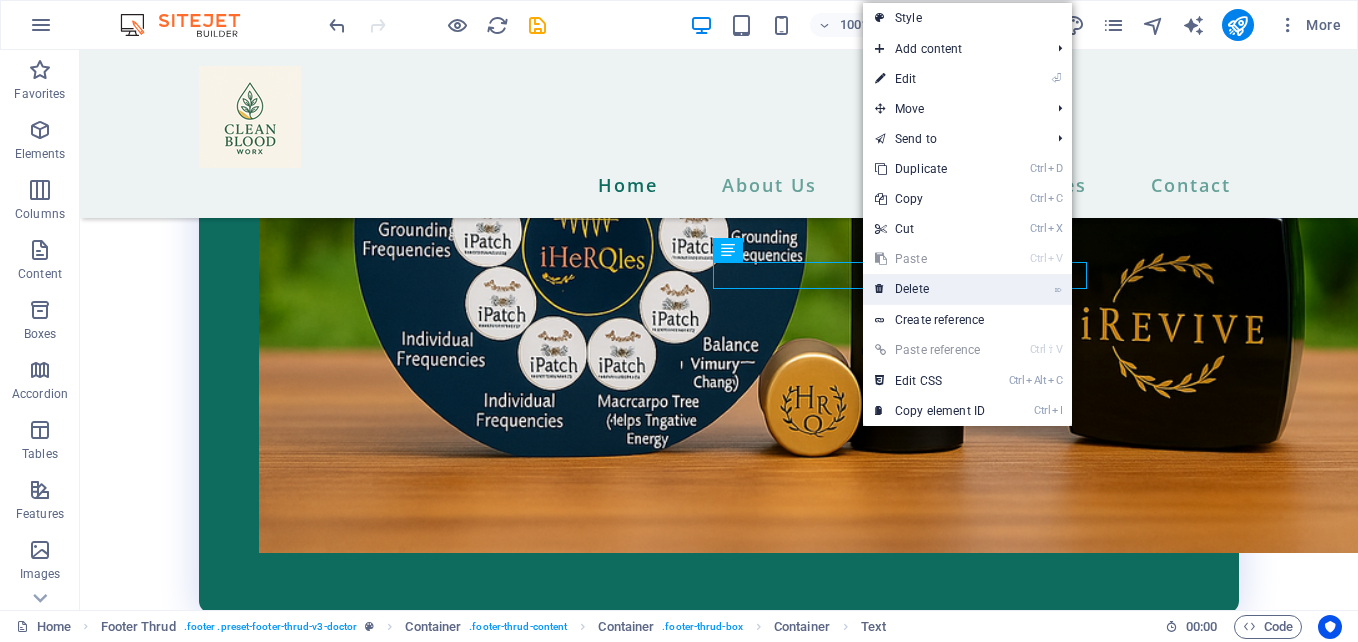 click on "⌦  Delete" at bounding box center (930, 289) 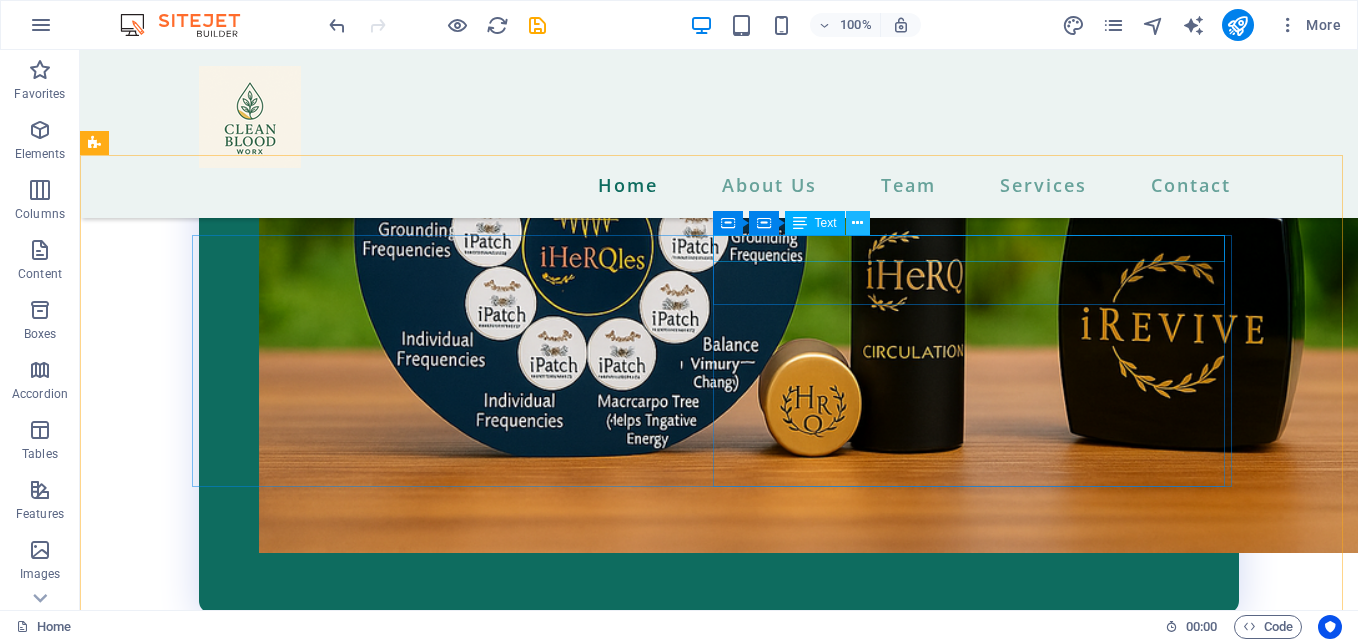 click at bounding box center [857, 223] 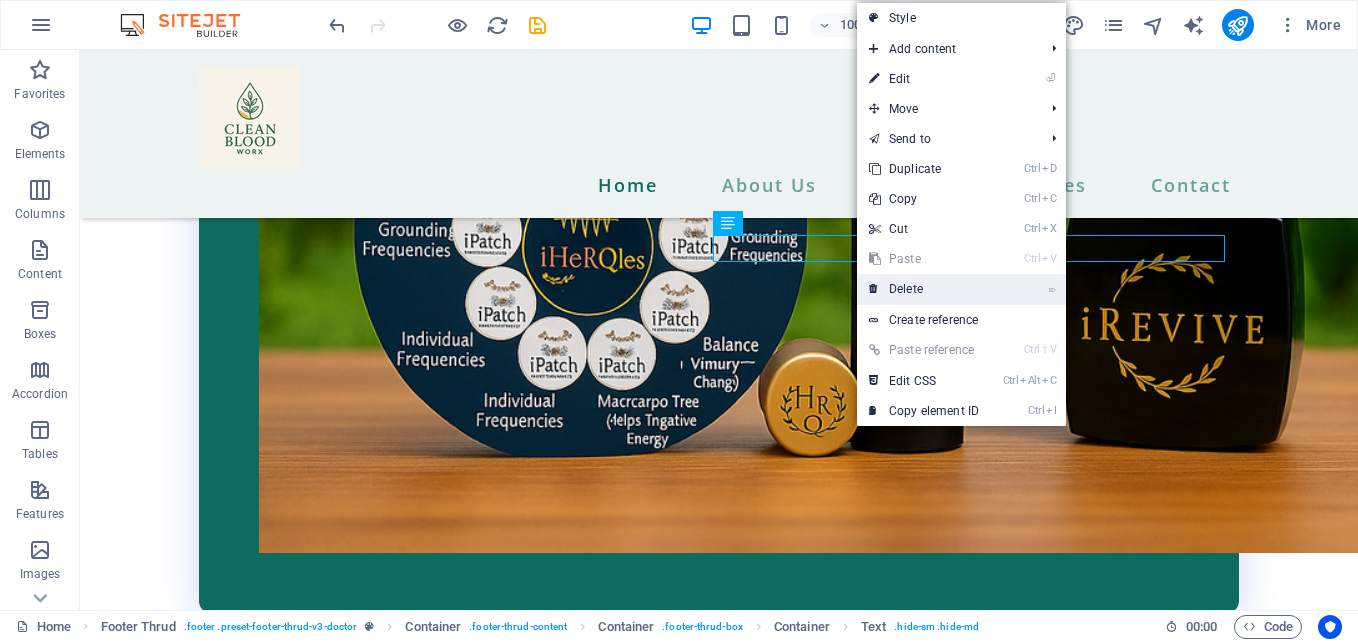 click on "⌦  Delete" at bounding box center (924, 289) 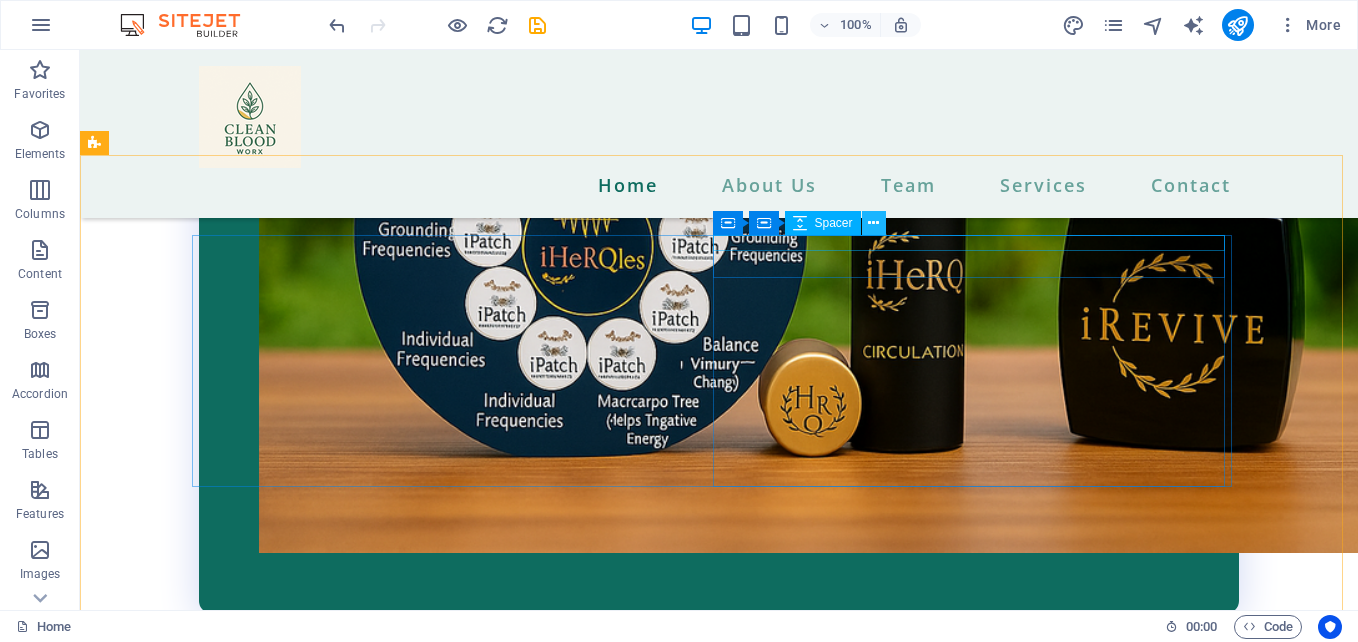 click at bounding box center (873, 223) 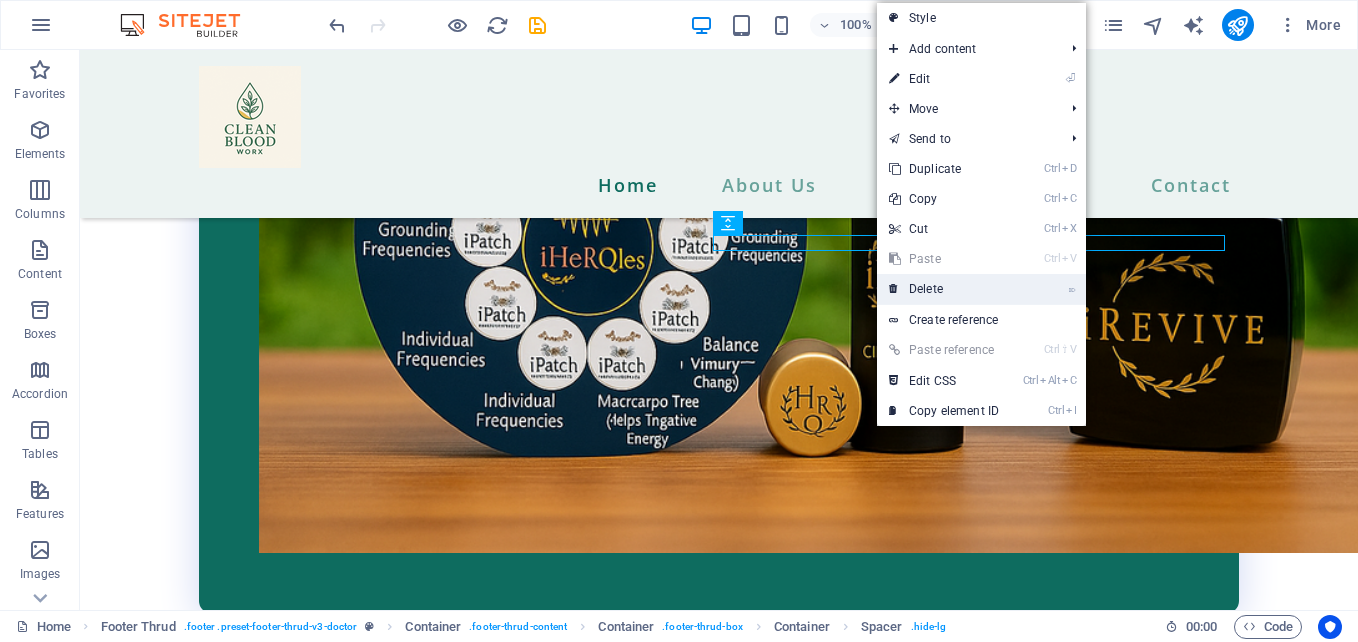 click on "⌦  Delete" at bounding box center [944, 289] 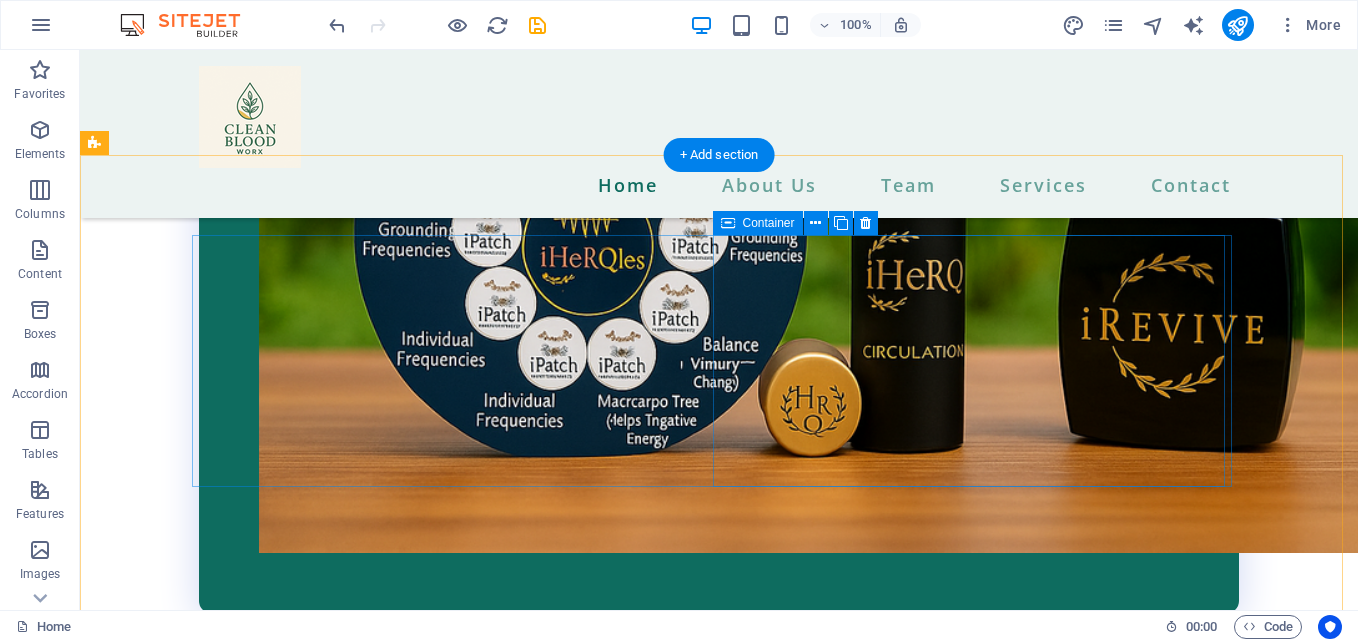click on "[PHONE]" at bounding box center [455, 2237] 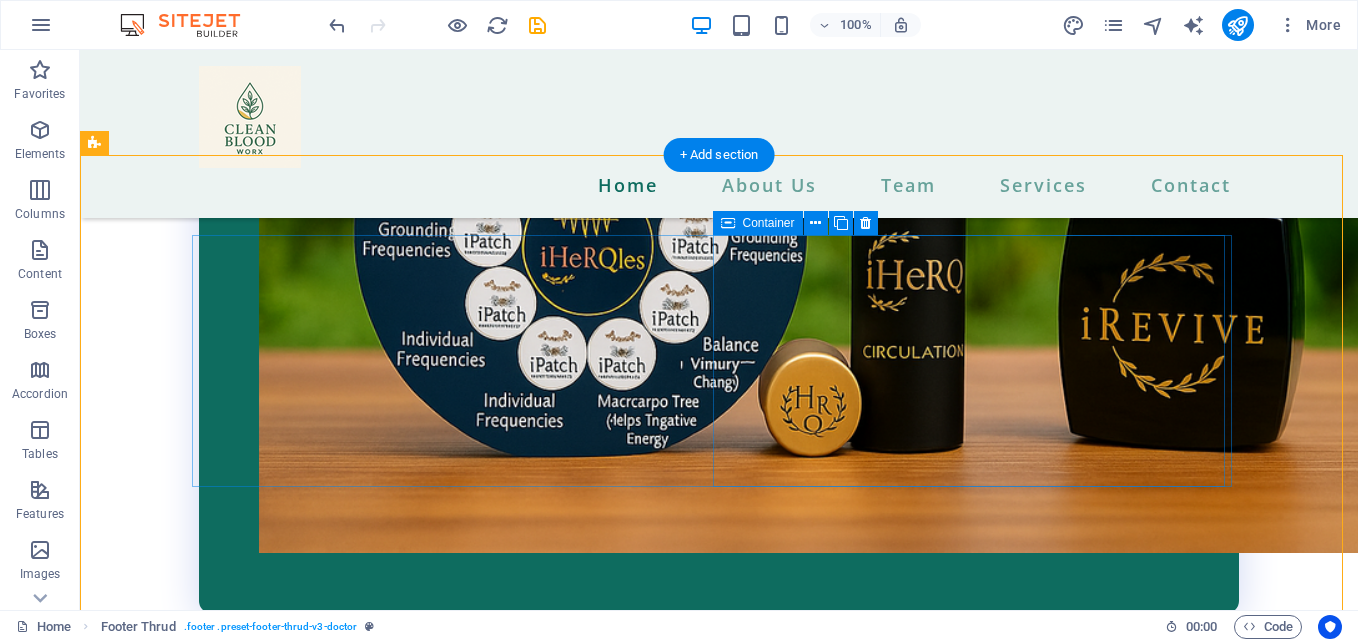 click on "[PHONE]" at bounding box center [455, 2237] 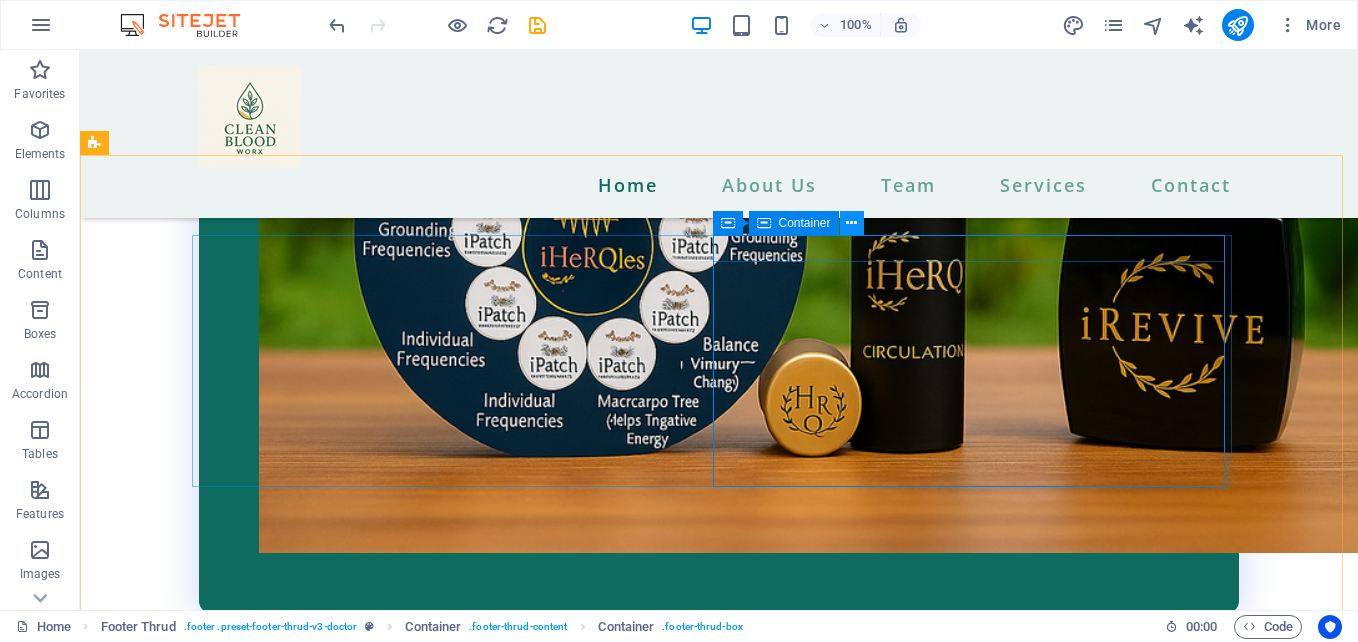 click at bounding box center (851, 223) 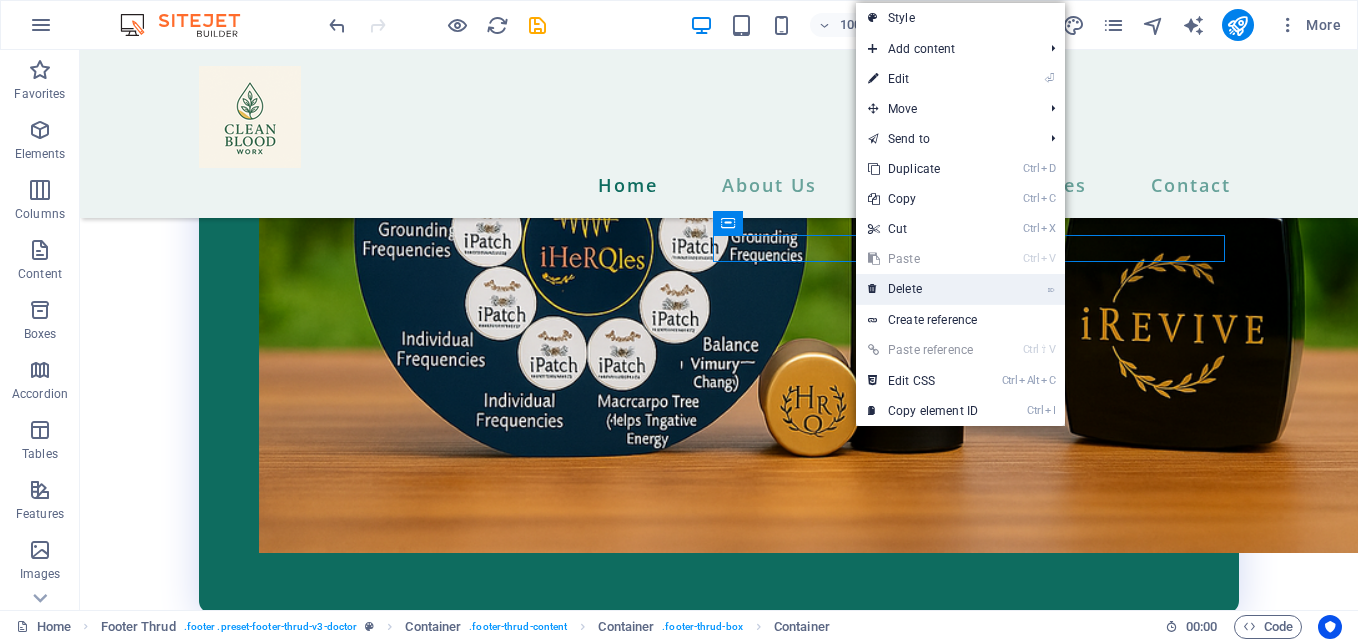 click on "⌦  Delete" at bounding box center [923, 289] 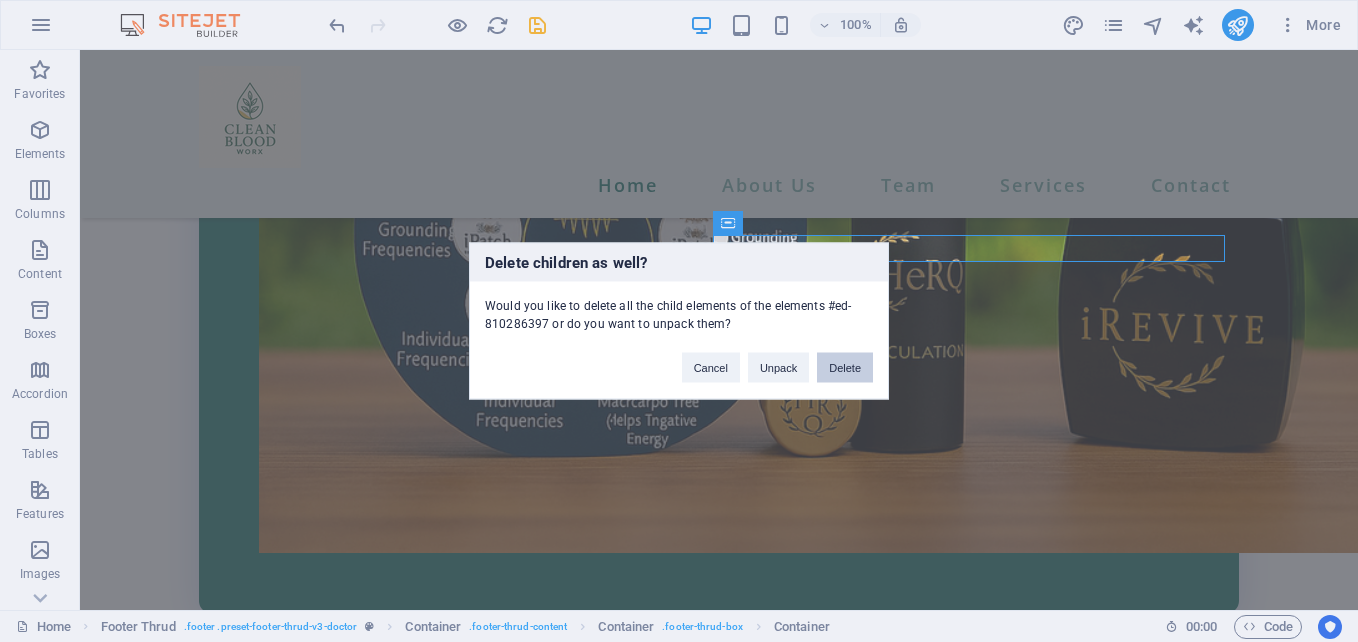 click on "Delete" at bounding box center (845, 368) 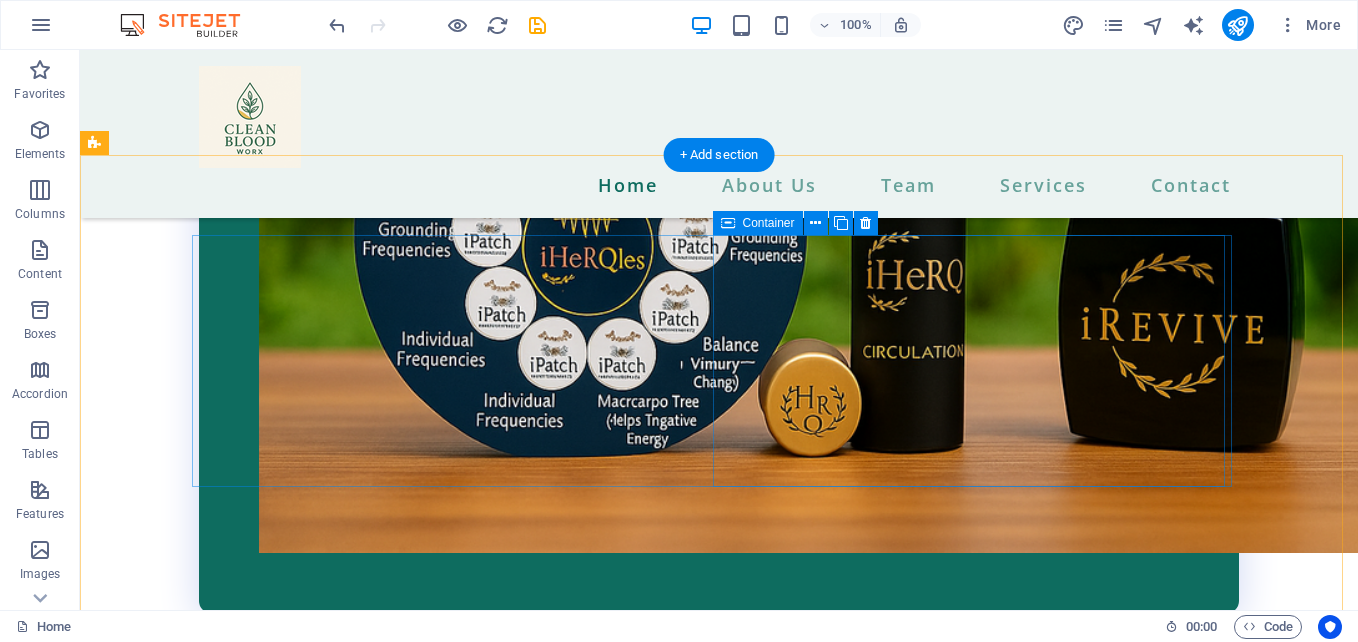 click on "Drop content here or  Add elements  Paste clipboard" at bounding box center (455, 2295) 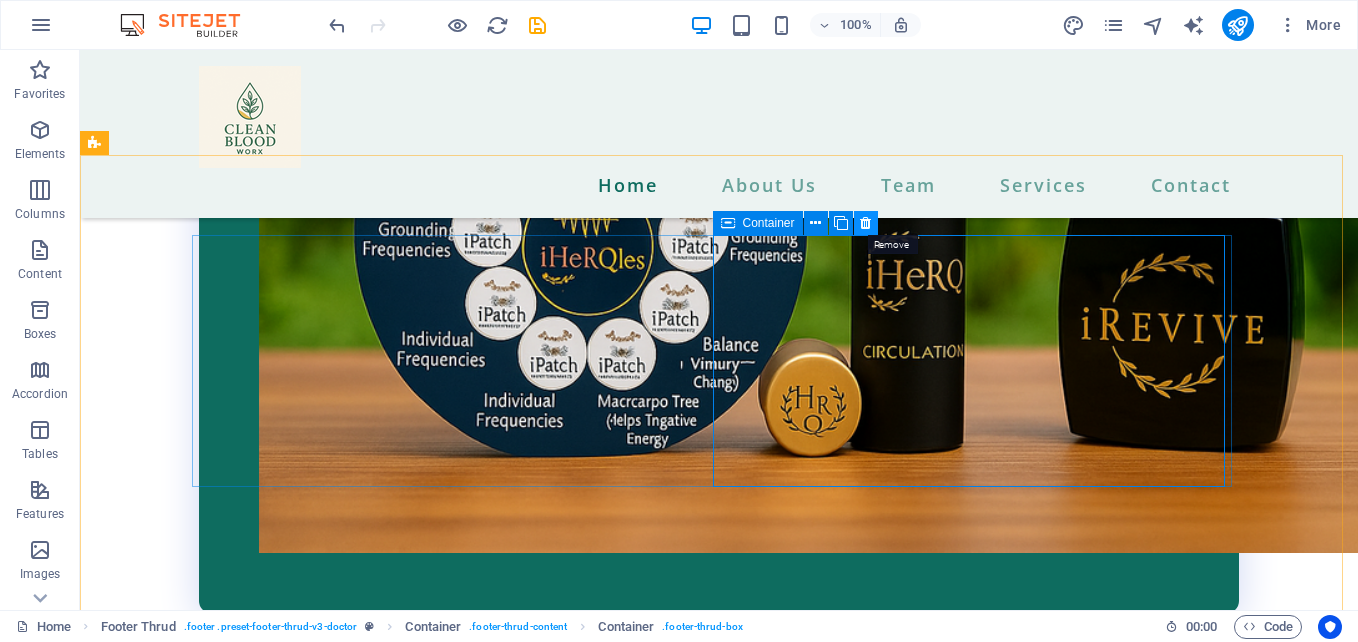 click at bounding box center [865, 223] 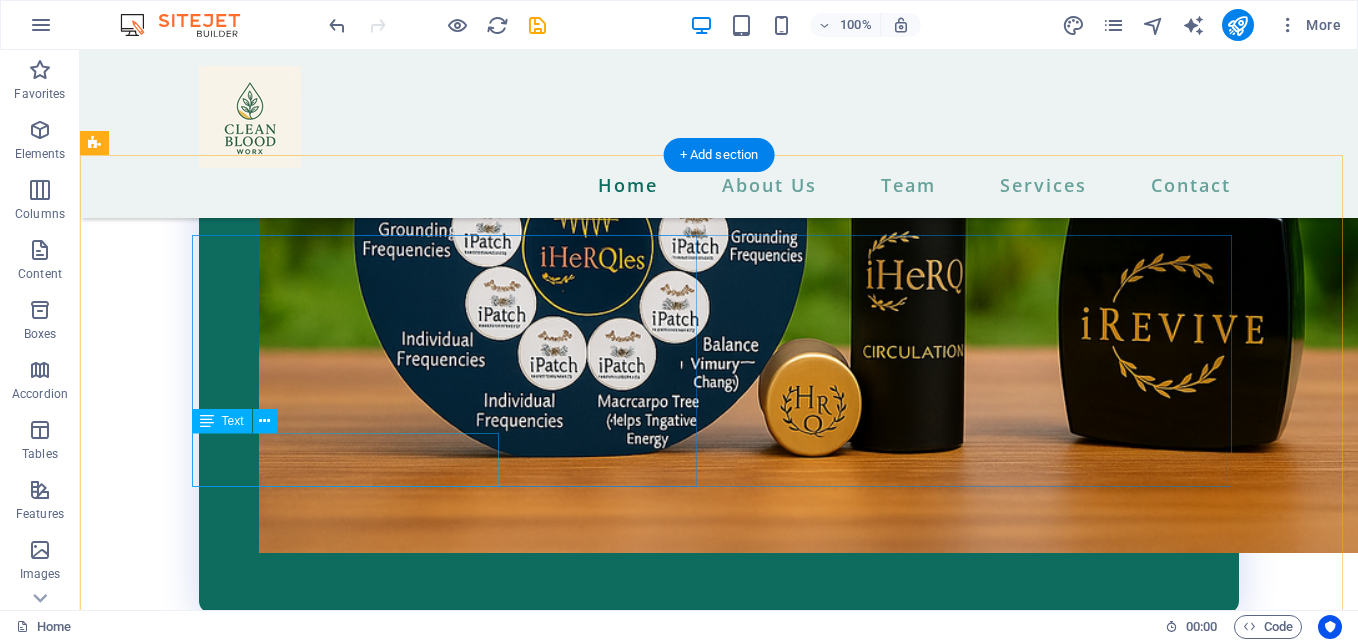 click on "Lorem ipsum dolor sit amet, consectetur adipiscing elit. Nunc vulputate libero et." at bounding box center [455, 2189] 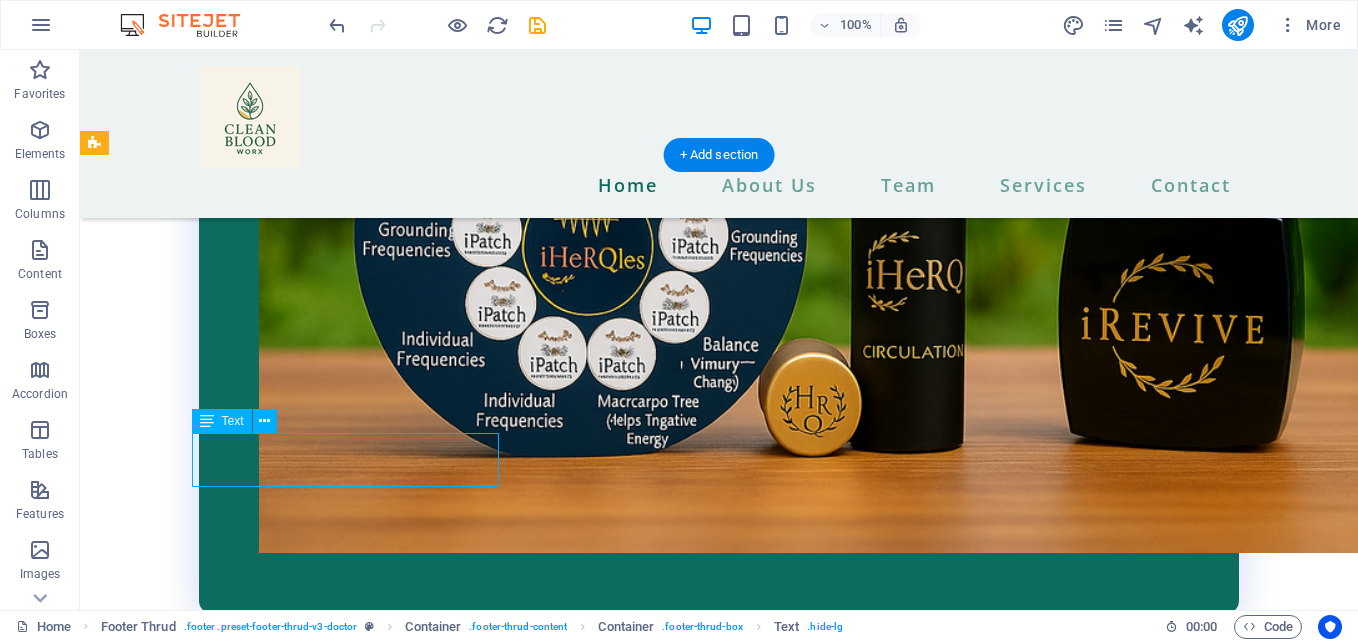 click on "Lorem ipsum dolor sit amet, consectetur adipiscing elit. Nunc vulputate libero et." at bounding box center (455, 2189) 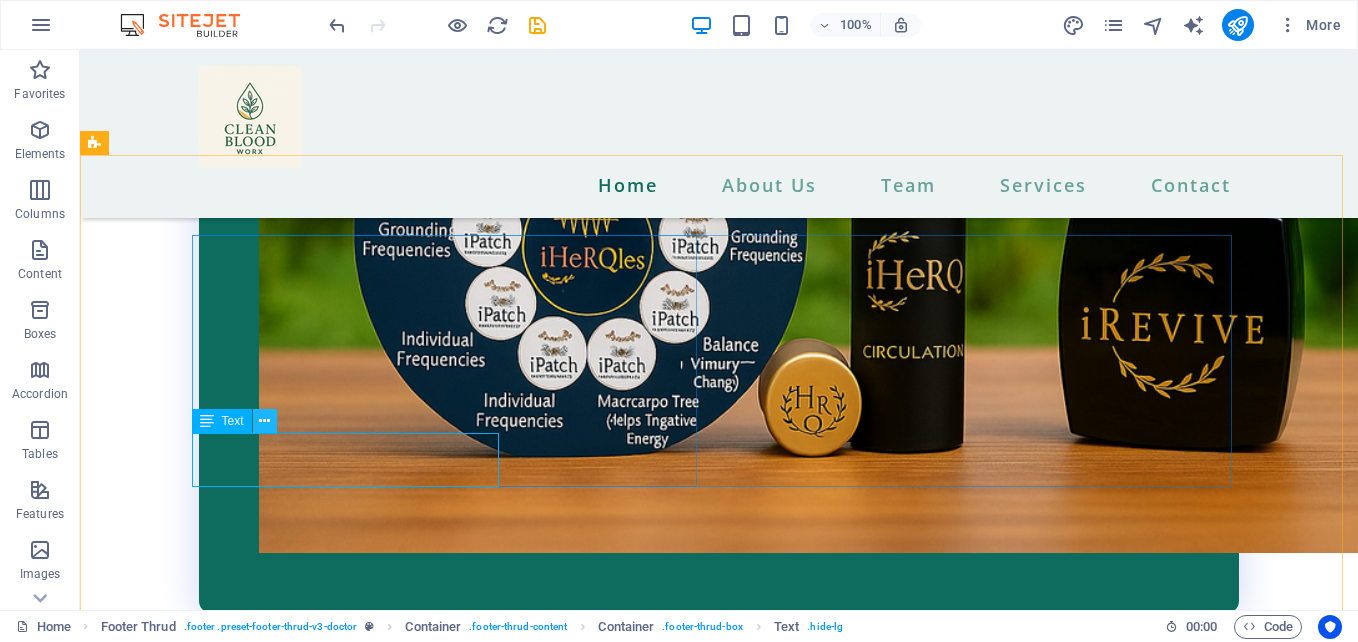 click at bounding box center [265, 421] 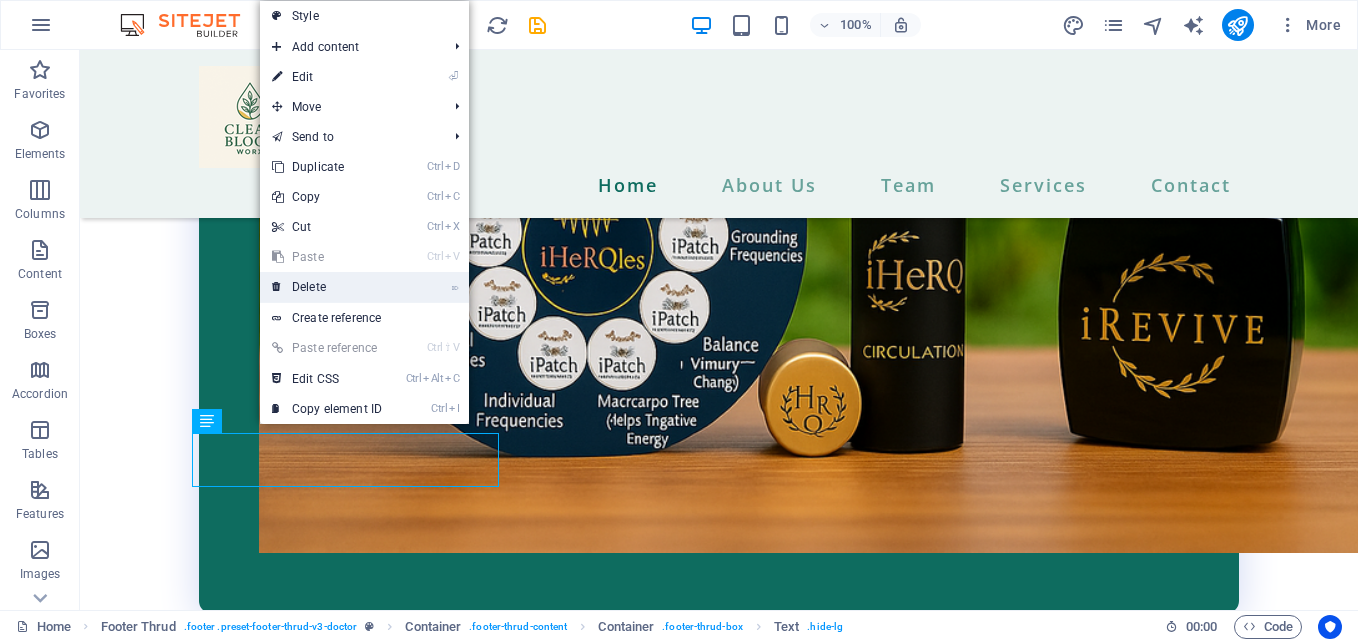 click on "⌦  Delete" at bounding box center (327, 287) 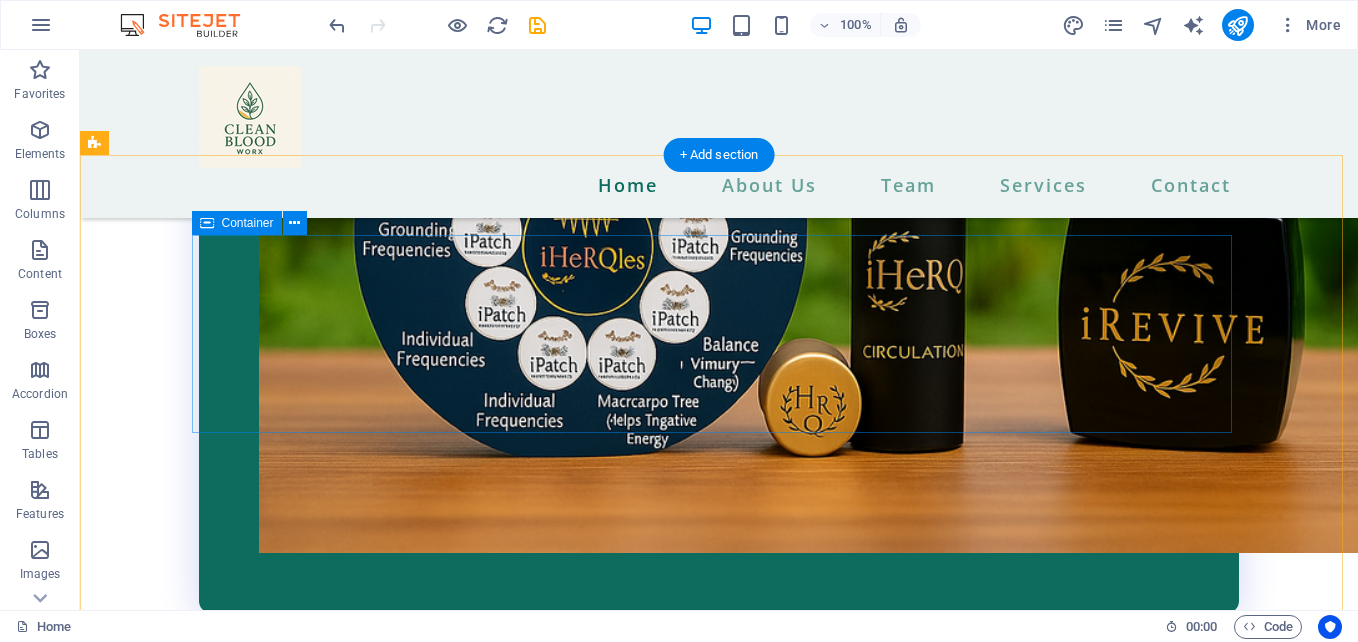 click at bounding box center [719, 2063] 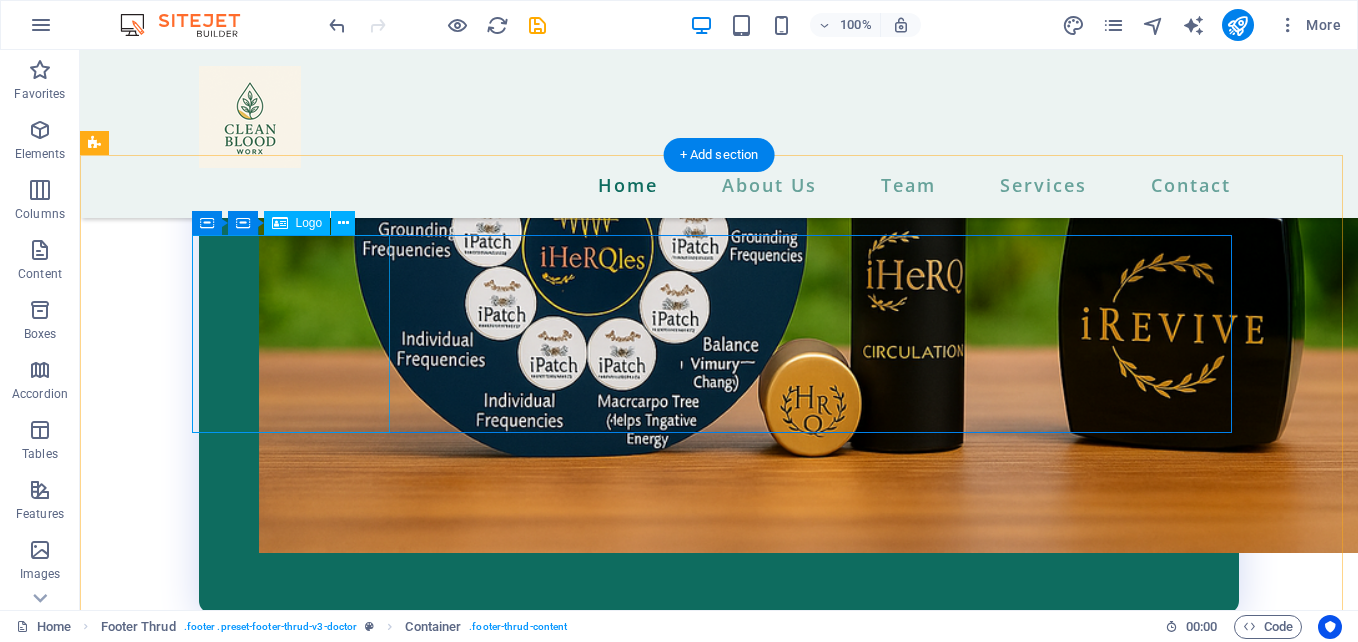 click at bounding box center [455, 2063] 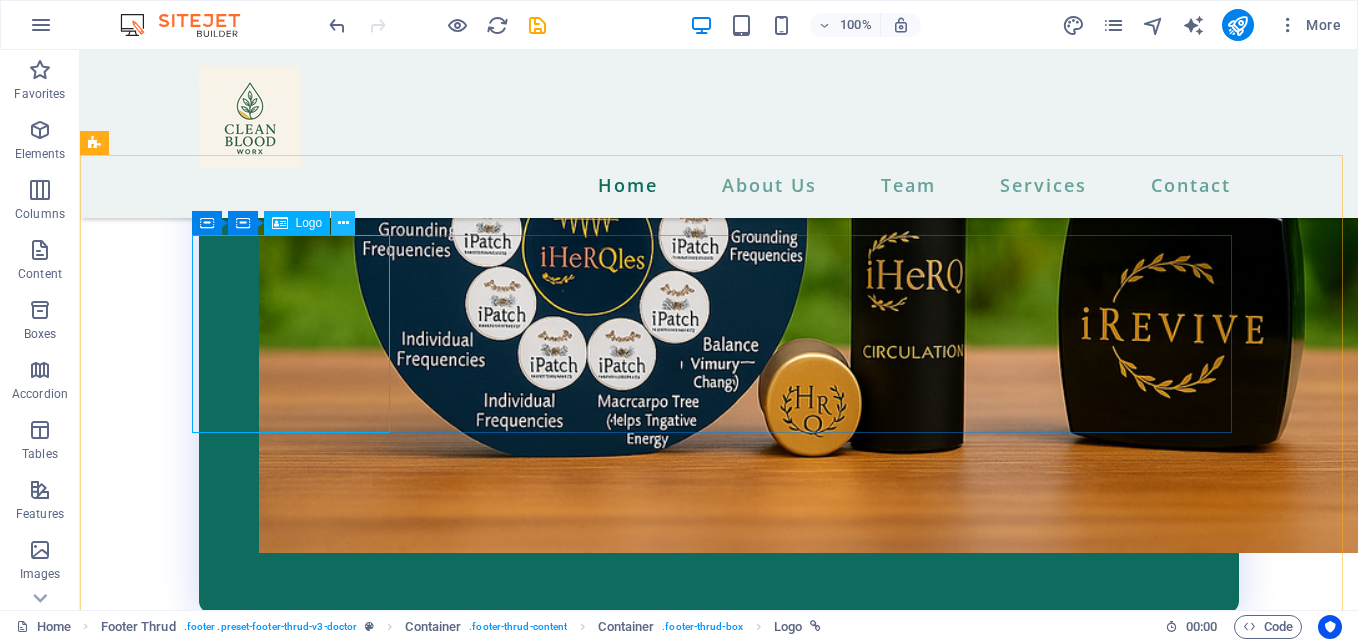 click at bounding box center (343, 223) 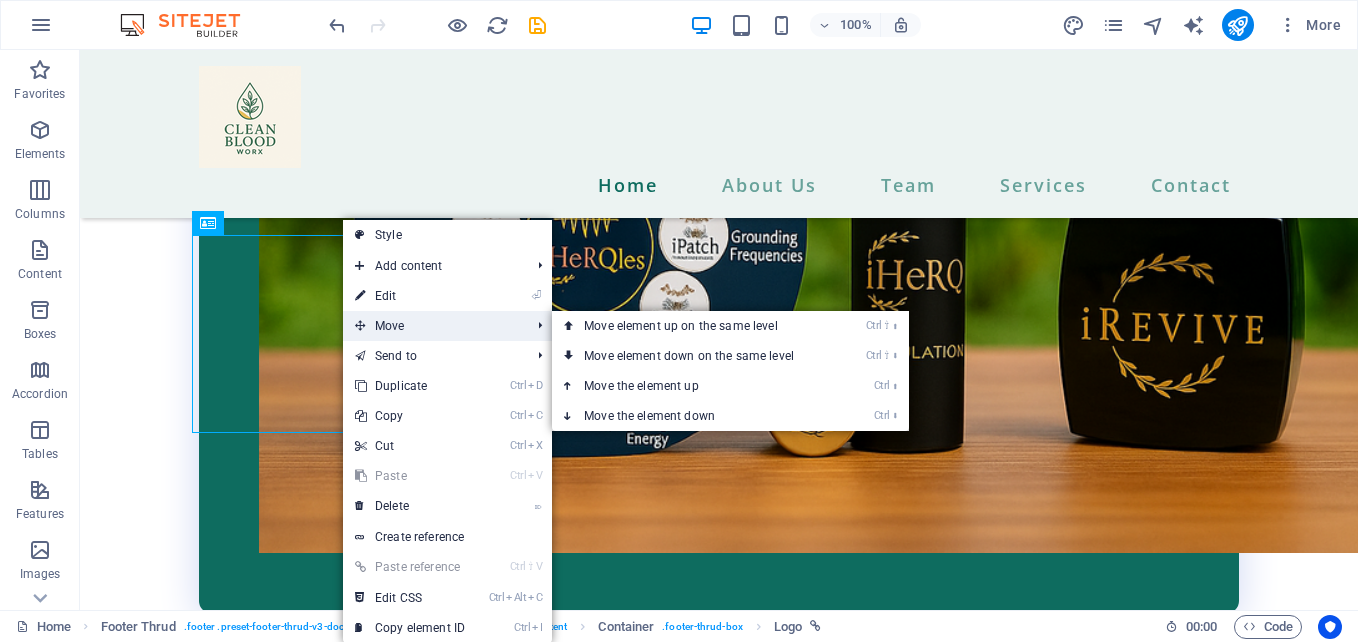 click on "Move" at bounding box center (432, 326) 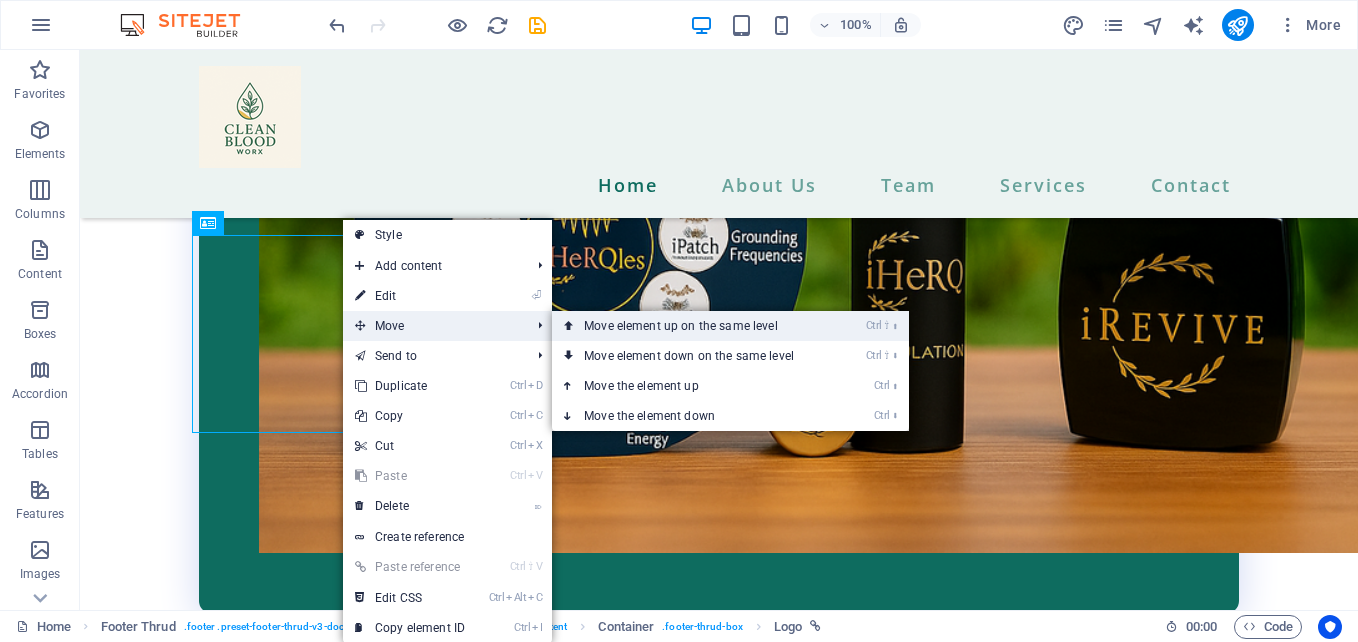 click on "Ctrl ⇧ ⬆  Move element up on the same level" at bounding box center (693, 326) 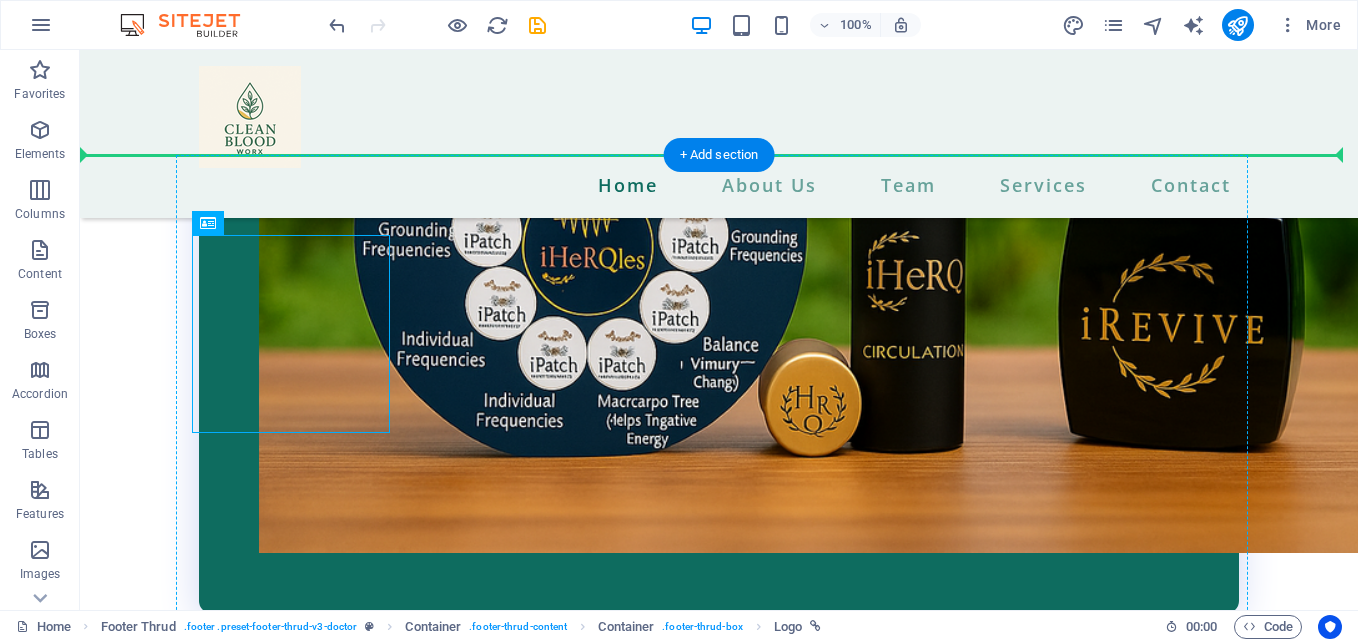 drag, startPoint x: 277, startPoint y: 337, endPoint x: 835, endPoint y: 389, distance: 560.4177 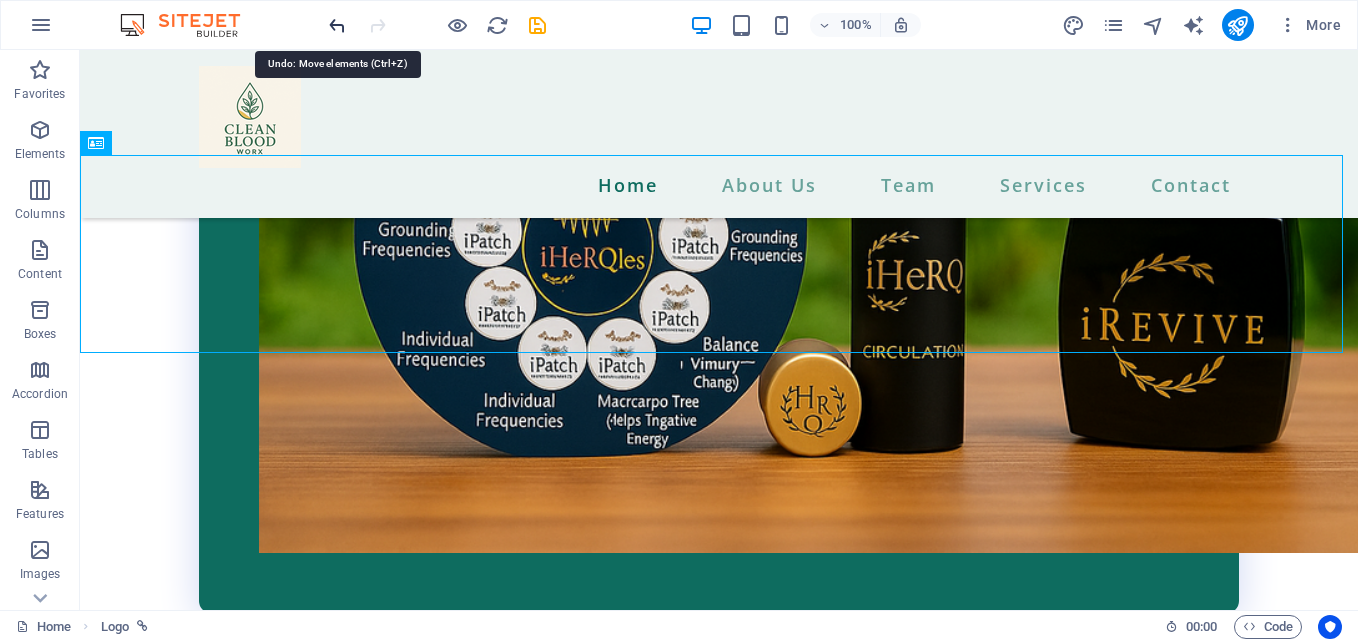 click at bounding box center (337, 25) 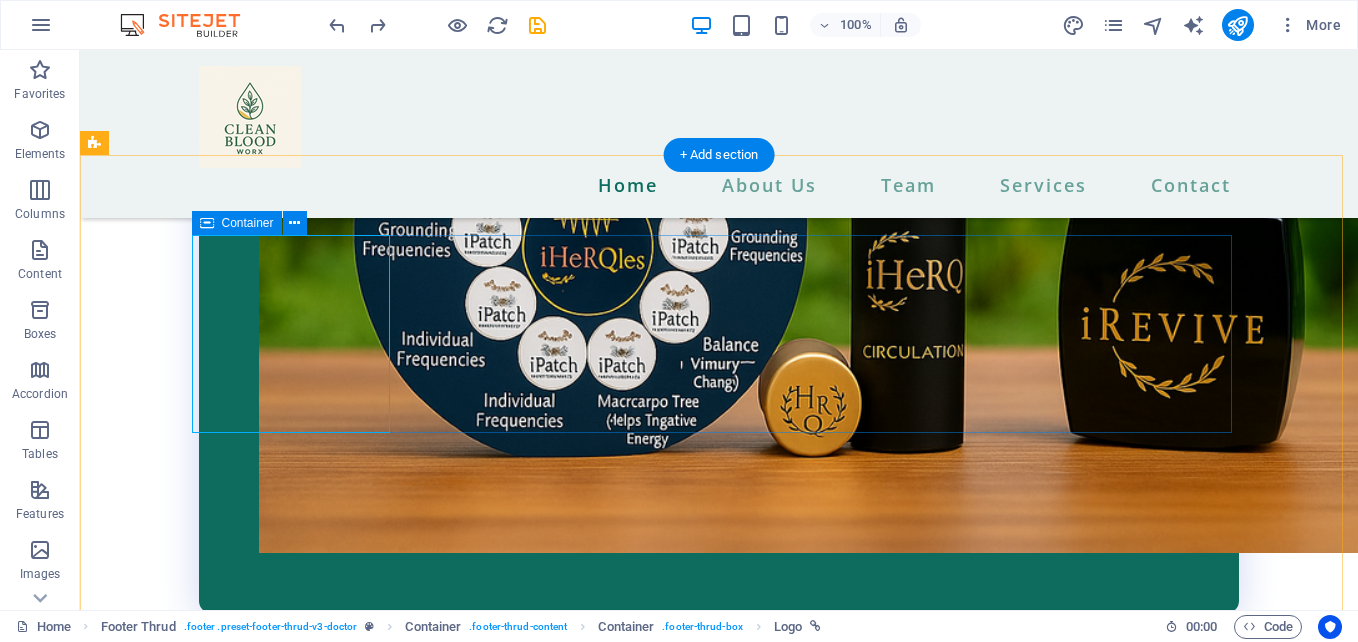 click at bounding box center [719, 2063] 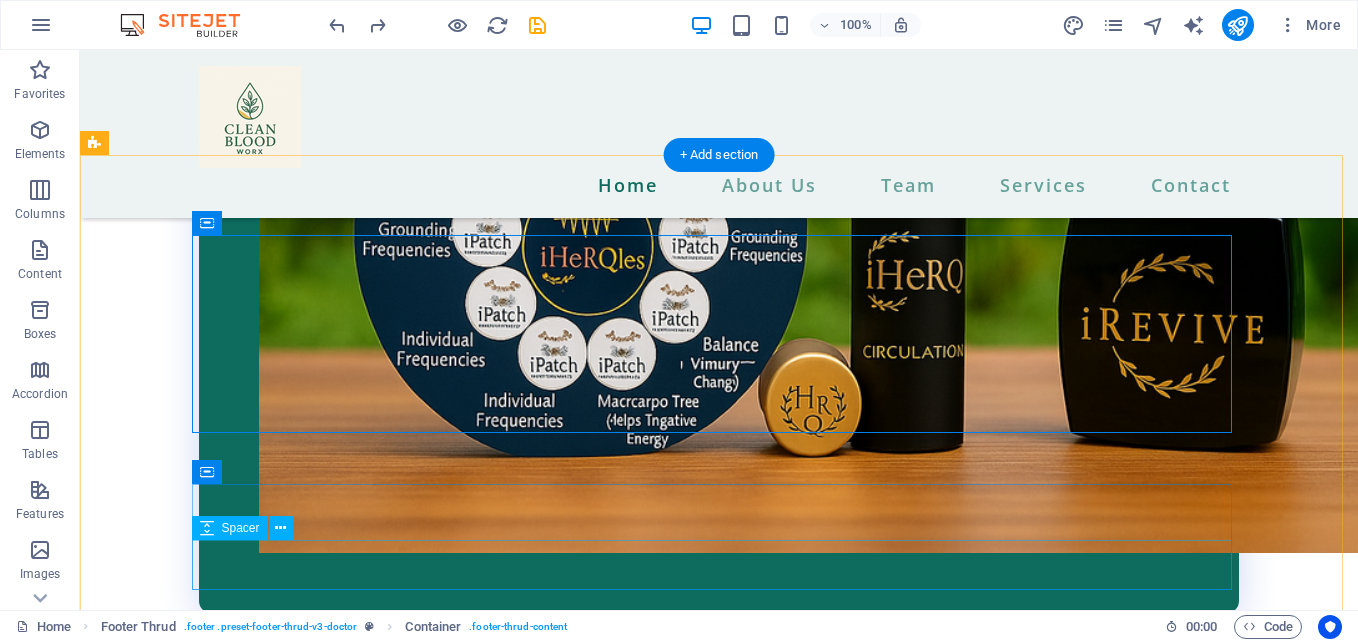click at bounding box center [719, 2358] 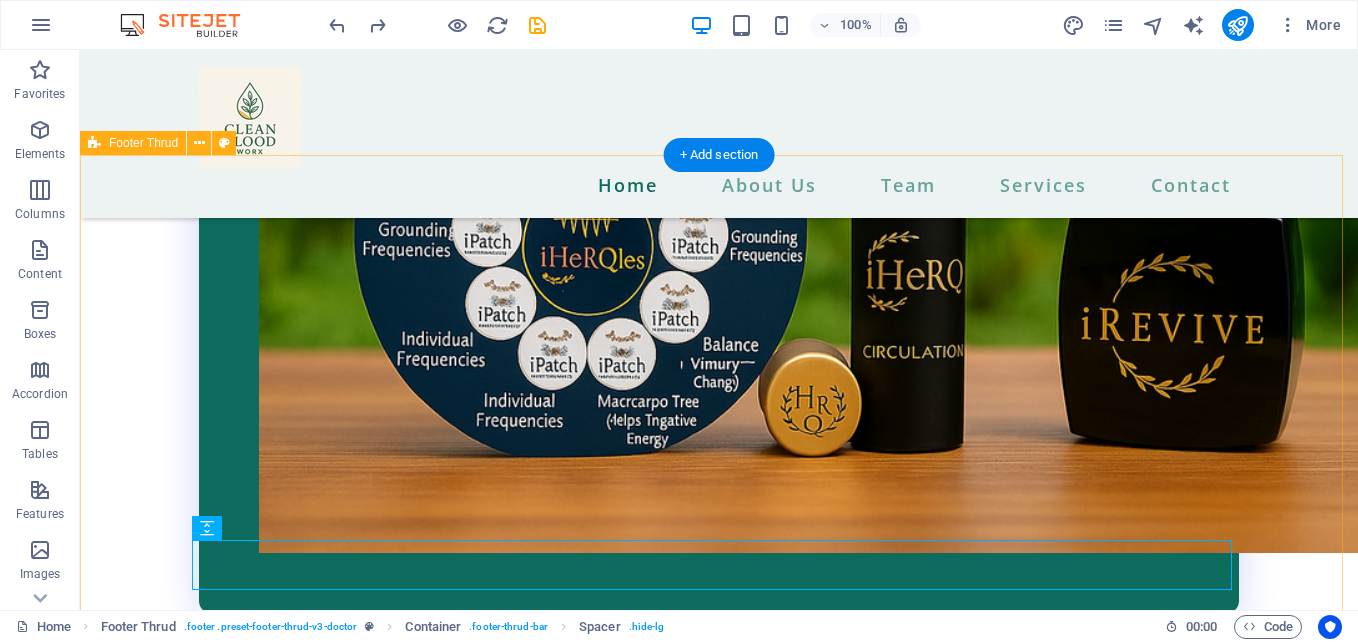 click on "cleanbloodworx.com  All rights reserved Legal Notice  |  Privacy Policy" at bounding box center [719, 2153] 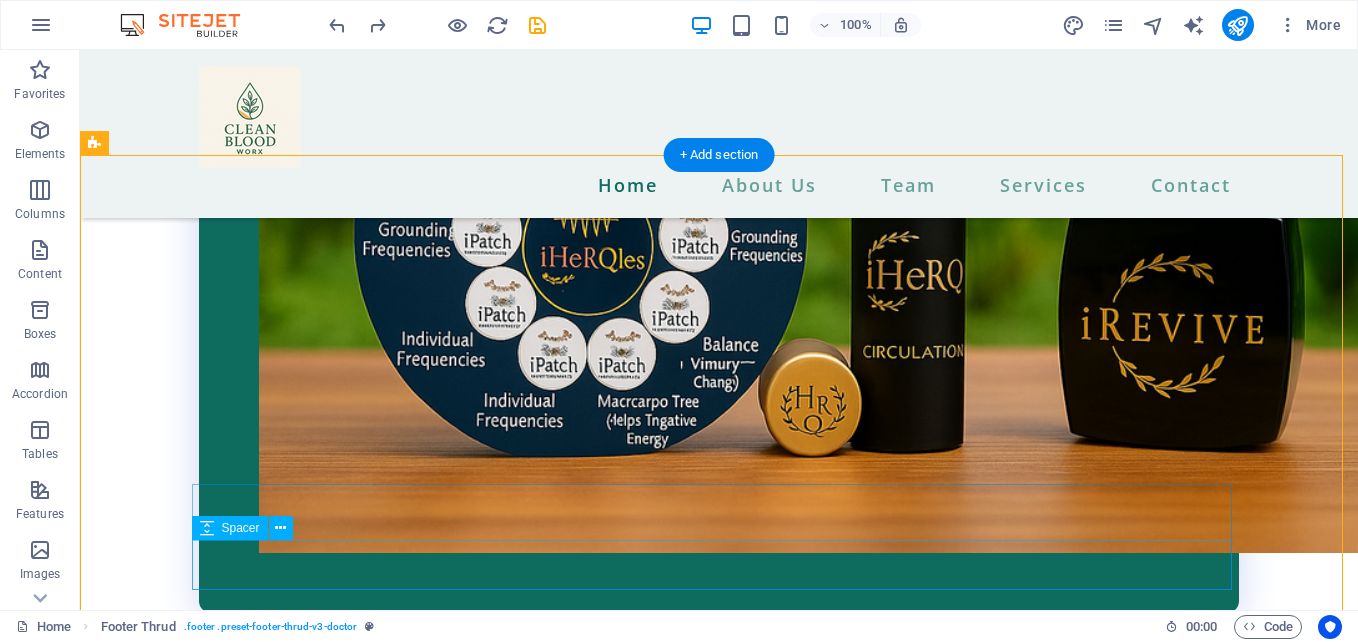 click at bounding box center (719, 2358) 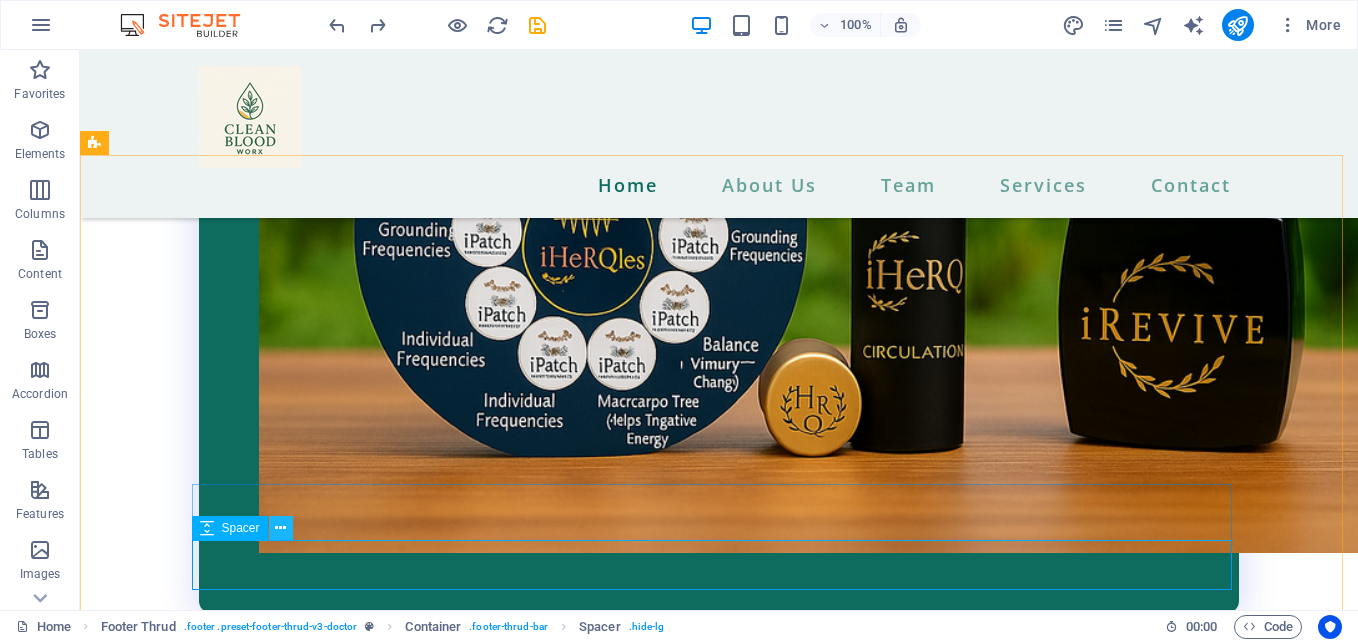 click at bounding box center (281, 528) 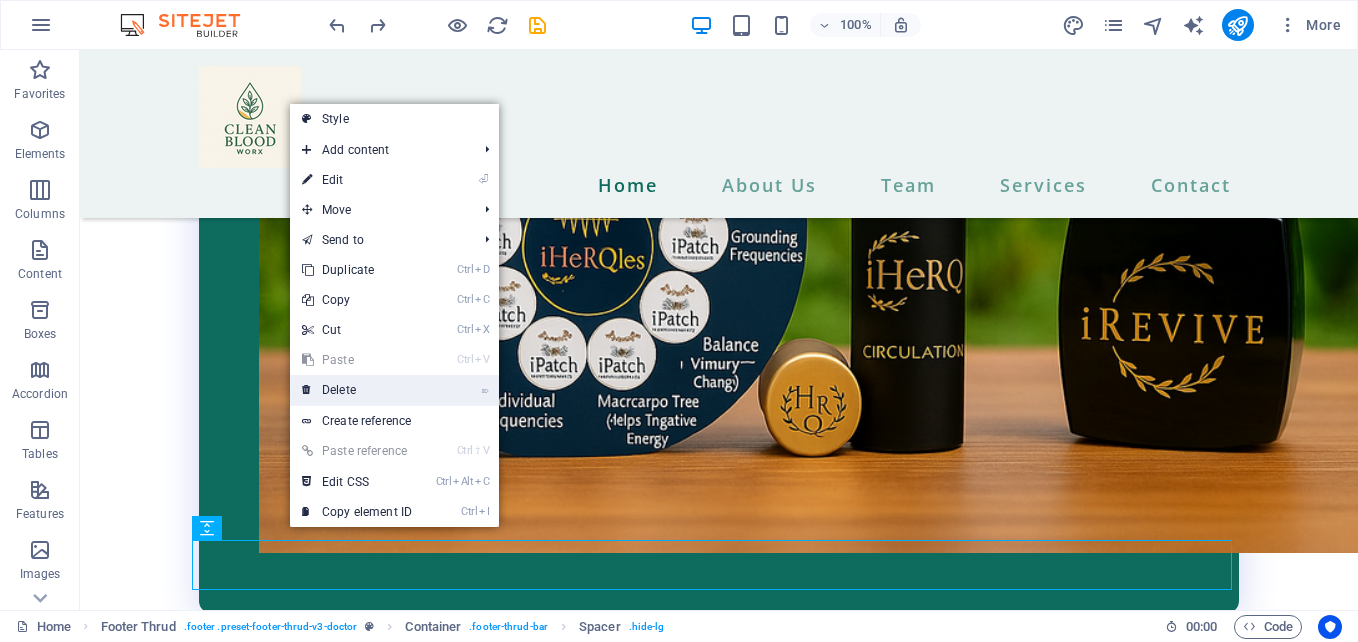 click on "⌦  Delete" at bounding box center [357, 390] 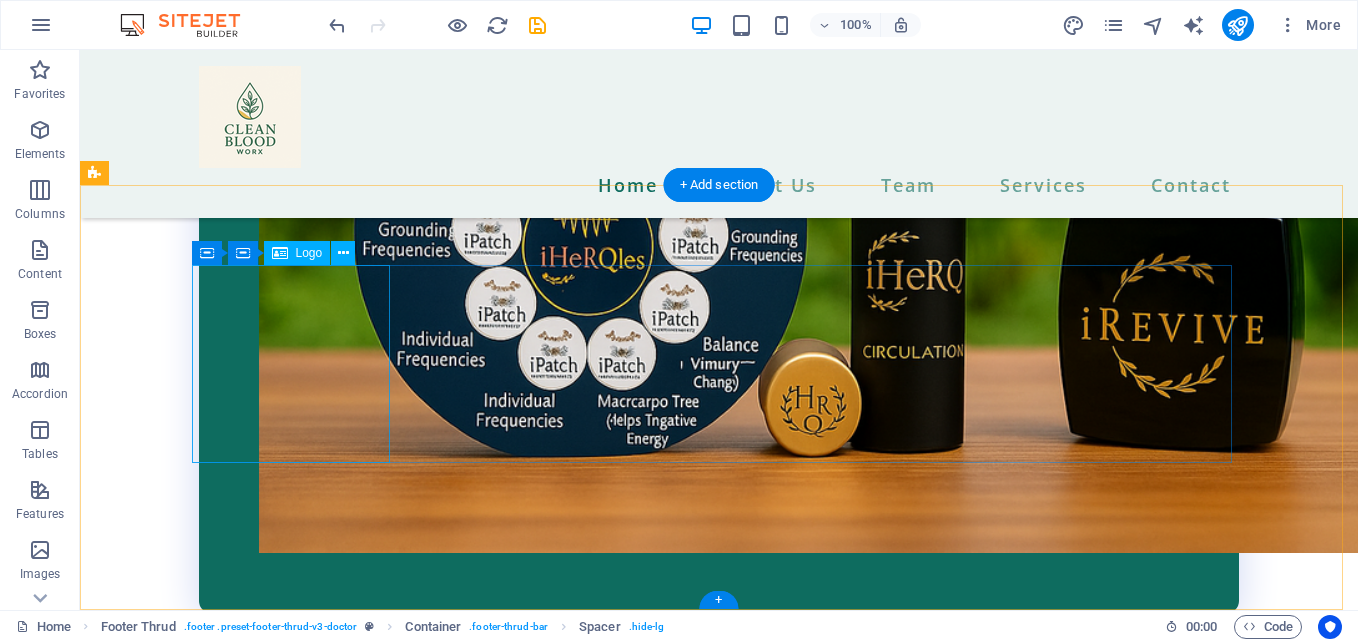 scroll, scrollTop: 4056, scrollLeft: 0, axis: vertical 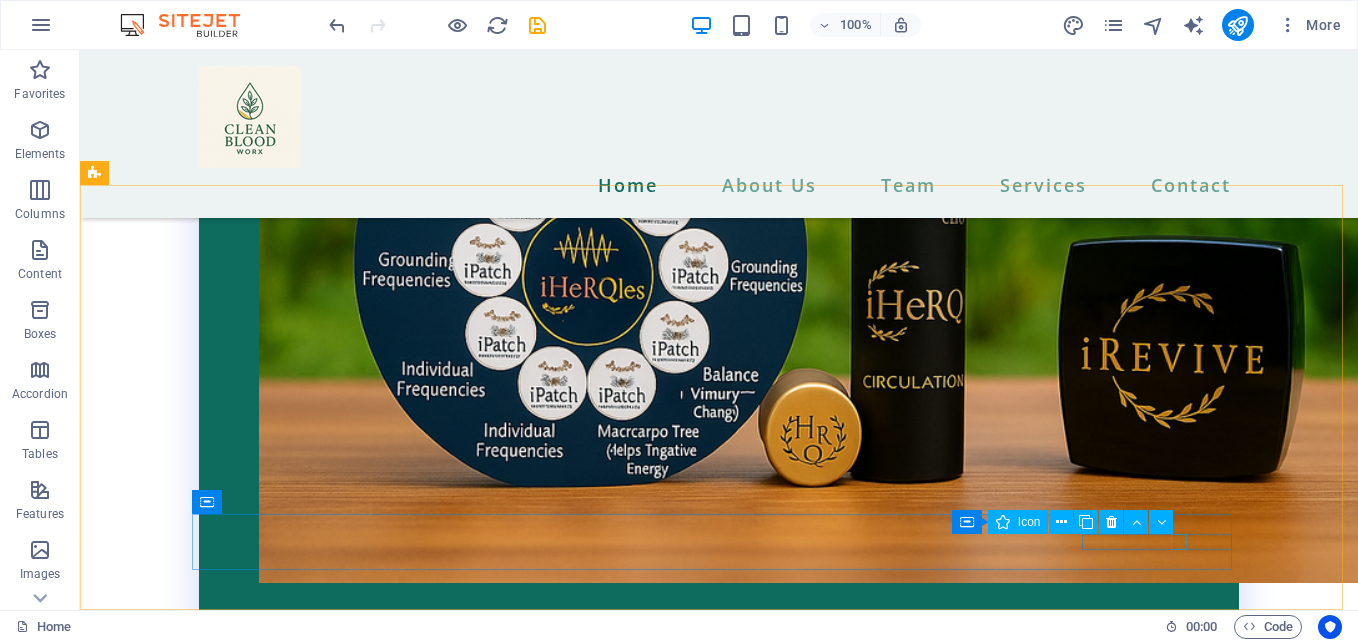 click on "Container   Icon" at bounding box center [1069, 522] 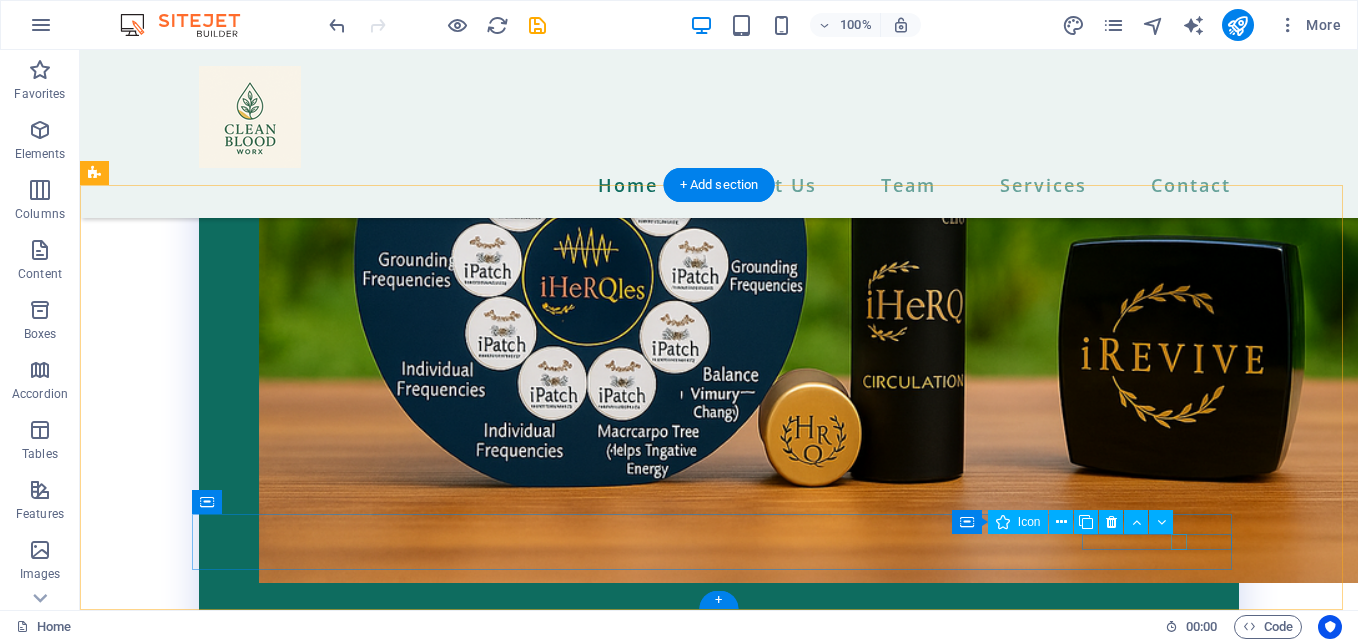 click at bounding box center (715, 2339) 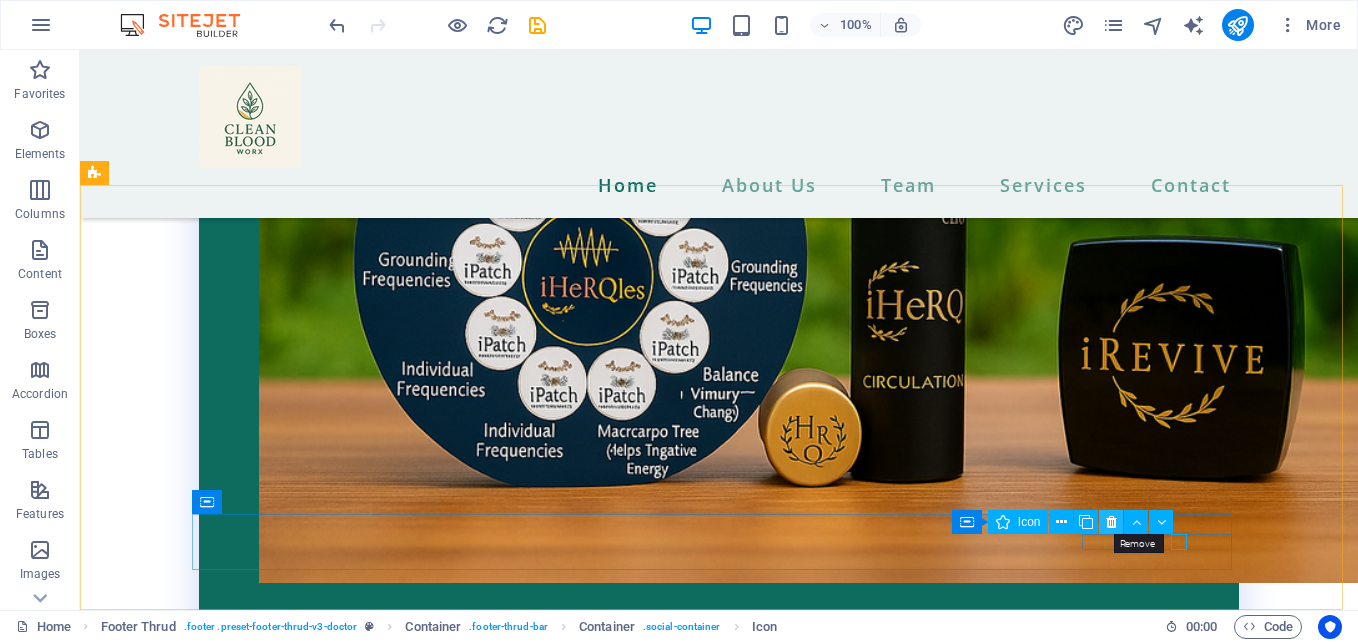 click at bounding box center [1111, 522] 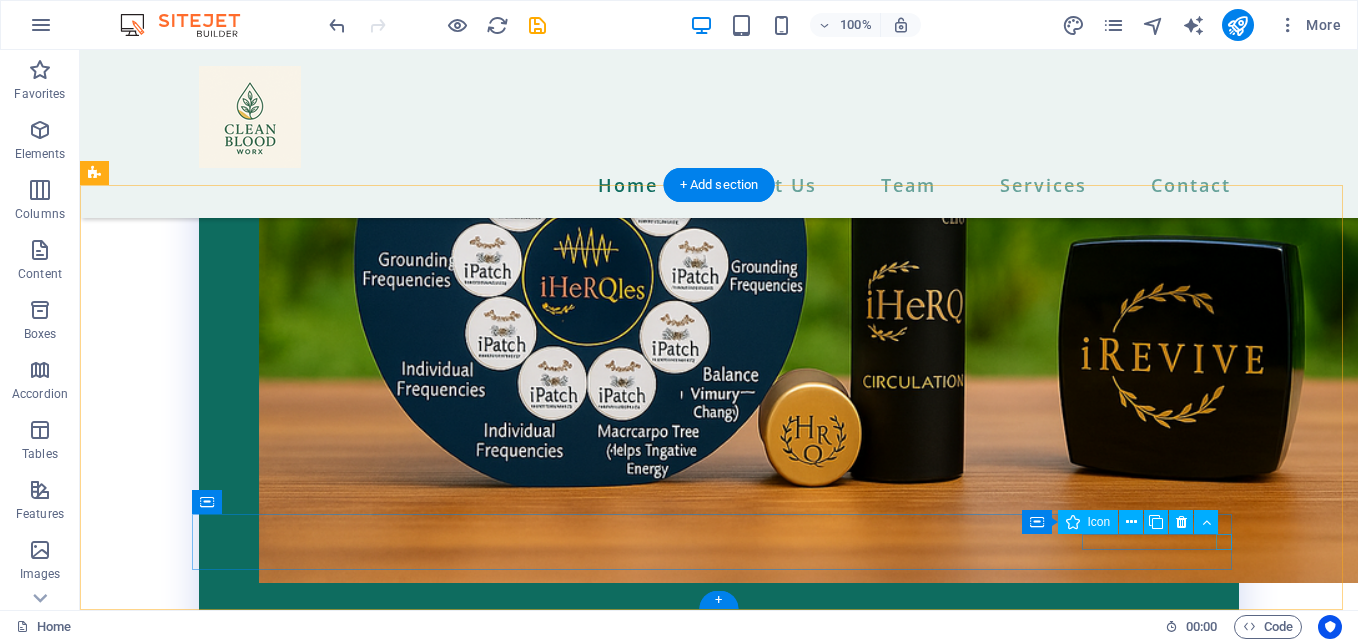 click at bounding box center [719, 2339] 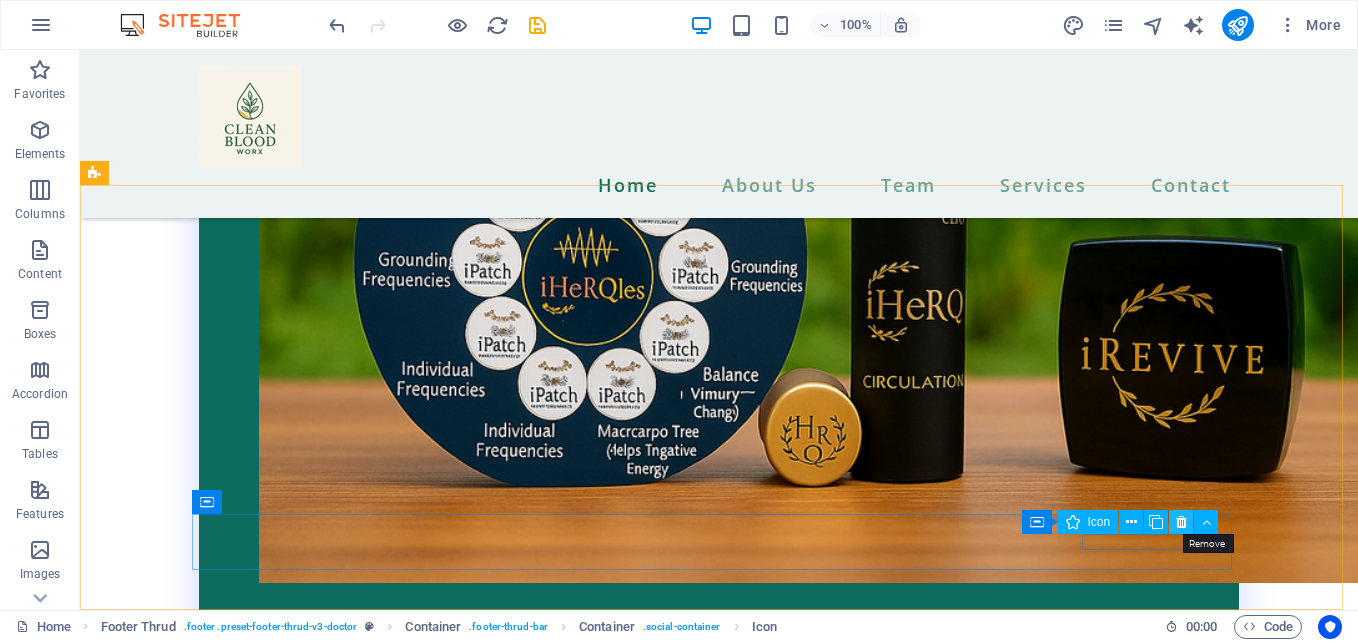 click at bounding box center (1181, 522) 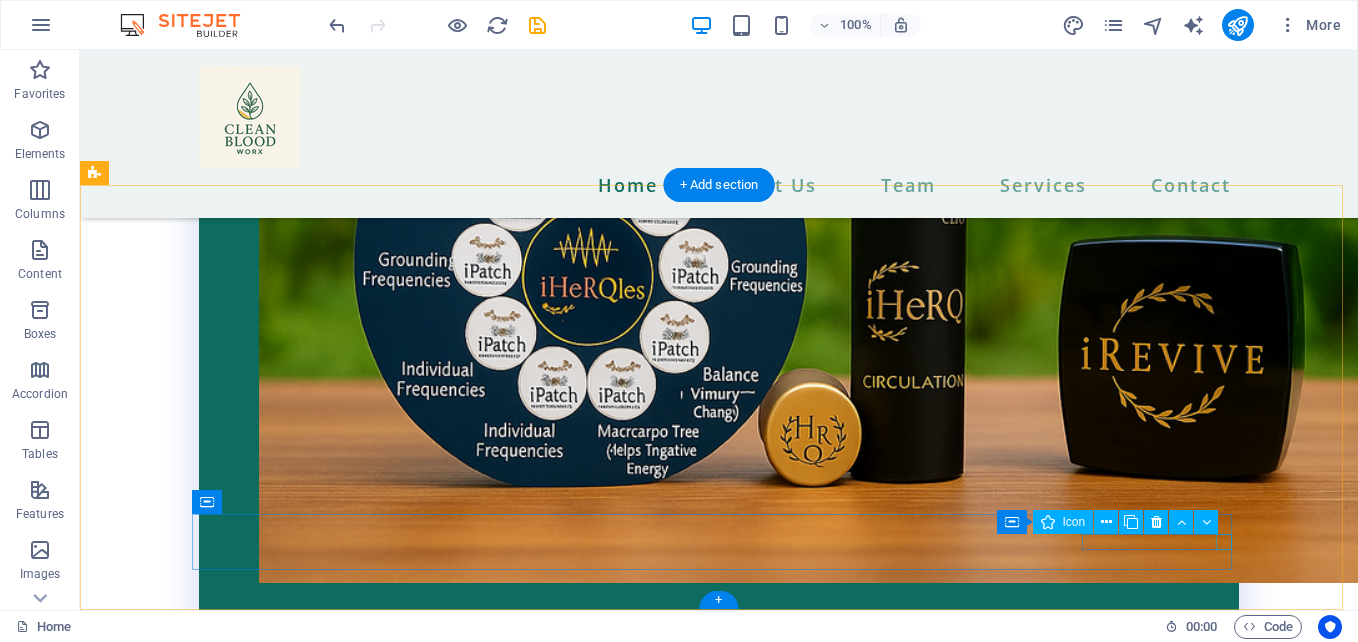 click at bounding box center [719, 2323] 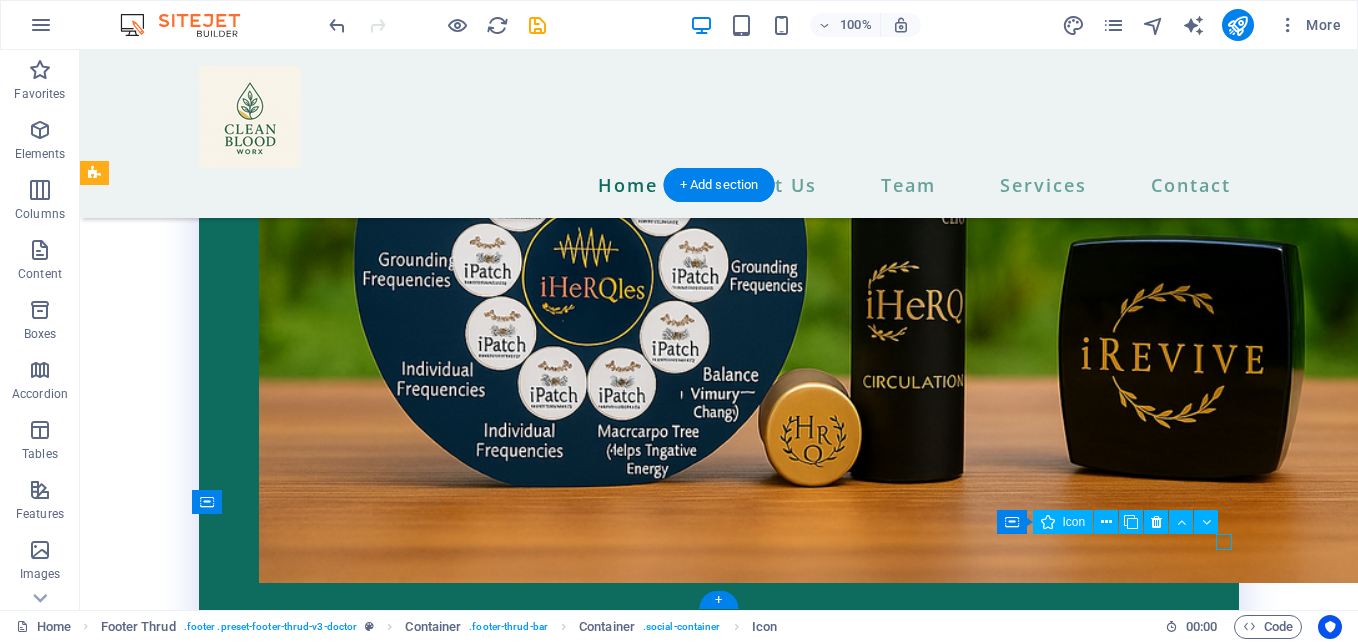 click at bounding box center (719, 2093) 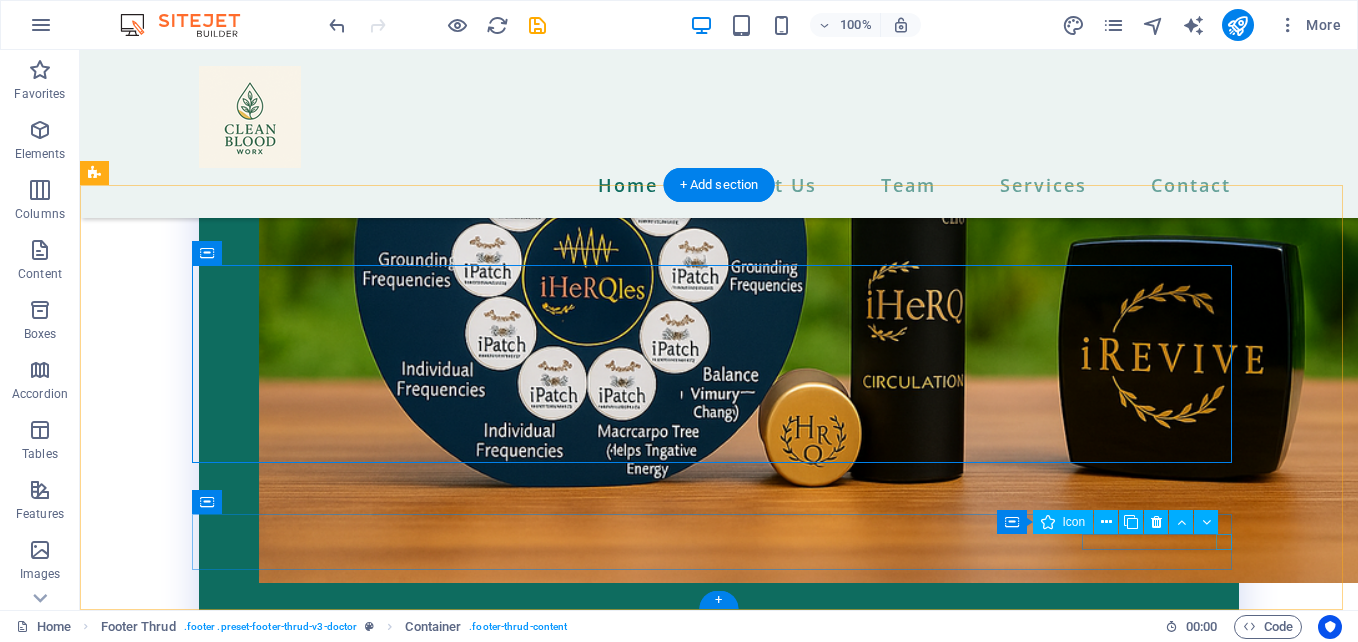 click at bounding box center (719, 2323) 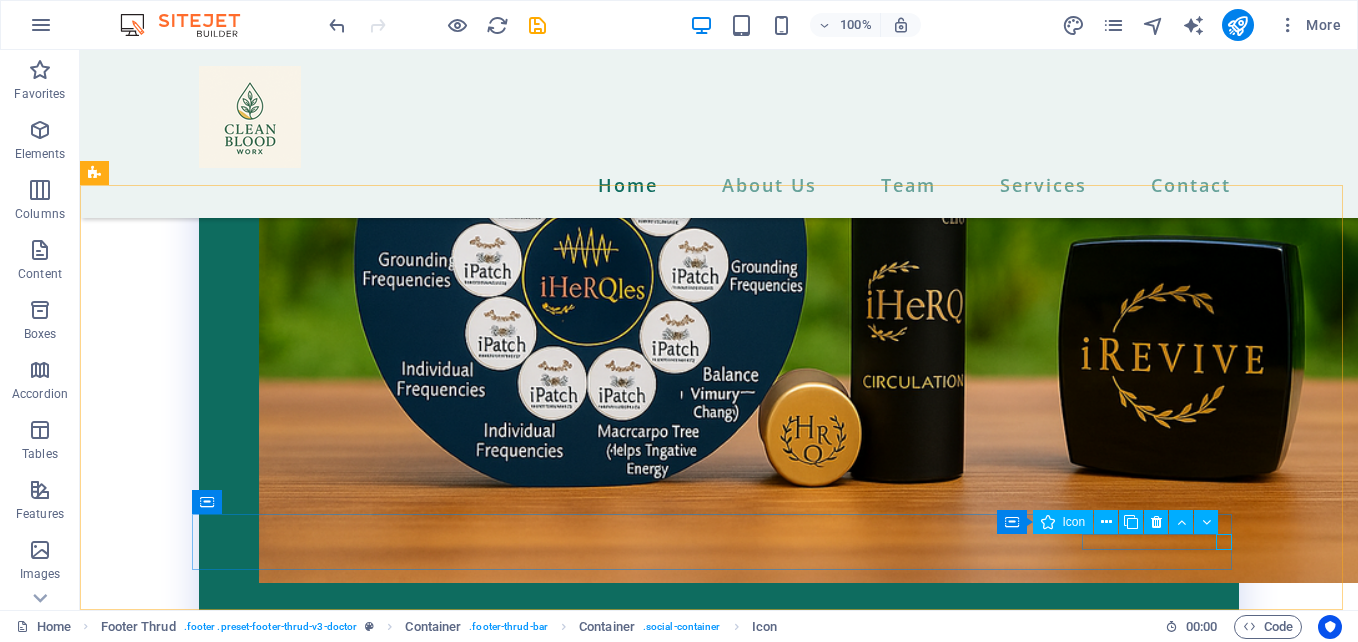 click at bounding box center [719, 2093] 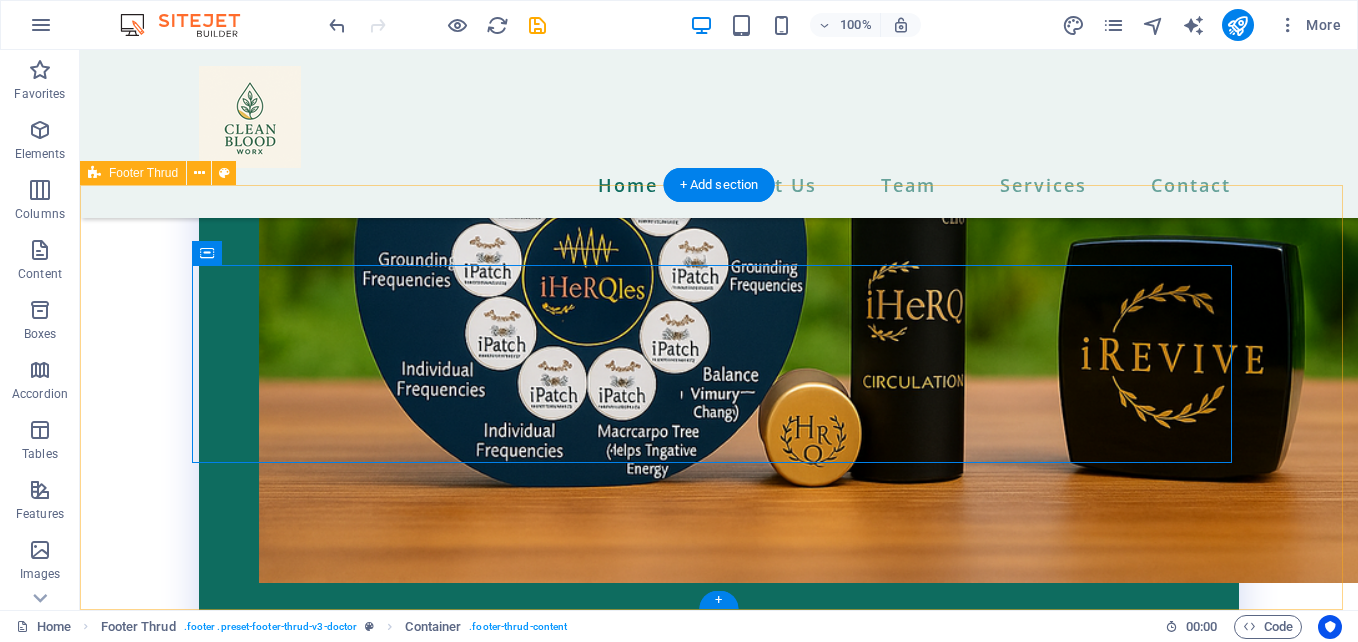 click on "cleanbloodworx.com  All rights reserved Legal Notice  |  Privacy Policy" at bounding box center [719, 2142] 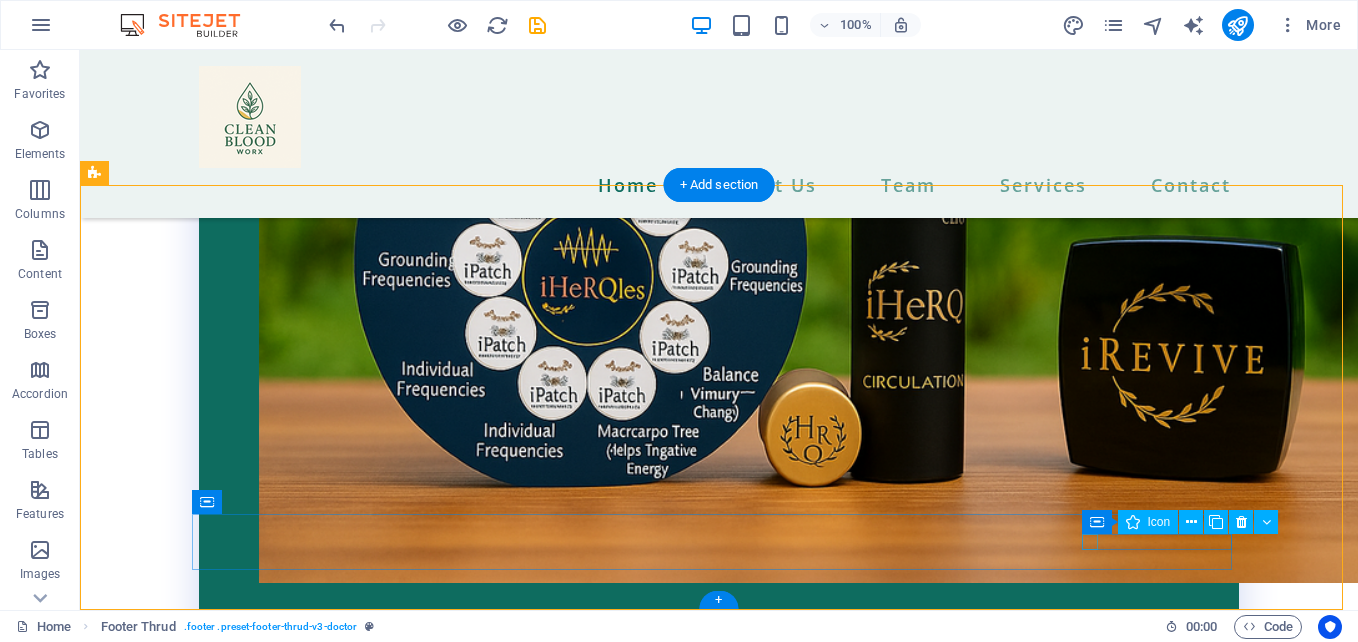drag, startPoint x: 1224, startPoint y: 544, endPoint x: 1084, endPoint y: 539, distance: 140.08926 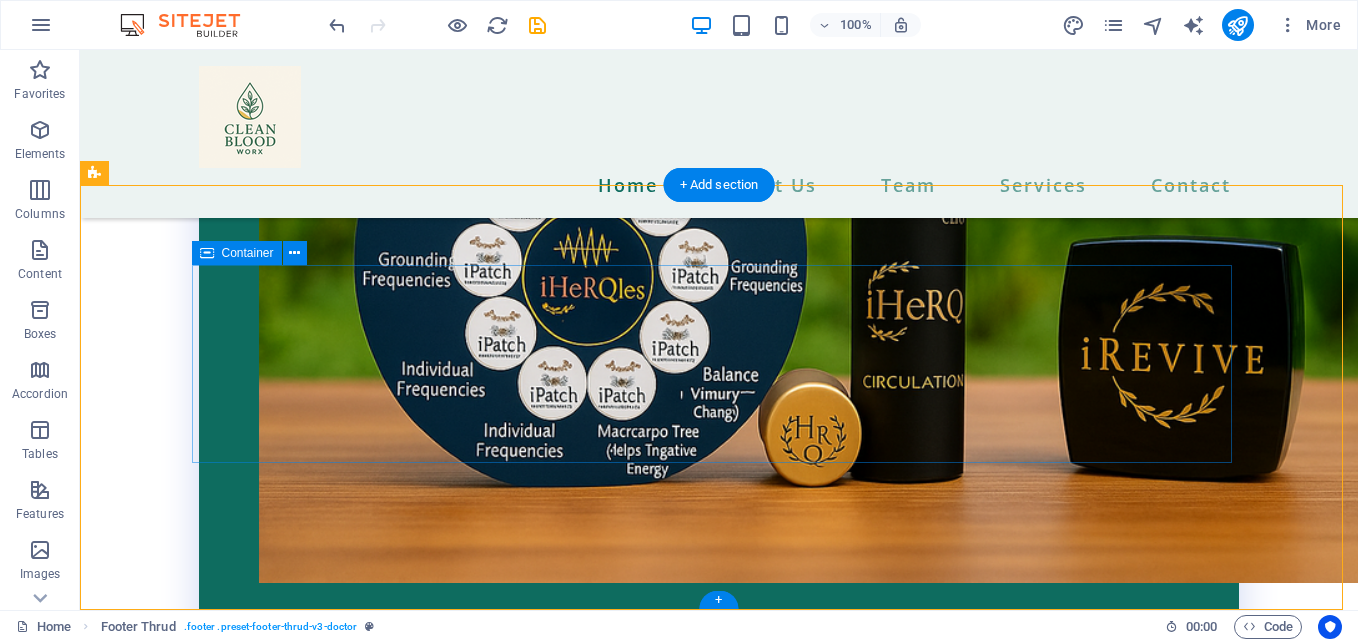 click at bounding box center [719, 2093] 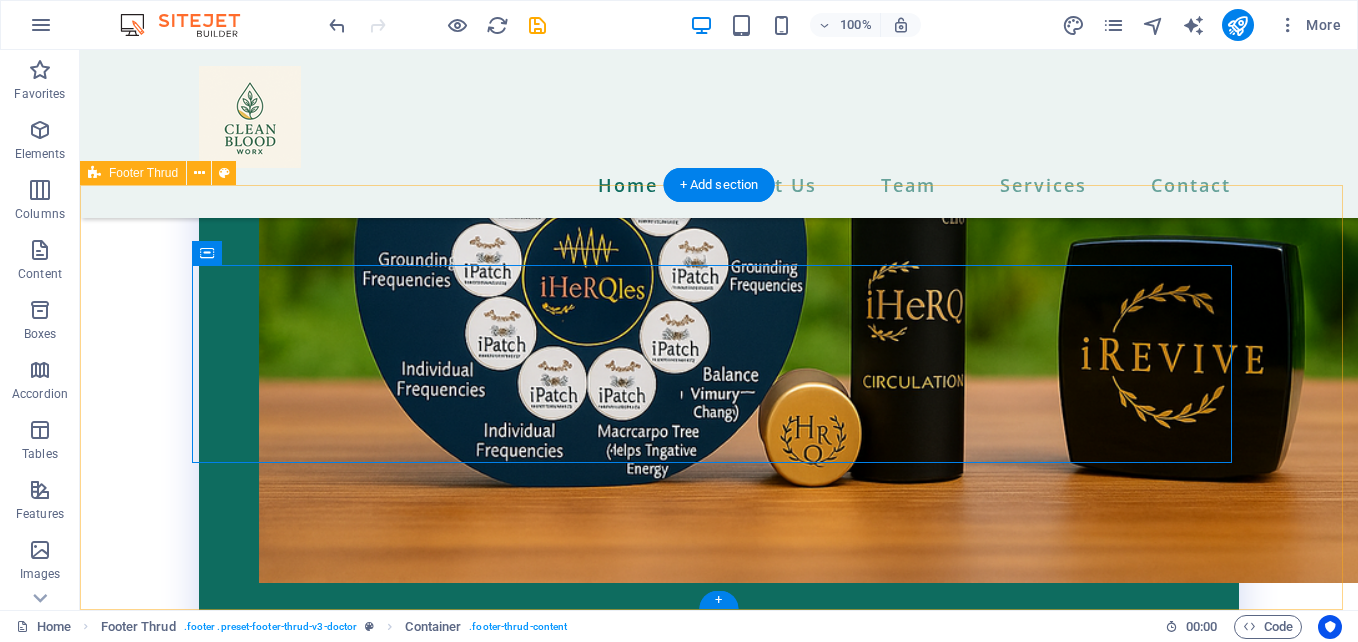 click on "cleanbloodworx.com  All rights reserved Legal Notice  |  Privacy Policy" at bounding box center (719, 2142) 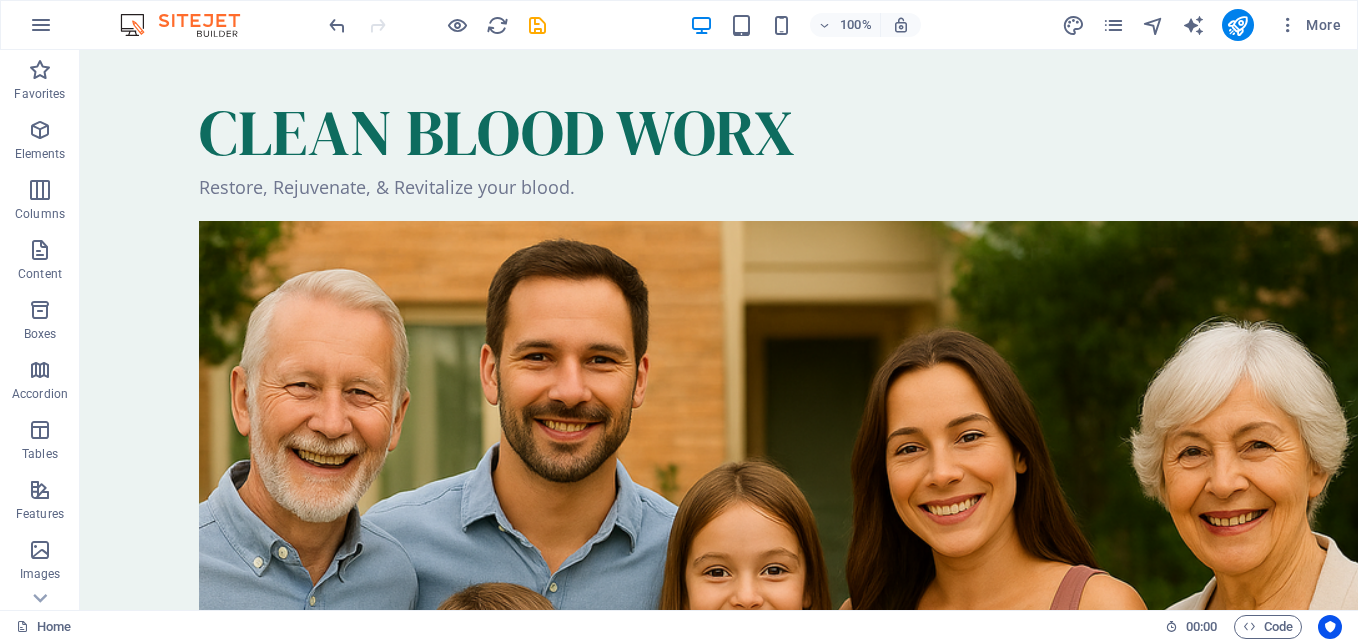 scroll, scrollTop: 0, scrollLeft: 0, axis: both 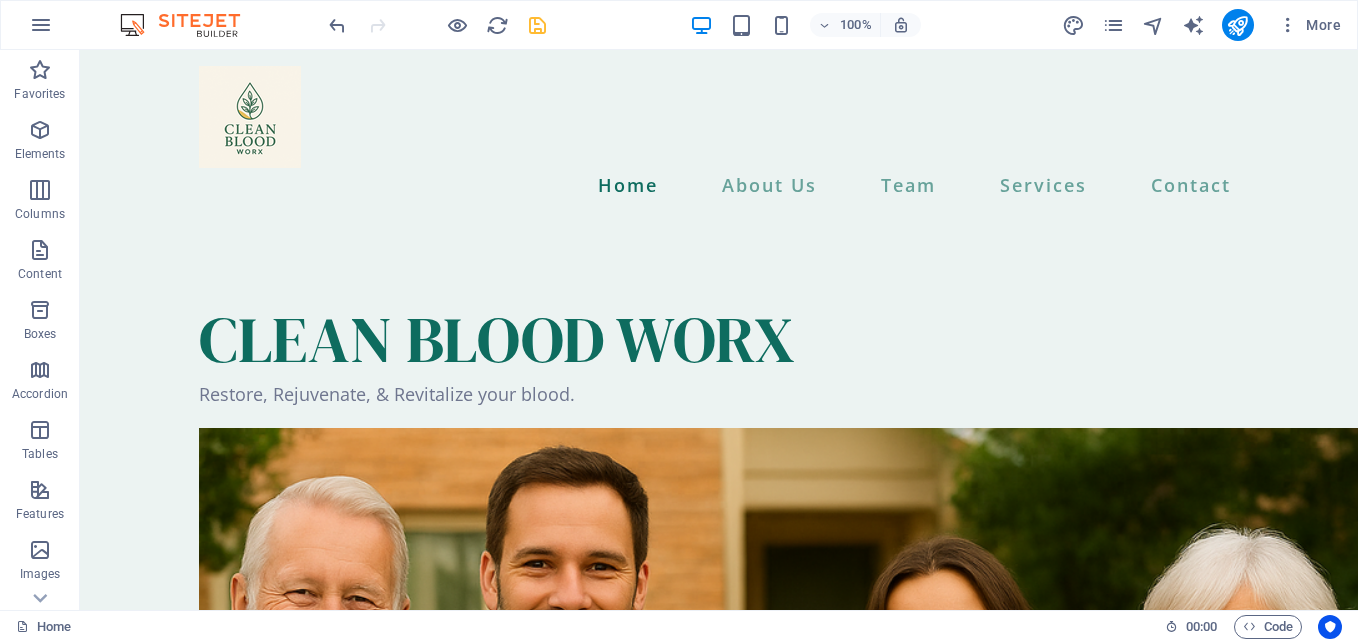 click at bounding box center (537, 25) 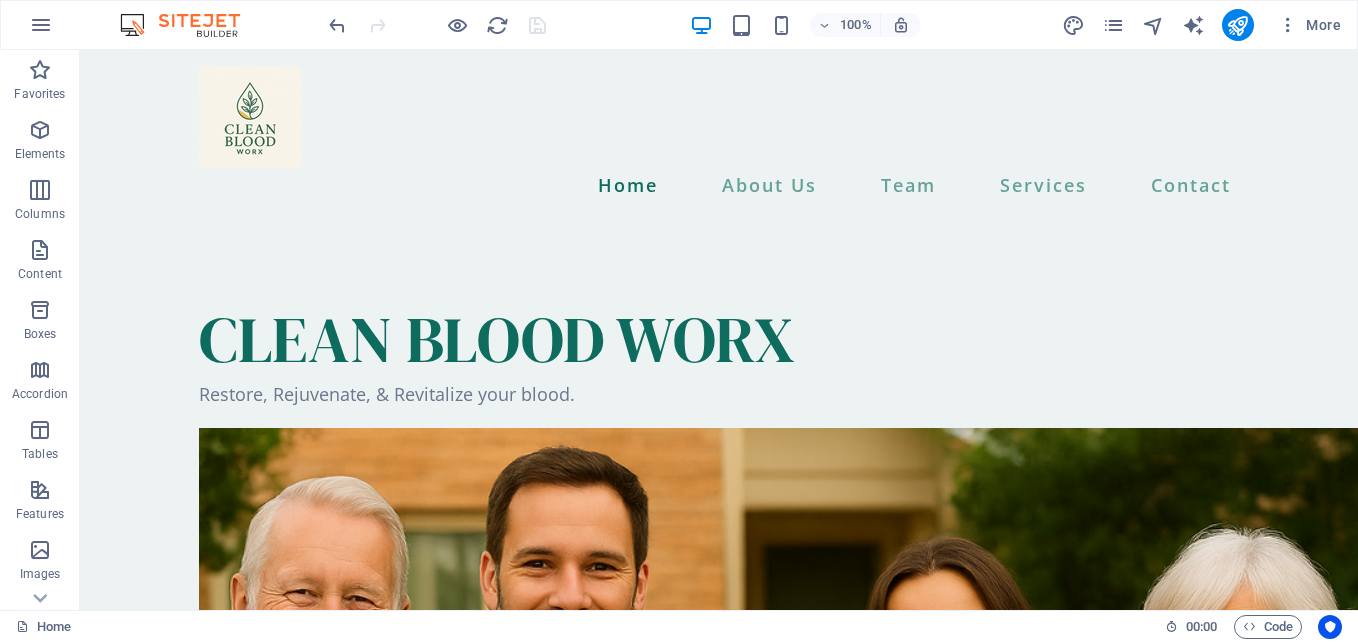 click at bounding box center [437, 25] 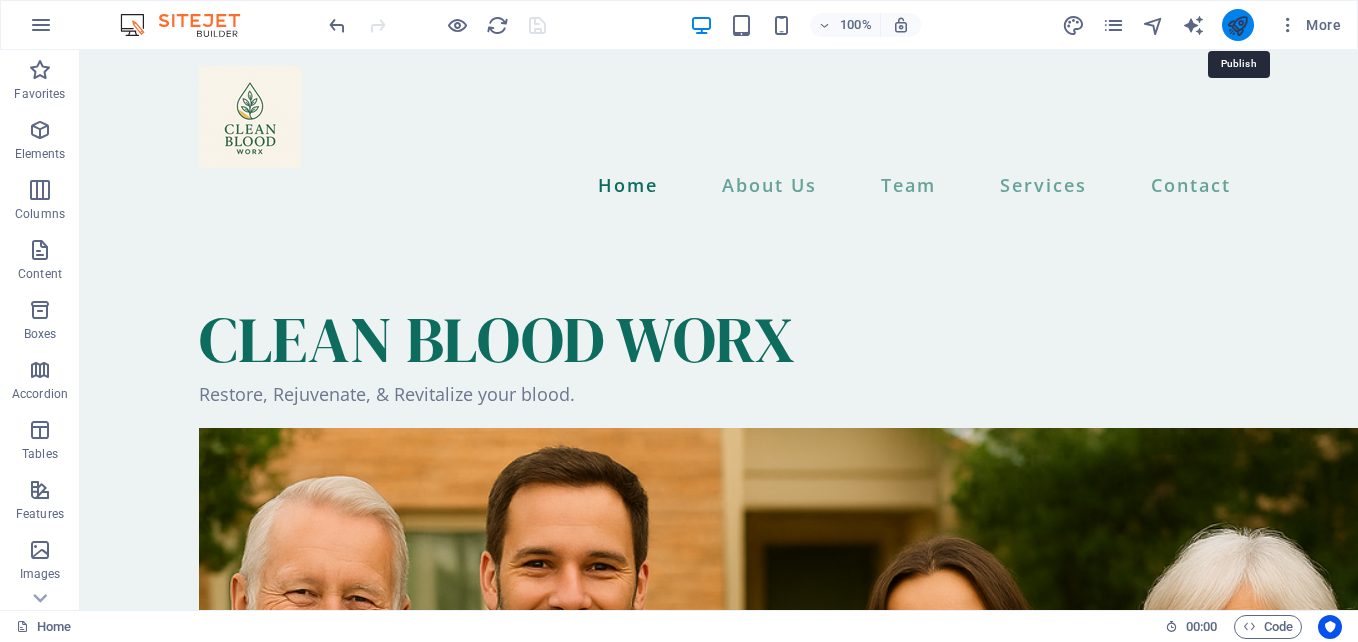 click at bounding box center (1237, 25) 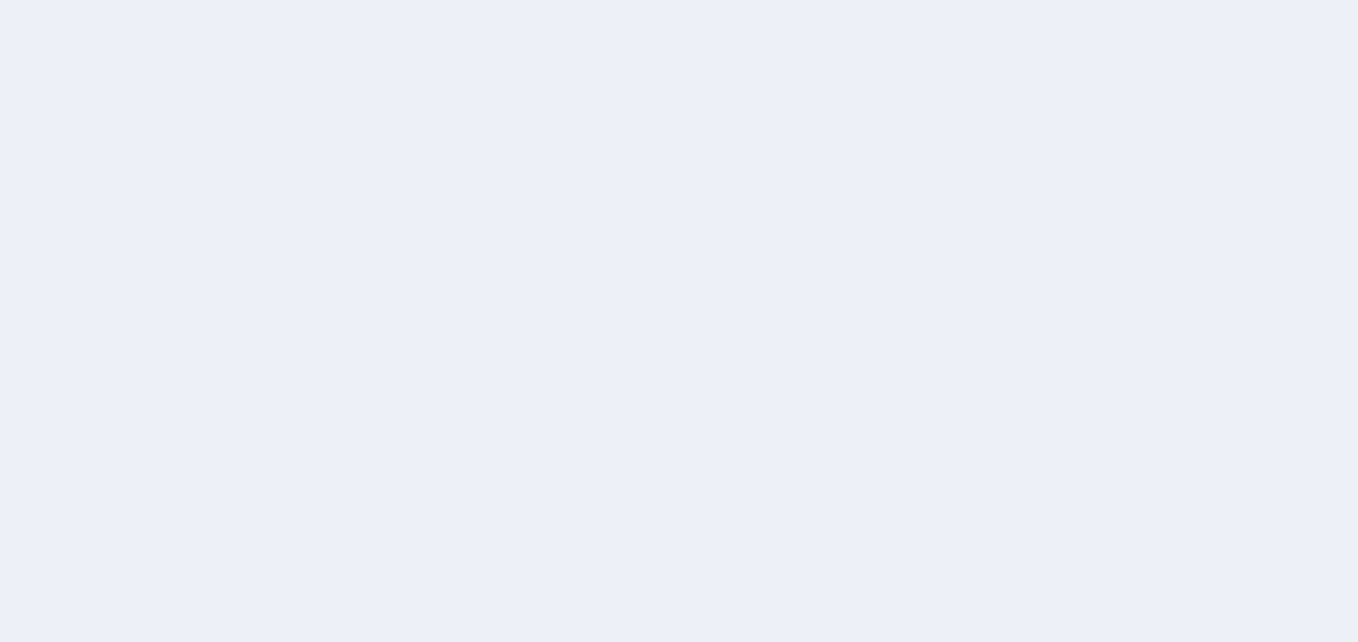 scroll, scrollTop: 0, scrollLeft: 0, axis: both 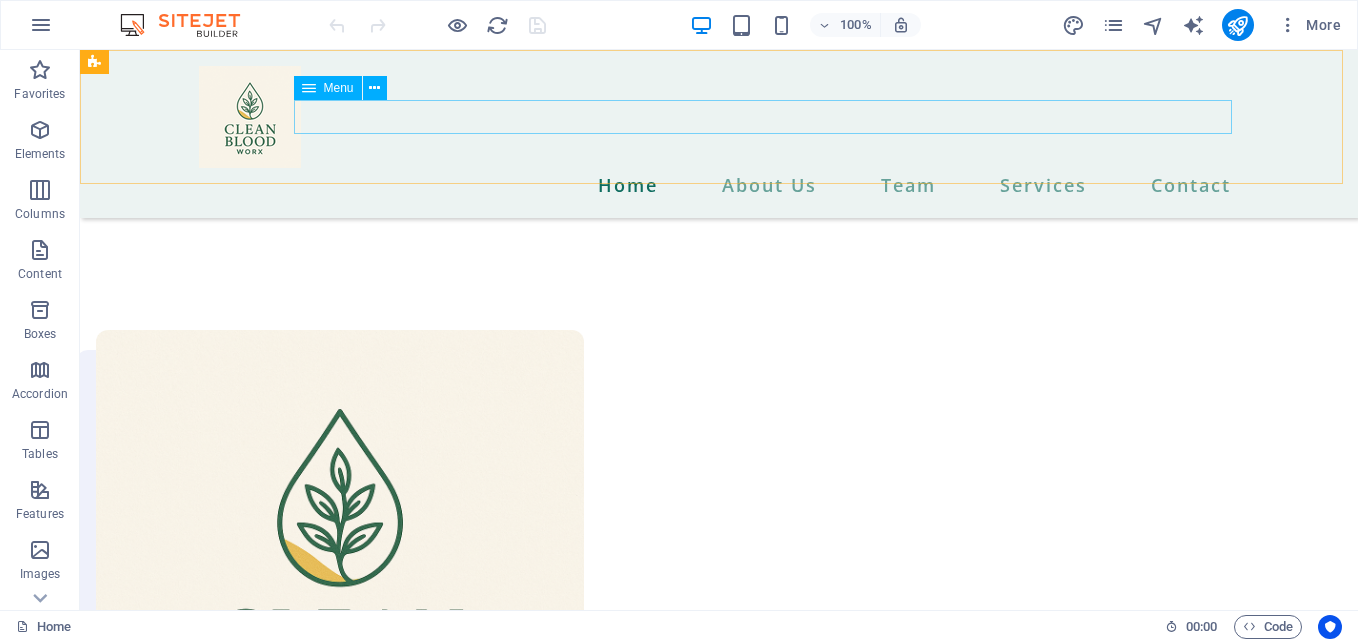 click on "Home About Us Team Services Contact" at bounding box center [719, 185] 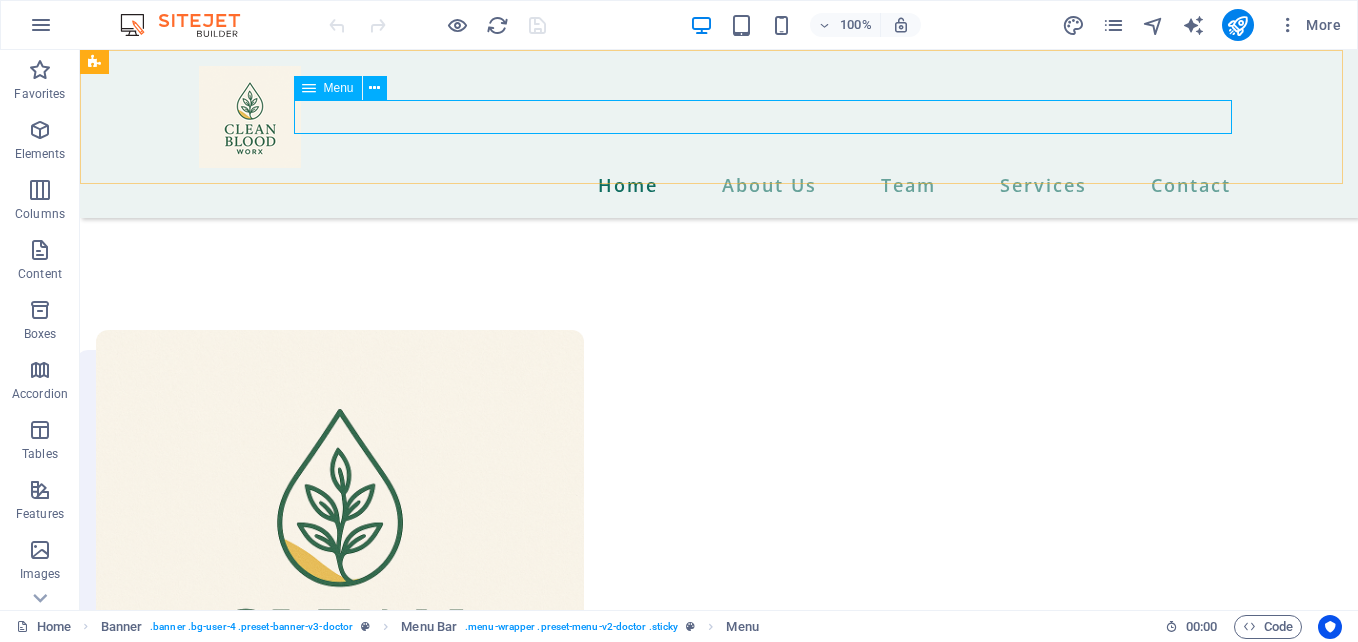 click on "Menu" at bounding box center [328, 88] 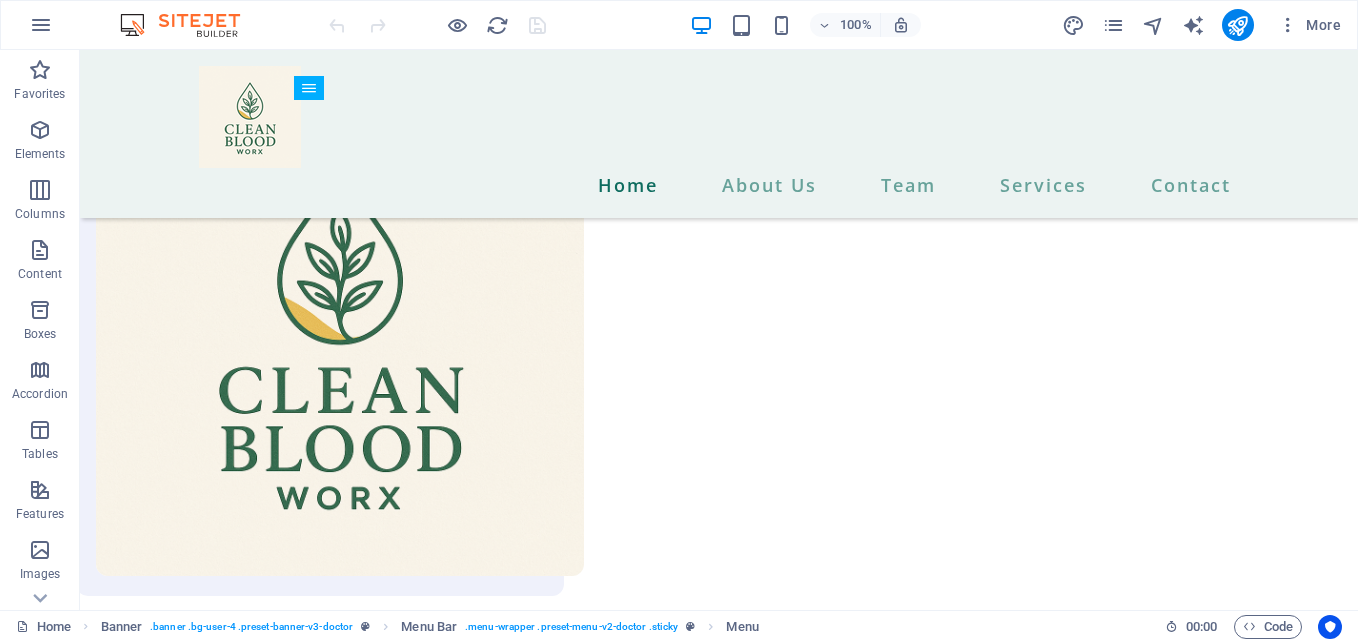 scroll, scrollTop: 2172, scrollLeft: 0, axis: vertical 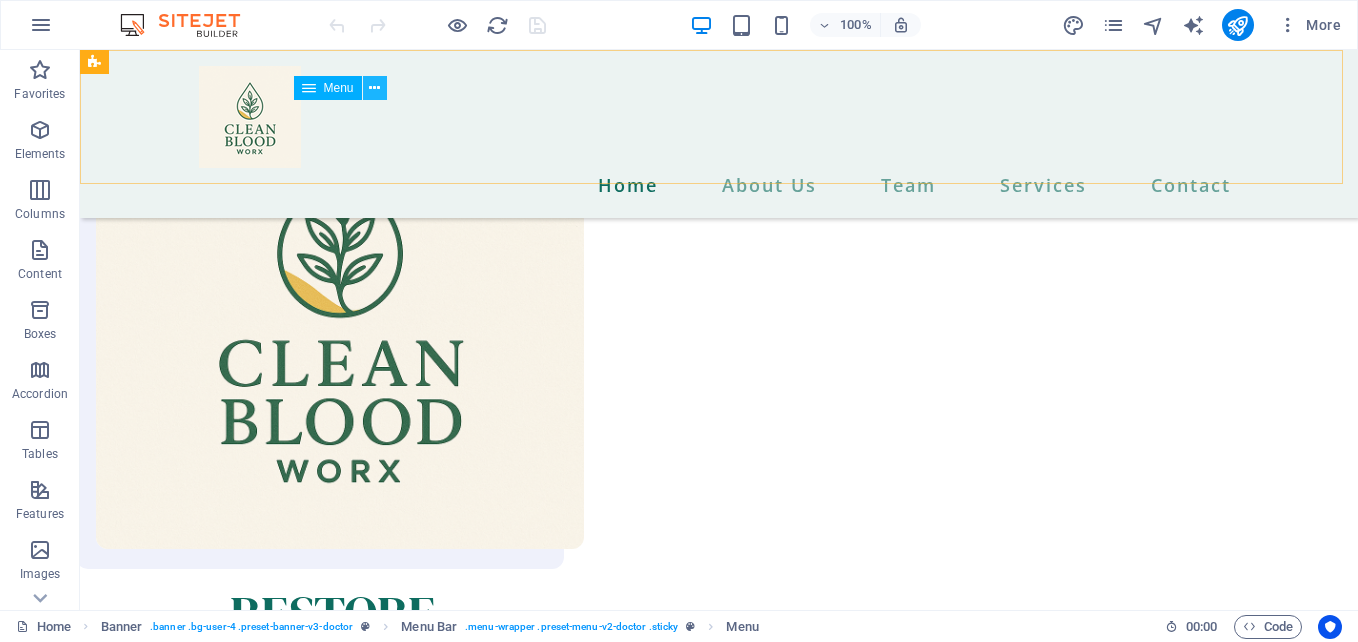 click at bounding box center [374, 88] 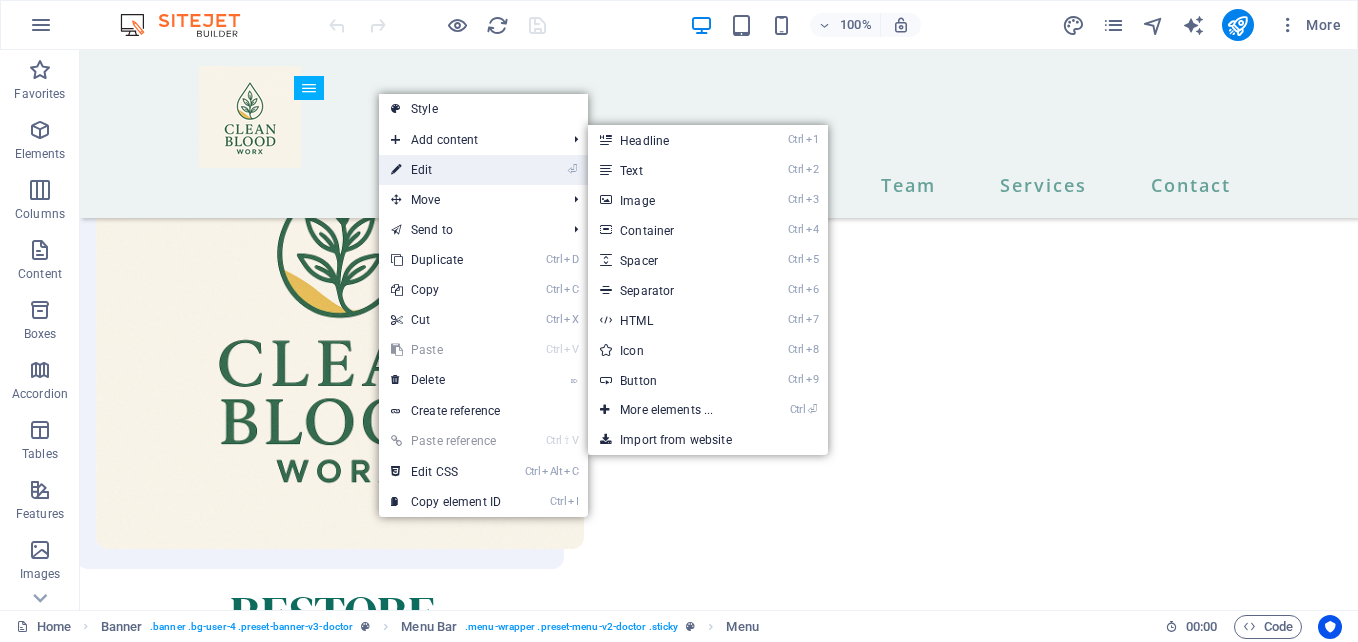 click on "⏎  Edit" at bounding box center (446, 170) 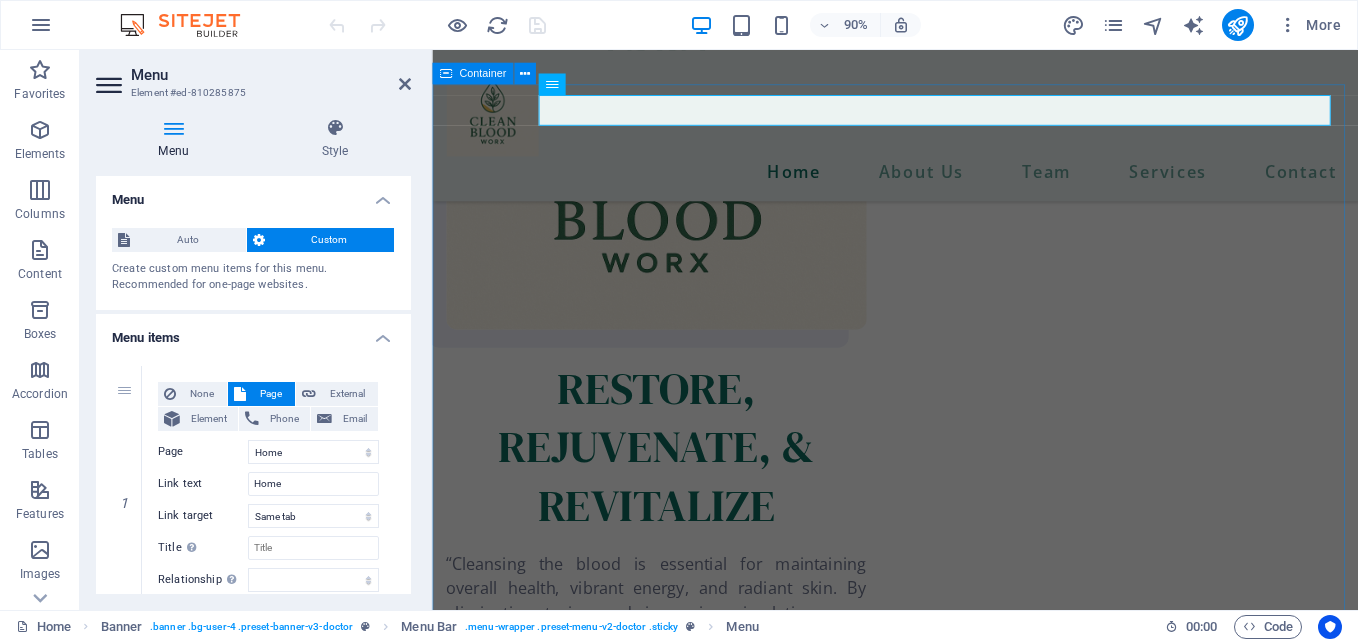 scroll, scrollTop: 2133, scrollLeft: 0, axis: vertical 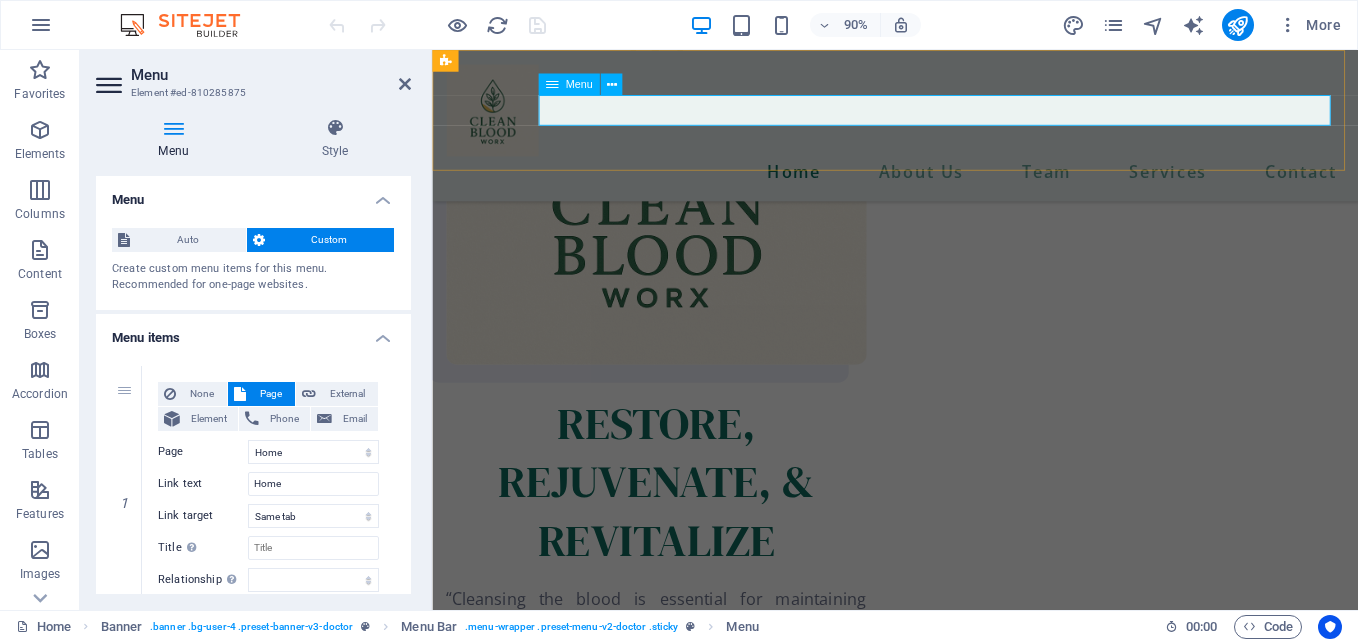 click on "Home About Us Team Services Contact" at bounding box center (946, 185) 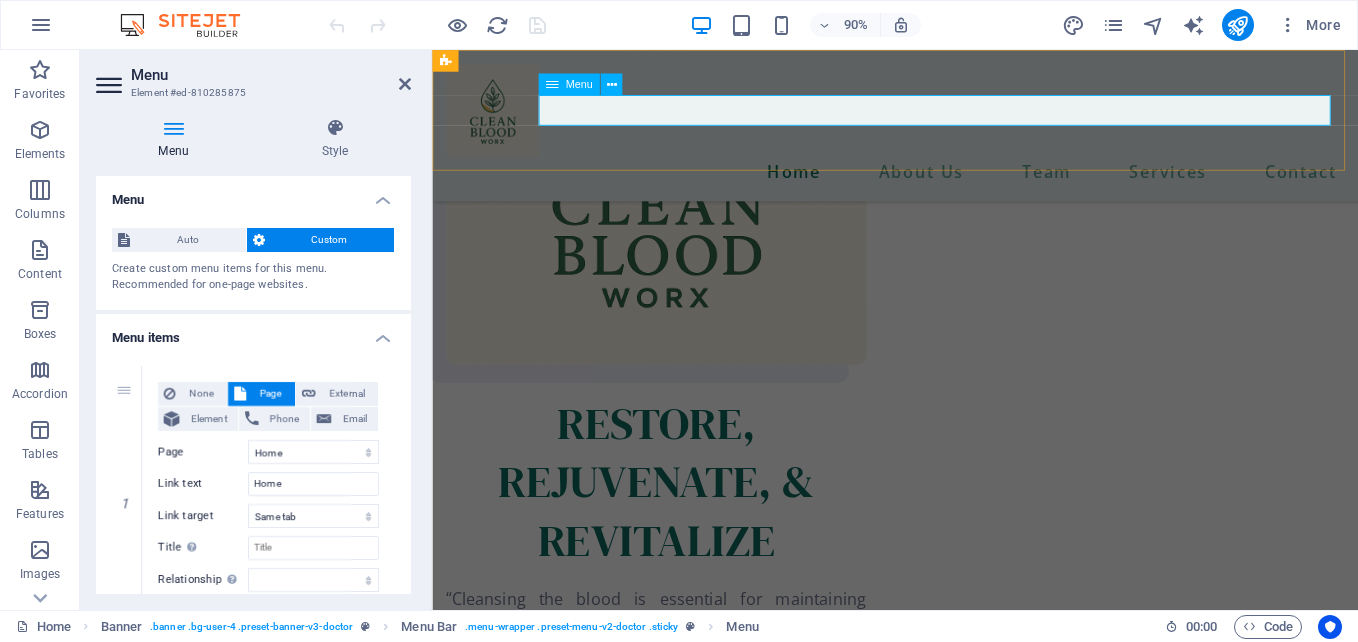 click on "Home About Us Team Services Contact" at bounding box center [946, 185] 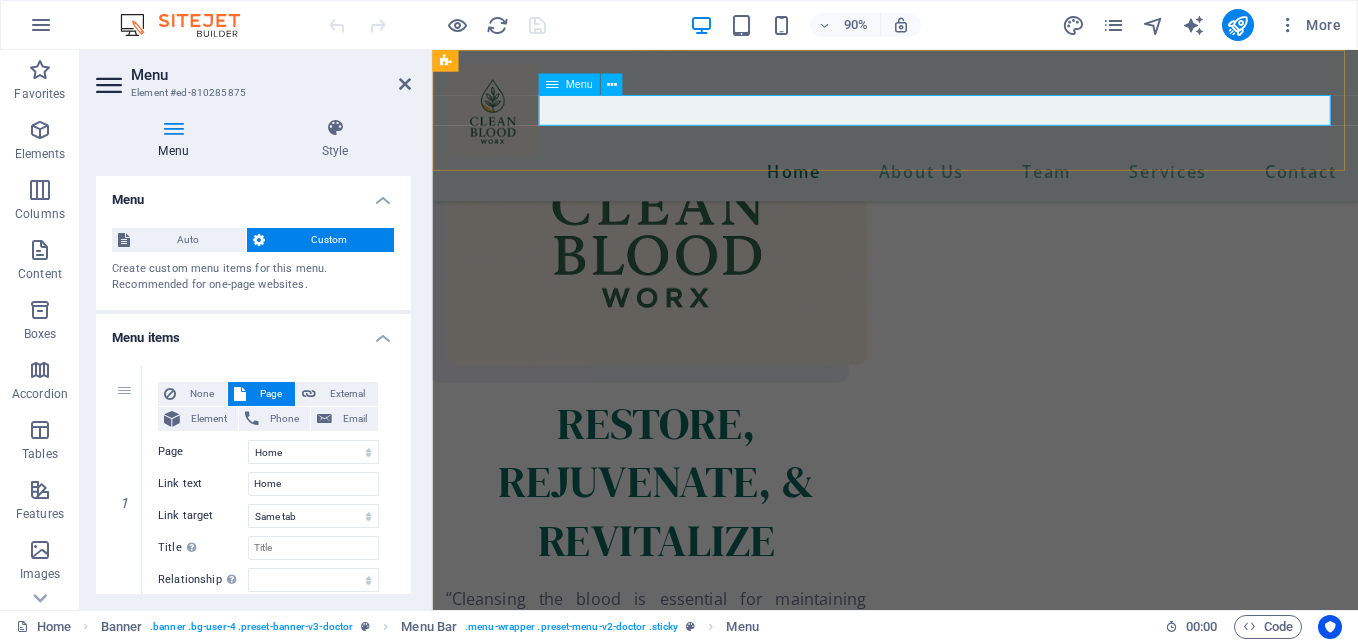 click on "Home About Us Team Services Contact" at bounding box center [946, 185] 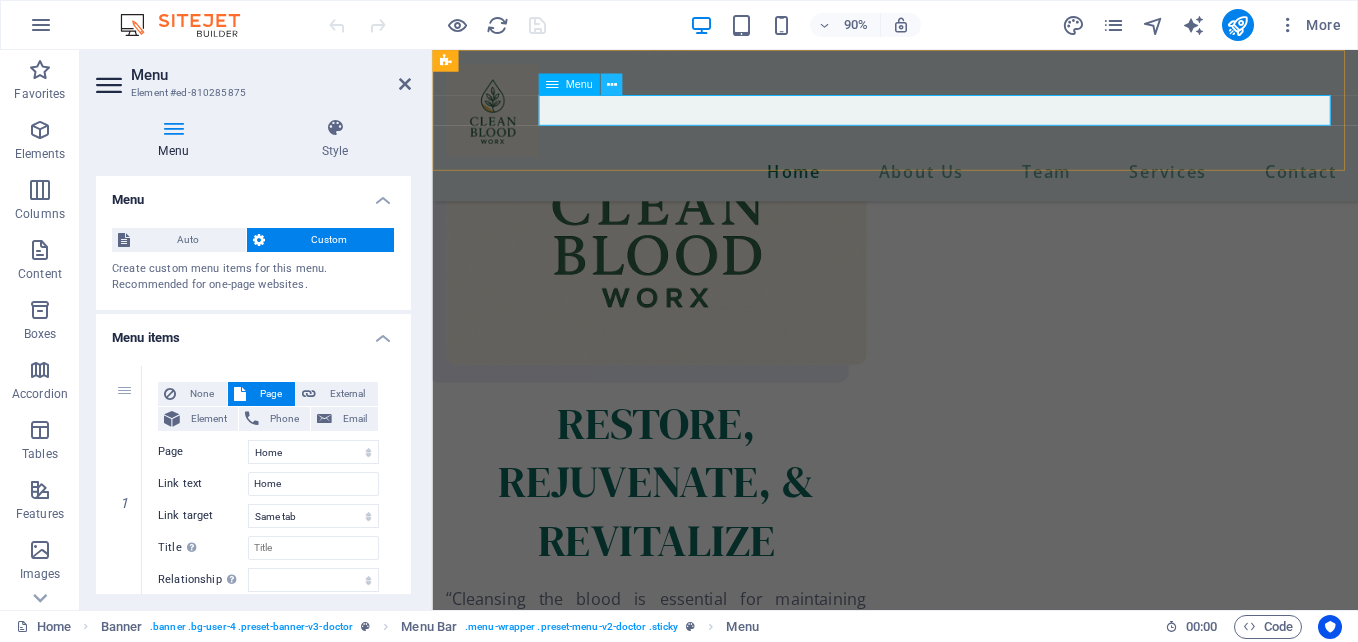 click at bounding box center [611, 84] 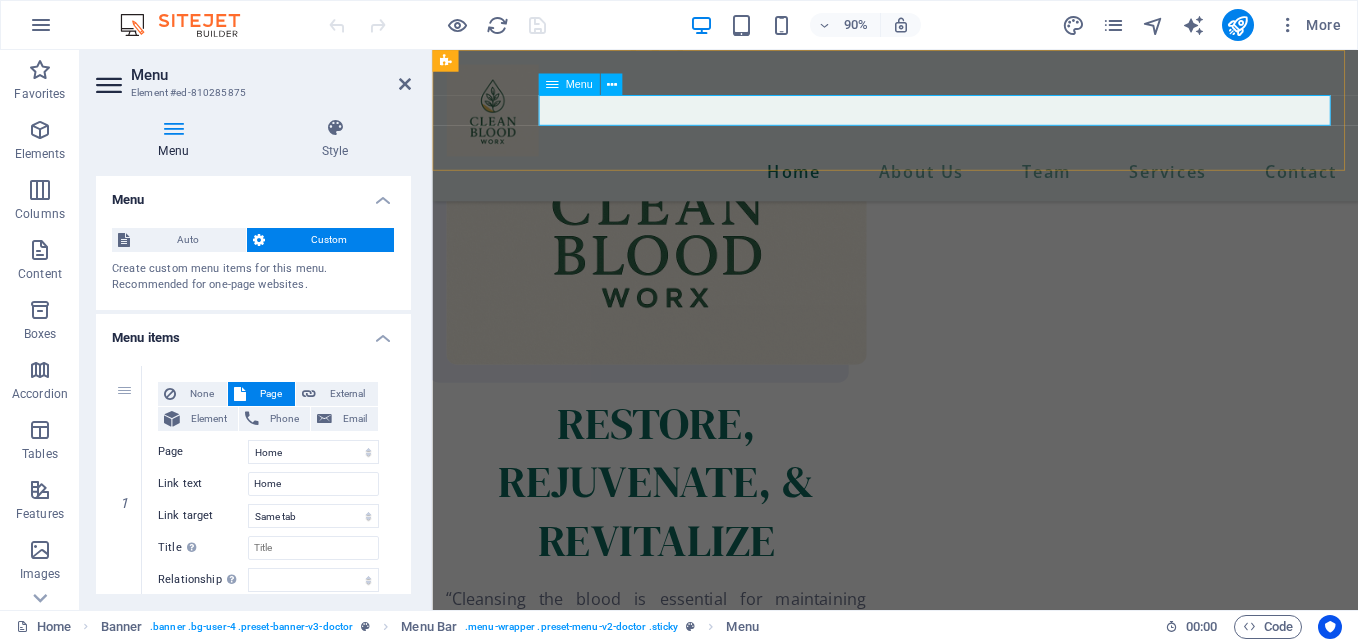 click on "Home About Us Team Services Contact" at bounding box center (946, 185) 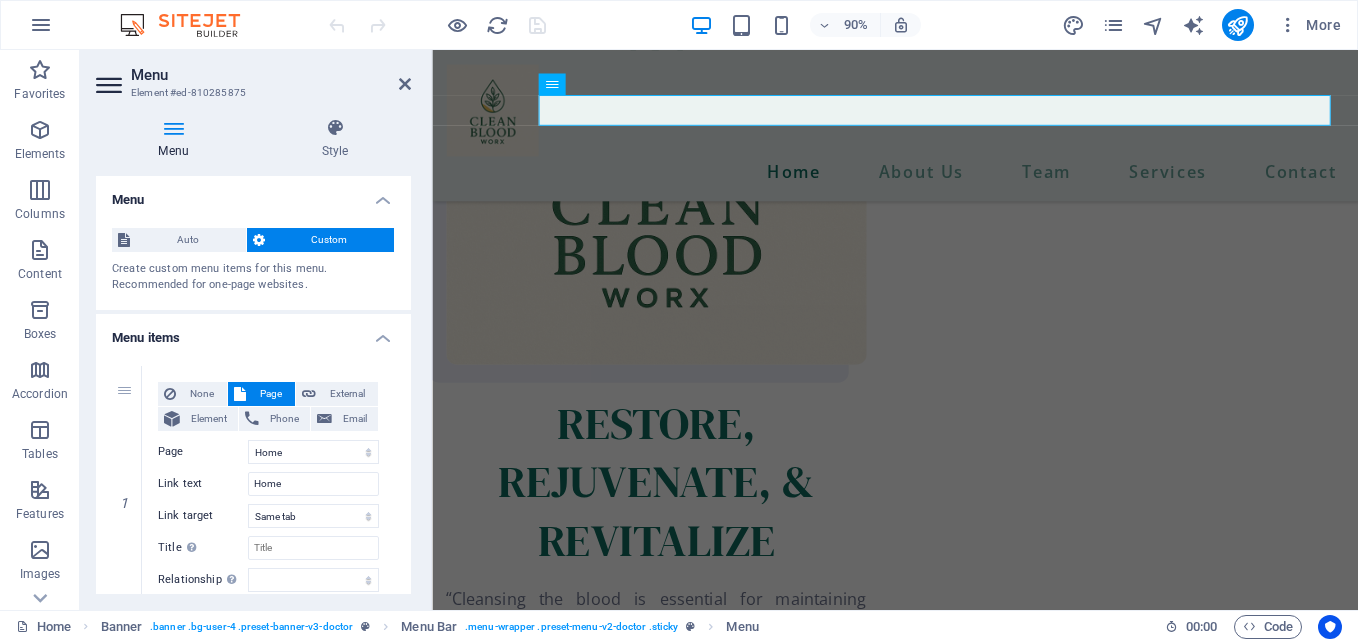 click on "Menu" at bounding box center [271, 75] 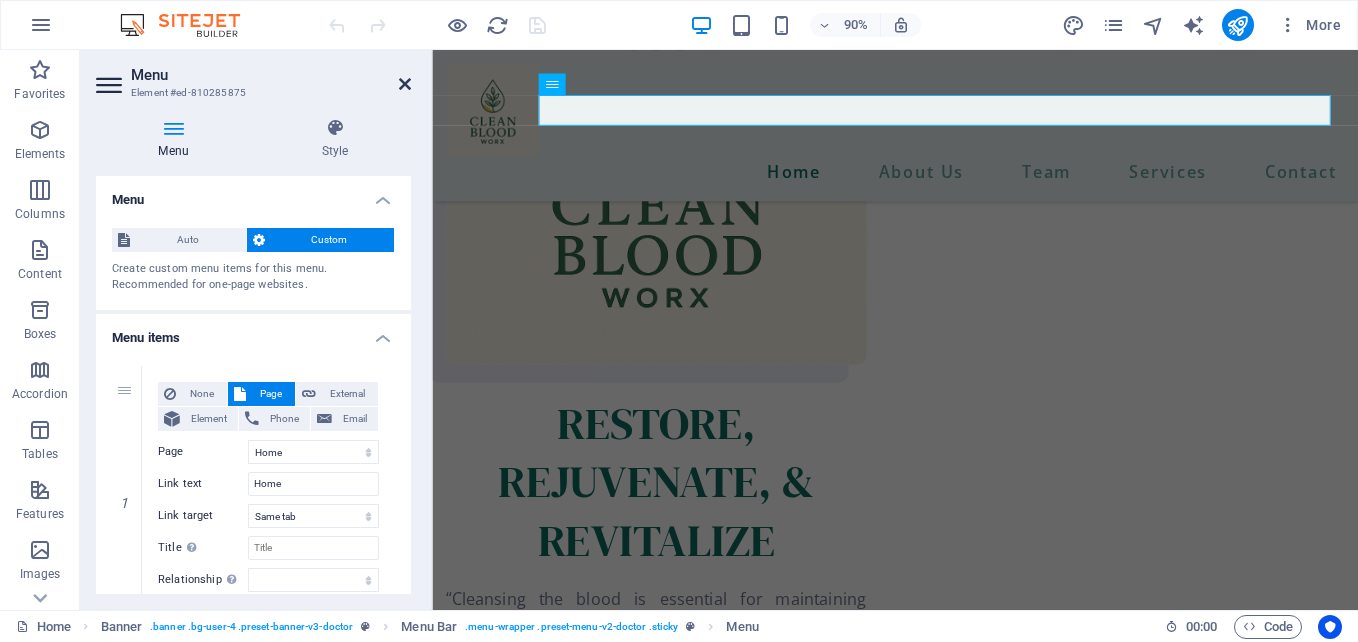 click at bounding box center (405, 84) 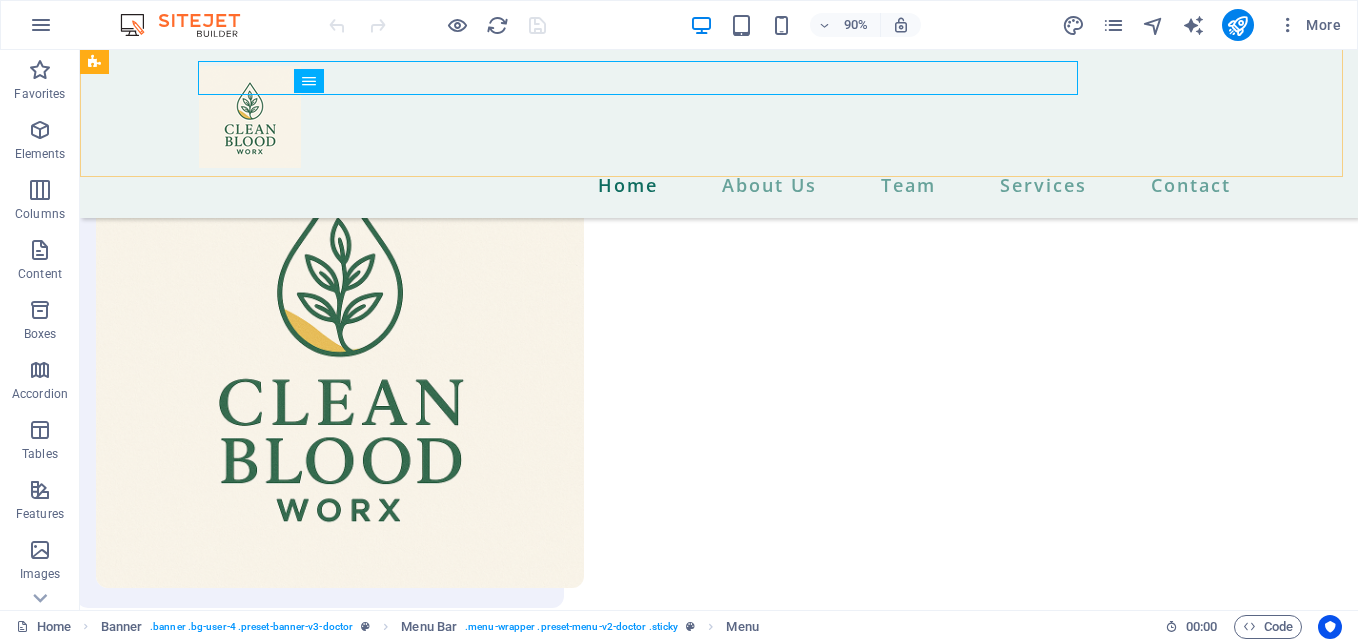 scroll, scrollTop: 2172, scrollLeft: 0, axis: vertical 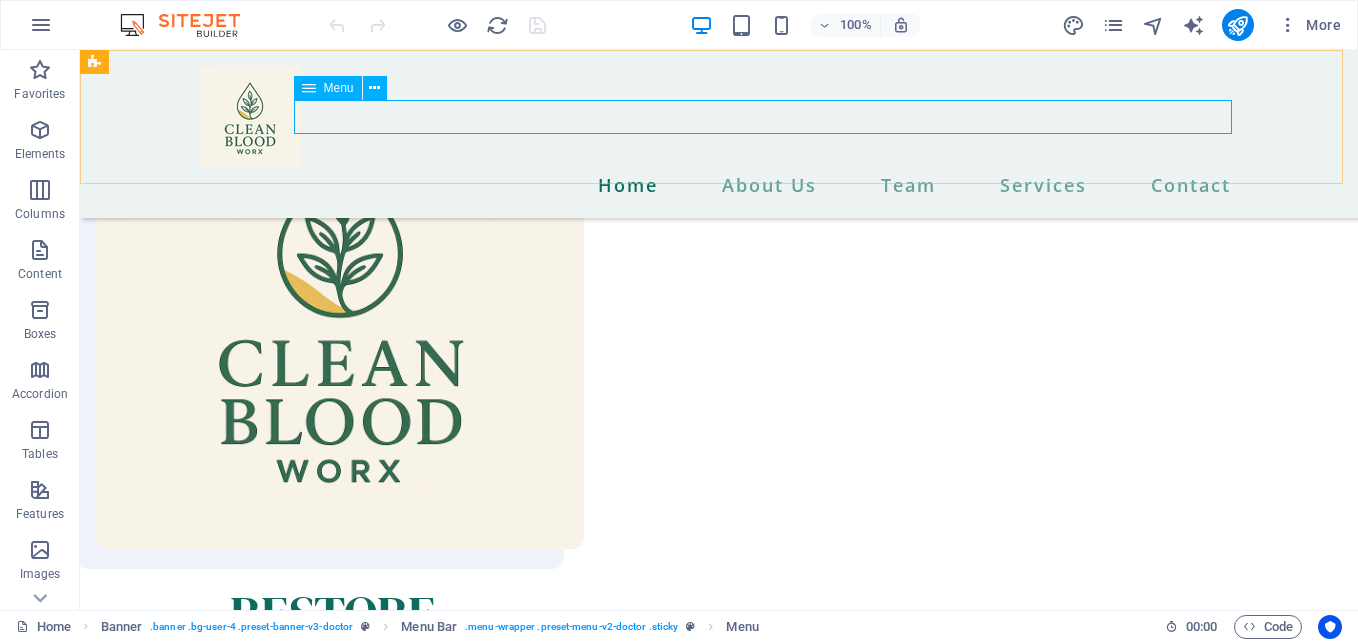 click at bounding box center [309, 88] 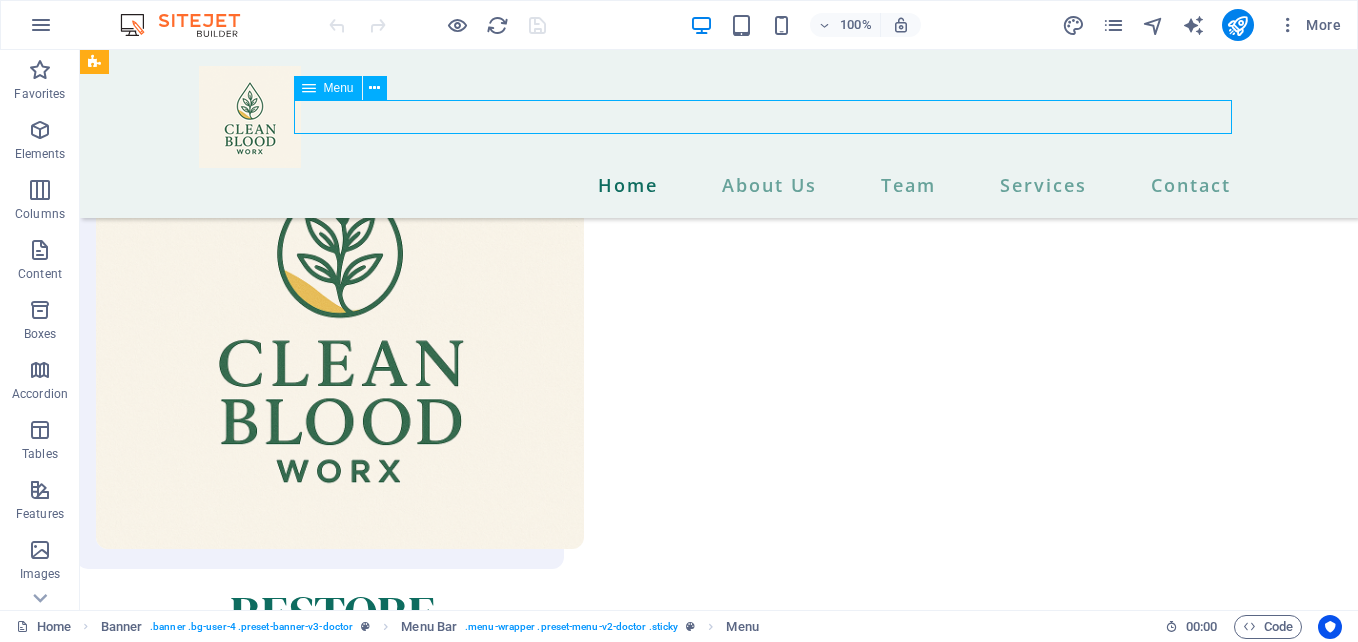 click on "Menu" at bounding box center [339, 88] 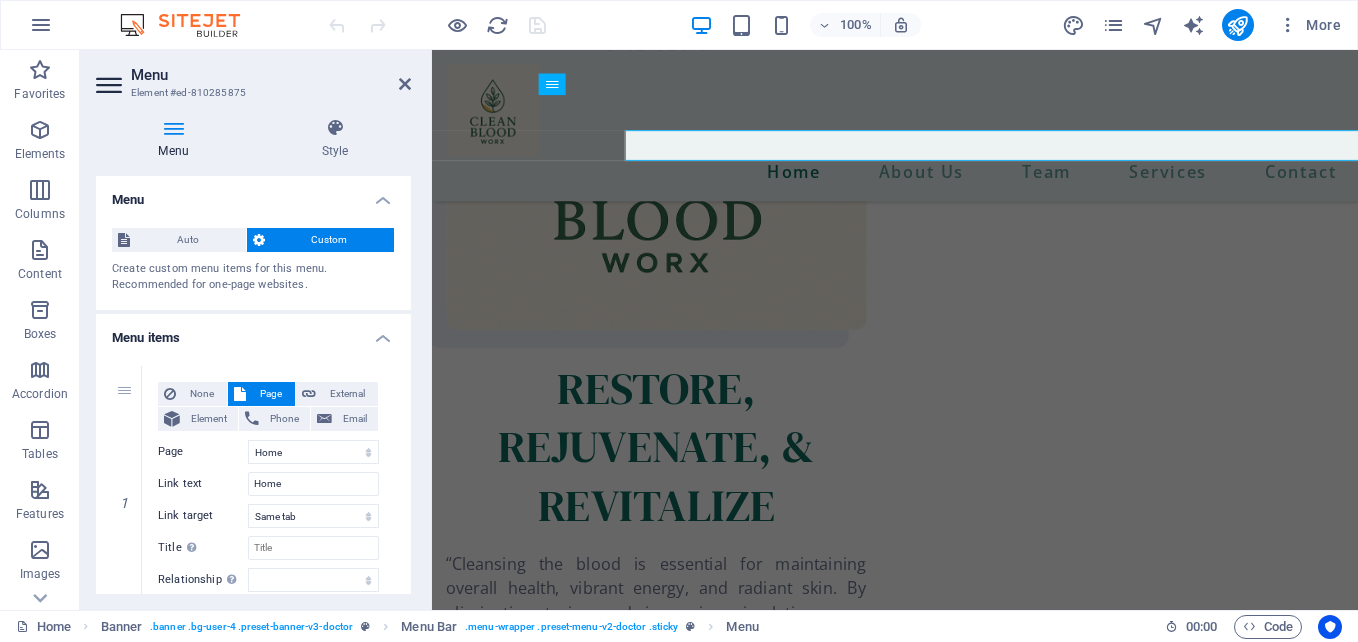 scroll, scrollTop: 2133, scrollLeft: 0, axis: vertical 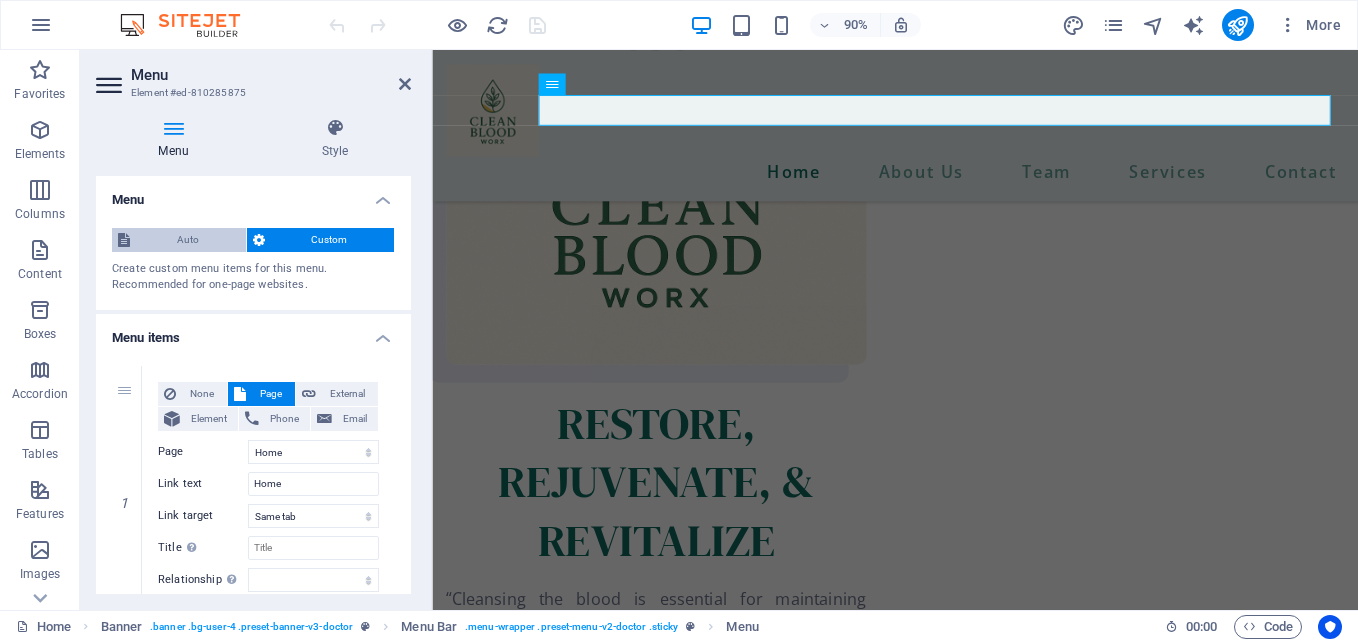 click on "Auto" at bounding box center (188, 240) 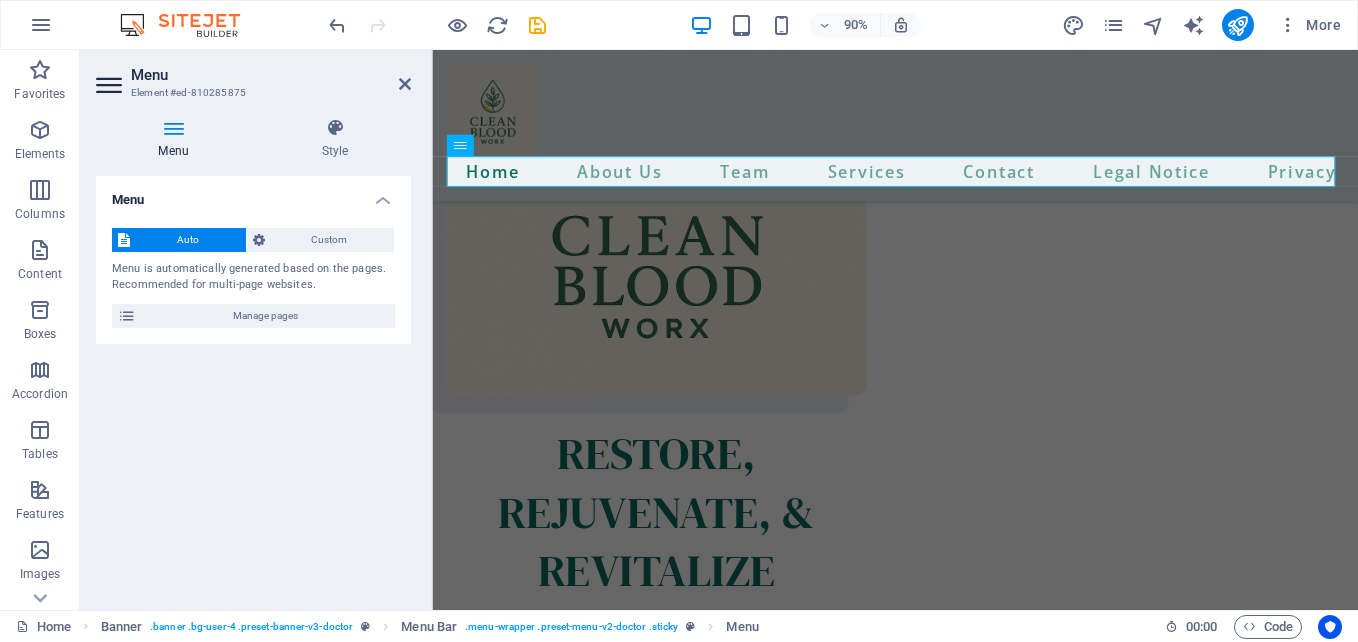 scroll, scrollTop: 2167, scrollLeft: 0, axis: vertical 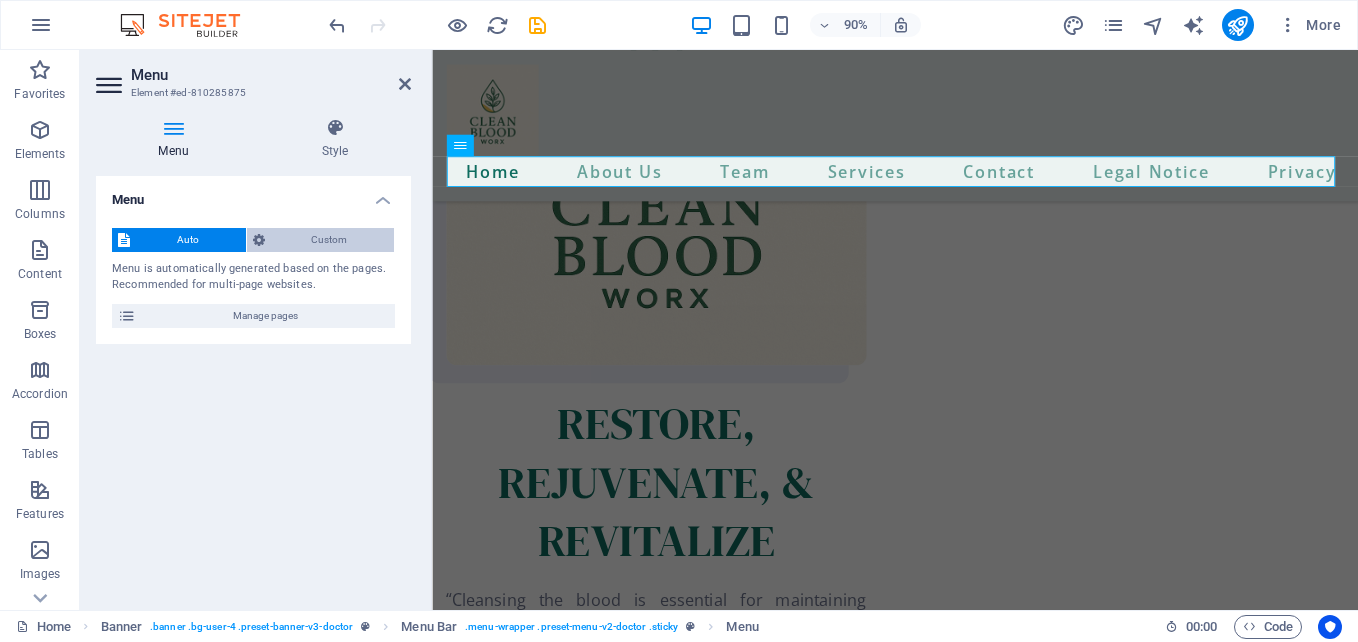 click on "Custom" at bounding box center [330, 240] 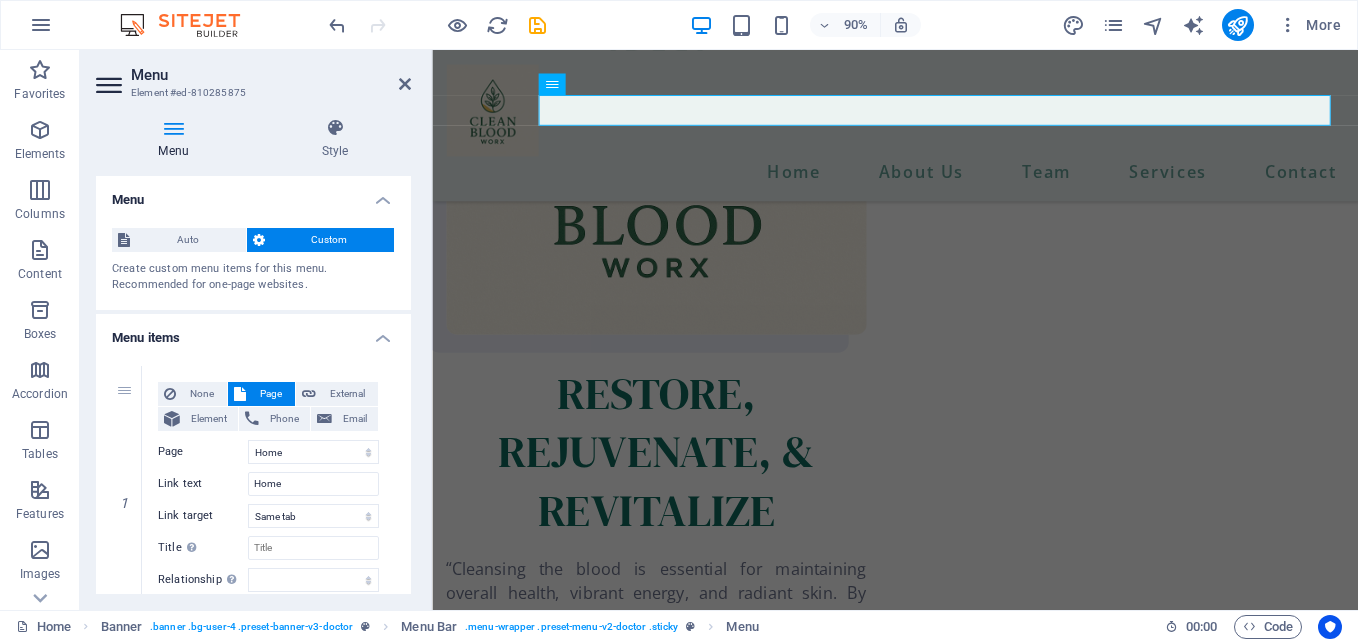 scroll, scrollTop: 2133, scrollLeft: 0, axis: vertical 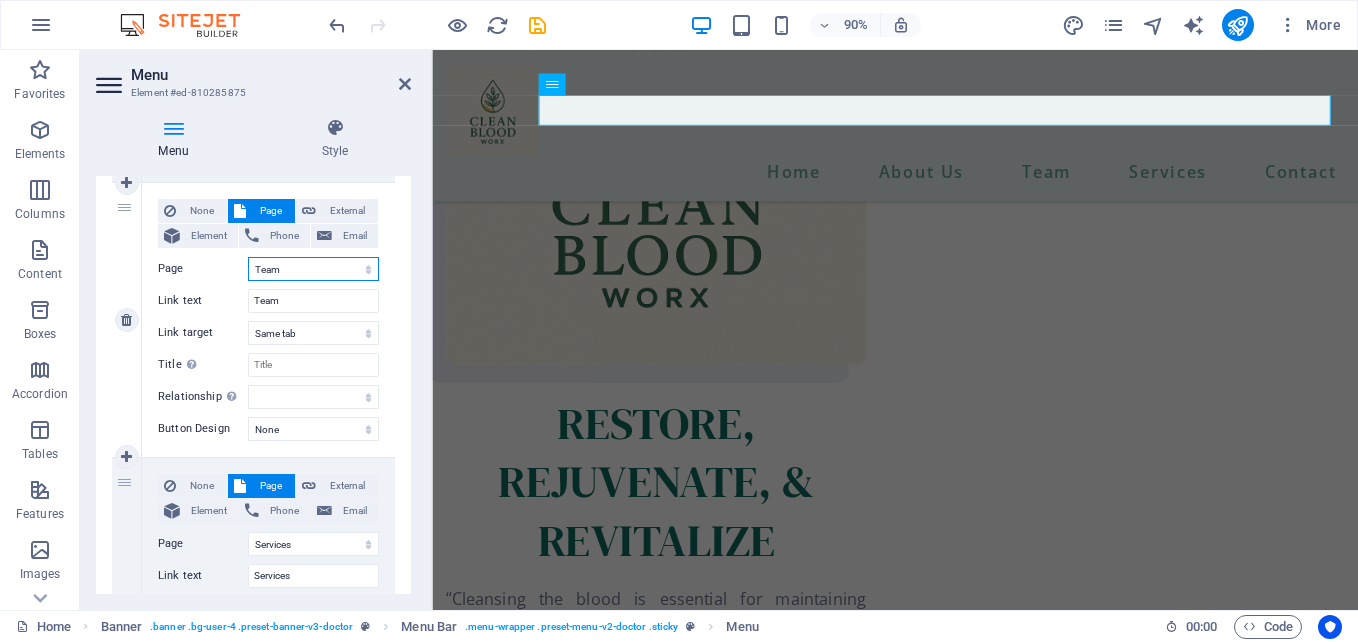 drag, startPoint x: 289, startPoint y: 269, endPoint x: 263, endPoint y: 269, distance: 26 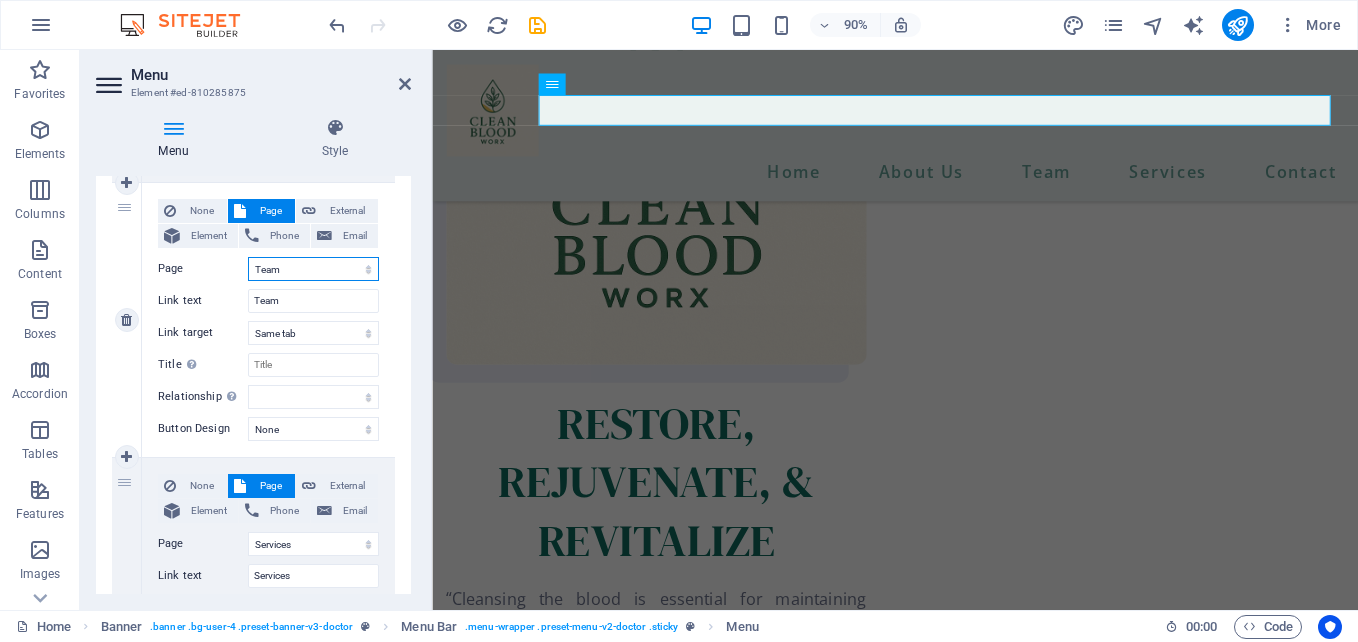 click on "Home About Us Team Services -- Cardiology -- Orthopedics -- Neurology -- General -- Ophthalmology -- Pulmonology Contact Legal Notice Privacy" at bounding box center [313, 269] 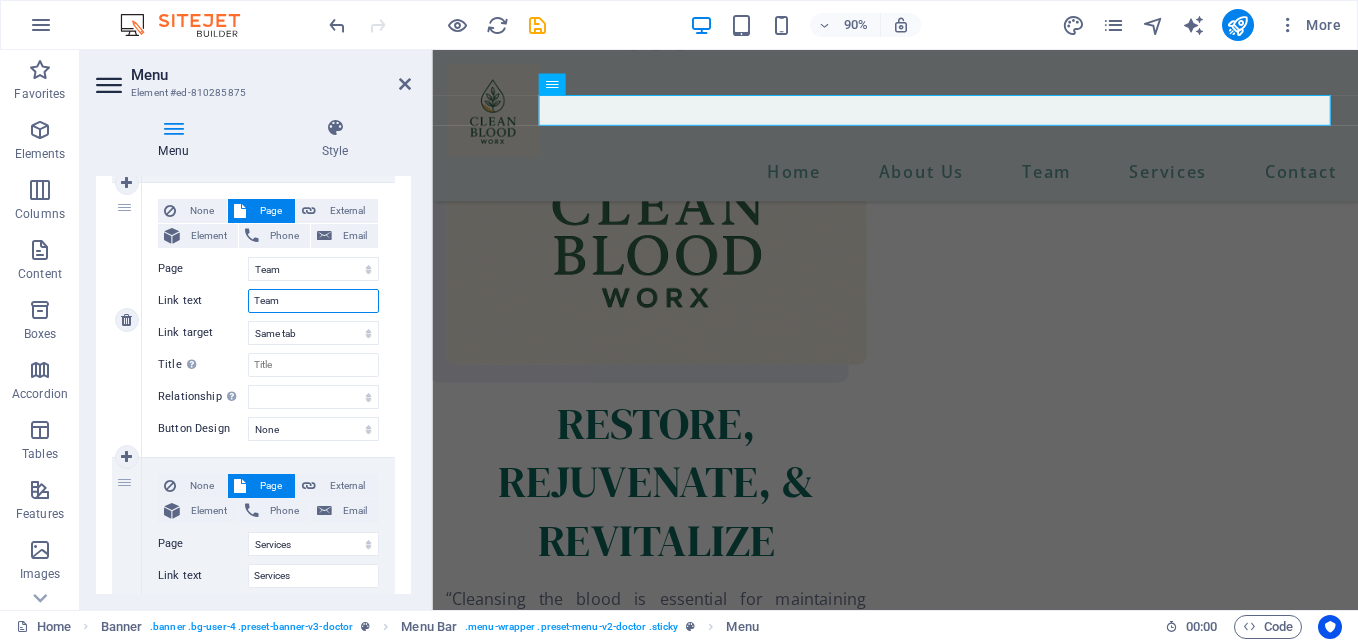 click on "Team" at bounding box center [313, 301] 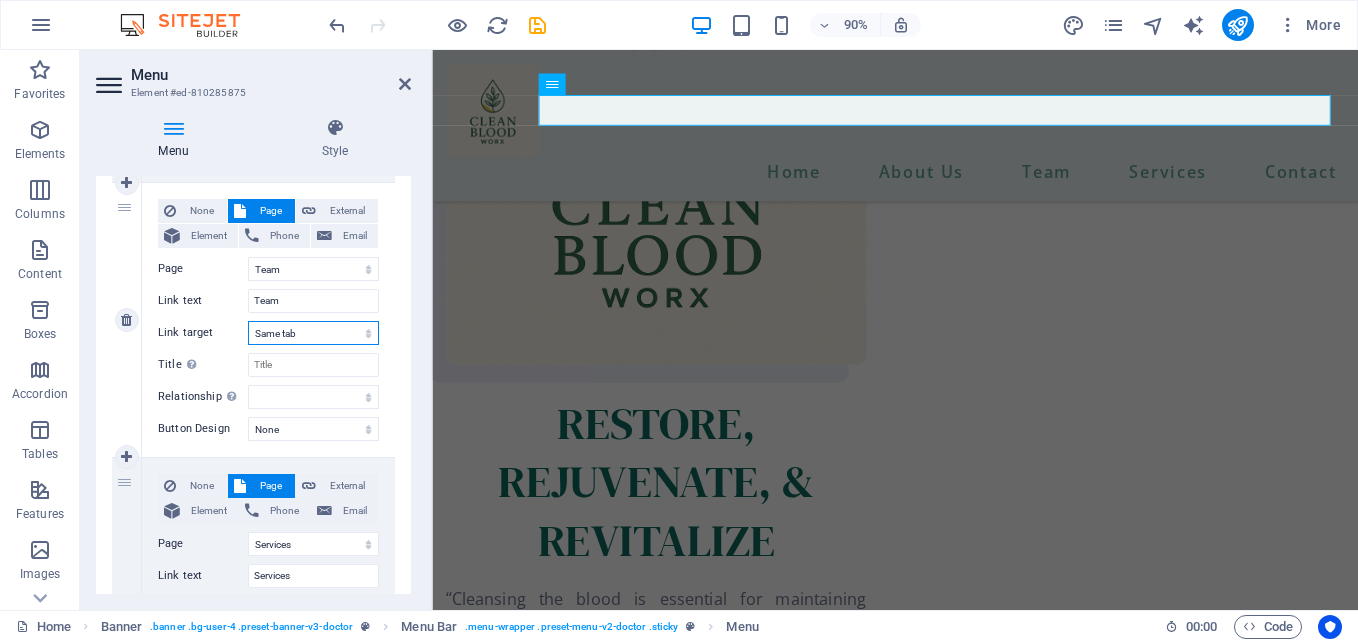click on "New tab Same tab Overlay" at bounding box center (313, 333) 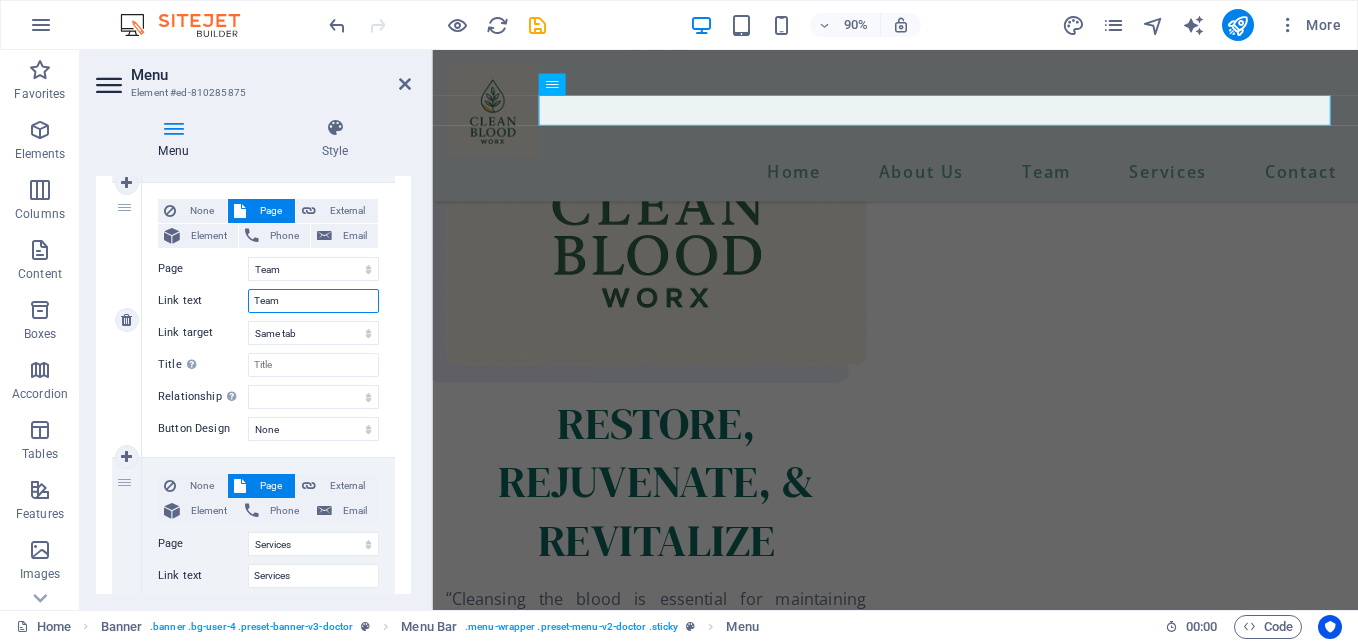 click on "Team" at bounding box center [313, 301] 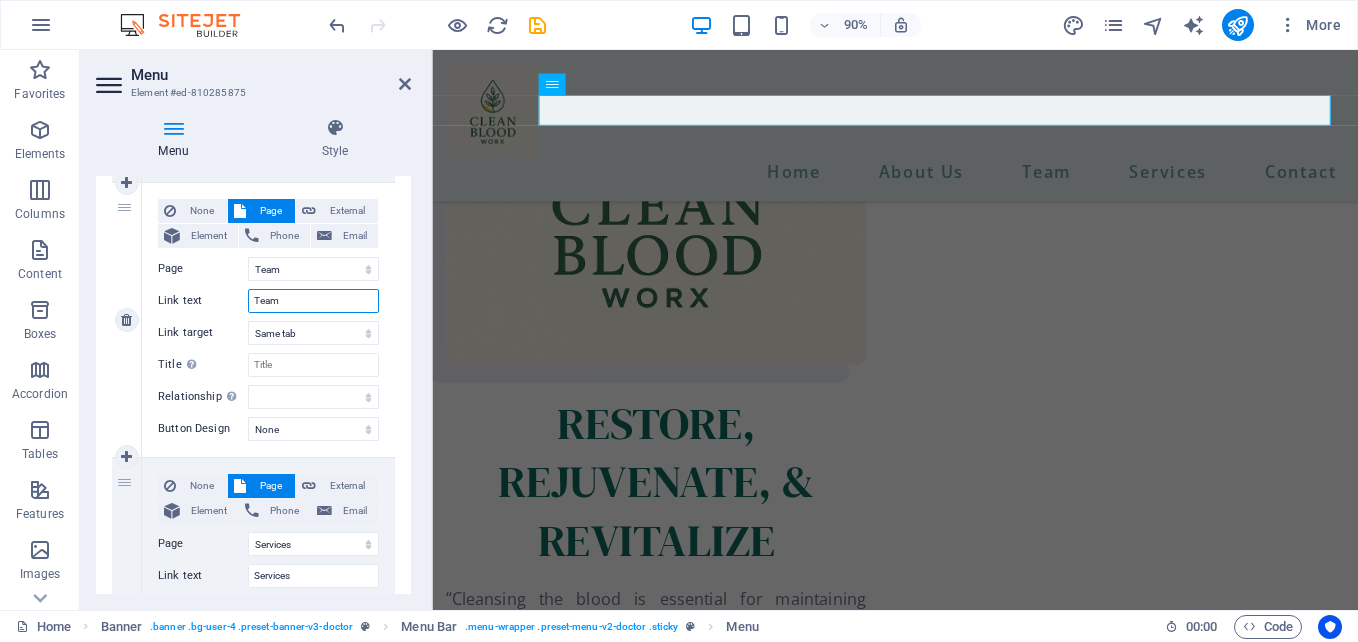 drag, startPoint x: 287, startPoint y: 296, endPoint x: 247, endPoint y: 290, distance: 40.4475 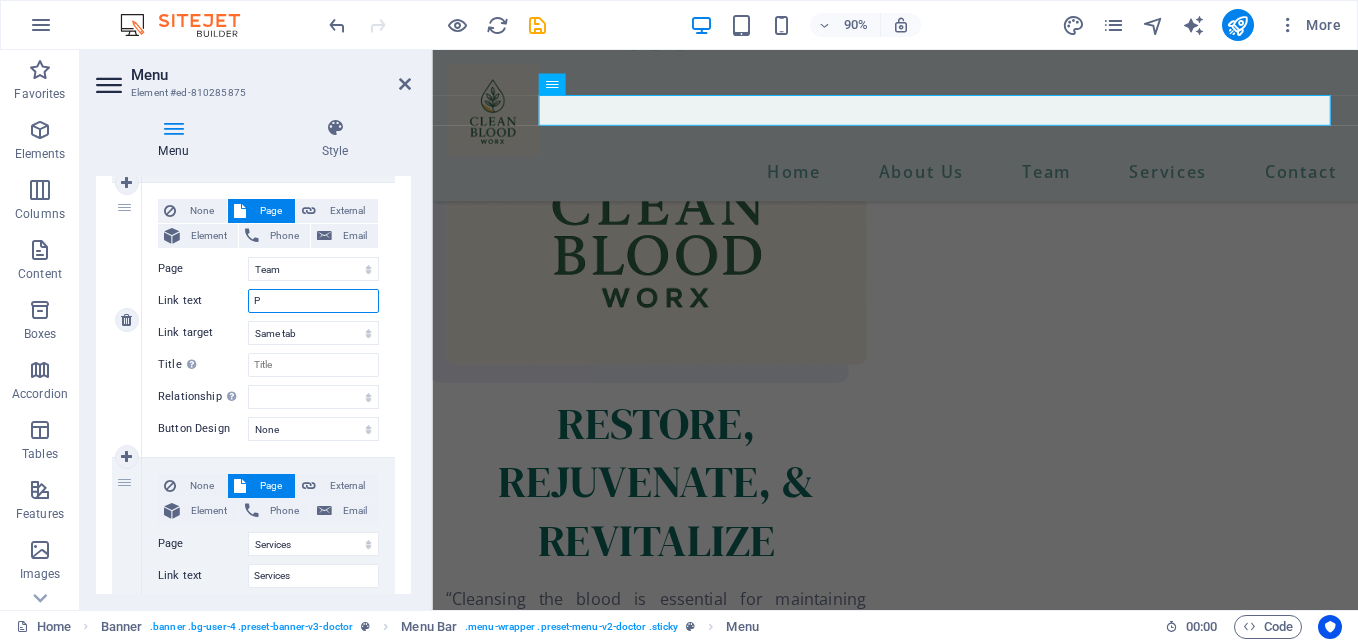 type on "PR" 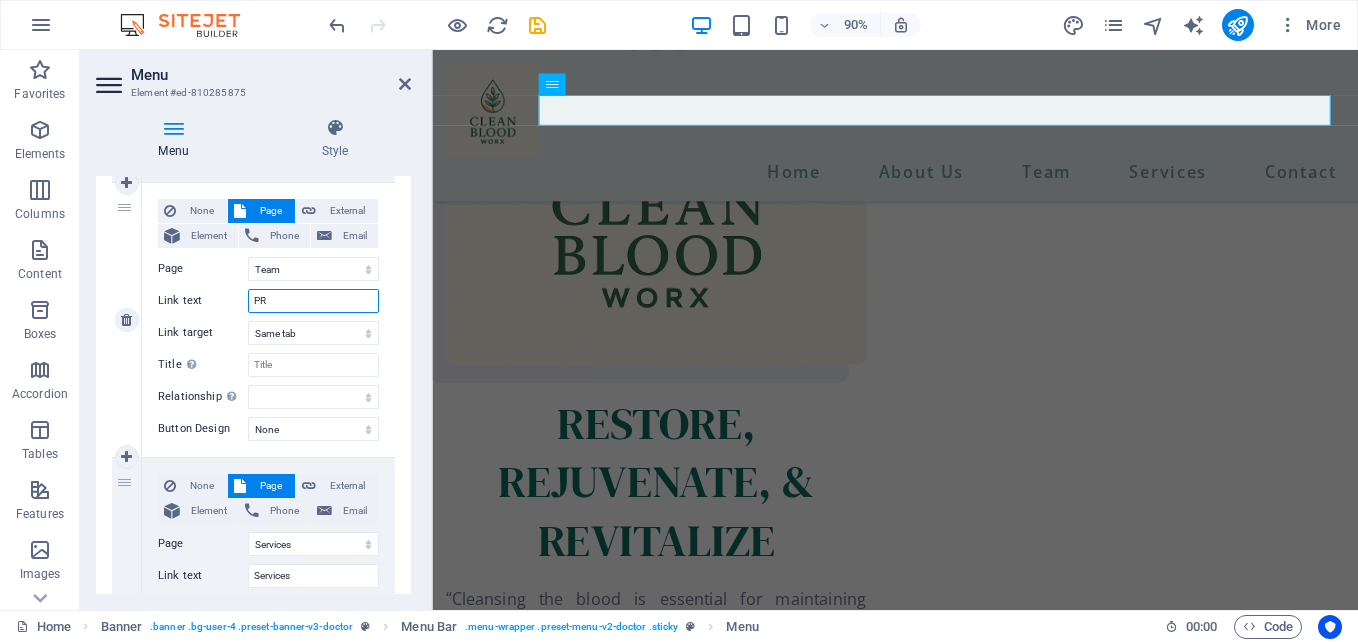 select 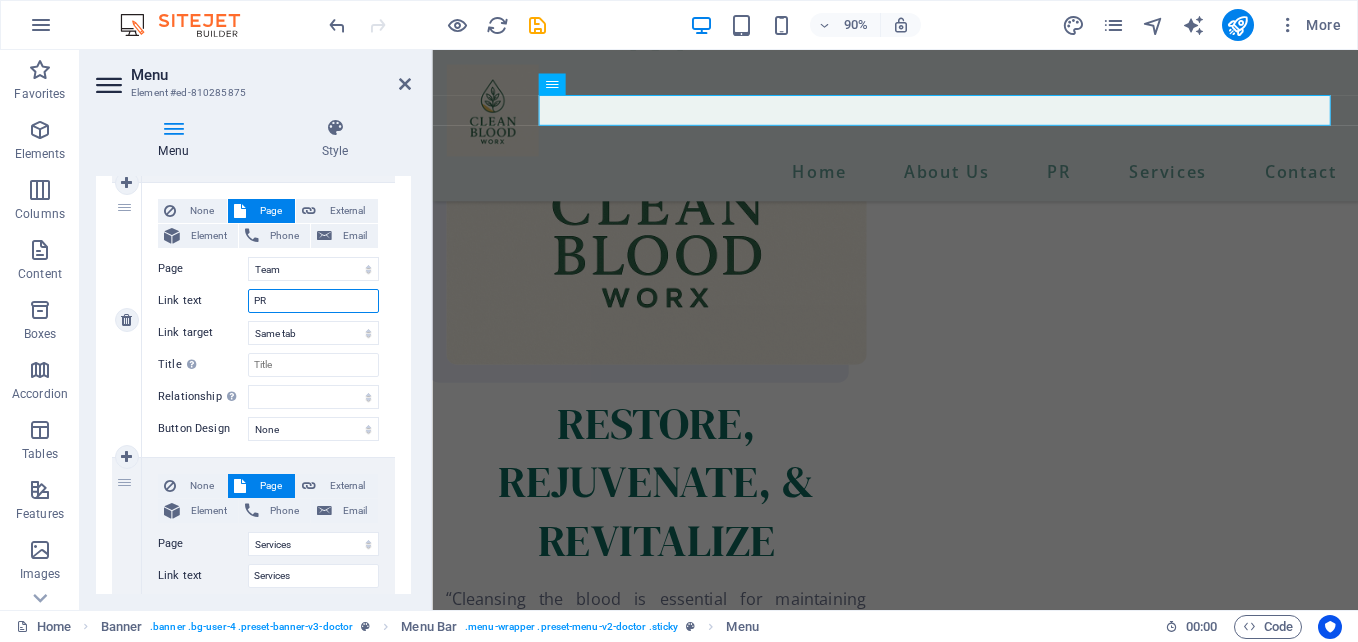 type on "P" 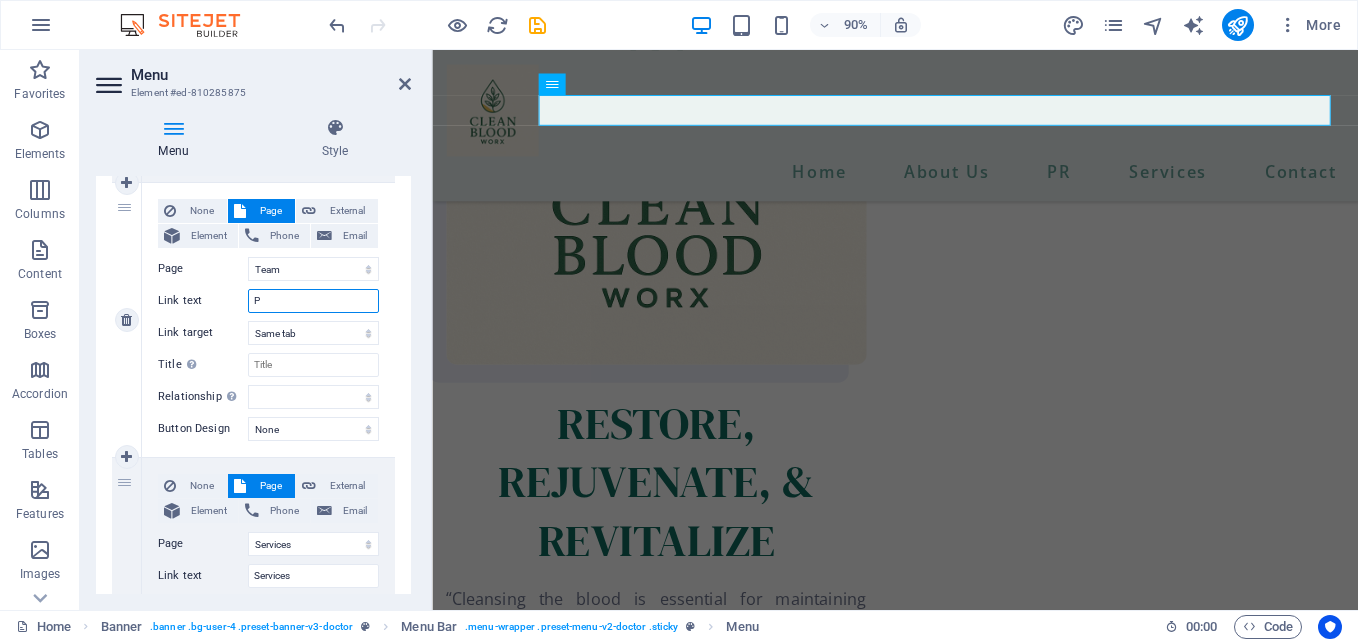 select 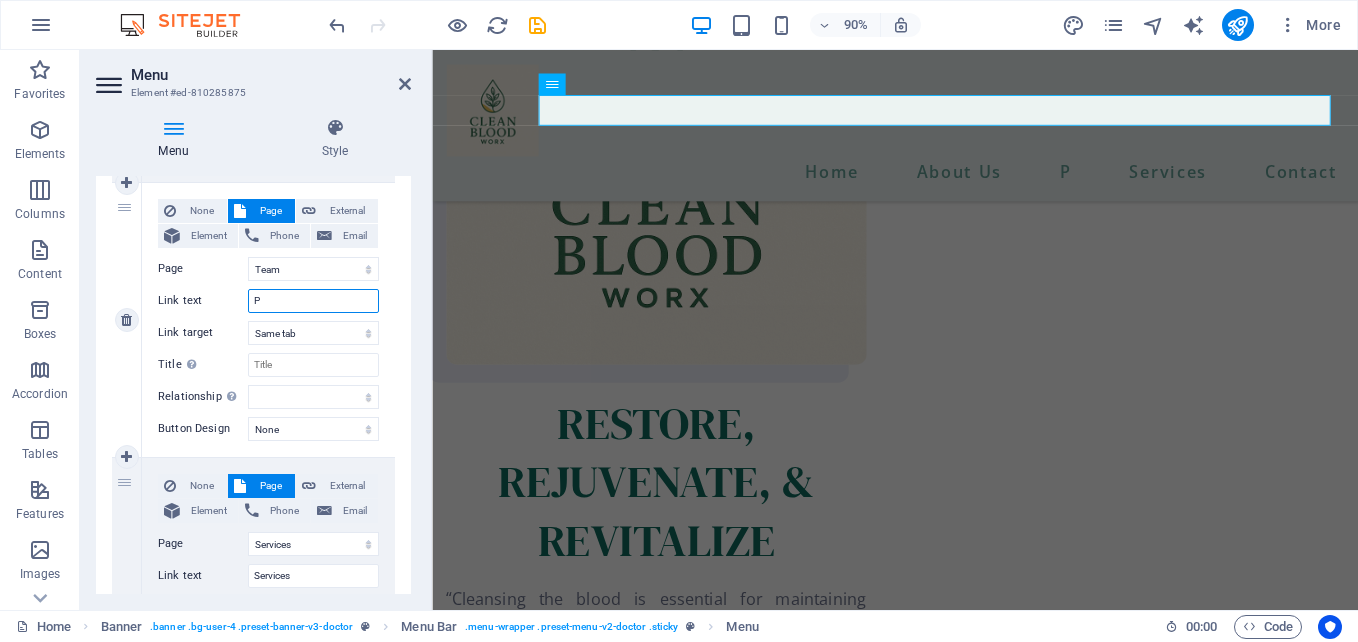 type on "Pr" 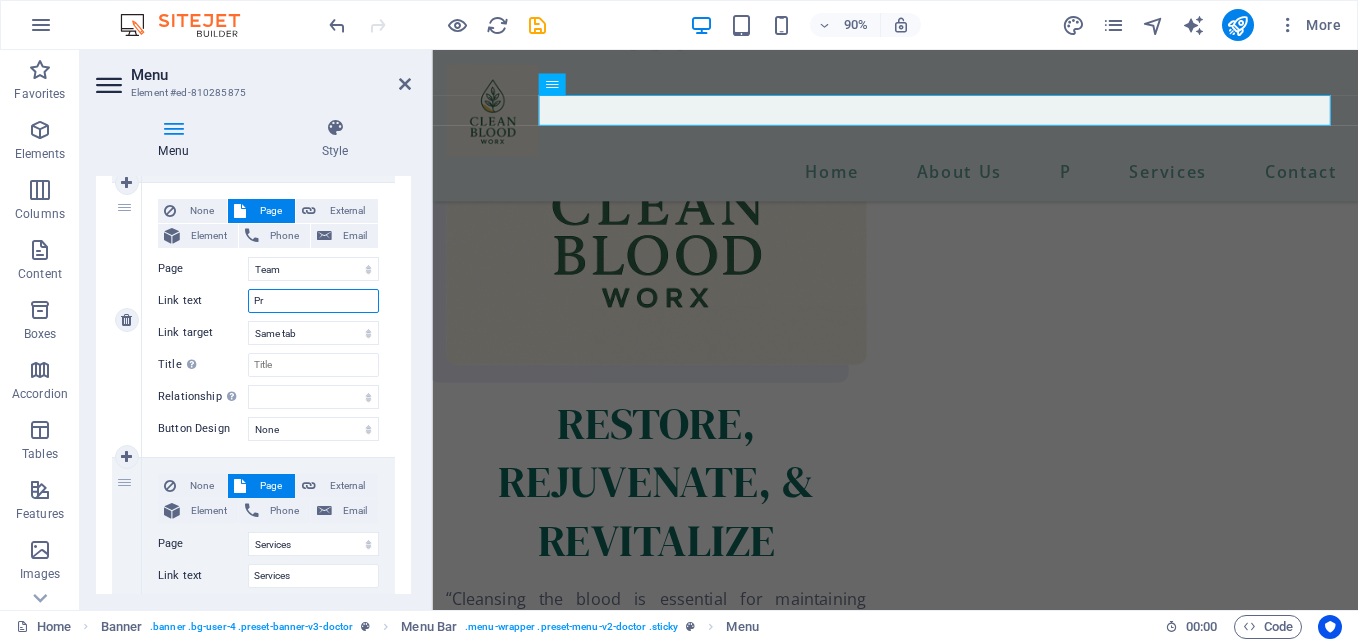select 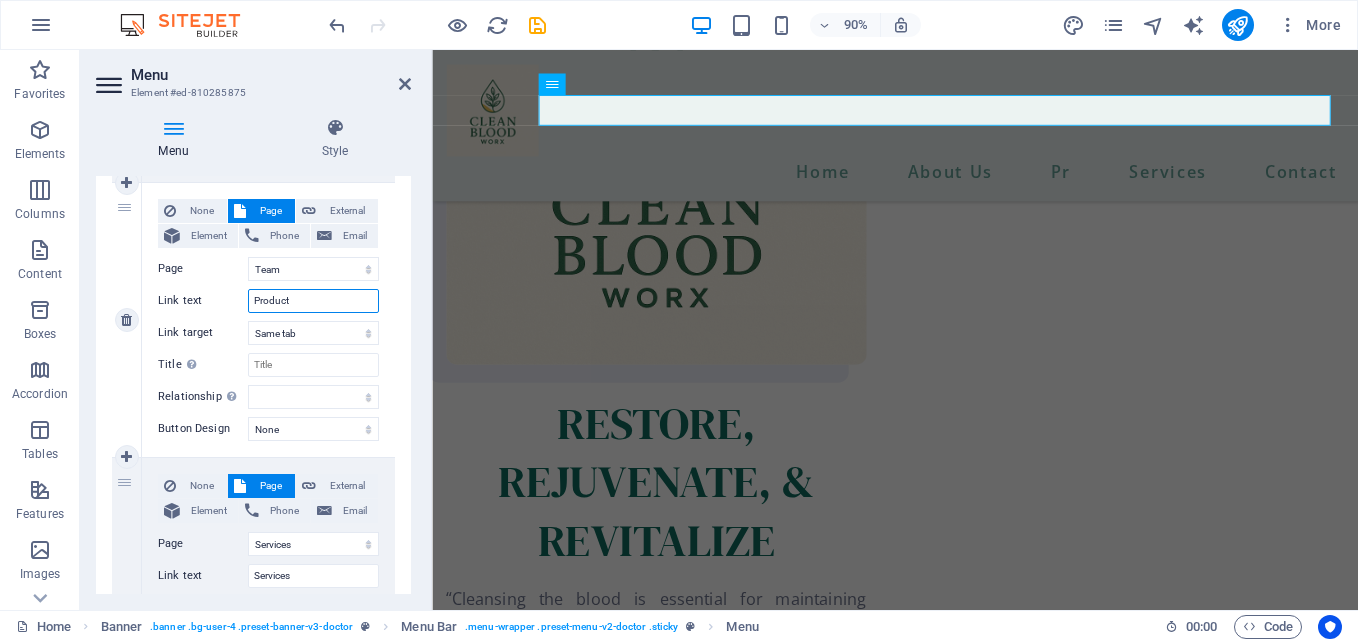 type on "Products" 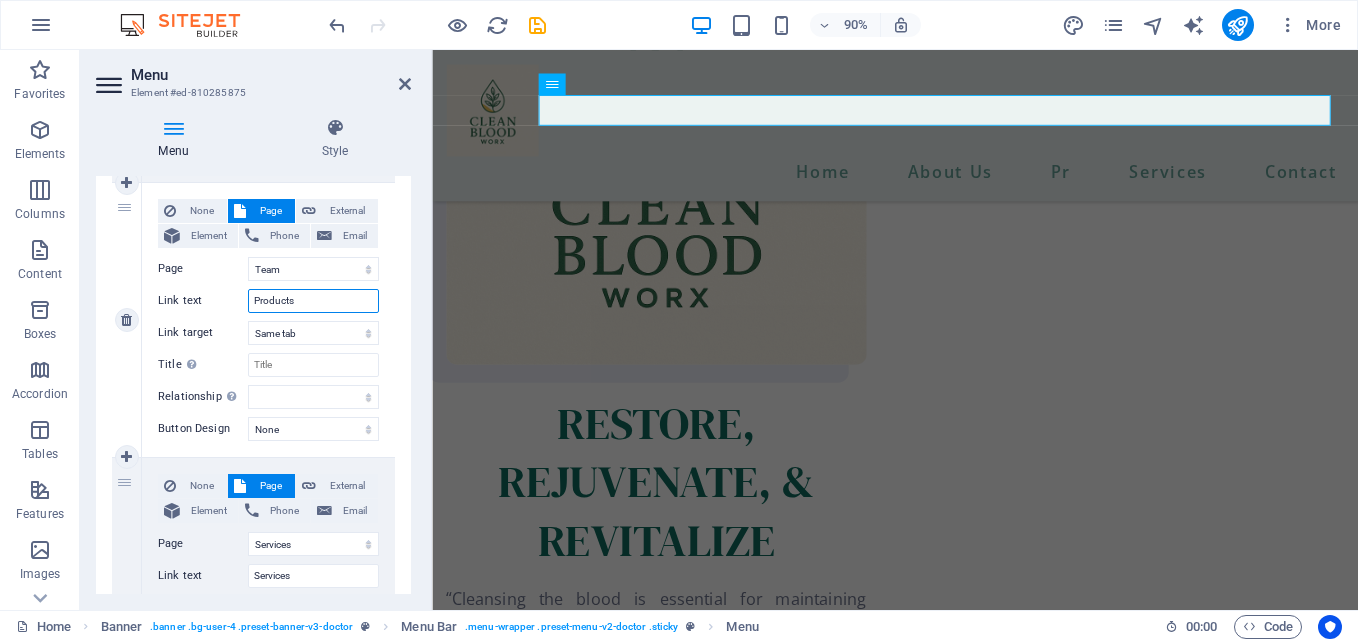 select 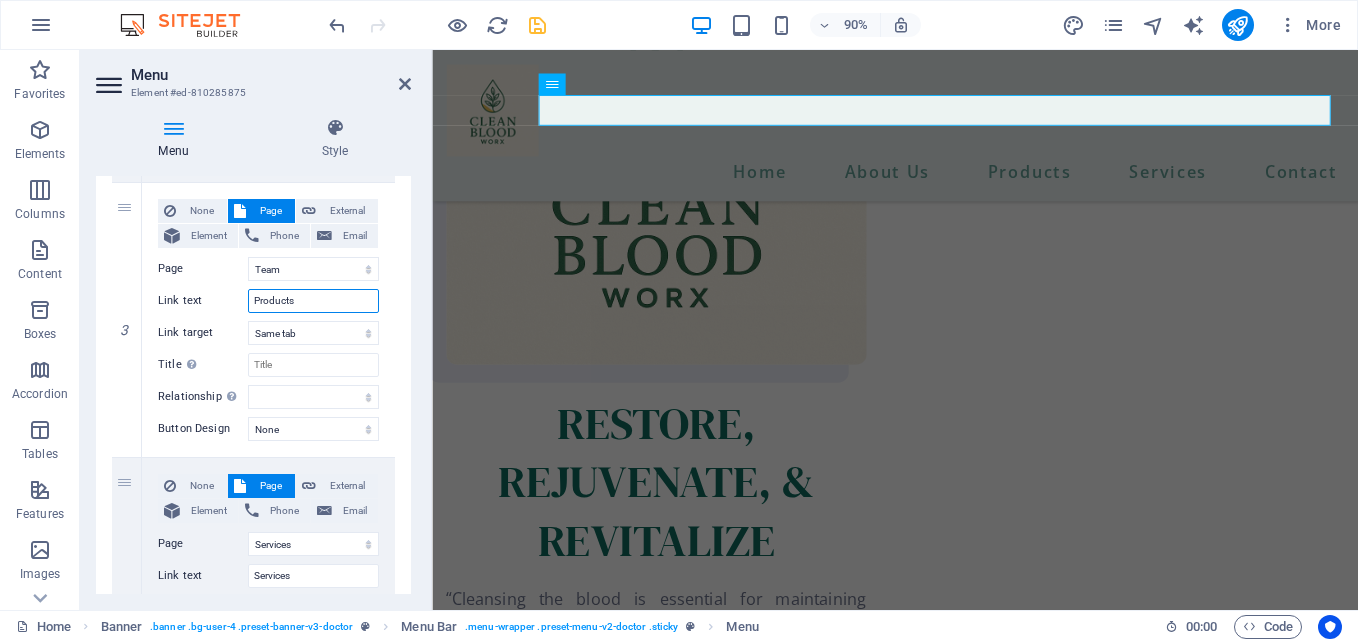 type on "Products" 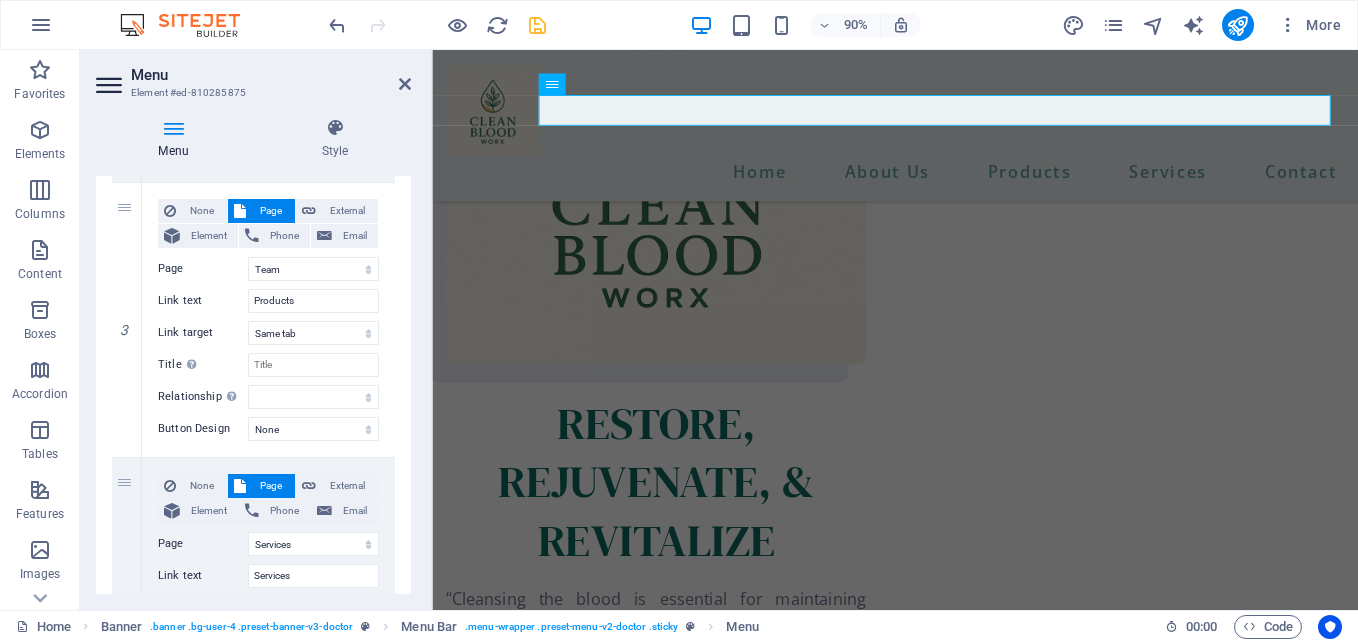 click at bounding box center [537, 25] 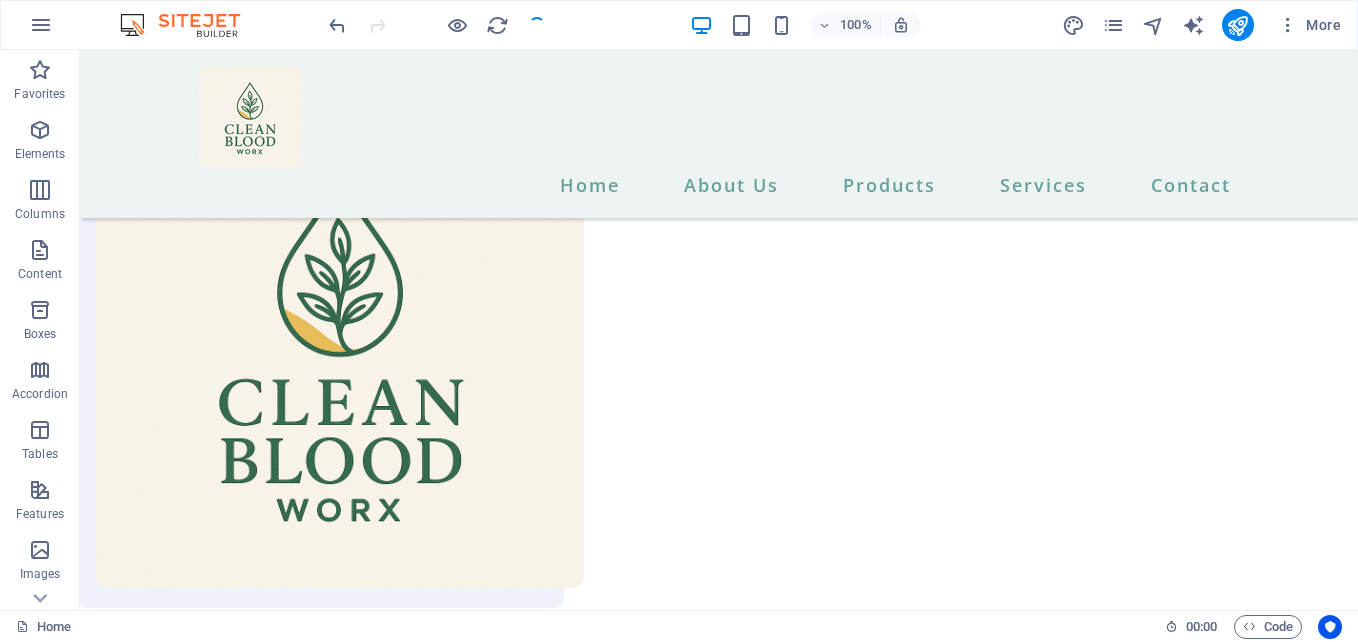 scroll, scrollTop: 2172, scrollLeft: 0, axis: vertical 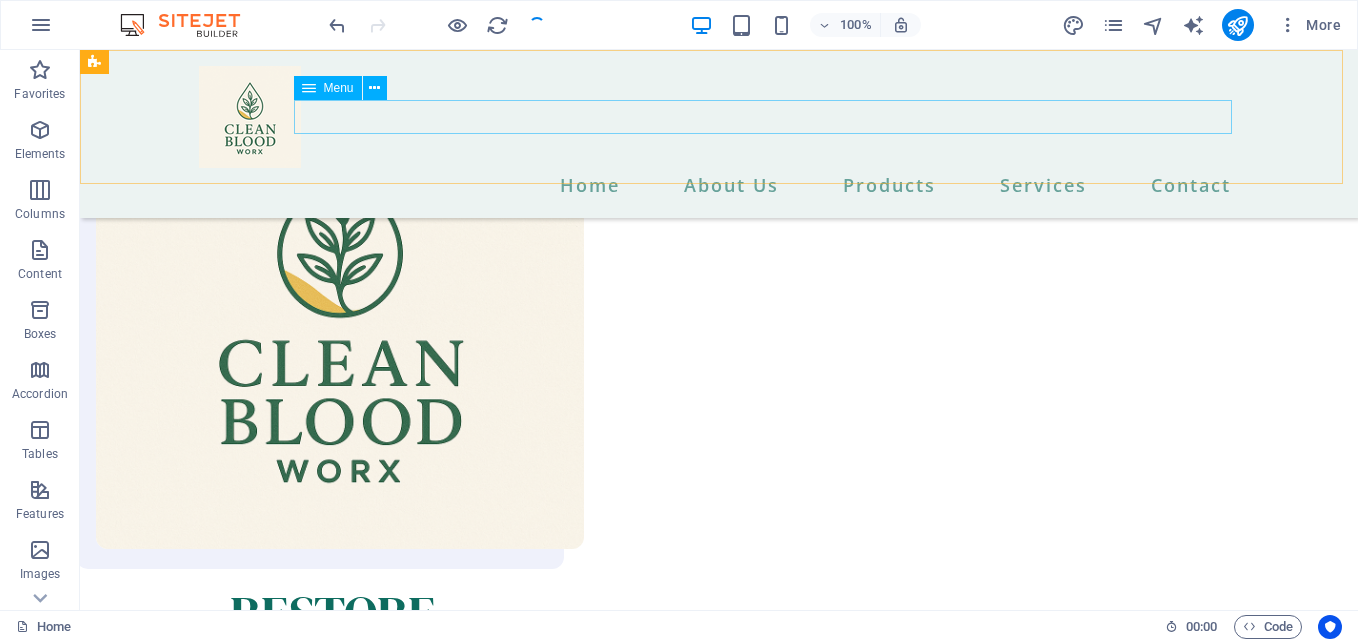 click on "Home About Us Products Services Contact" at bounding box center (719, 185) 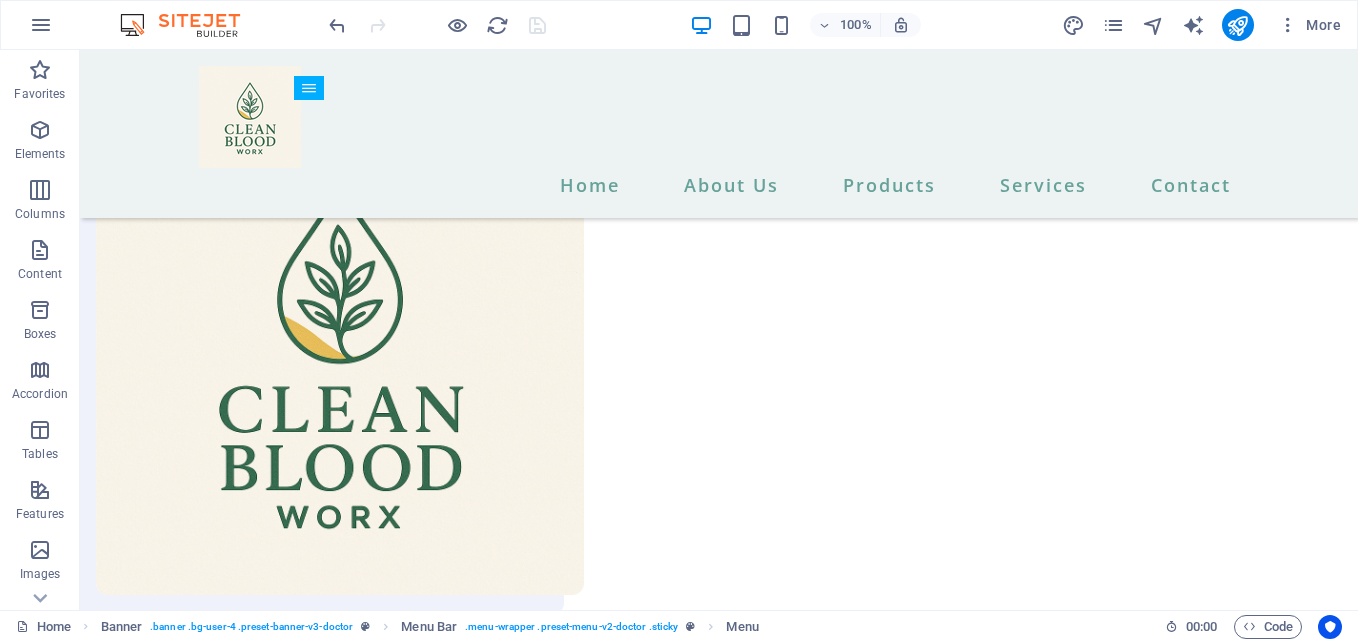 scroll, scrollTop: 2100, scrollLeft: 0, axis: vertical 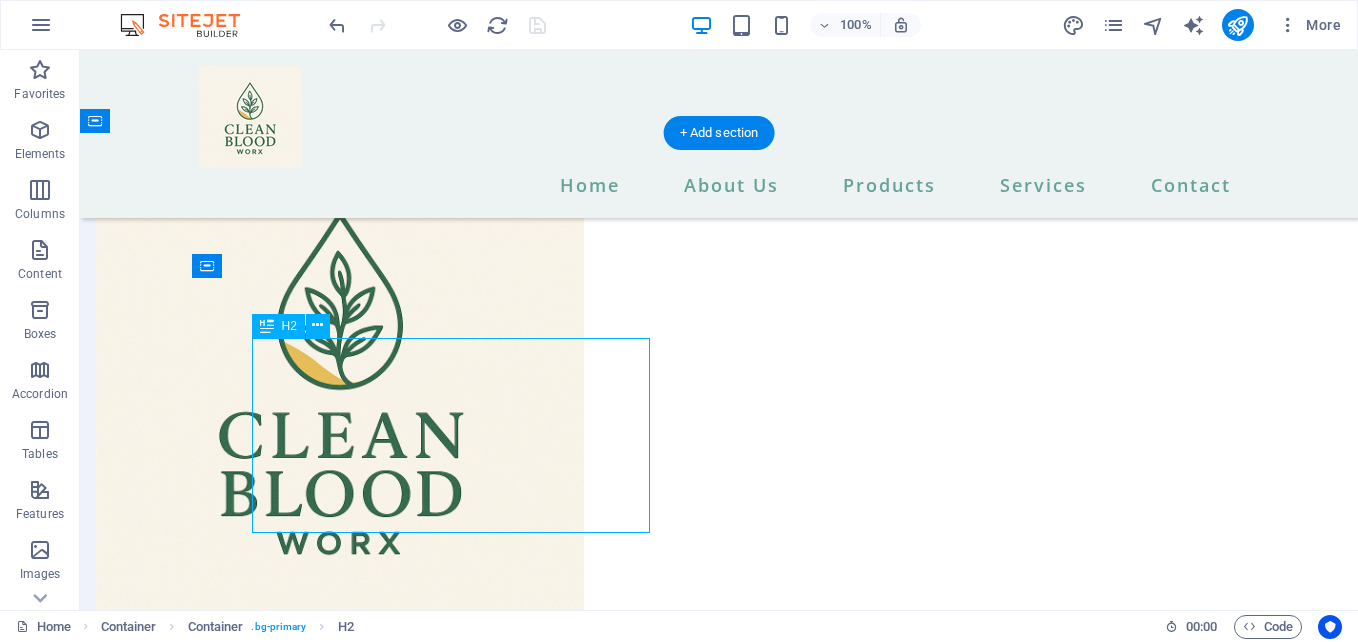 click on "We provide the best options for a new lifestyle." at bounding box center (719, 1602) 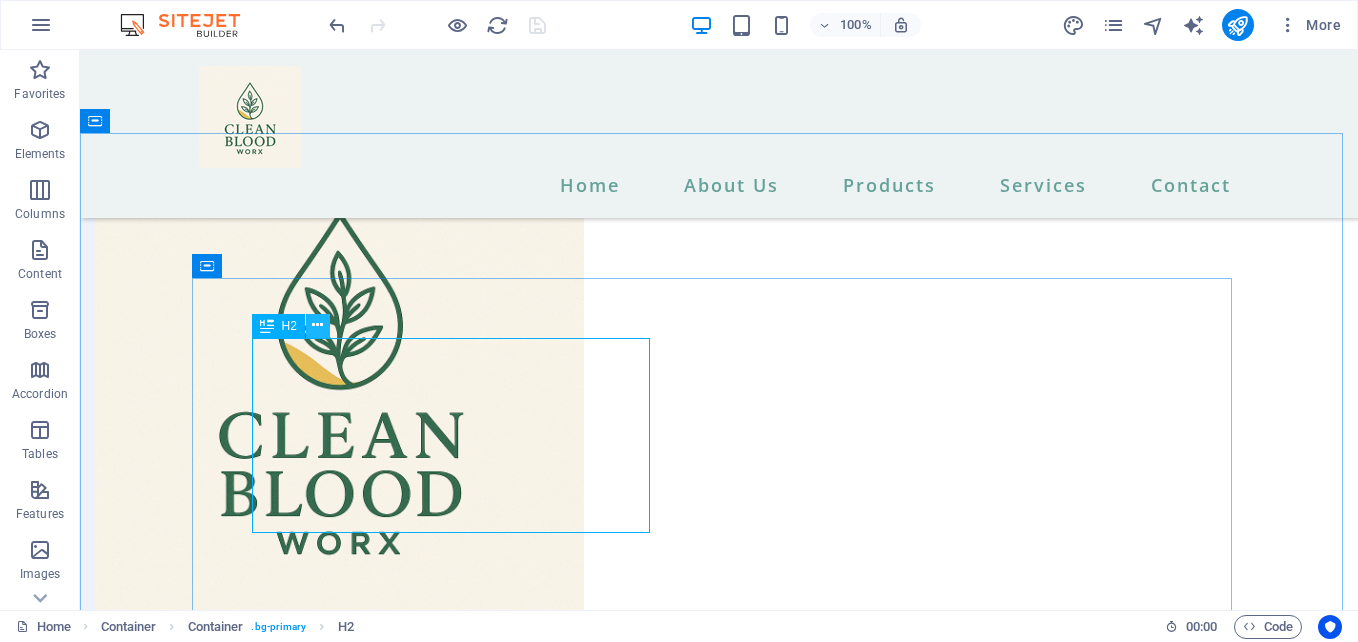 click at bounding box center (317, 325) 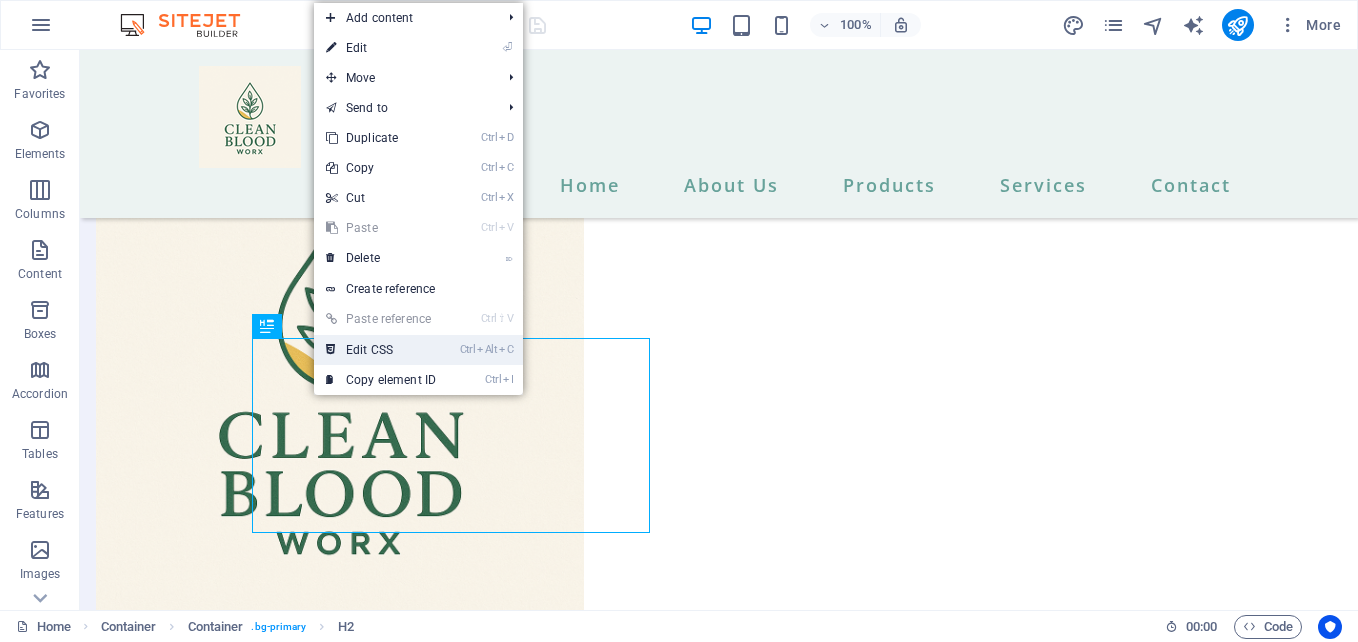 click on "Ctrl Alt C  Edit CSS" at bounding box center (381, 350) 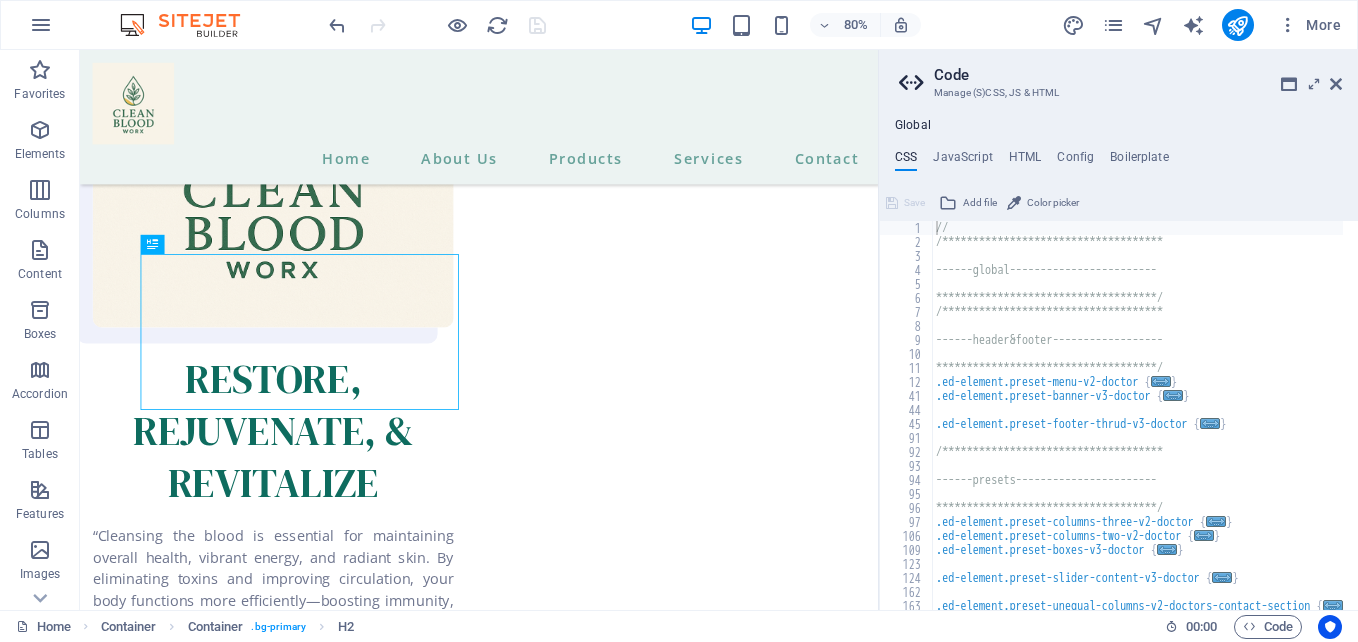 click on "**********" at bounding box center [1118, 330] 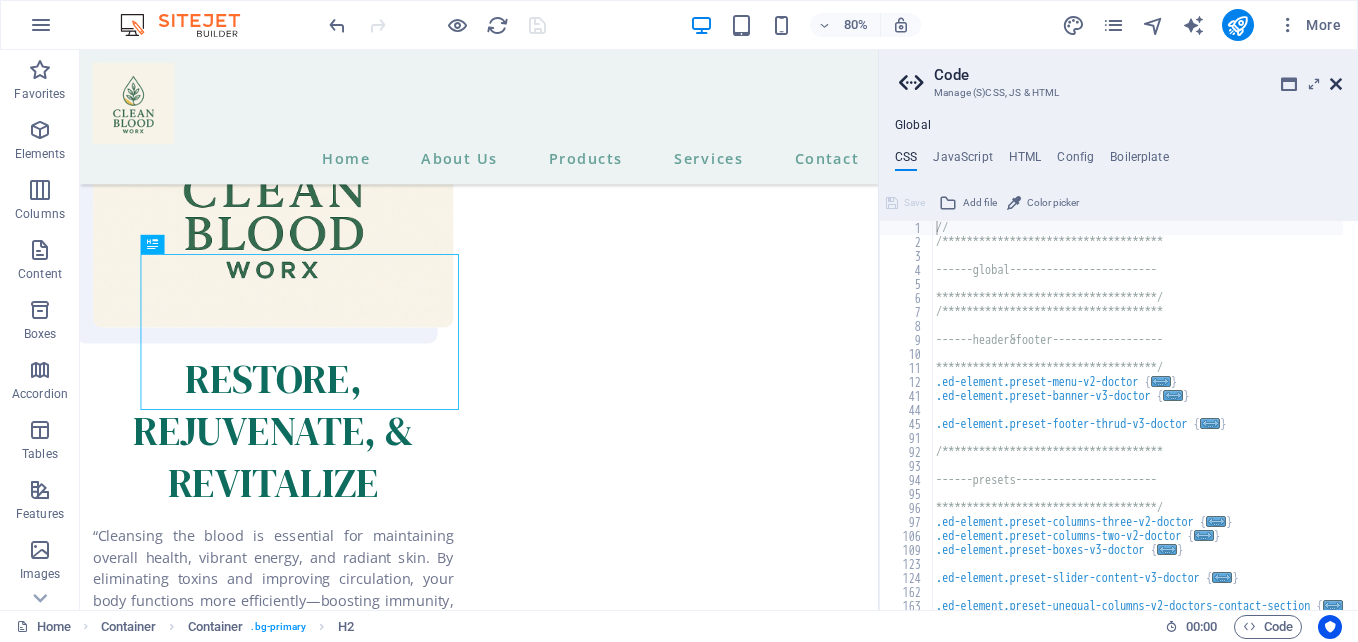 click at bounding box center [1336, 84] 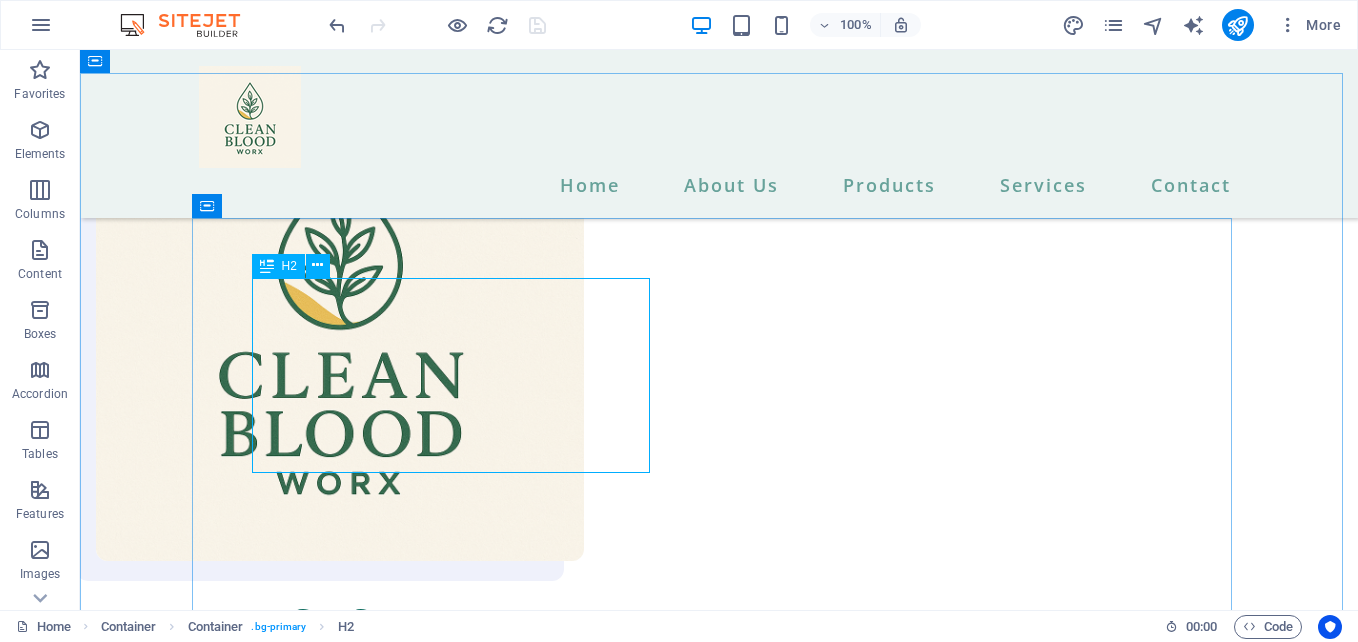 click on "H2" at bounding box center [289, 266] 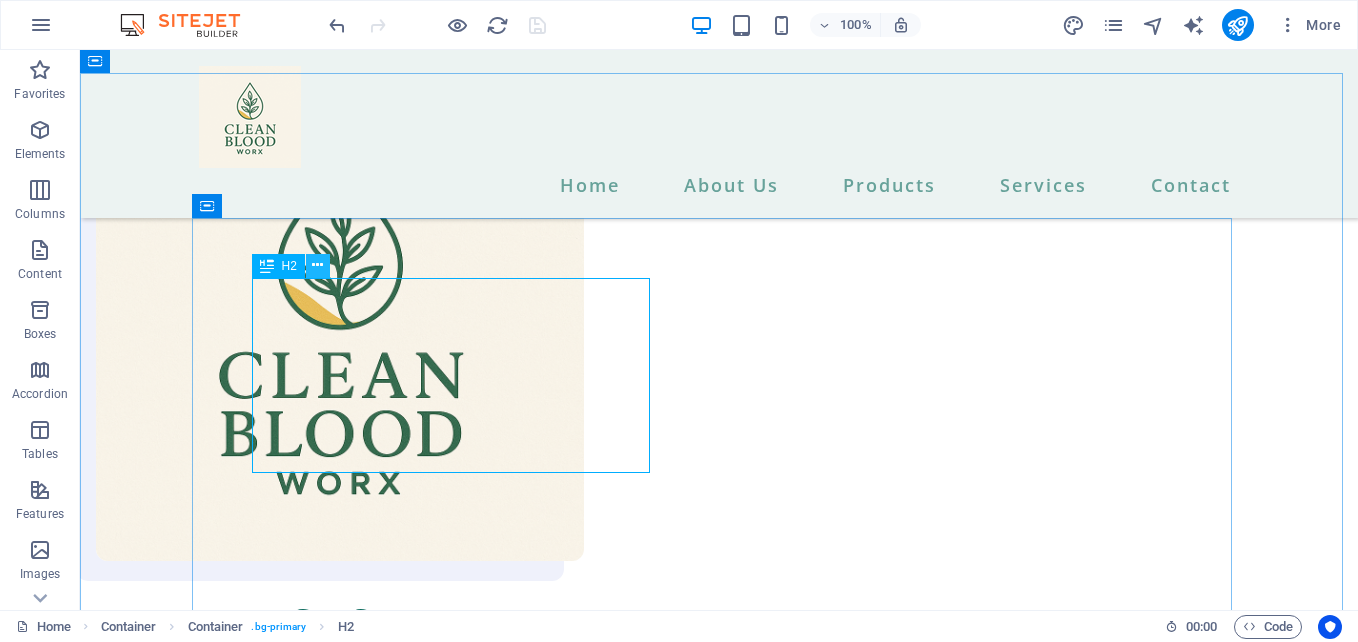click at bounding box center [317, 265] 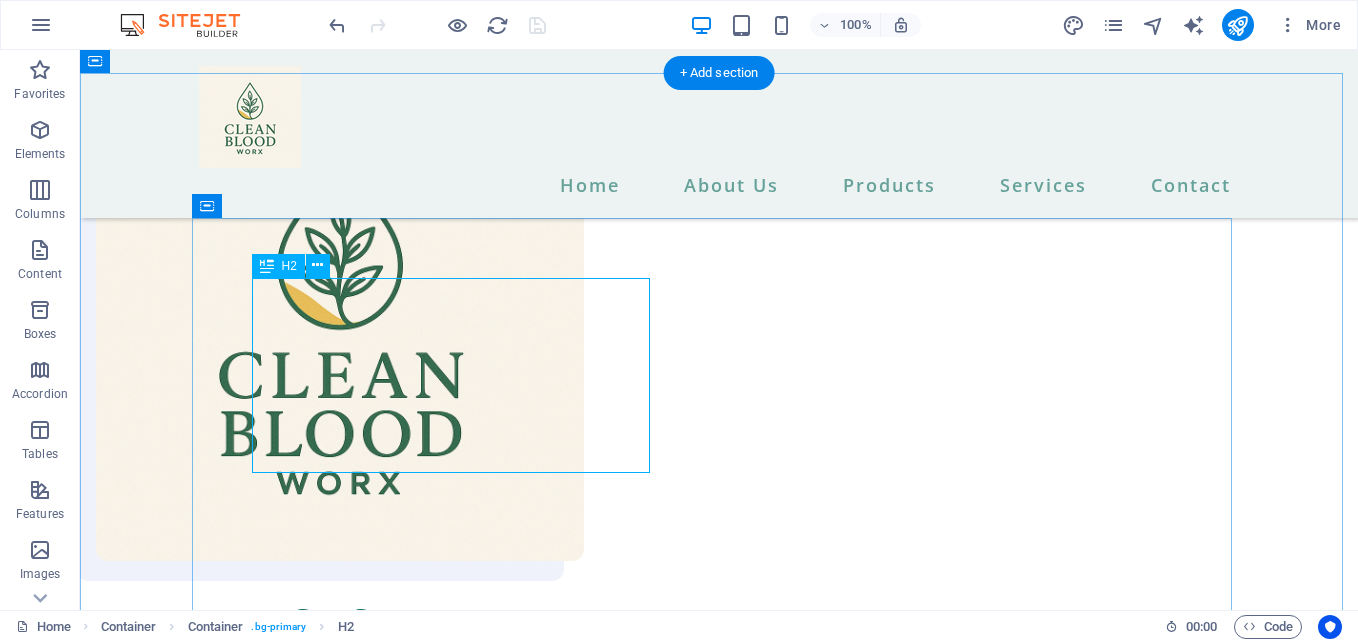 click on "We provide the best options for a new lifestyle." at bounding box center (719, 1542) 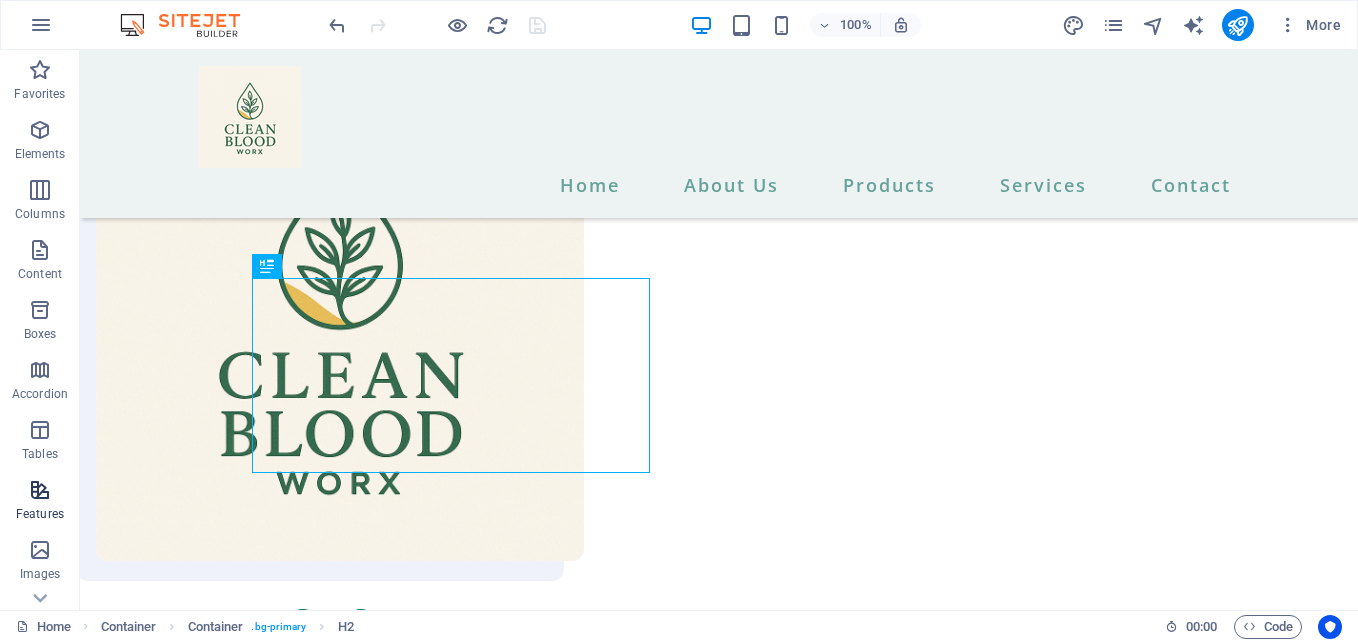 click on "Features" at bounding box center (40, 514) 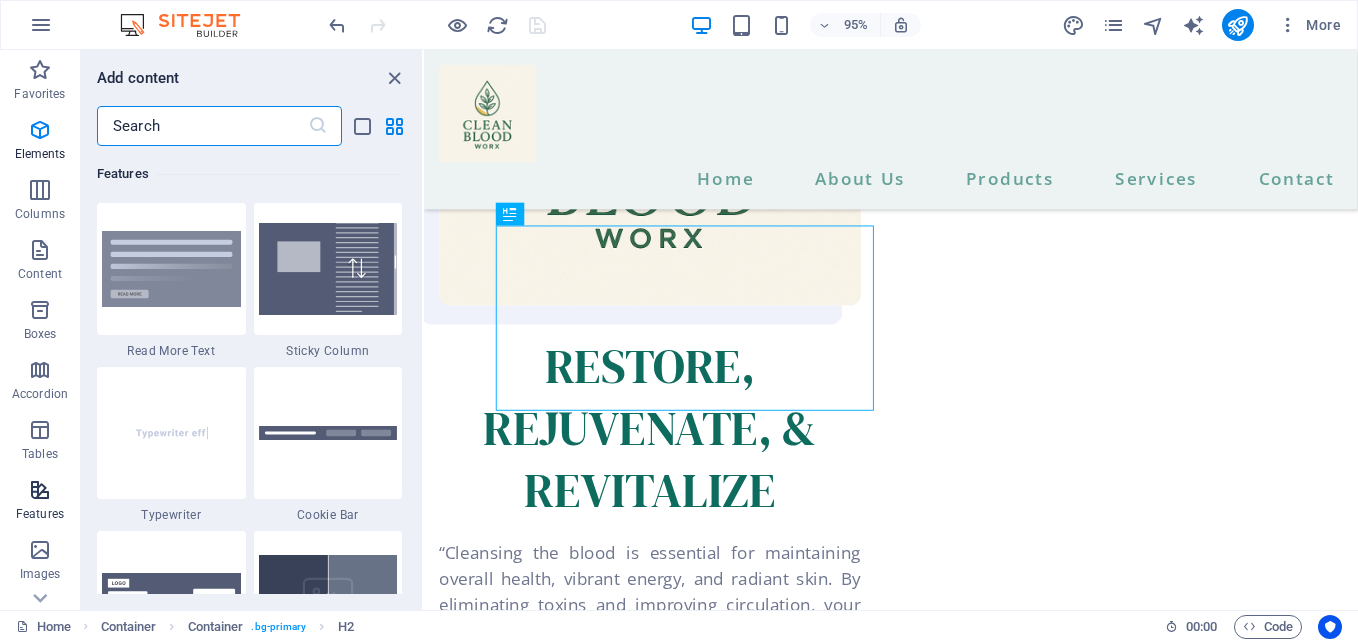 scroll, scrollTop: 7795, scrollLeft: 0, axis: vertical 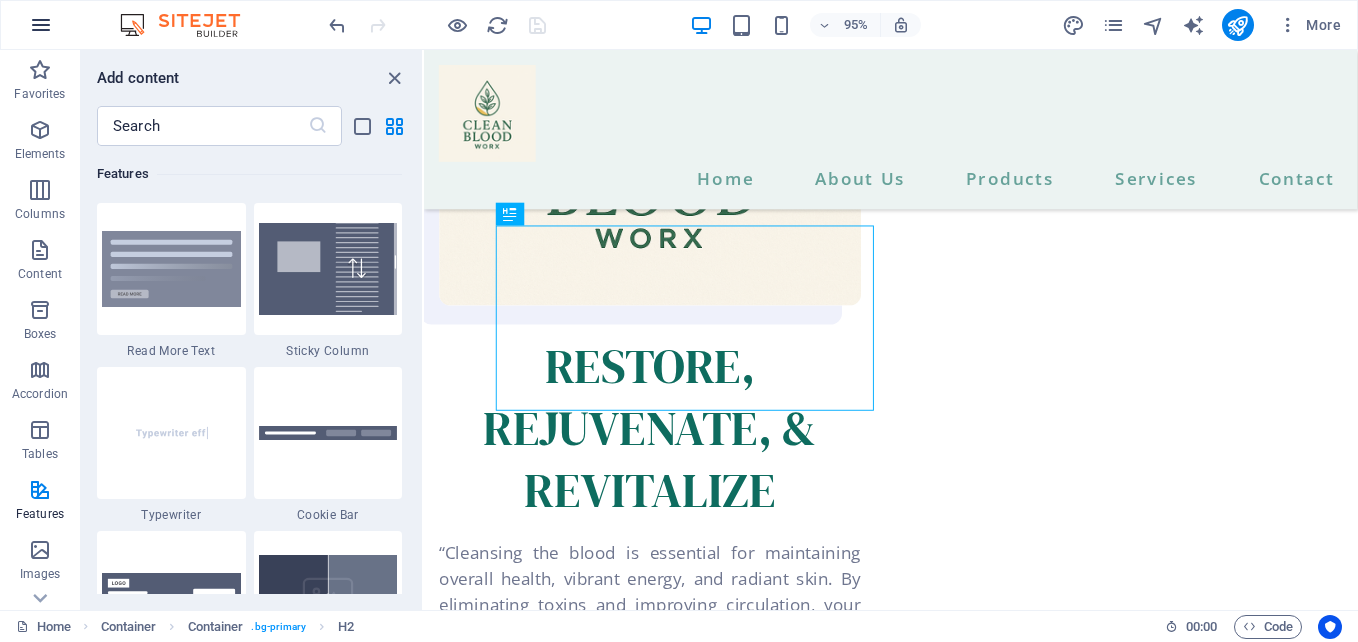 click at bounding box center (41, 25) 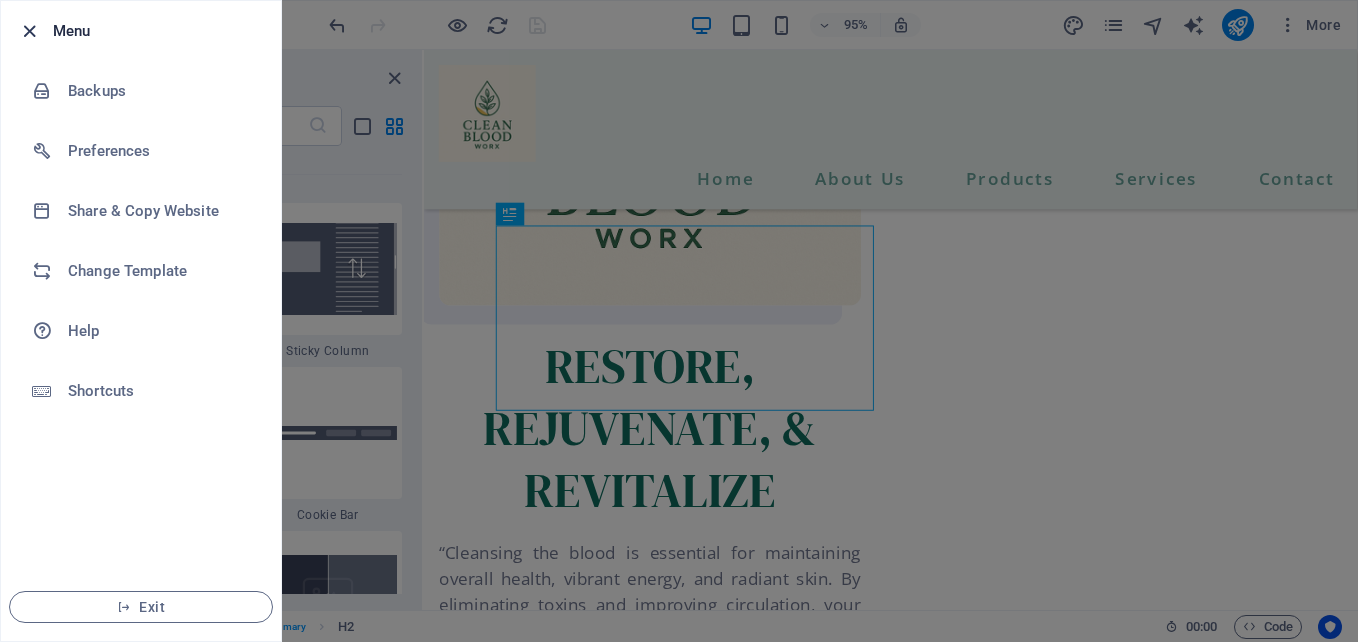 click at bounding box center (29, 31) 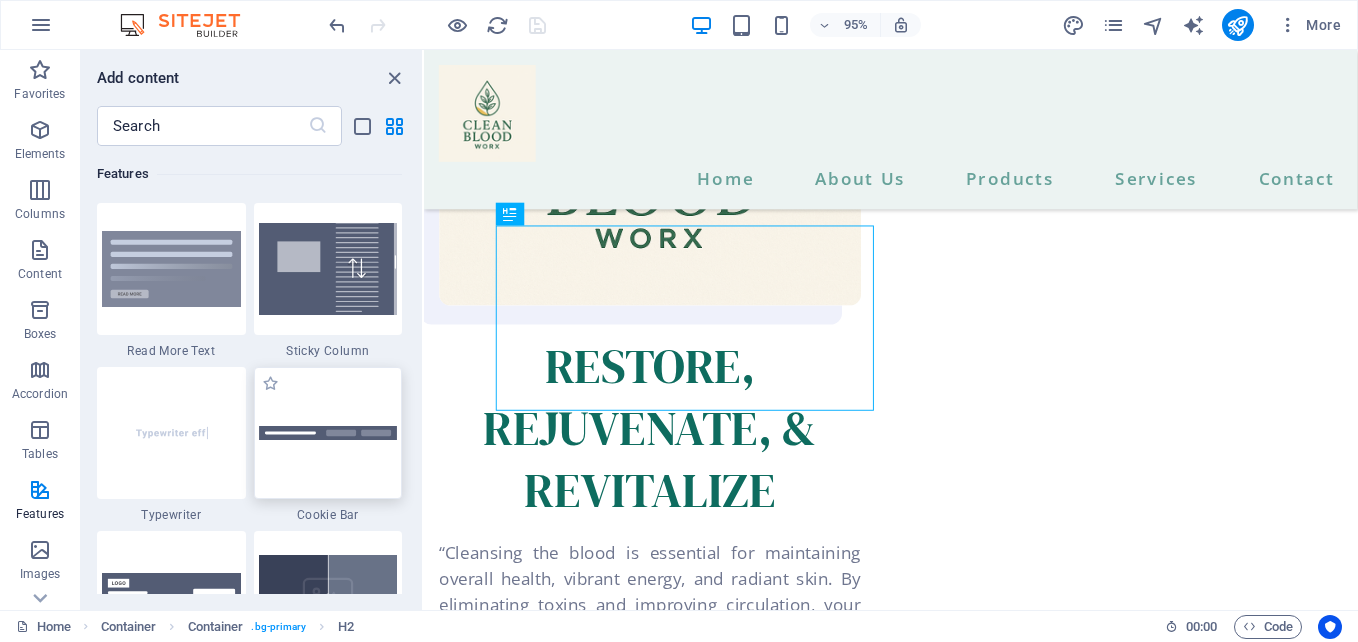 click at bounding box center [328, 433] 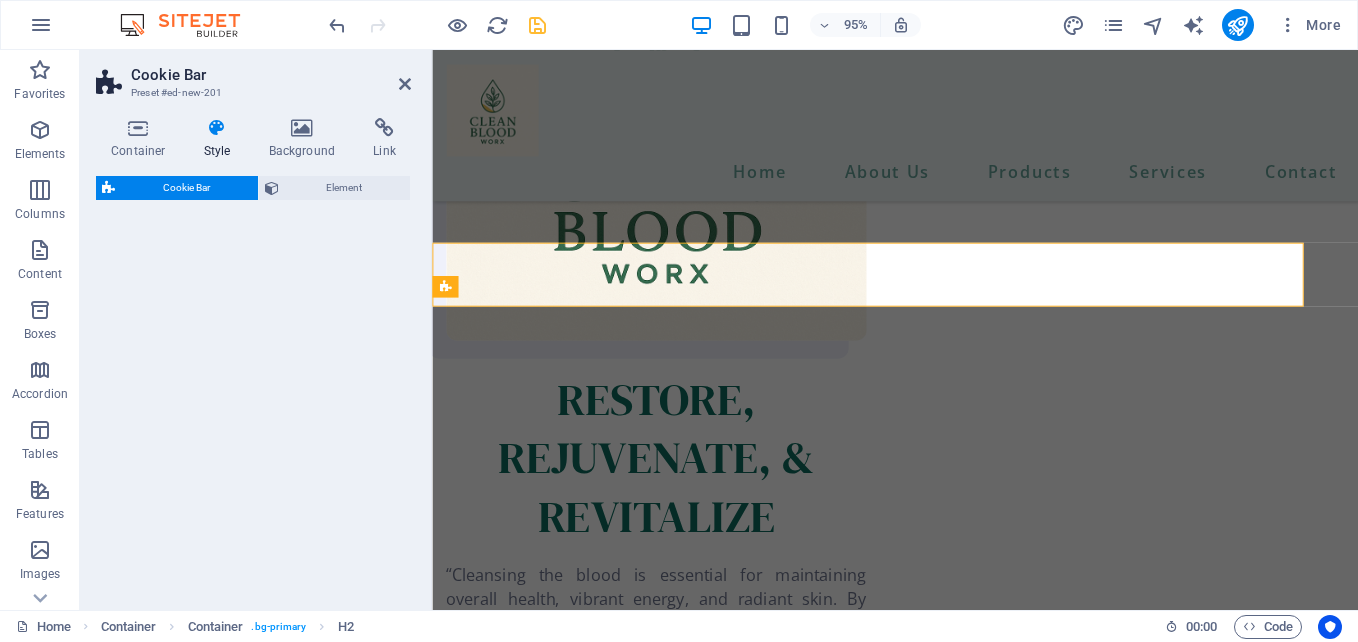 select on "px" 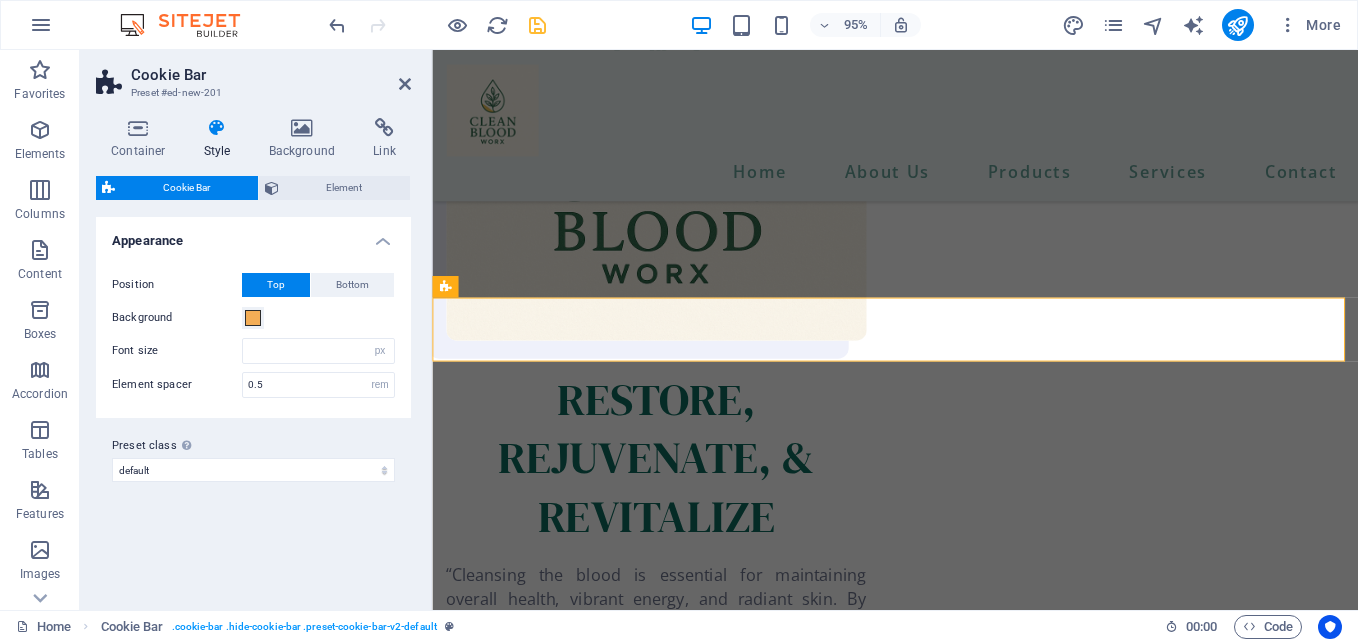 scroll, scrollTop: 2991, scrollLeft: 0, axis: vertical 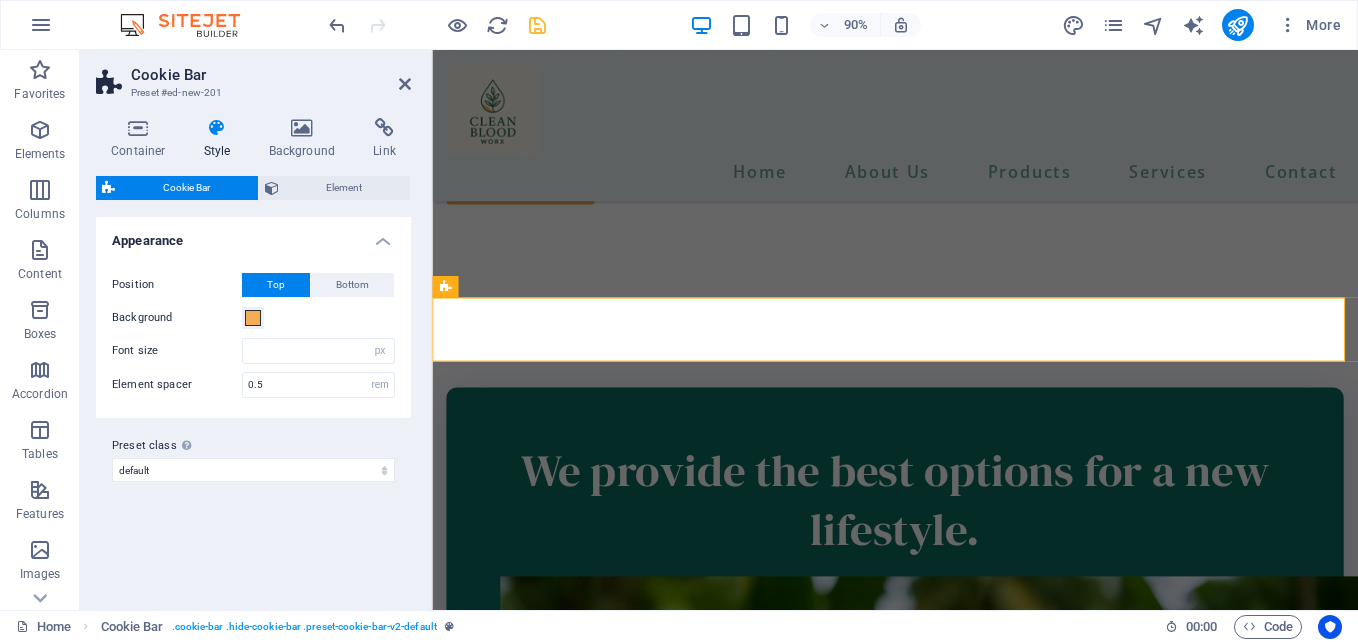 type 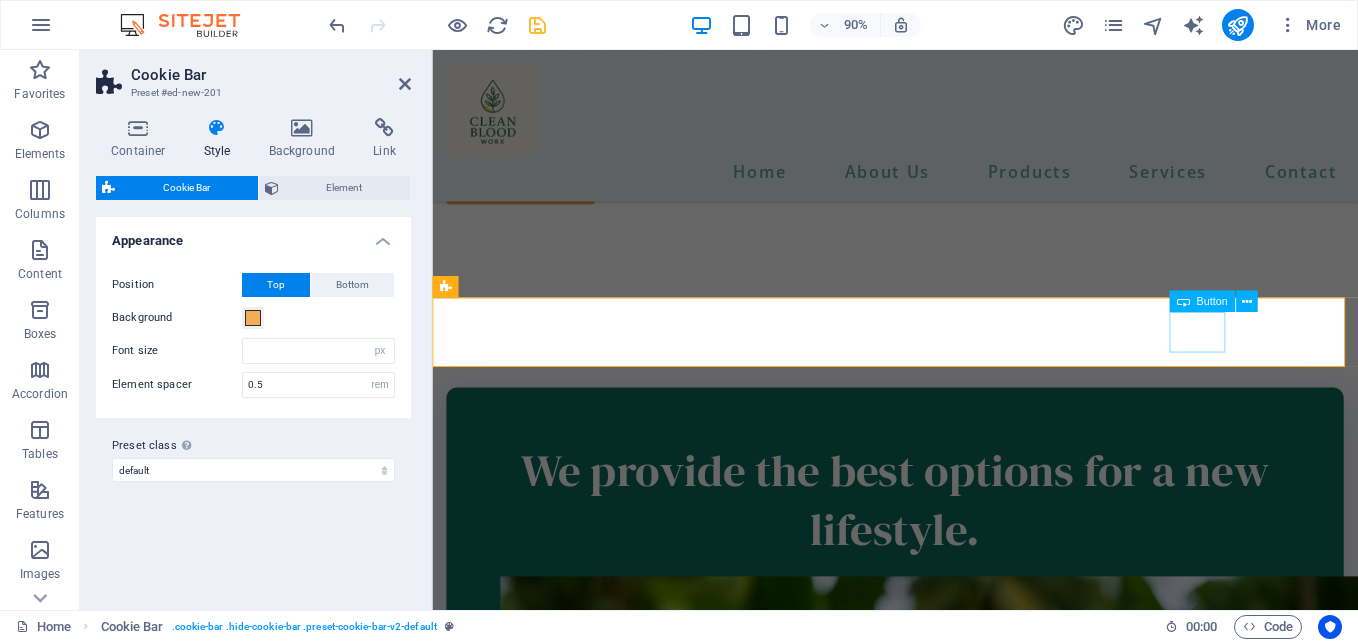click on "Ok" at bounding box center [946, 1539] 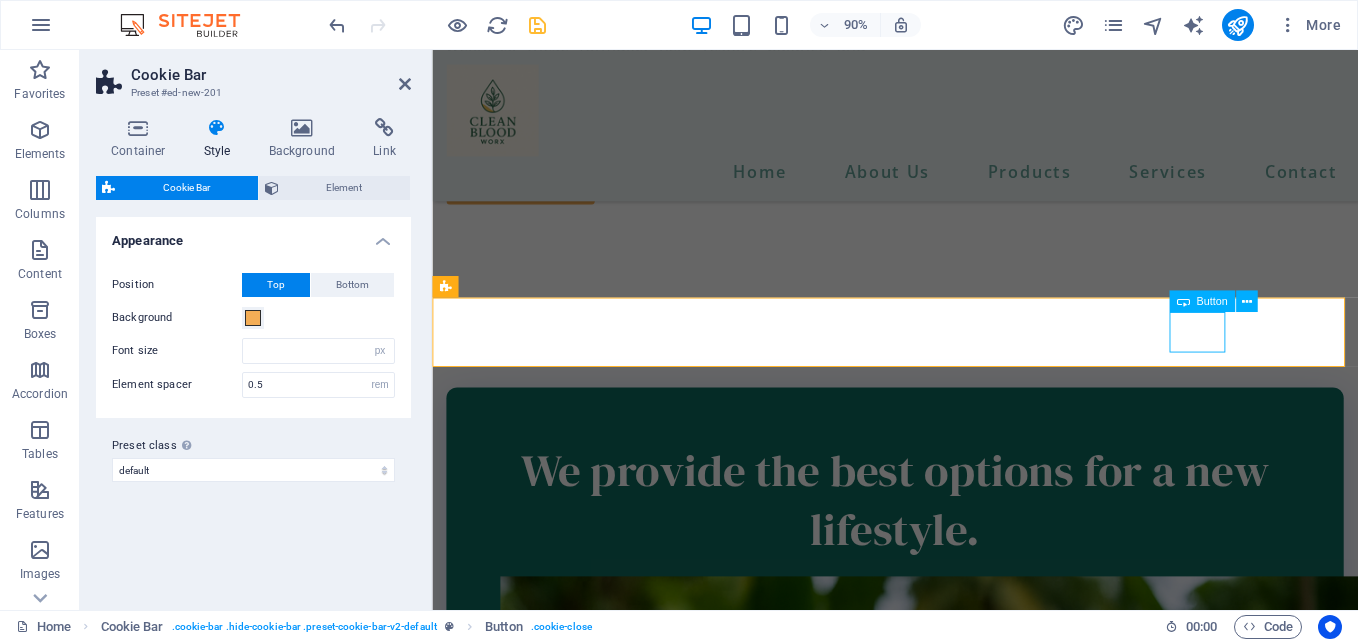 click on "Ok" at bounding box center (946, 1539) 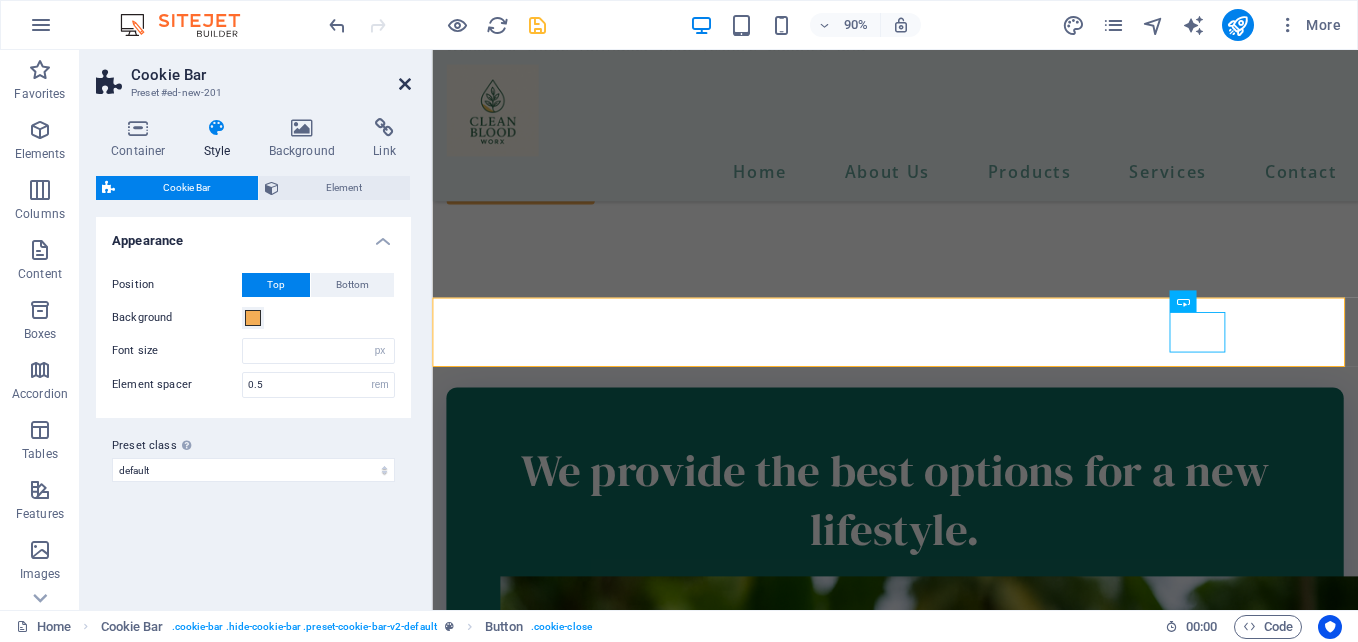 click at bounding box center [405, 84] 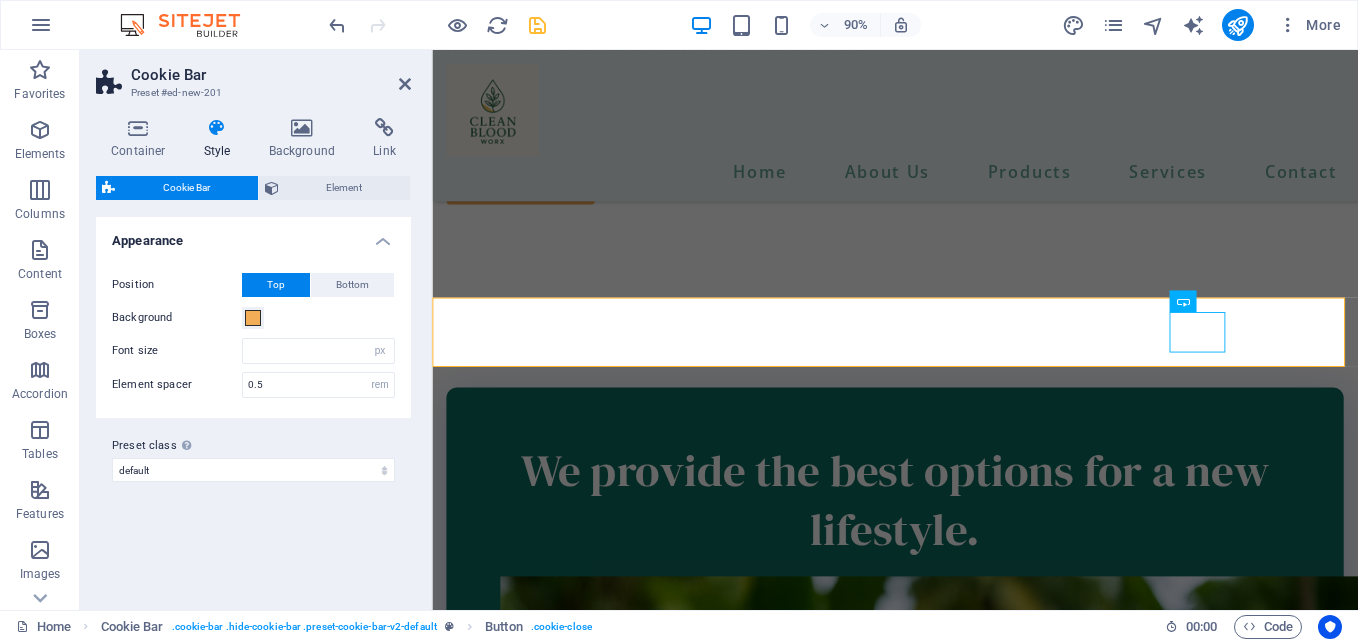 scroll, scrollTop: 3003, scrollLeft: 0, axis: vertical 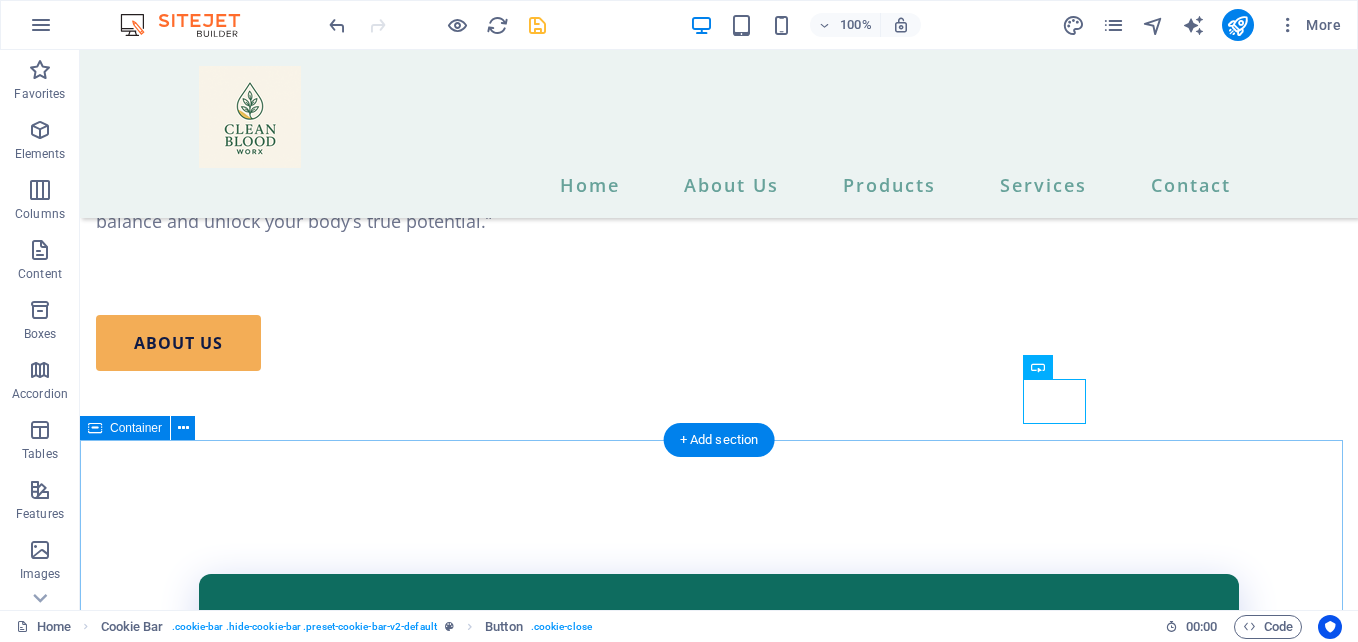 click on "Contact information PO BOX 305 VEGA BAJA PUERTO RICO 00694 cleanbloddworx@gmail.com 939-475-9753   I have read and understand the privacy policy. Unreadable? Load new SEND MESSAGE" at bounding box center [719, 2508] 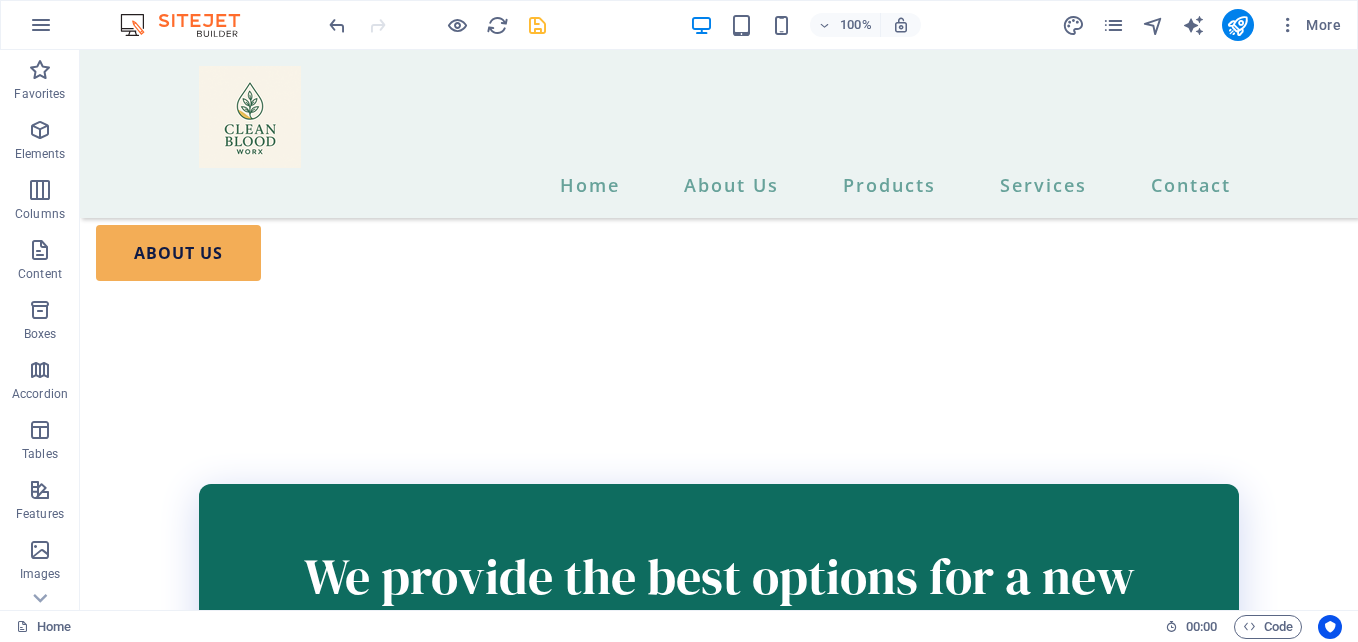 scroll, scrollTop: 3129, scrollLeft: 0, axis: vertical 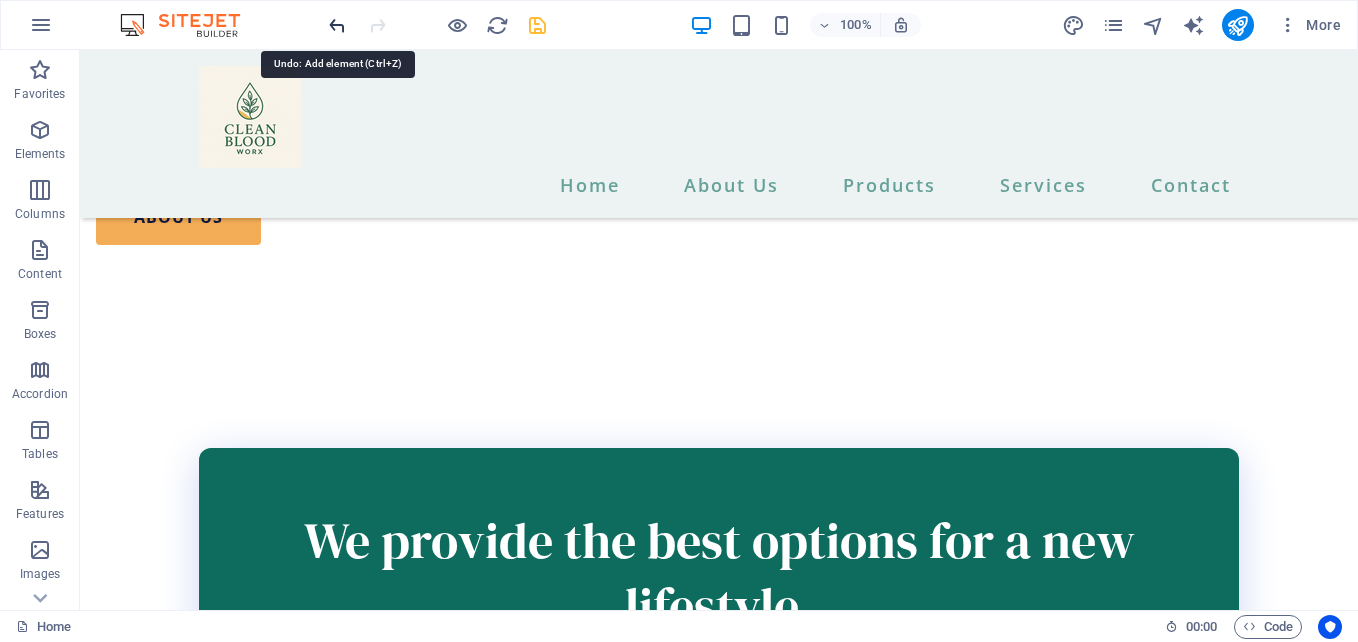 click at bounding box center [337, 25] 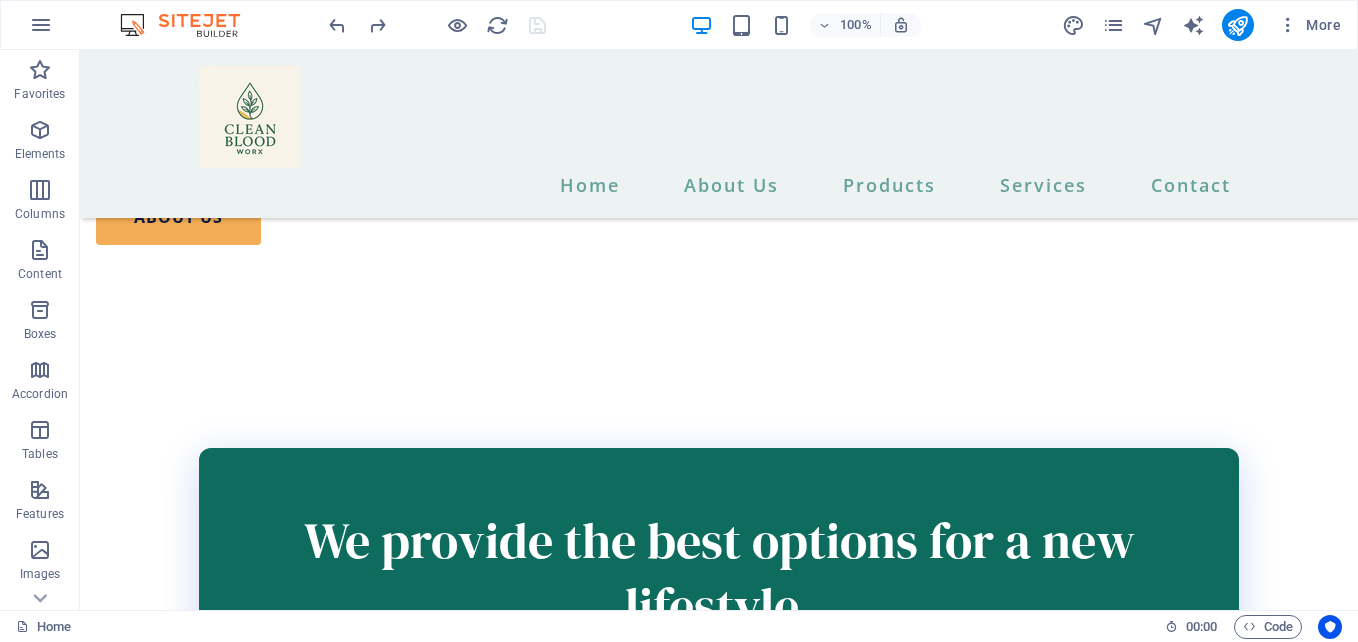 click at bounding box center [437, 25] 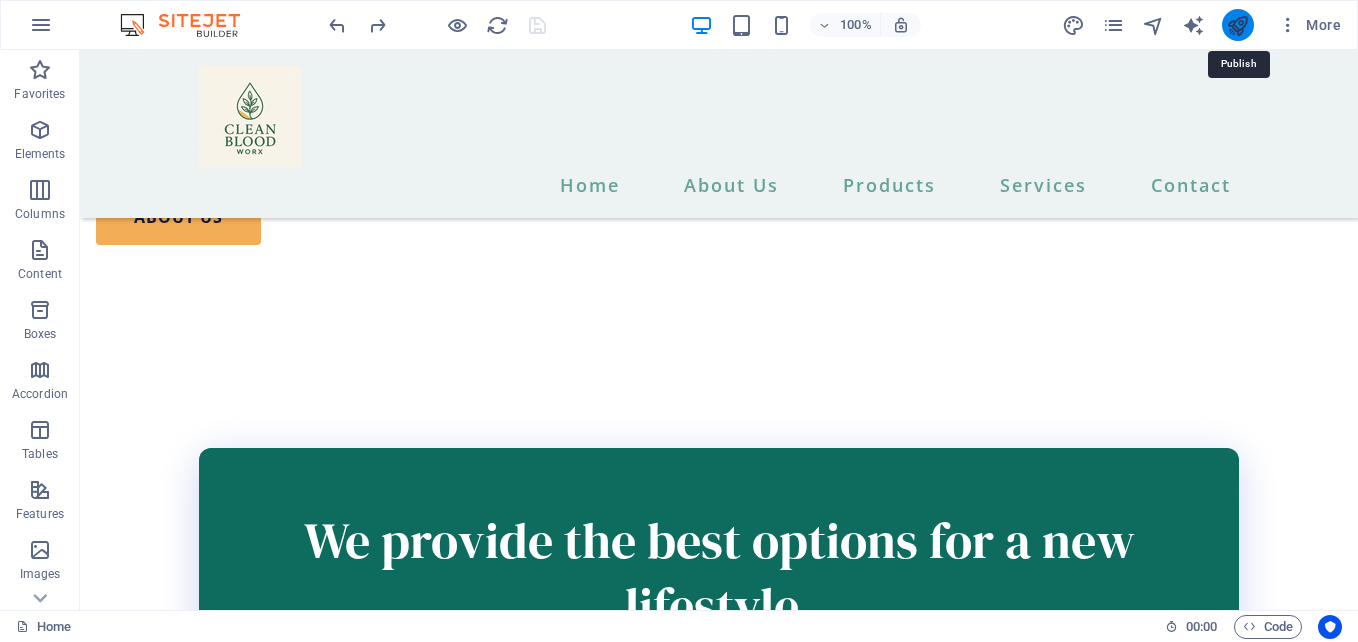 click at bounding box center (1237, 25) 